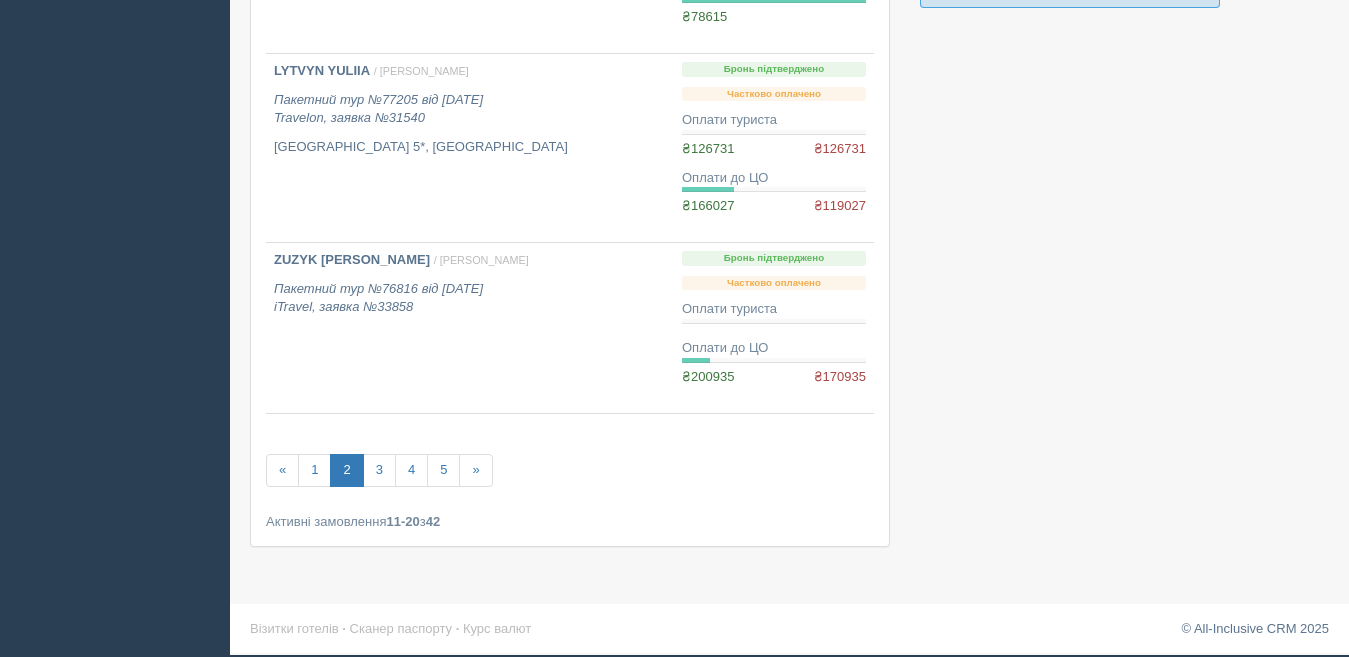 scroll, scrollTop: 1632, scrollLeft: 0, axis: vertical 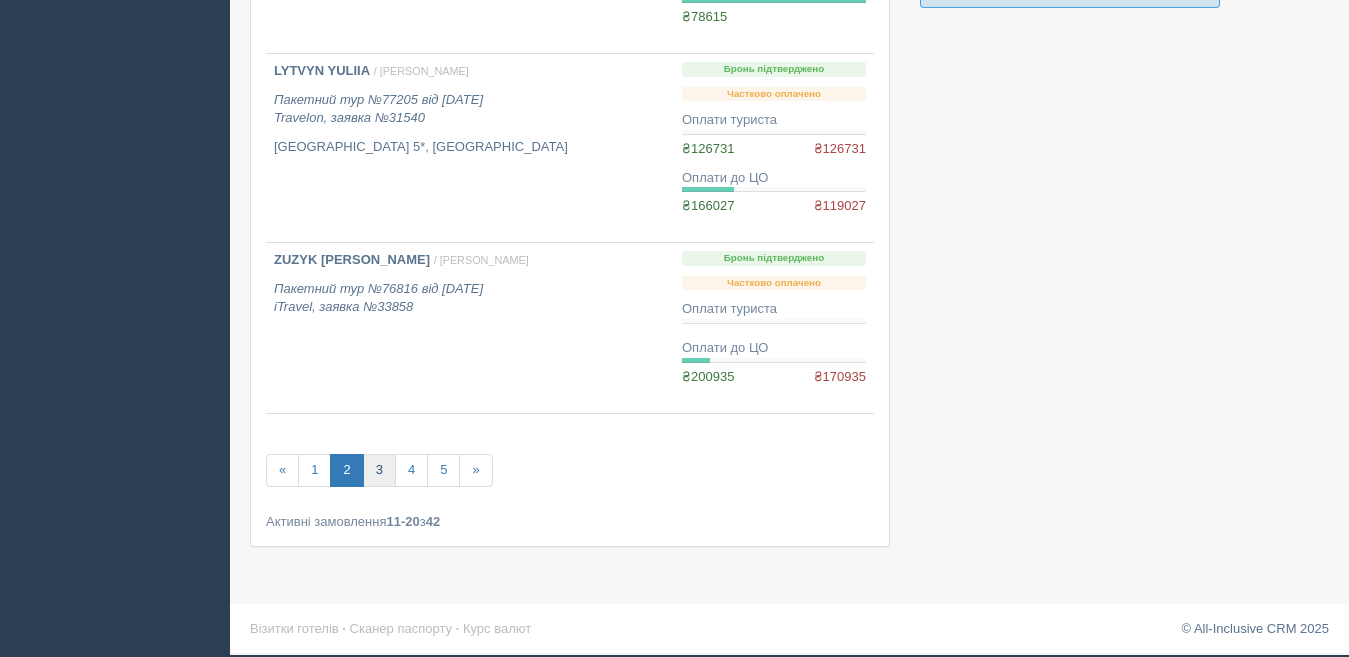 click on "3" at bounding box center [379, 470] 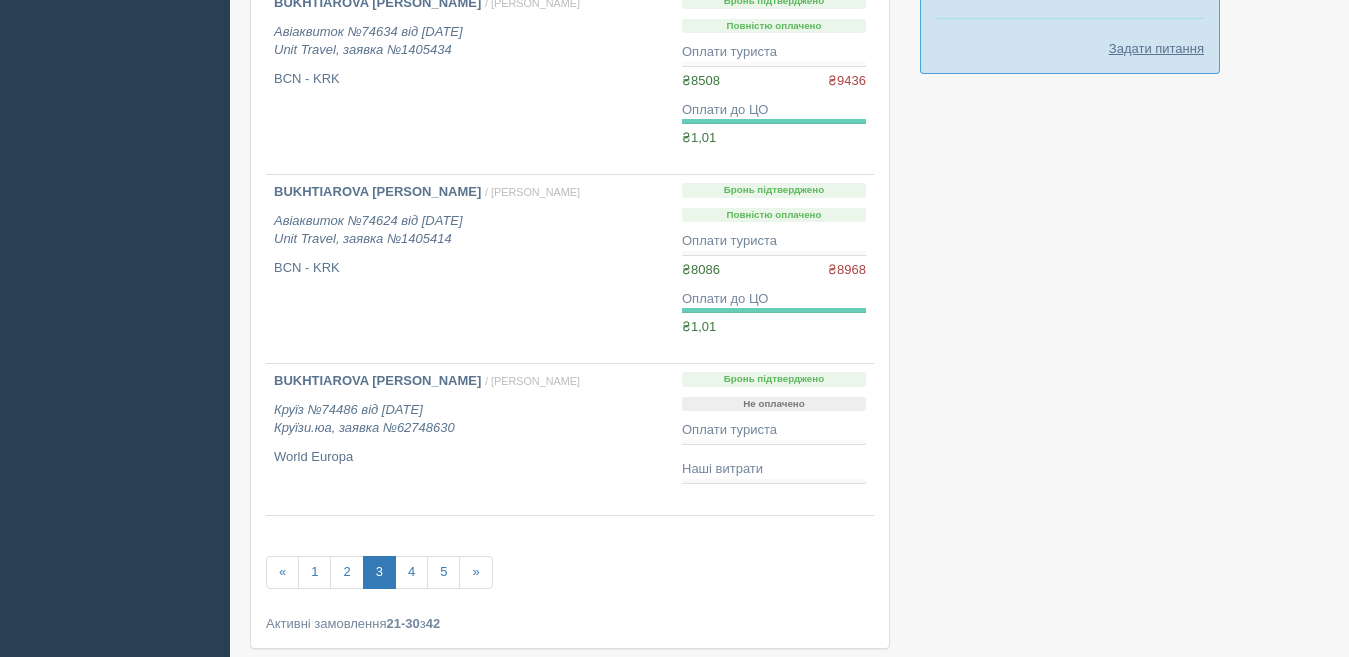scroll, scrollTop: 1600, scrollLeft: 0, axis: vertical 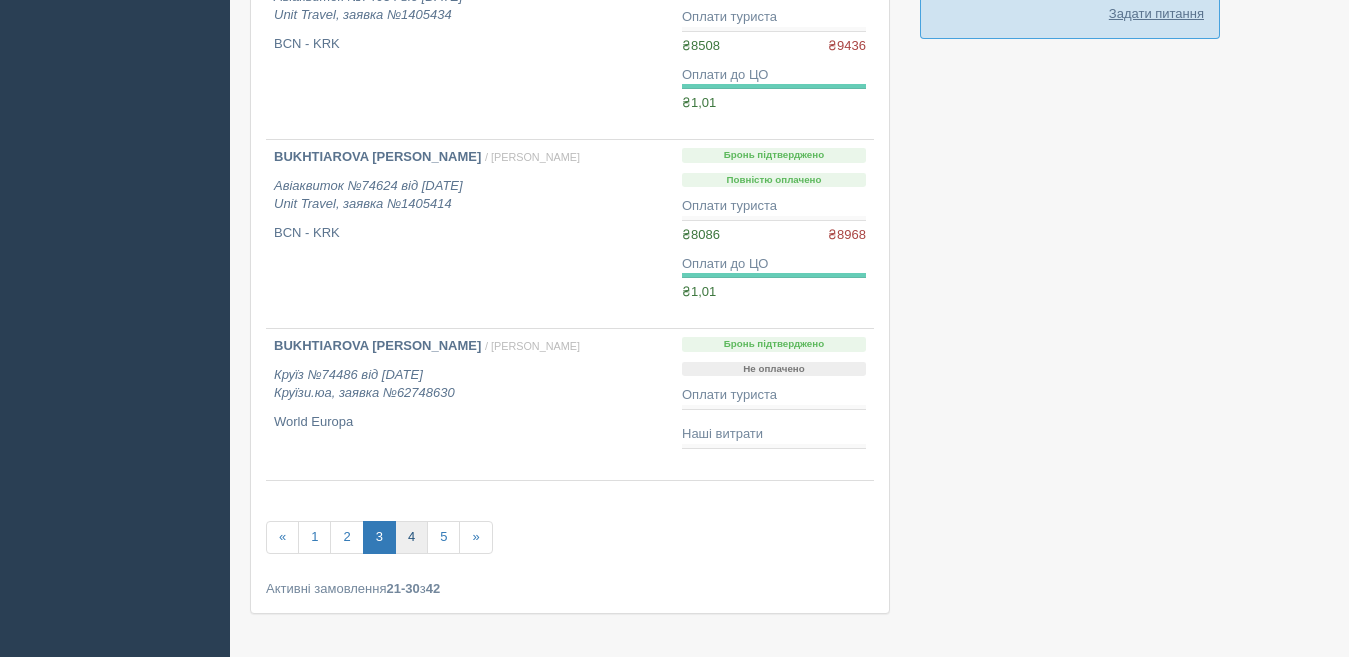 click on "4" at bounding box center (411, 537) 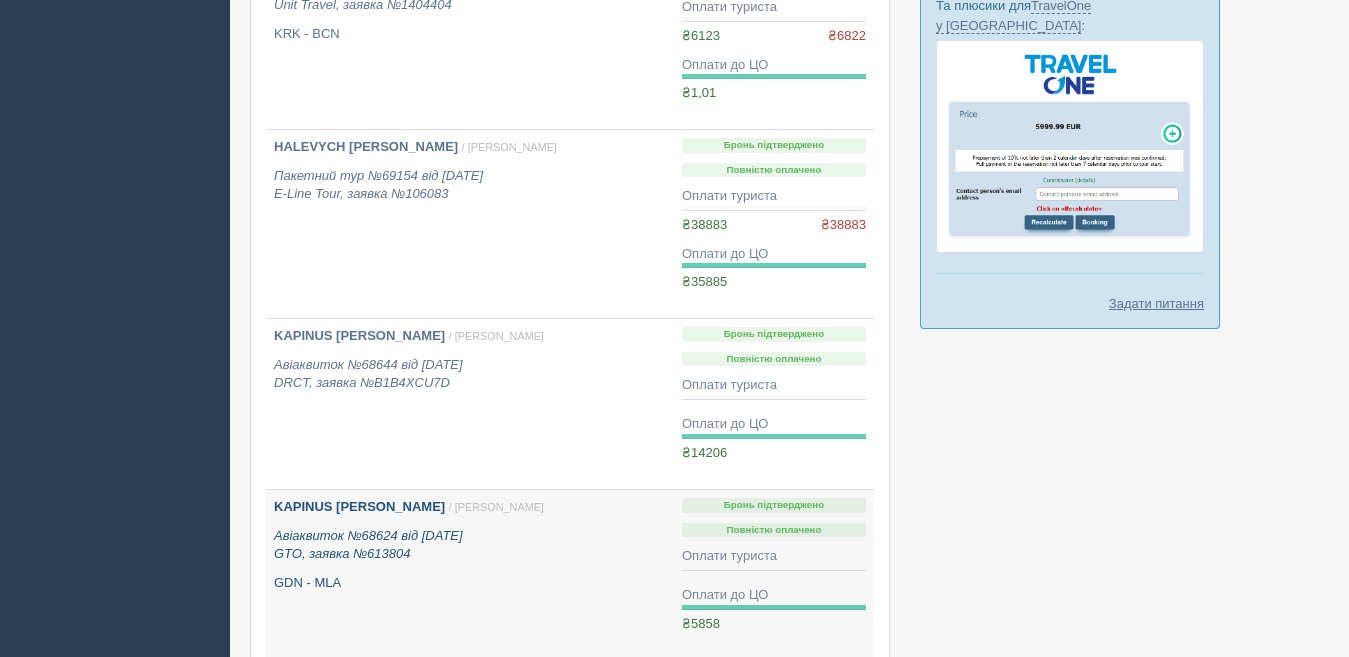 scroll, scrollTop: 1300, scrollLeft: 0, axis: vertical 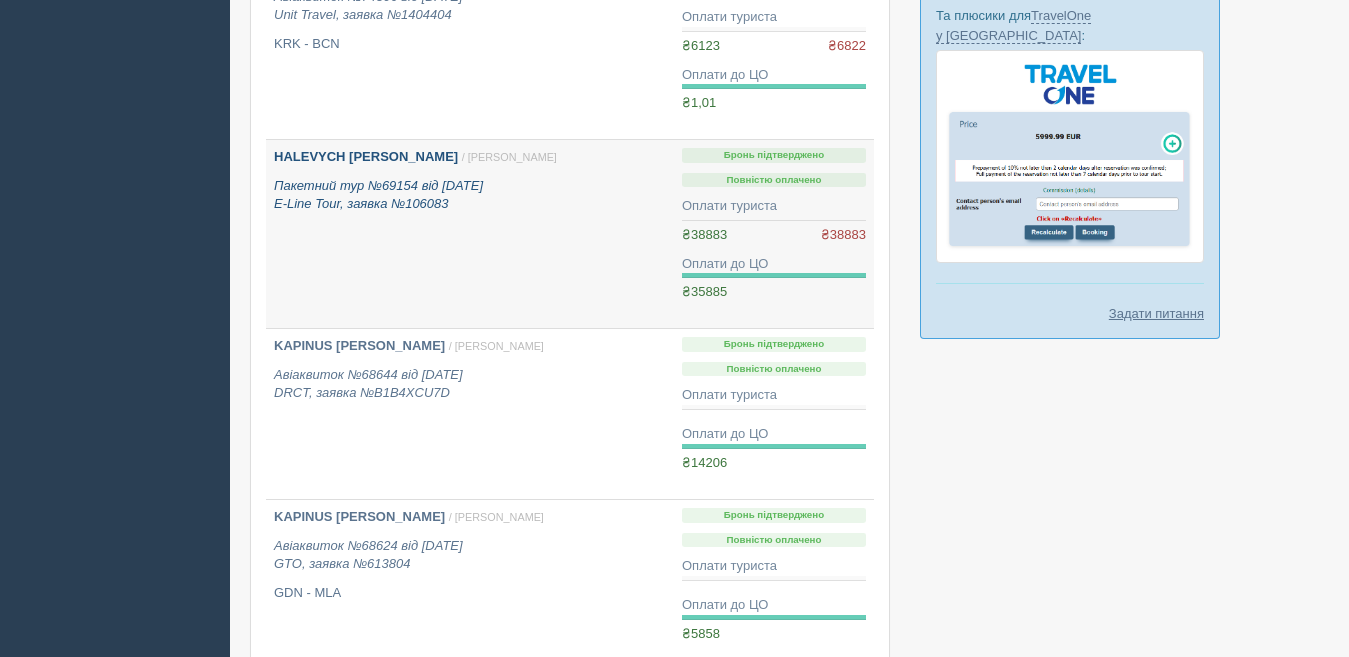 click on "HALEVYCH [PERSON_NAME]" at bounding box center (366, 156) 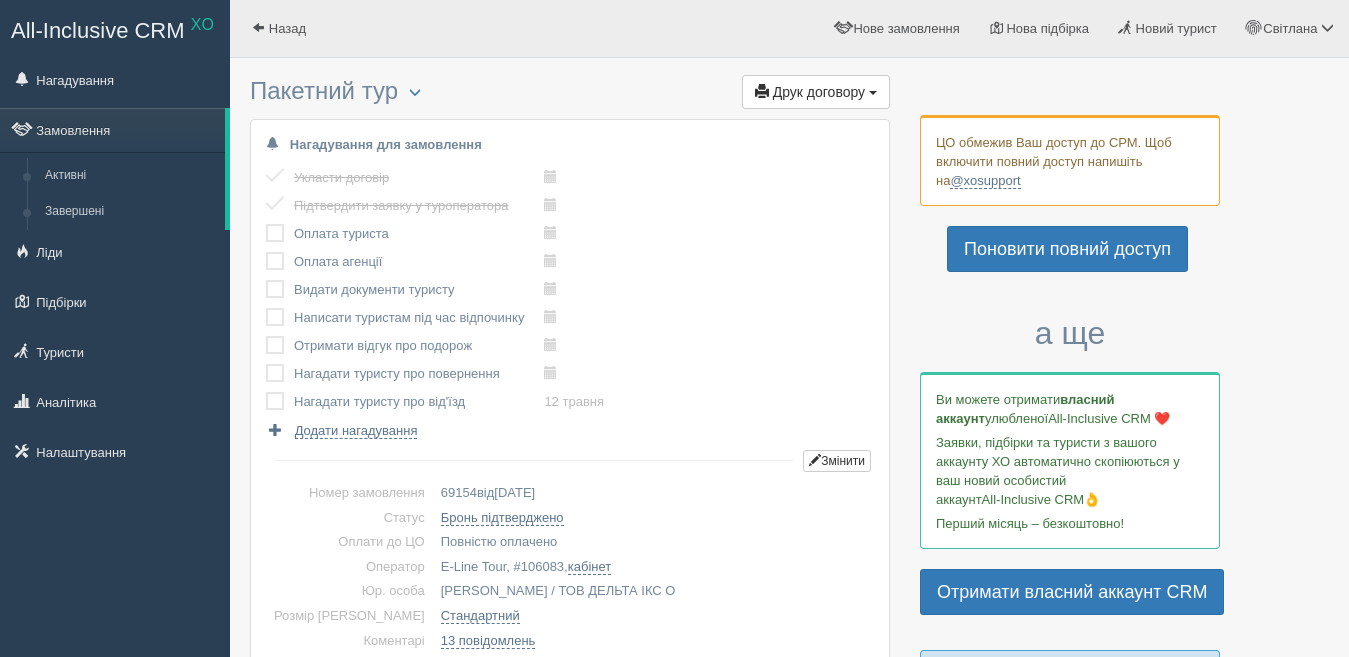 click at bounding box center [266, 224] 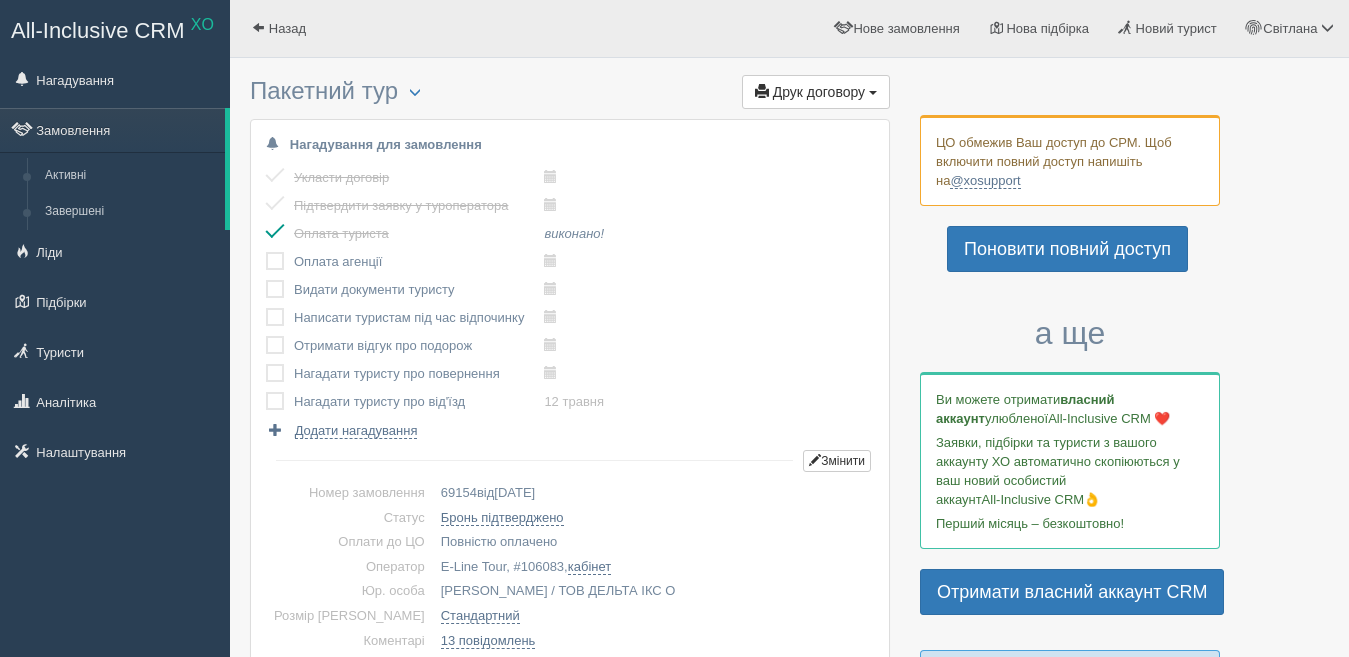 click at bounding box center [266, 252] 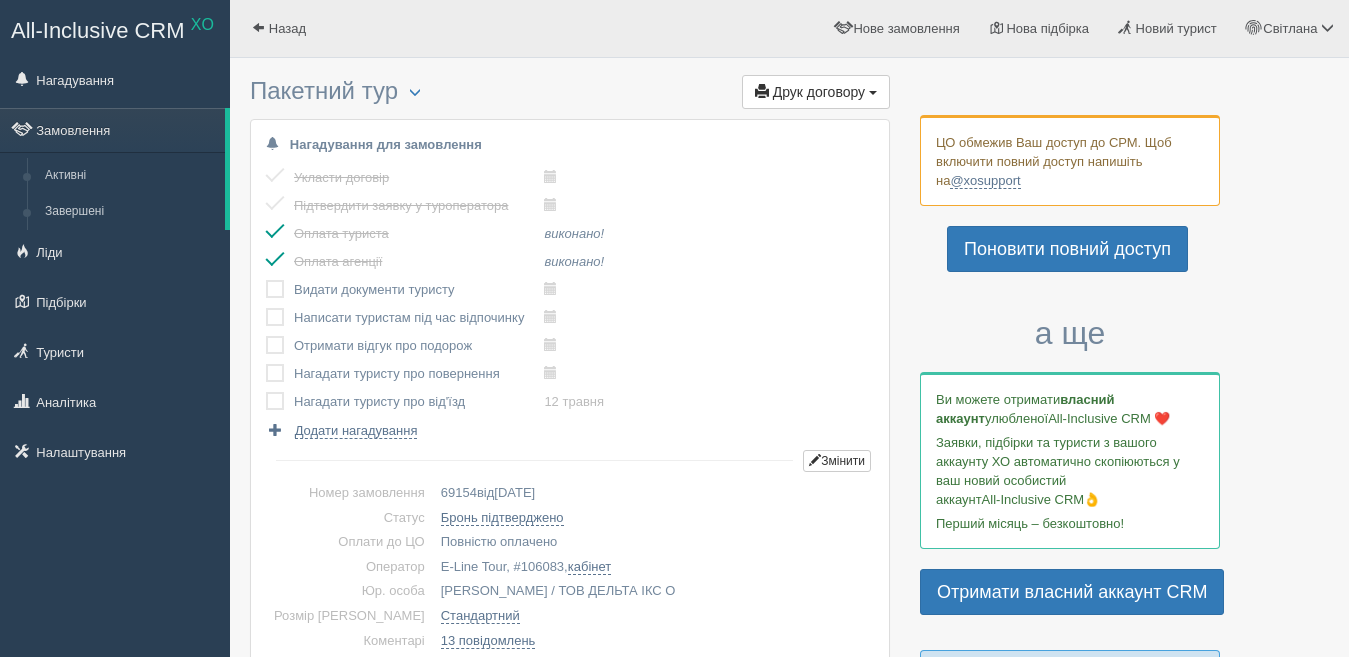 scroll, scrollTop: 0, scrollLeft: 0, axis: both 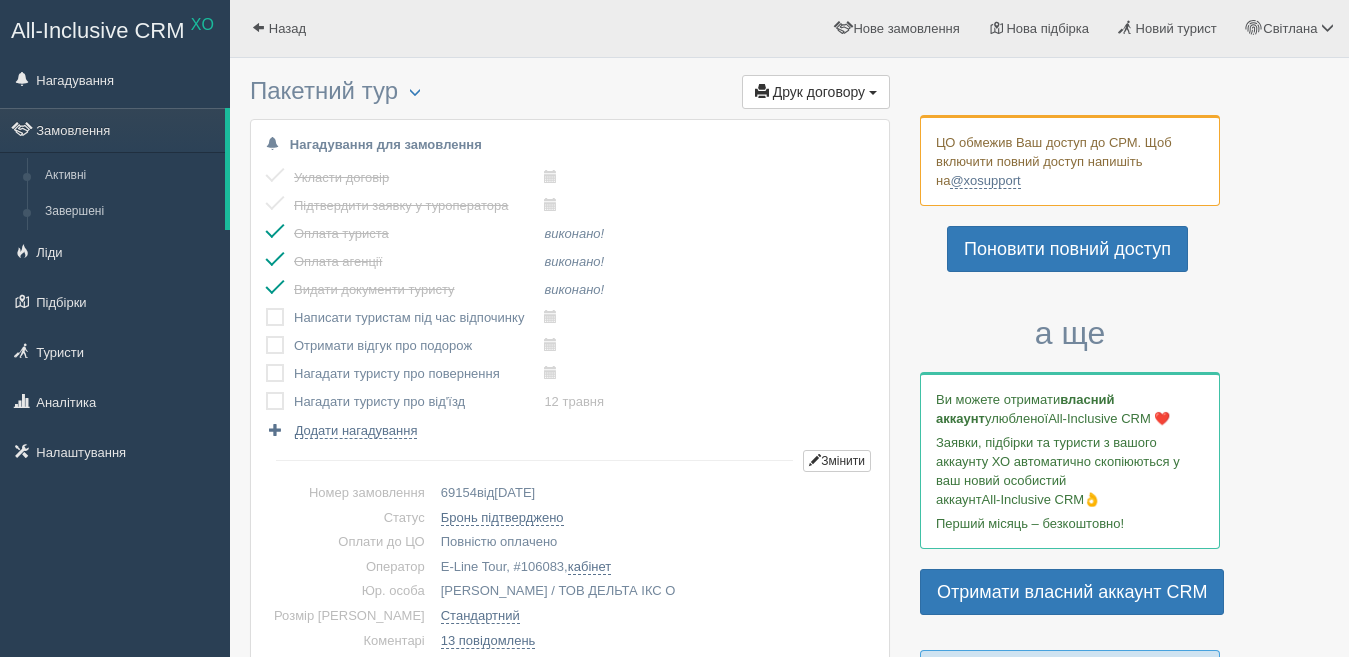 click at bounding box center (266, 308) 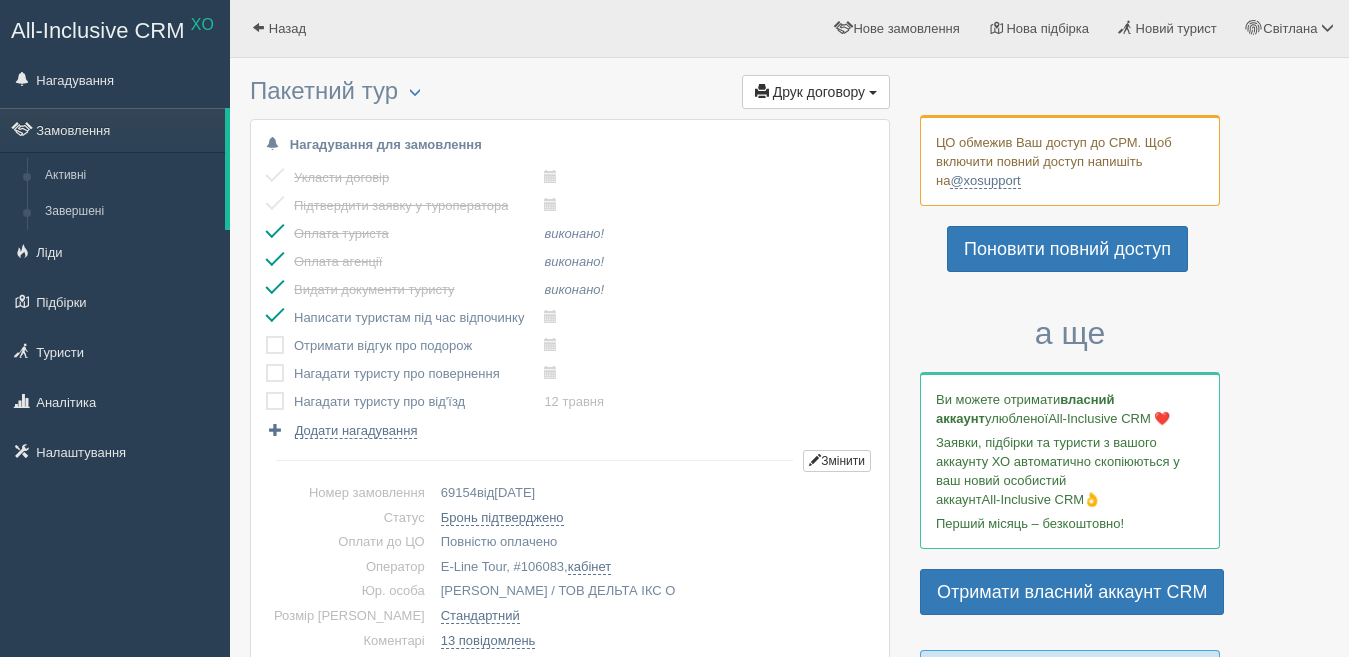 click at bounding box center (266, 336) 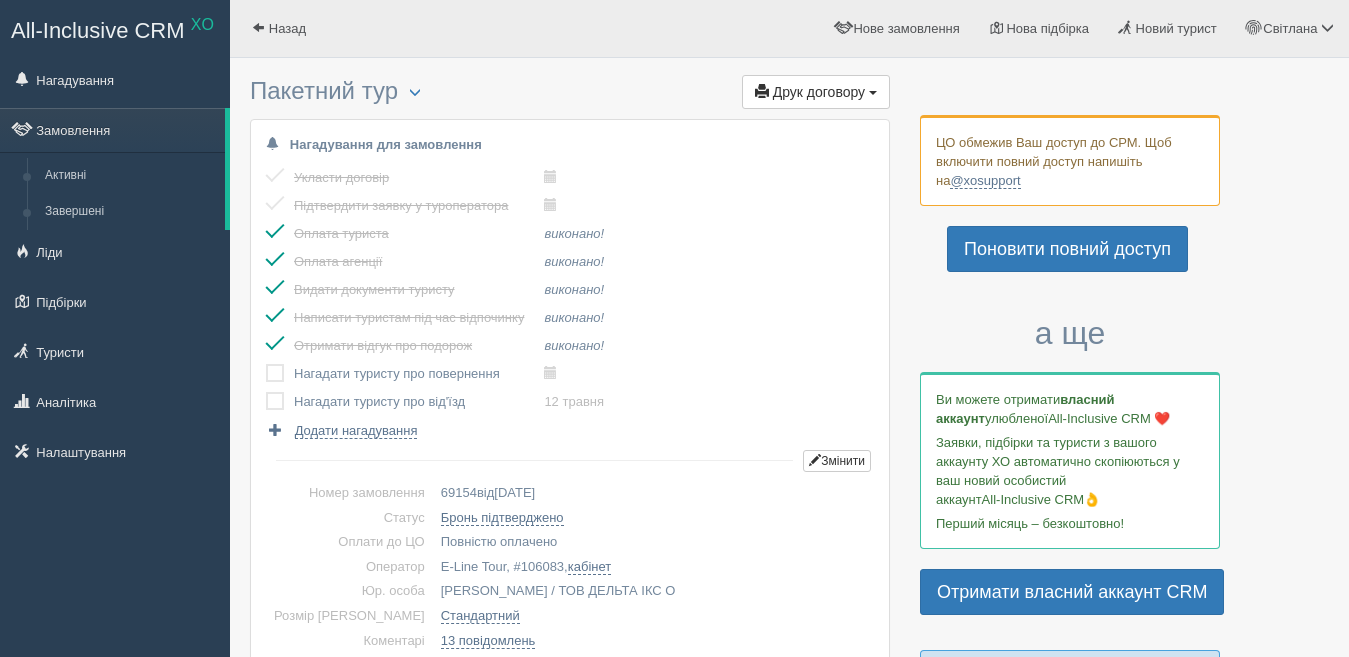 click at bounding box center [280, 374] 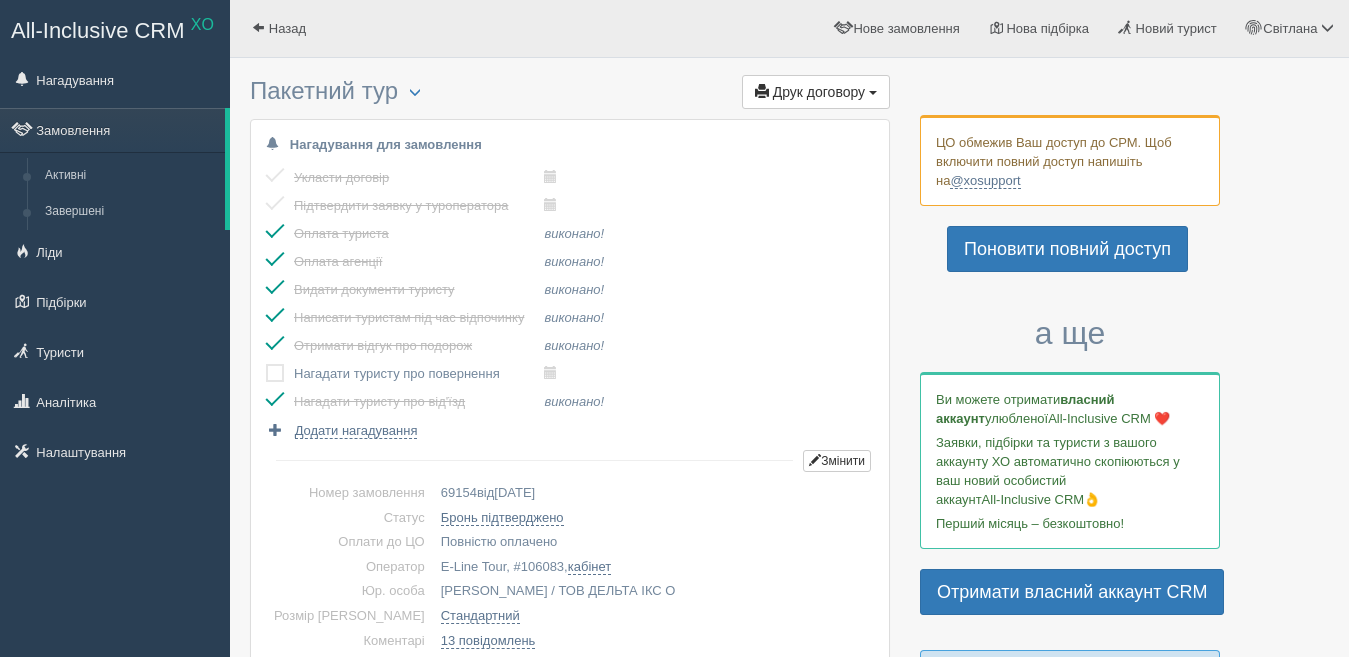 click at bounding box center [266, 364] 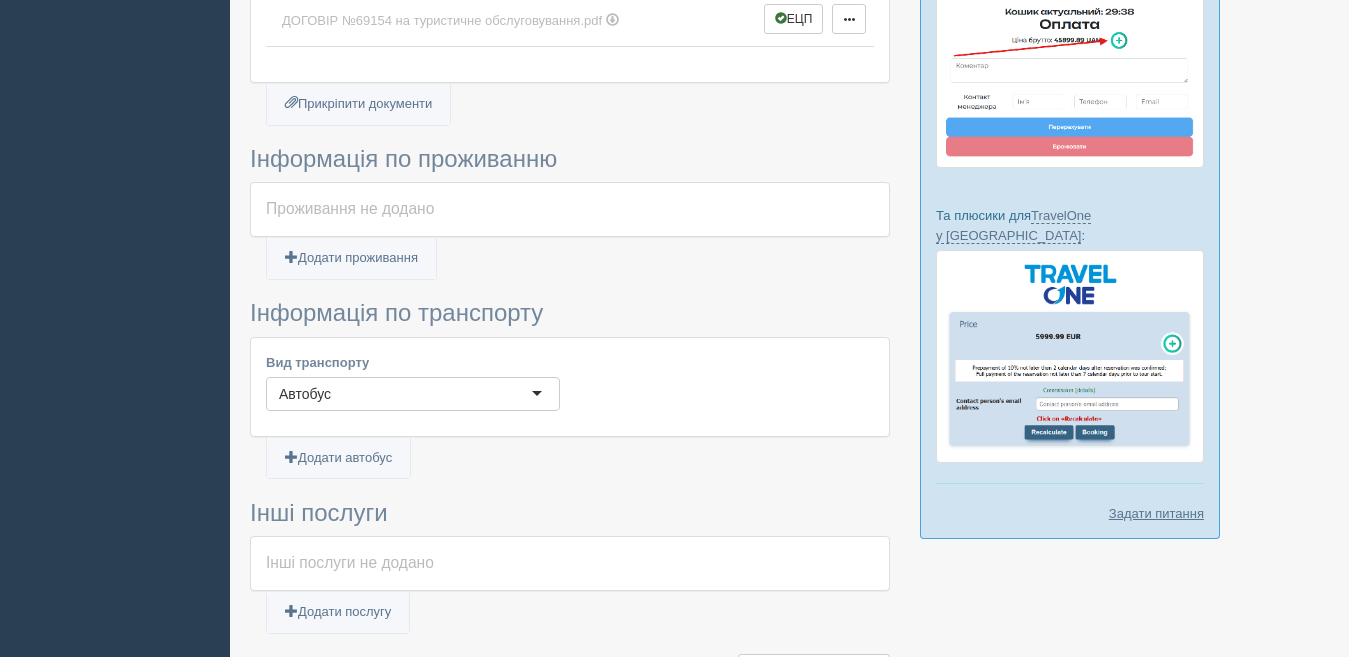 scroll, scrollTop: 1000, scrollLeft: 0, axis: vertical 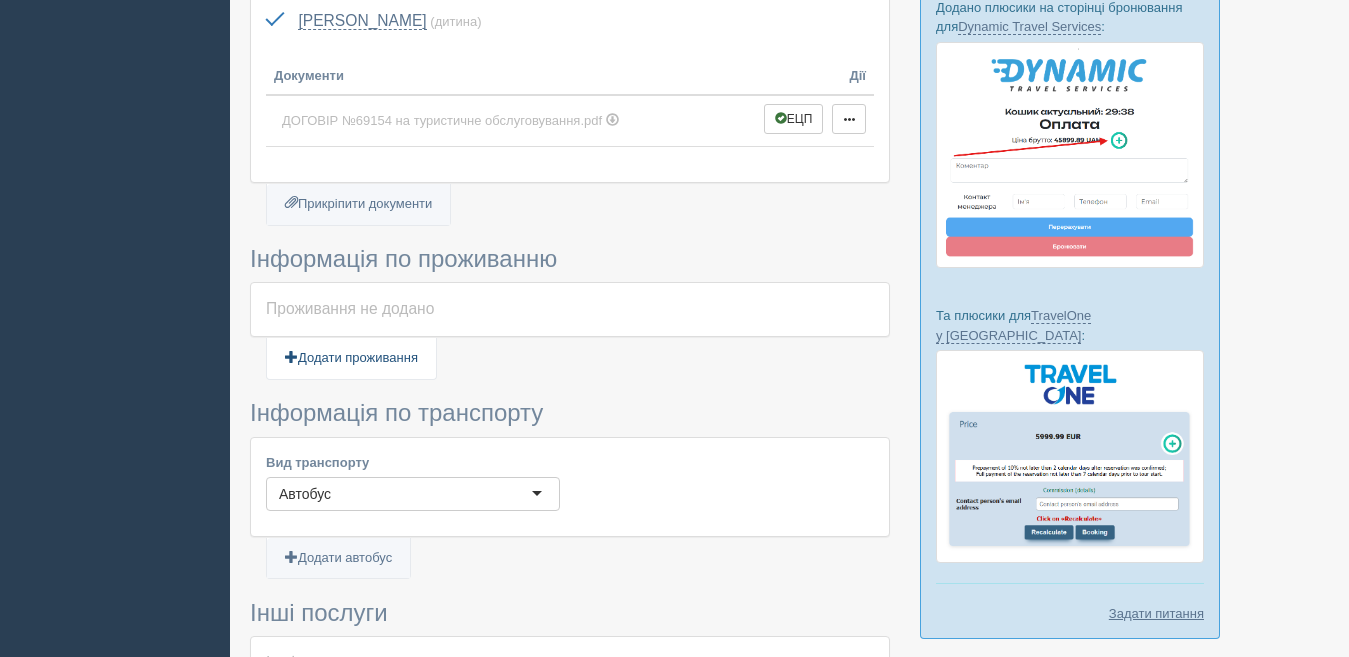 click on "Додати проживання" at bounding box center (351, 358) 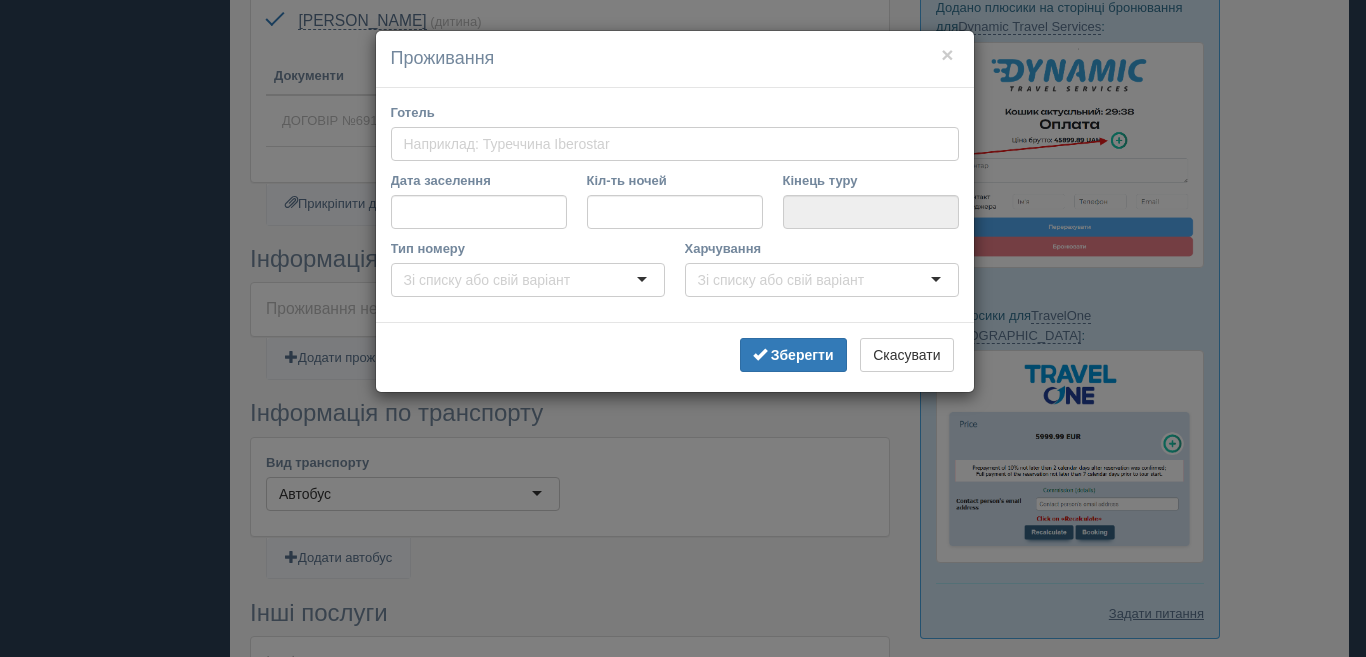 type 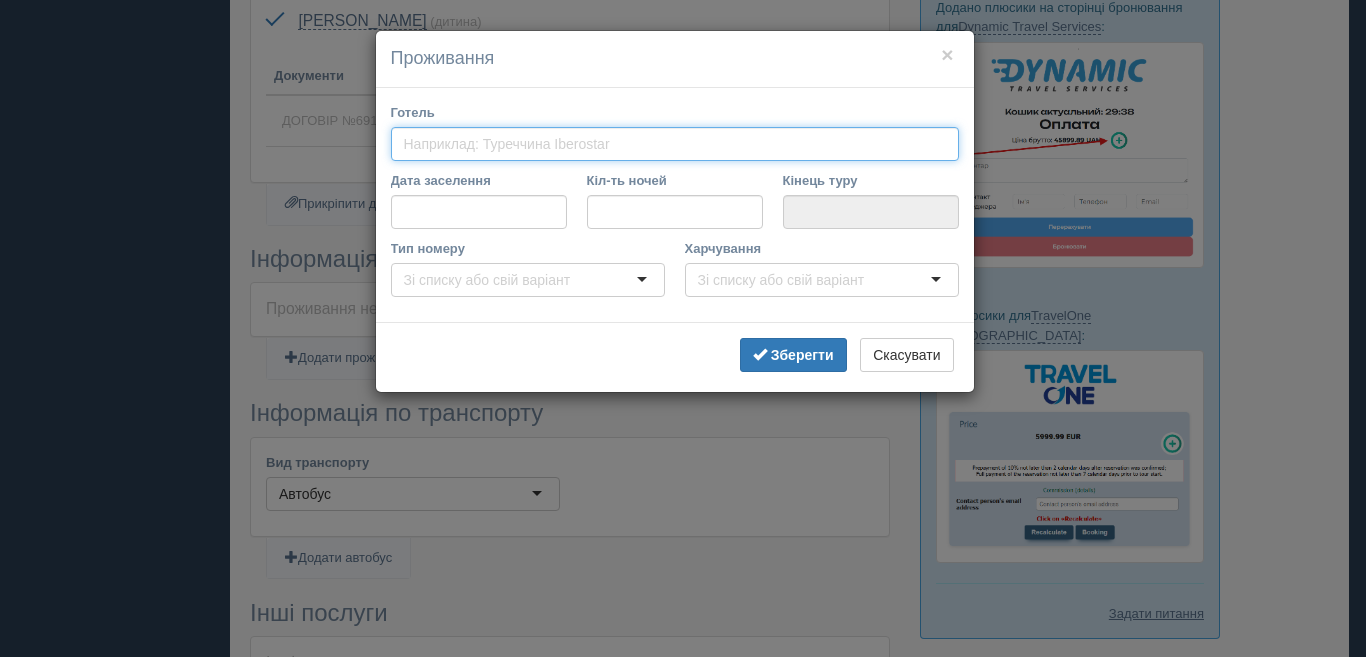 click on "Готель" at bounding box center [511, 144] 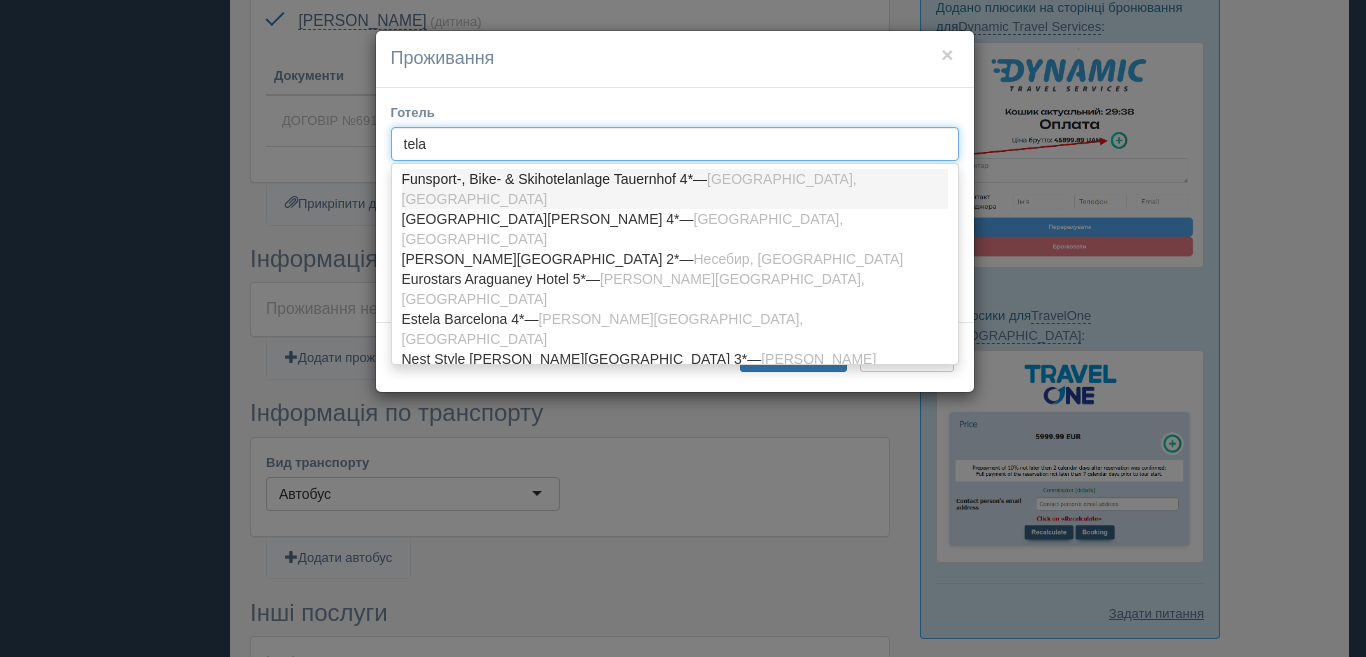 type on "telat" 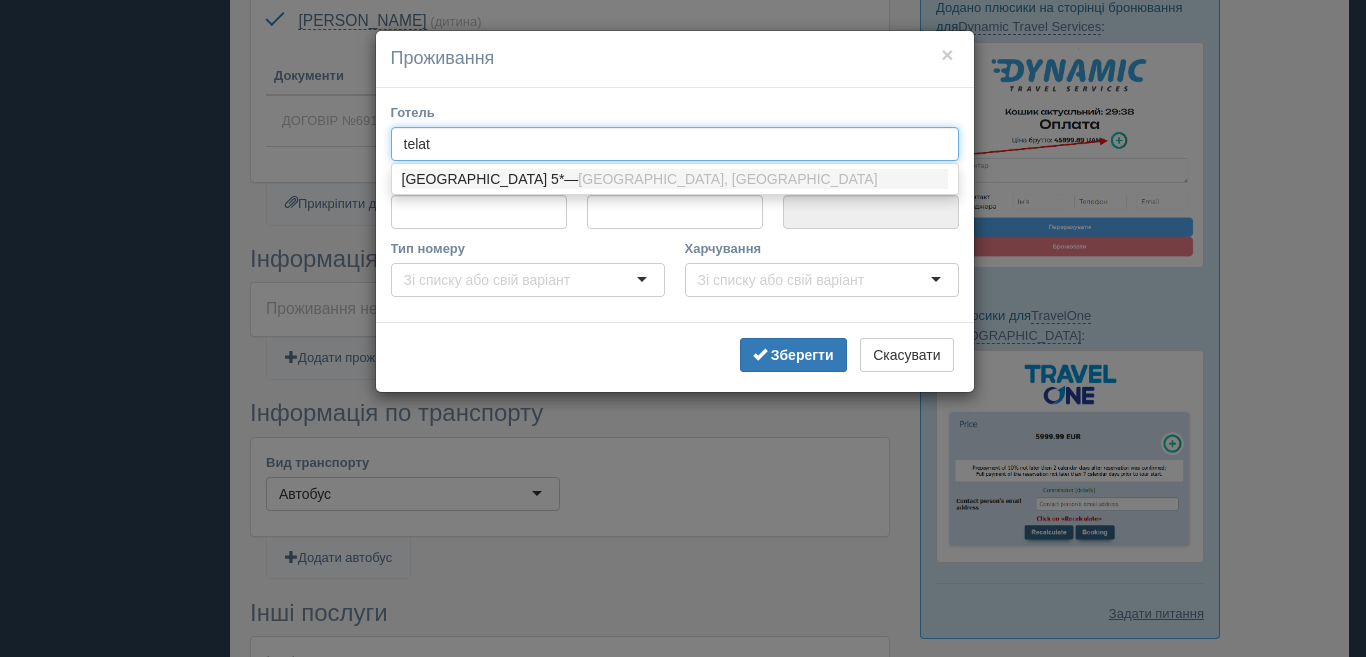 type 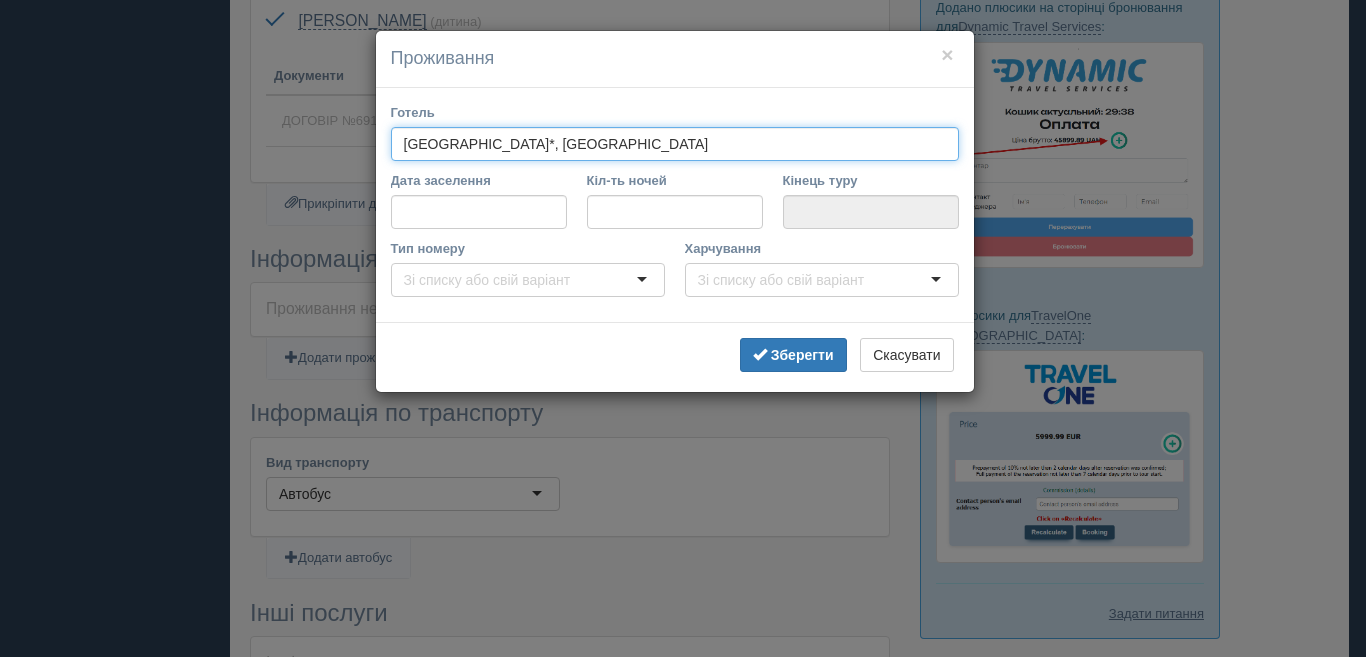 type 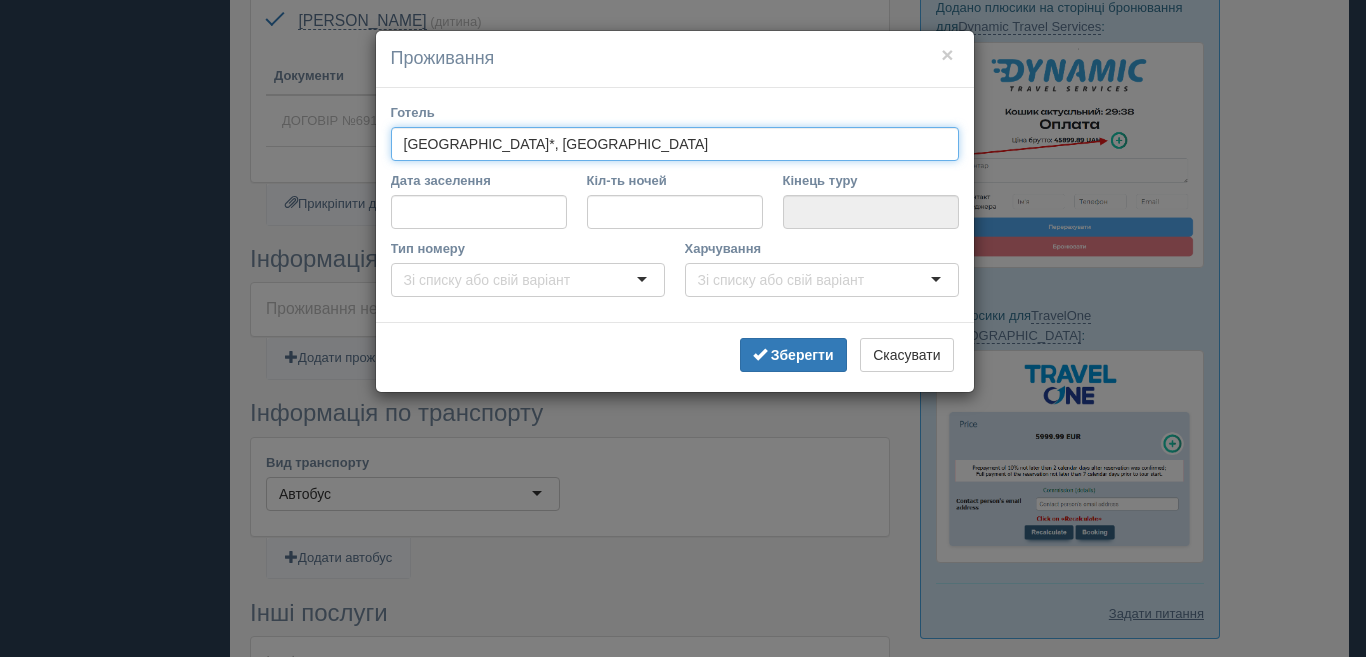 click at bounding box center (822, 280) 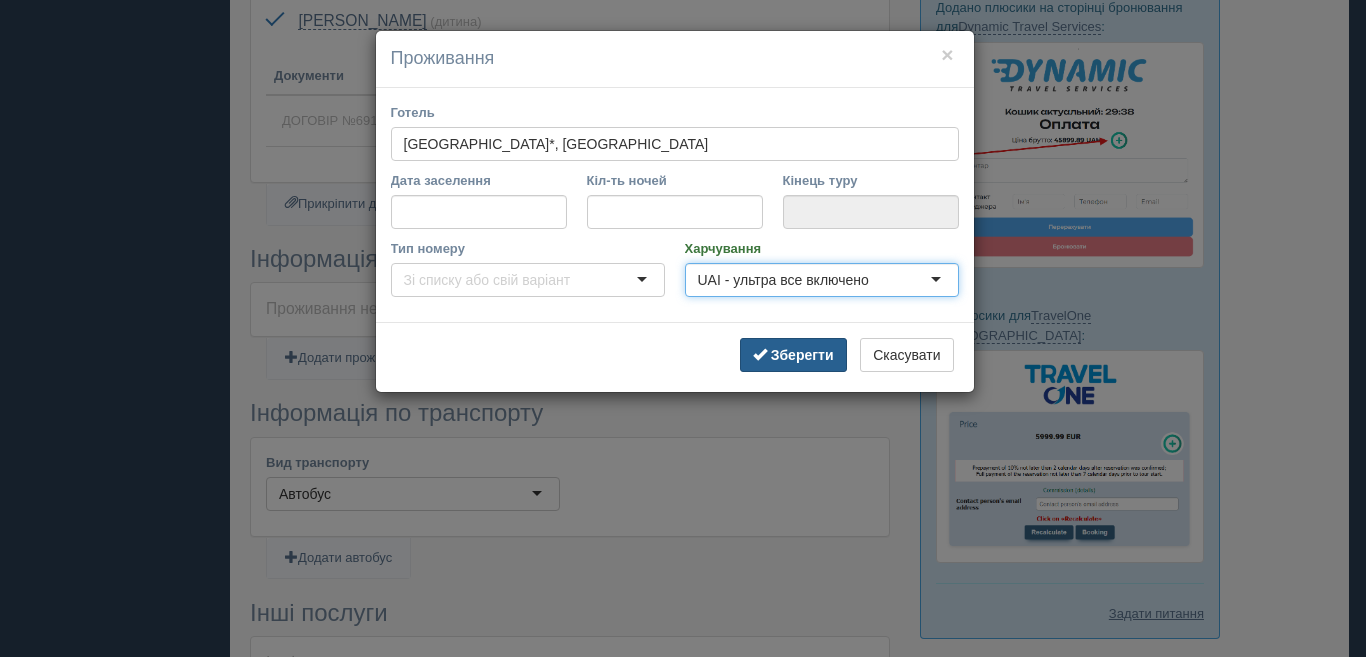 click on "Зберегти" at bounding box center [802, 355] 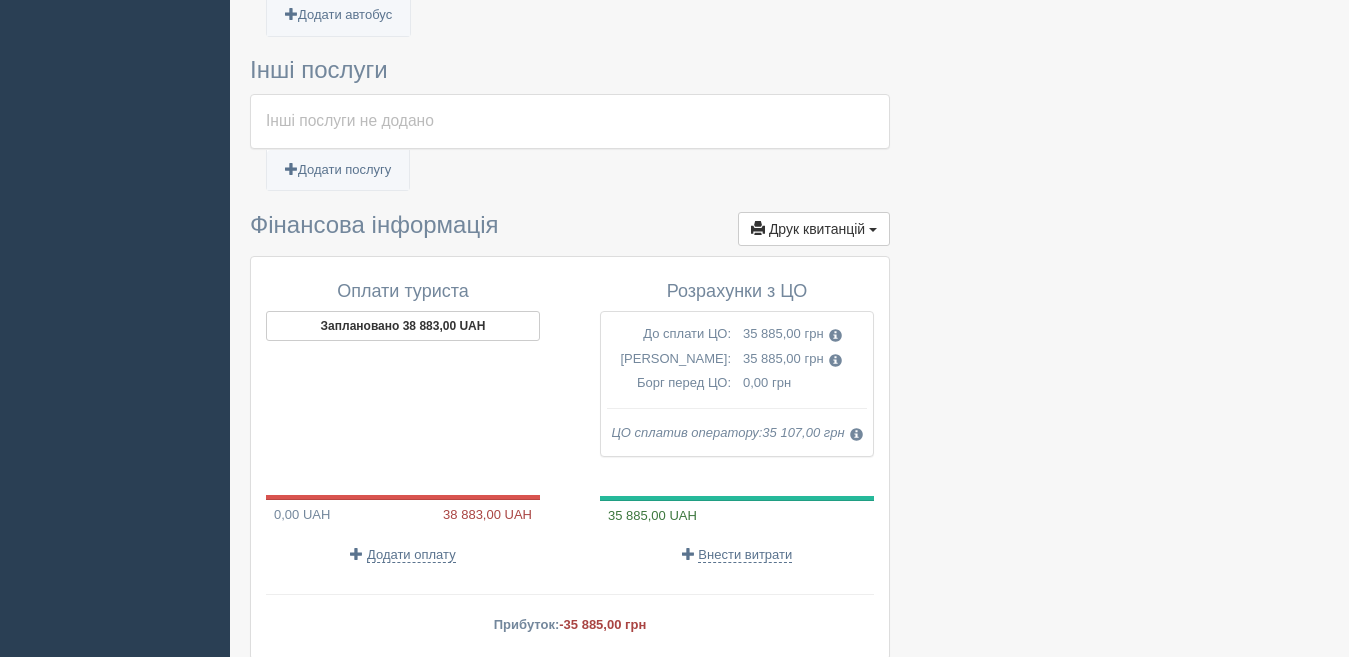 scroll, scrollTop: 1700, scrollLeft: 0, axis: vertical 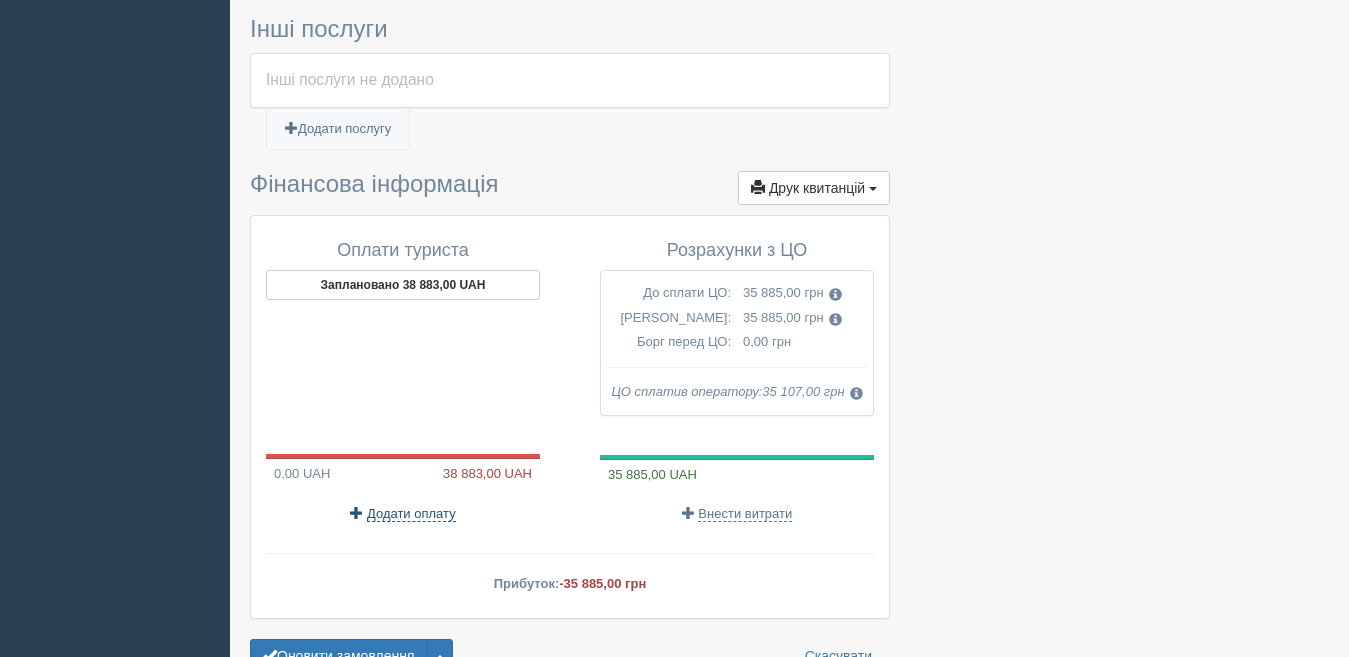 click on "Додати оплату" at bounding box center (411, 514) 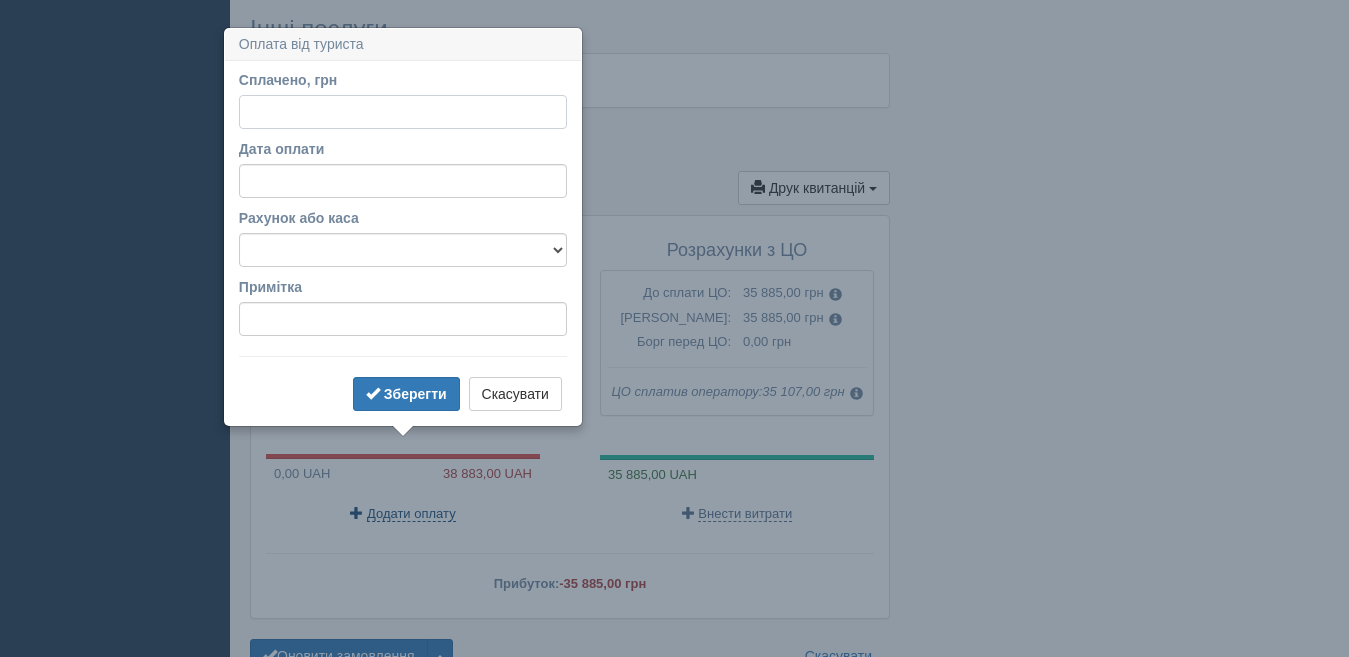 type on "12.07.2025 13:29" 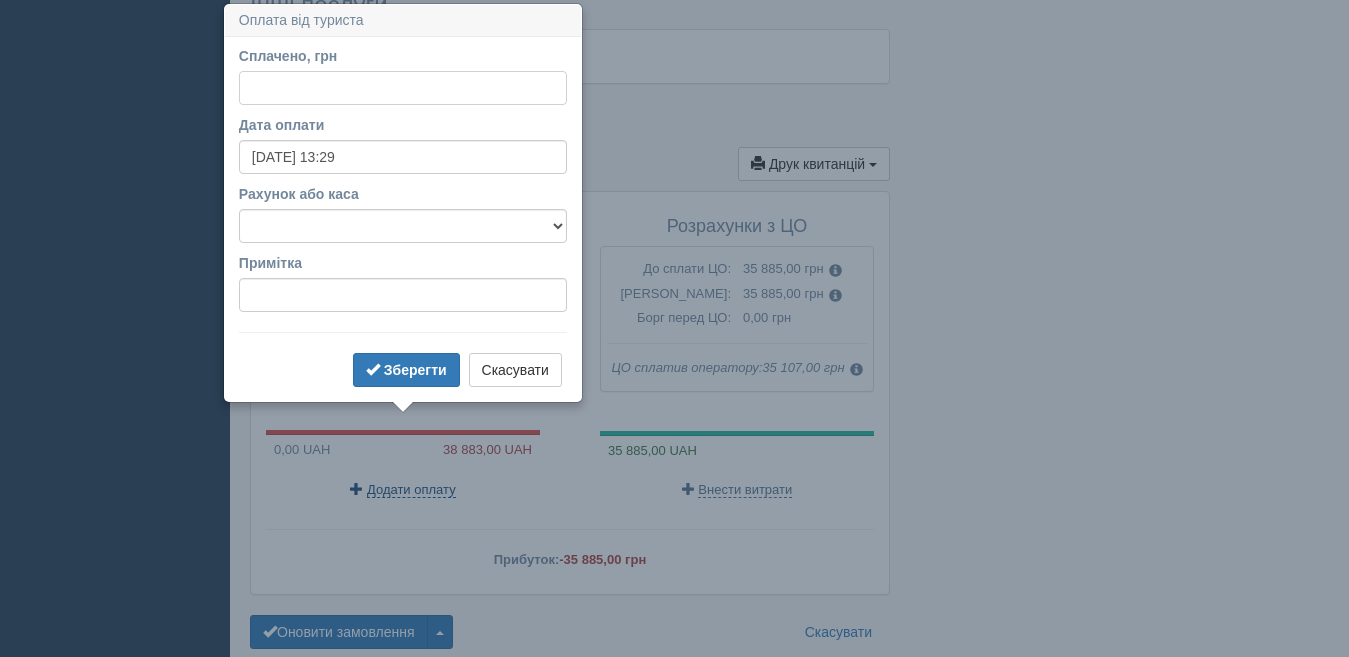 scroll, scrollTop: 1727, scrollLeft: 0, axis: vertical 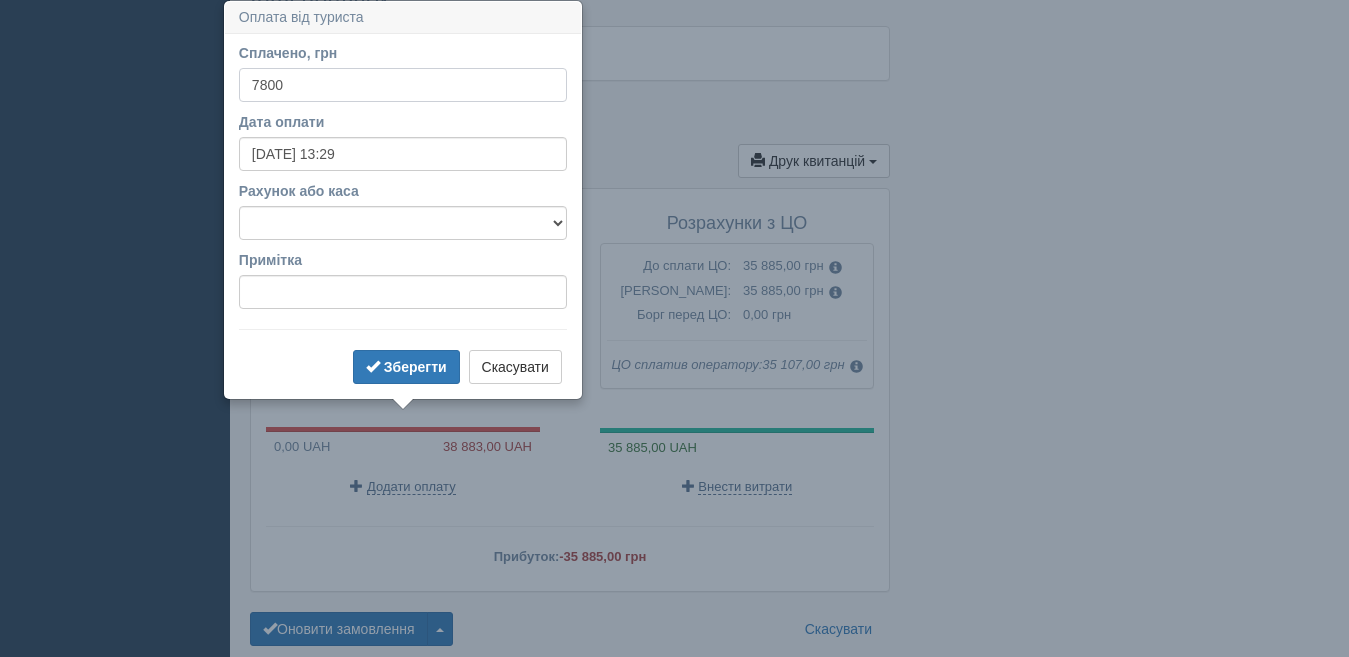 type on "7800" 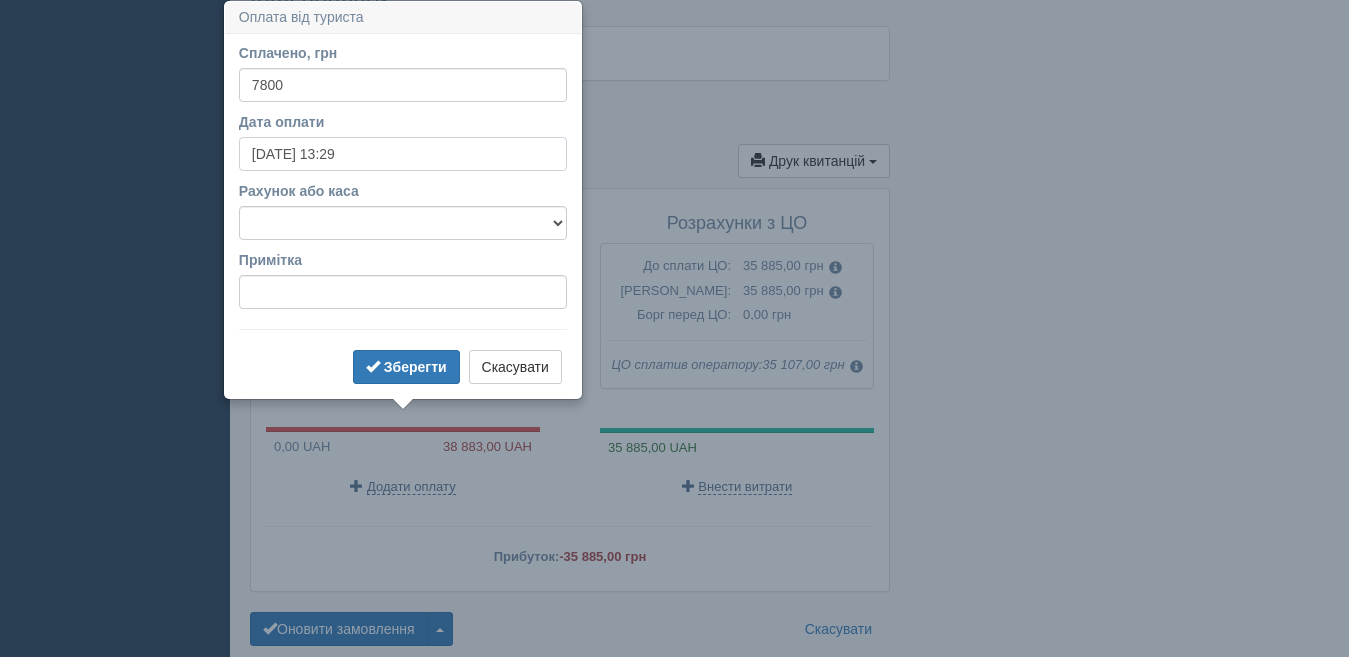 click on "12.07.2025 13:29" at bounding box center [403, 154] 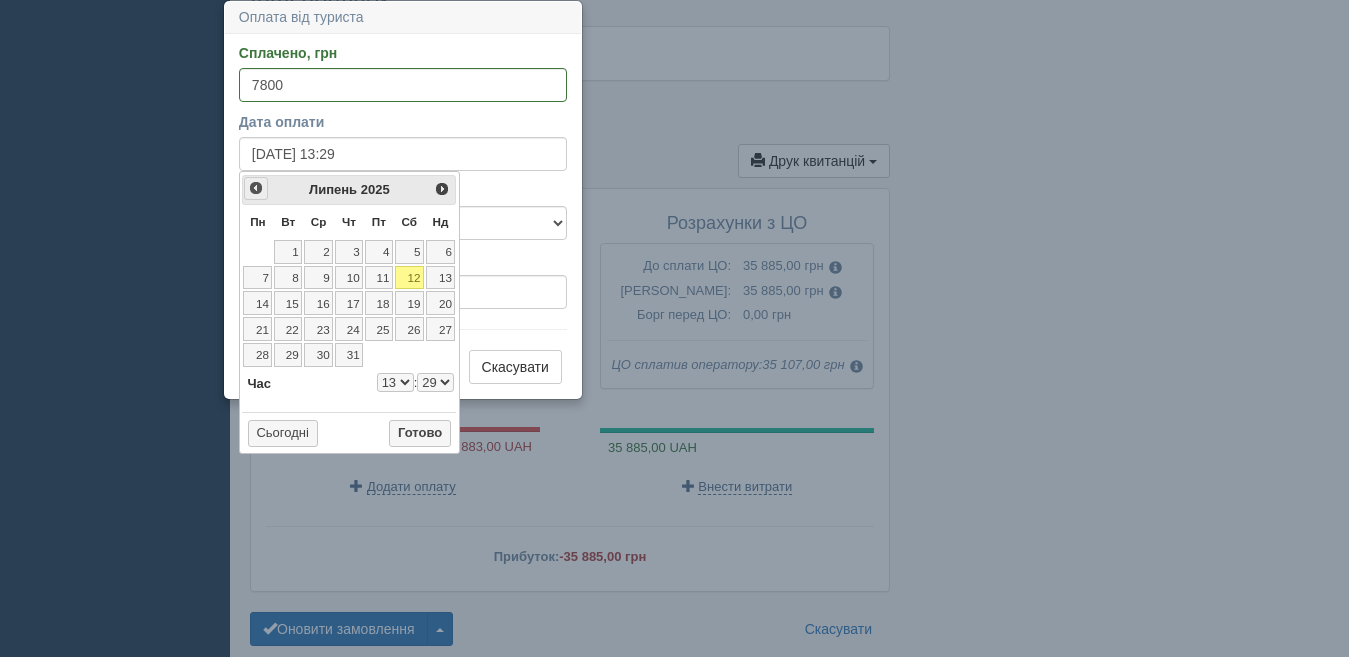 click on "<Попер" at bounding box center [256, 188] 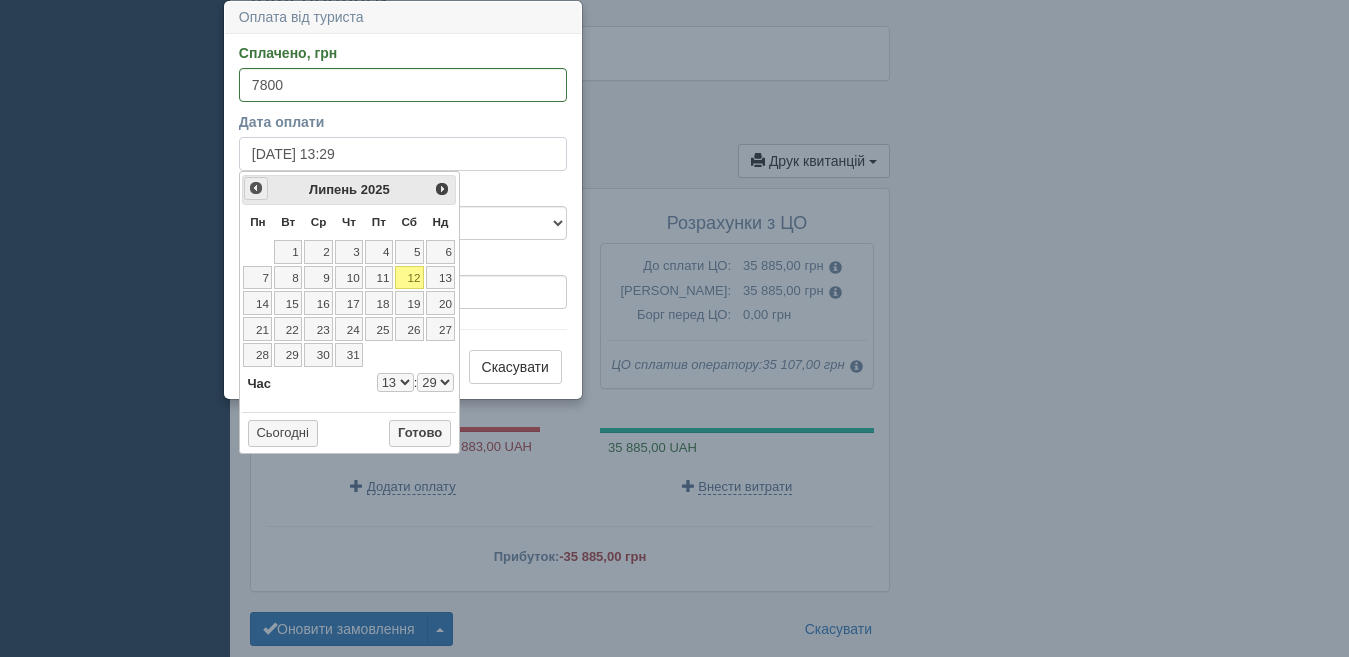 select on "13" 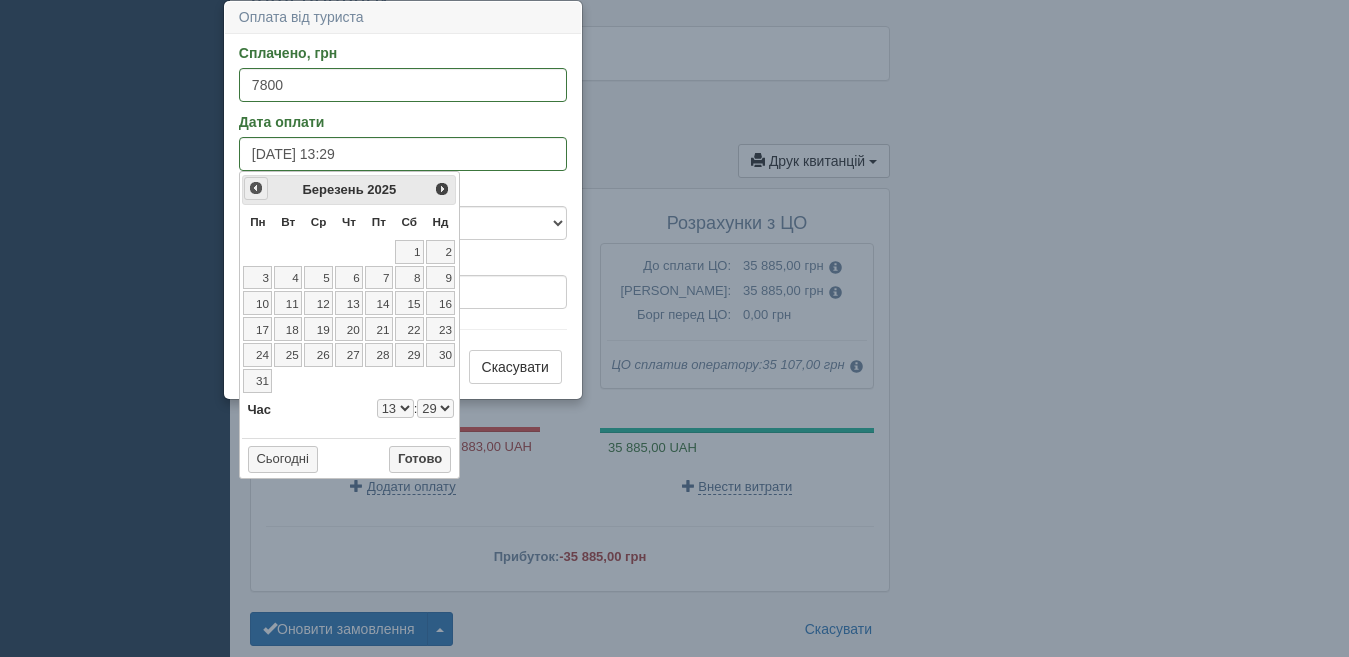 click on "<Попер" at bounding box center [256, 188] 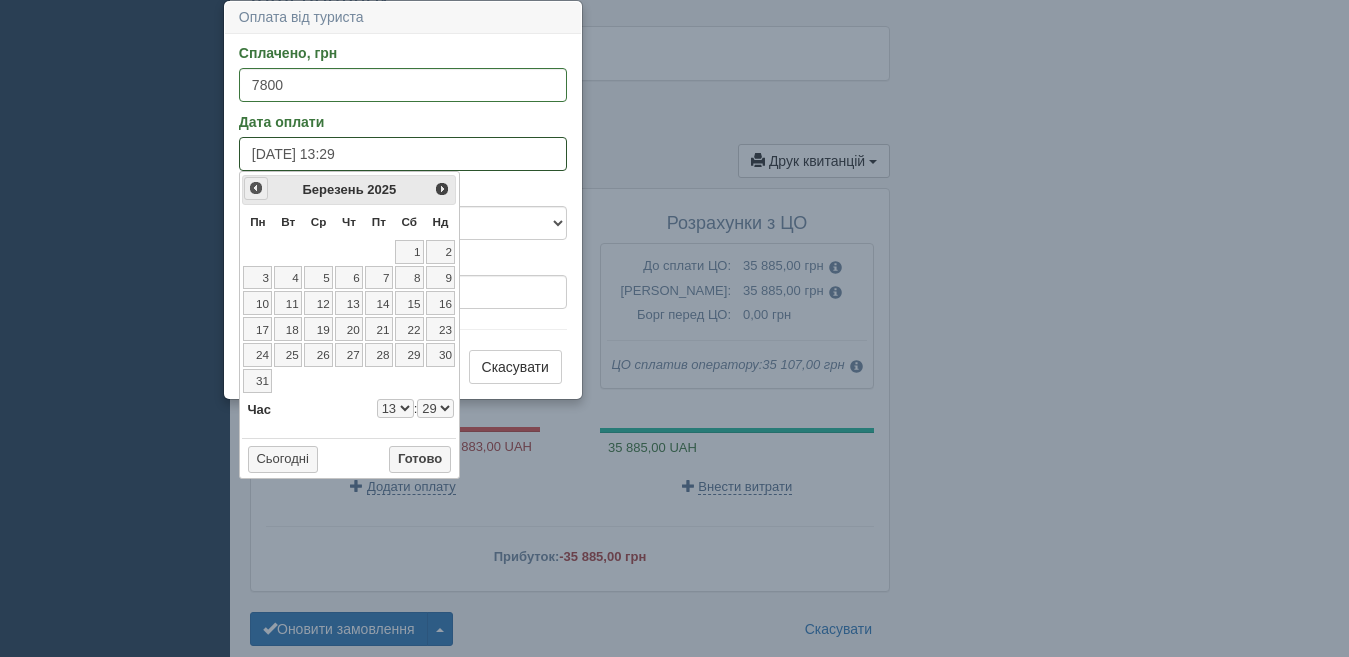 select on "13" 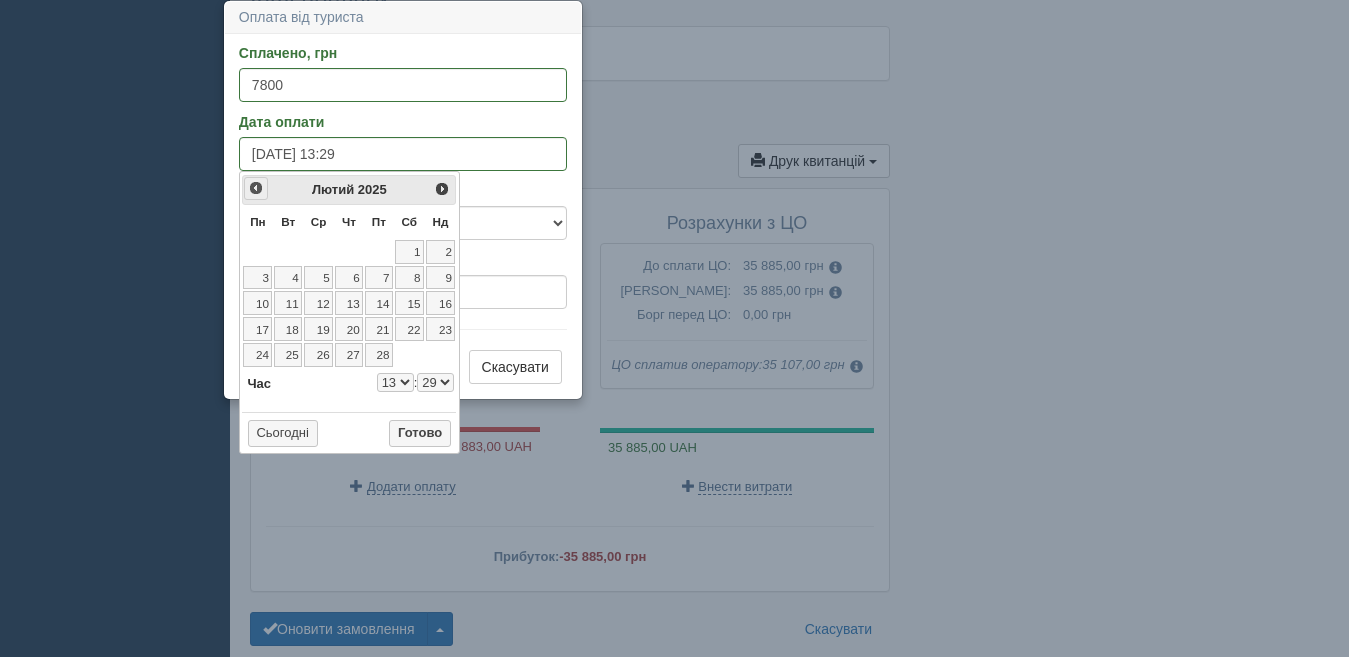 click on "<Попер" at bounding box center (256, 188) 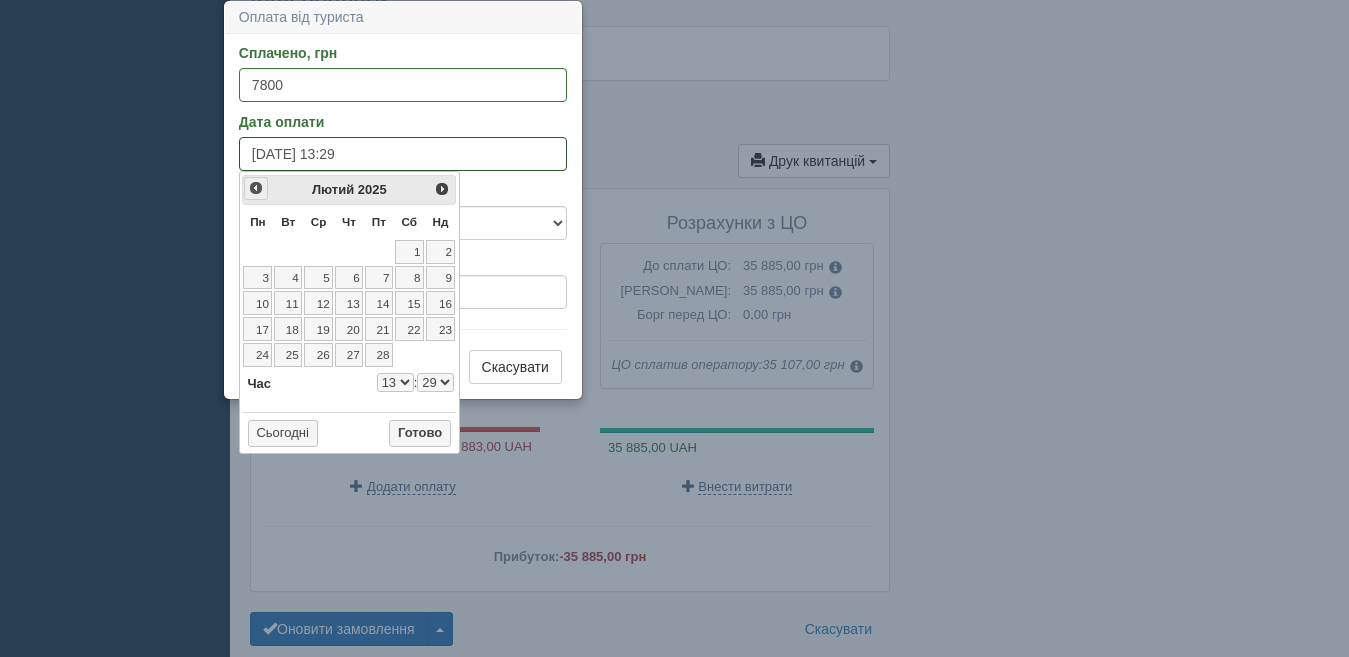 select on "13" 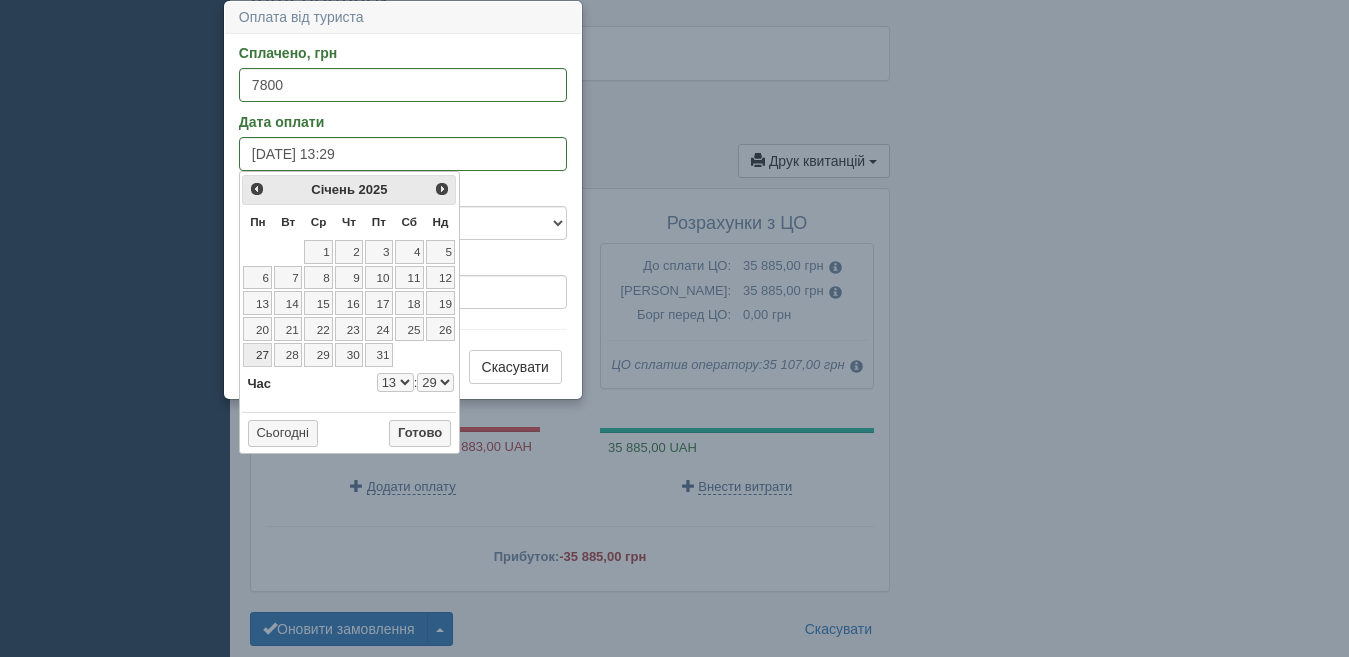click on "27" at bounding box center (257, 355) 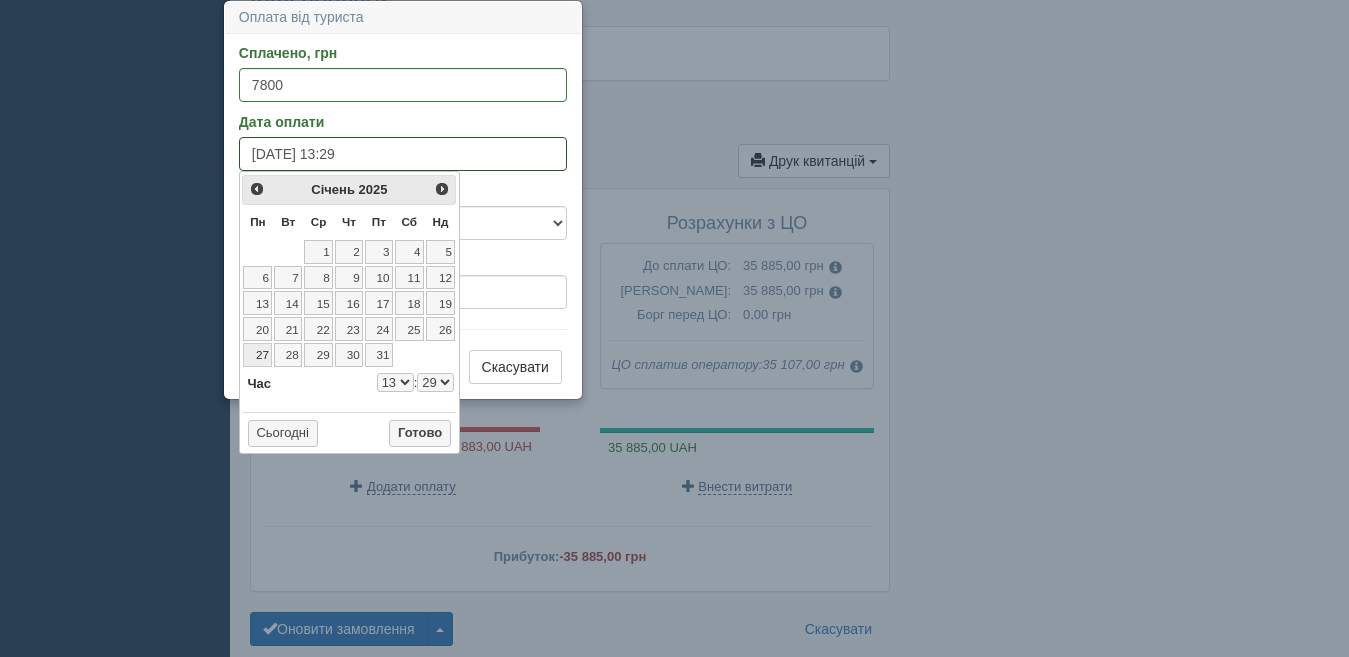 type on "27.01.2025 13:29" 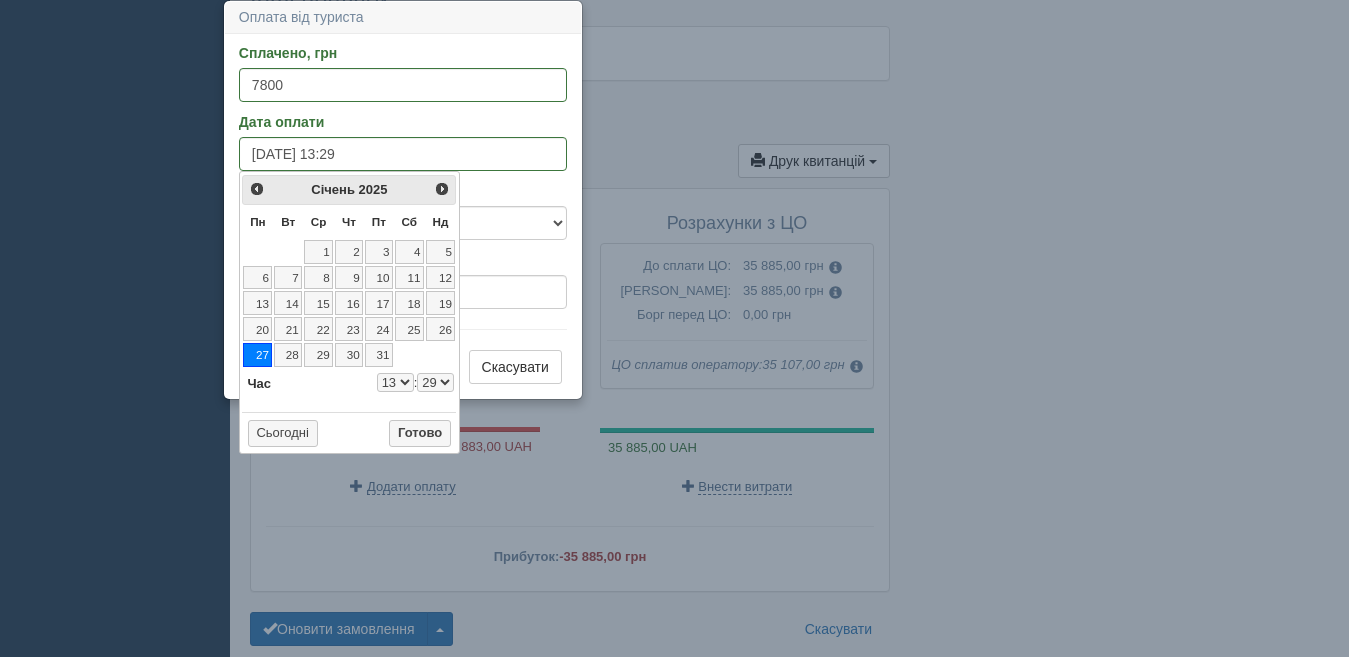 click on "0 1 2 3 4 5 6 7 8 9 10 11 12 13 14 15 16 17 18 19 20 21 22 23" at bounding box center (395, 382) 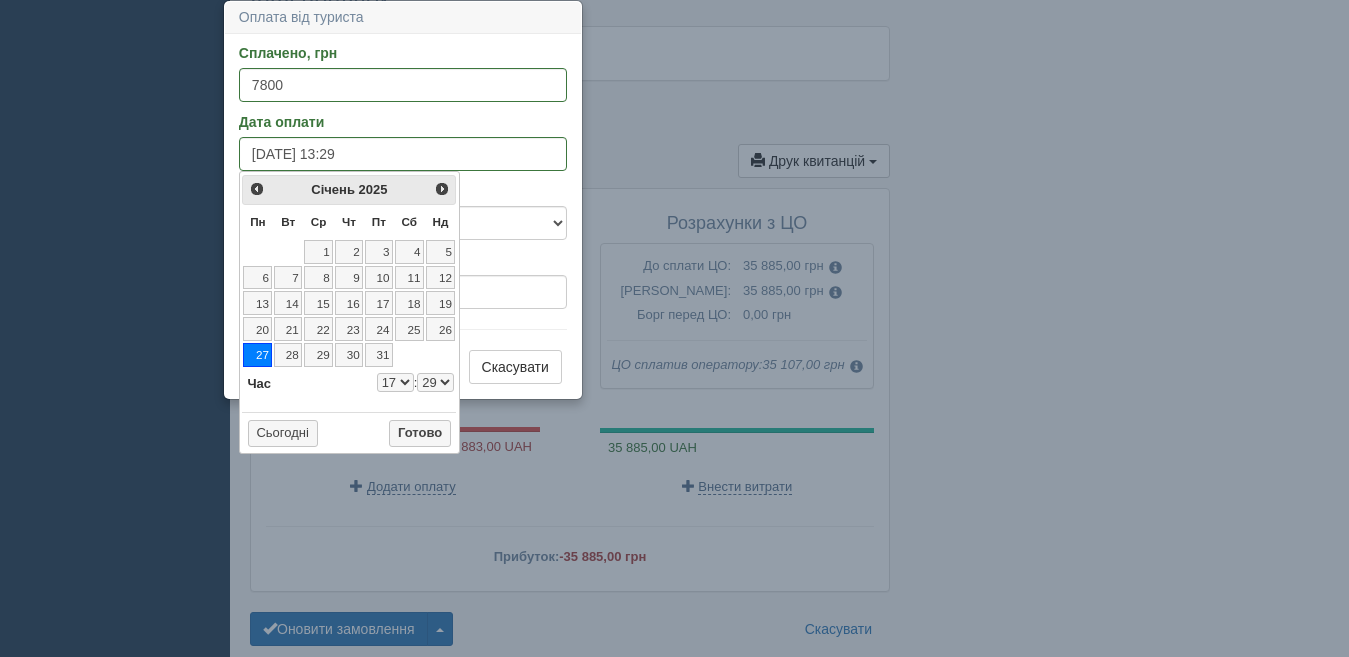 type on "27.01.2025 17:29" 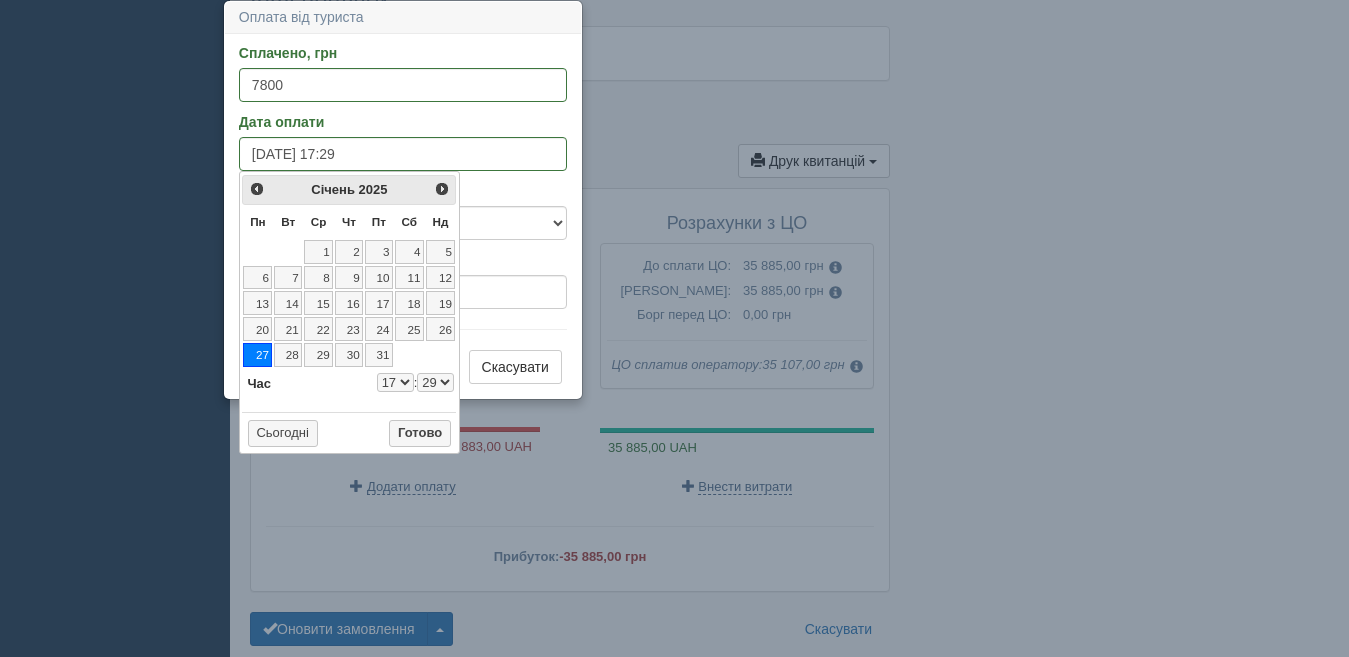 select on "17" 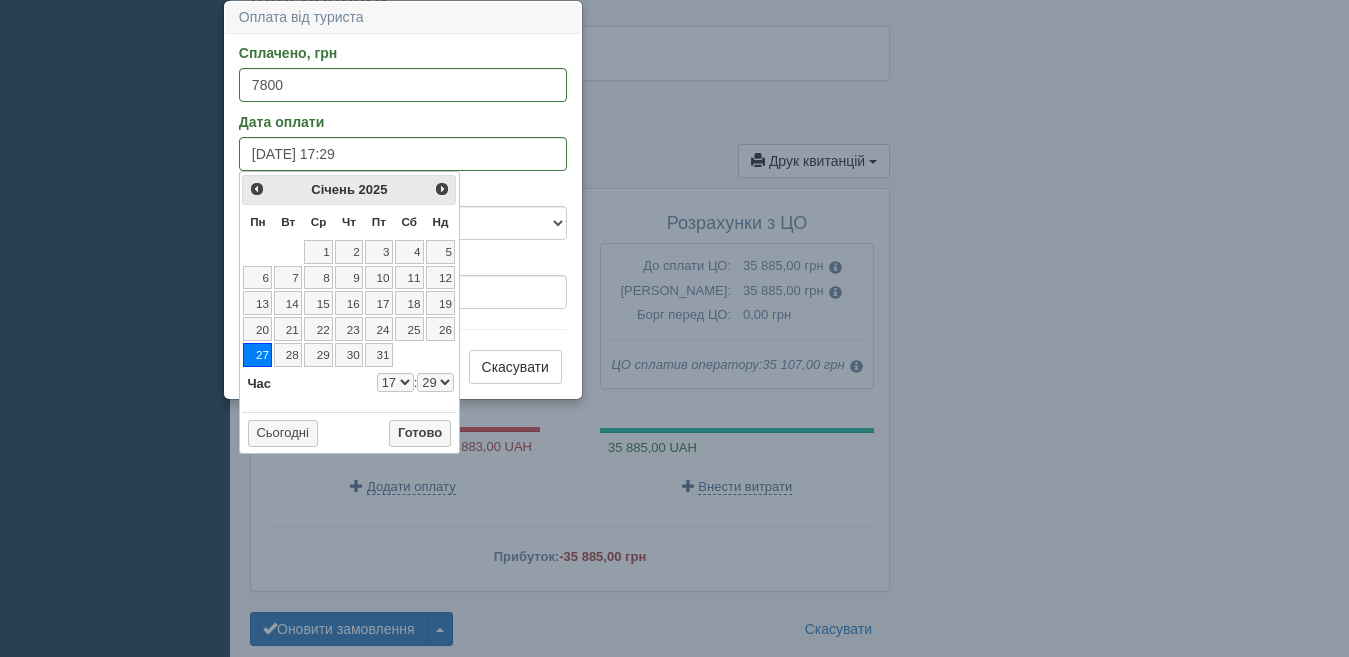 click on "00 01 02 03 04 05 06 07 08 09 10 11 12 13 14 15 16 17 18 19 20 21 22 23 24 25 26 27 28 29 30 31 32 33 34 35 36 37 38 39 40 41 42 43 44 45 46 47 48 49 50 51 52 53 54 55 56 57 58 59" at bounding box center [435, 382] 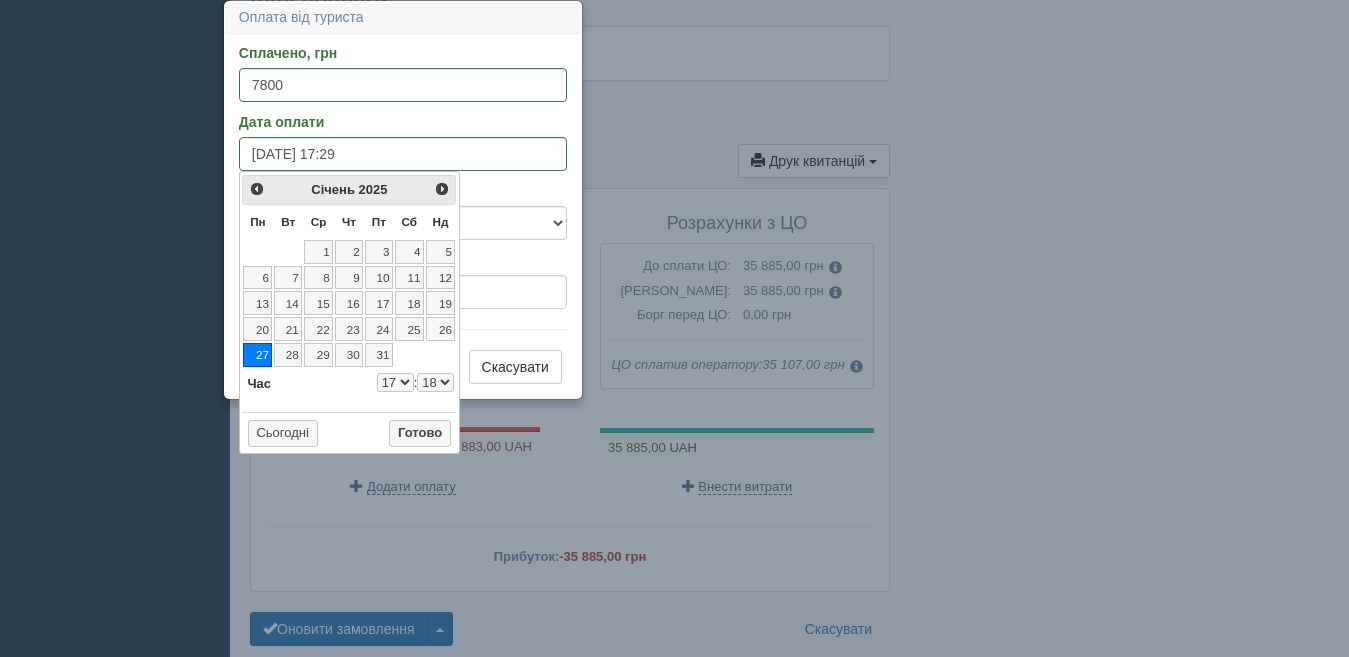 type on "27.01.2025 17:18" 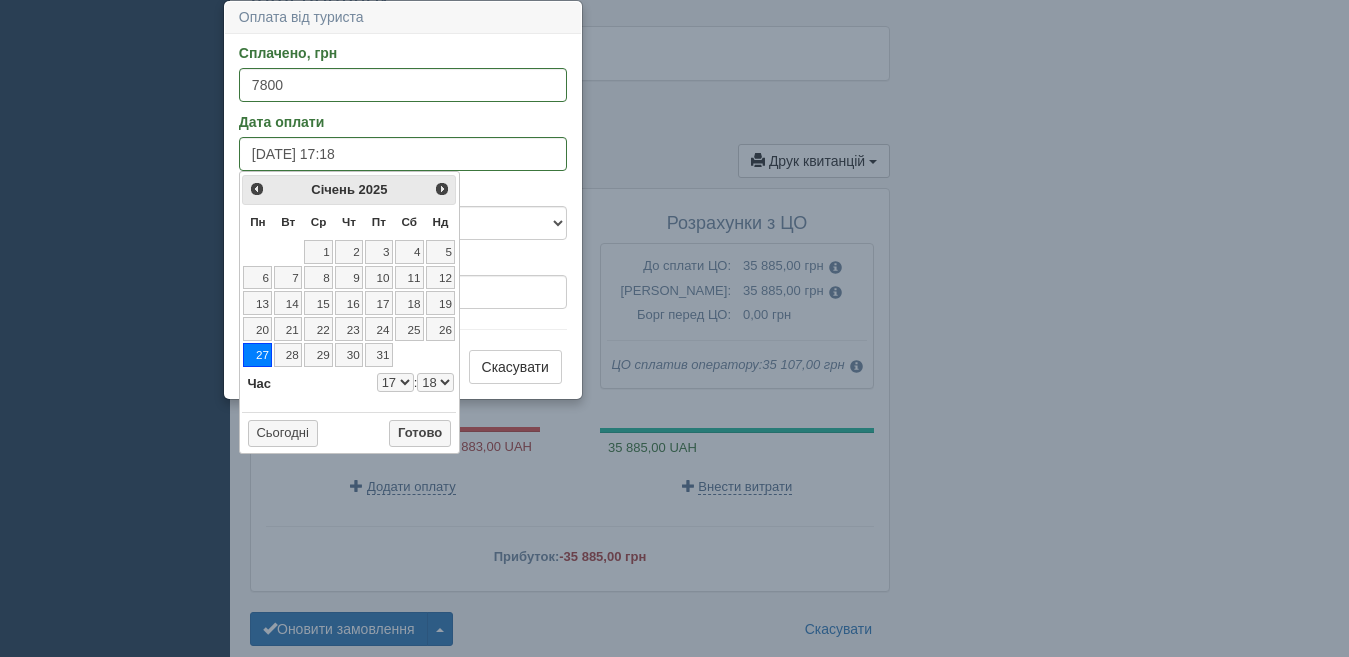 select on "17" 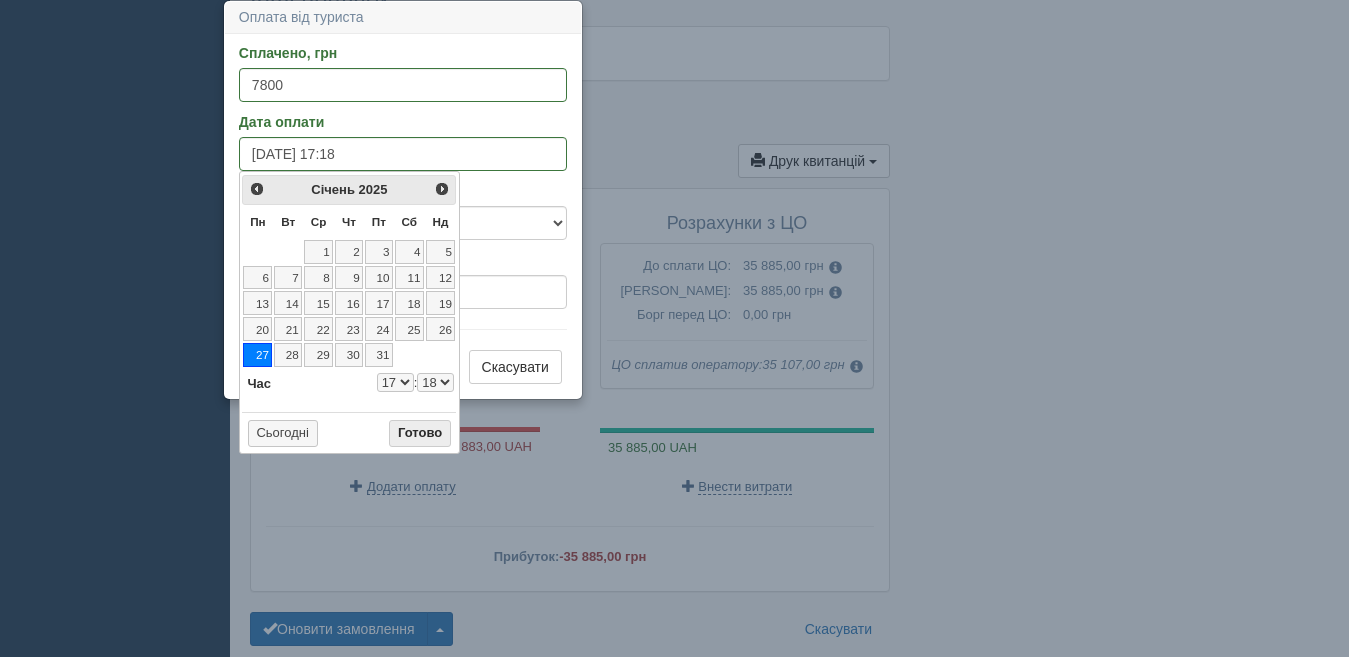 click on "Готово" at bounding box center [420, 434] 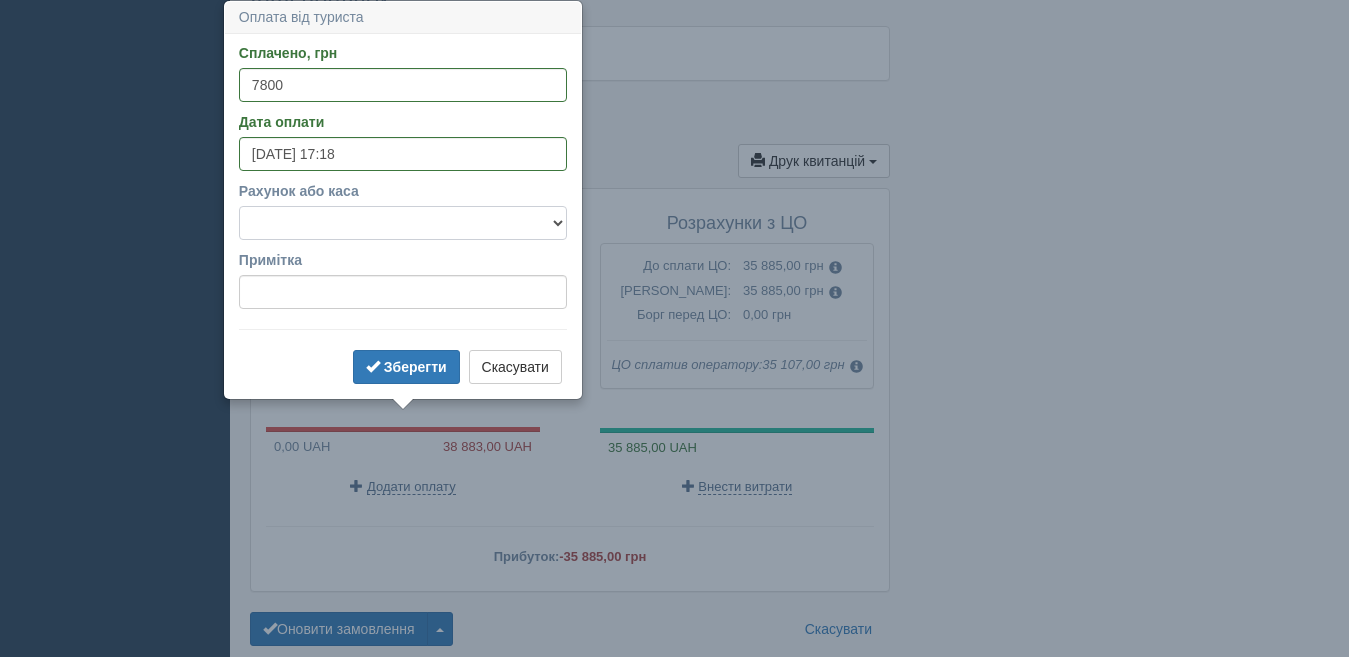 click on "Готівка
Картка
Рахунок у банку" at bounding box center (403, 223) 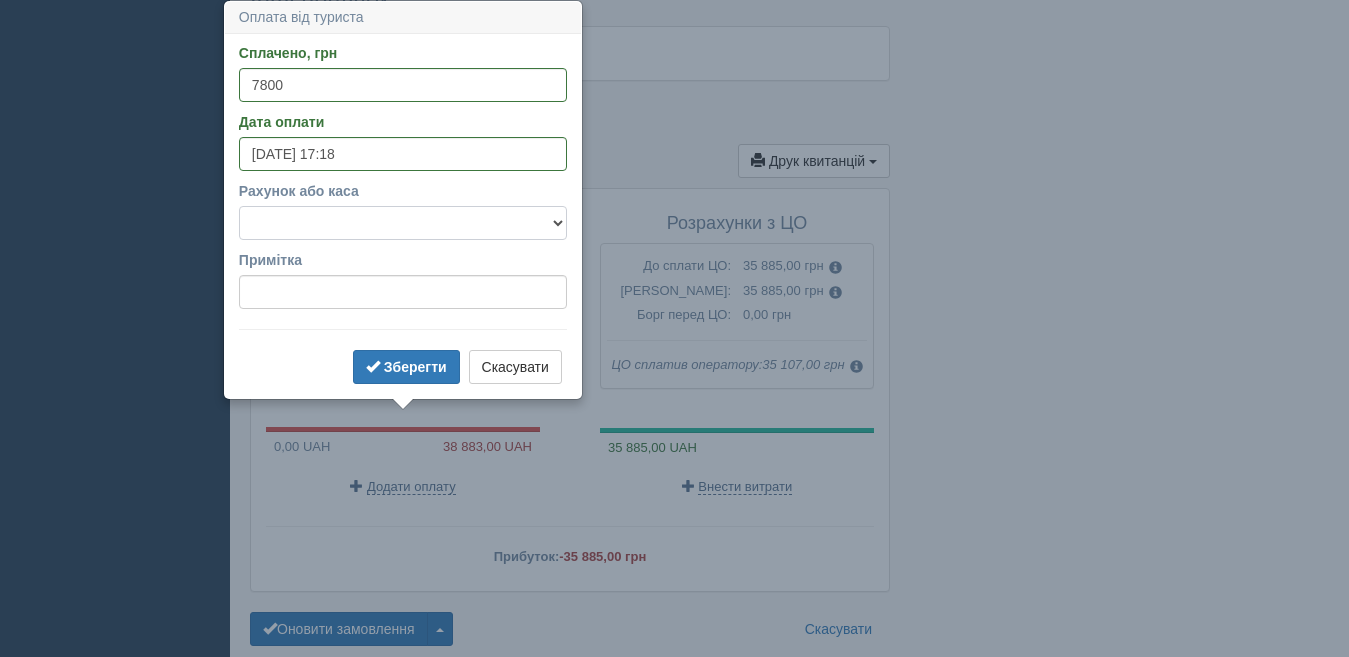 select on "1165" 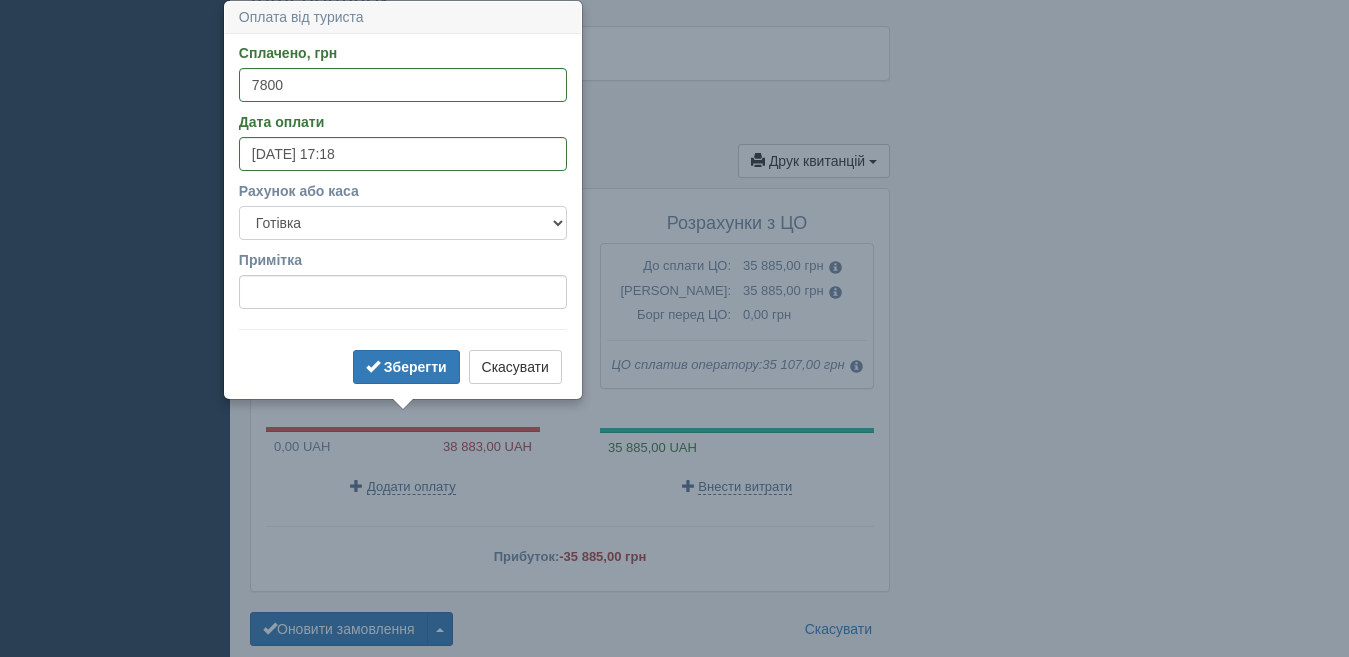 click on "Готівка
Картка
Рахунок у банку" at bounding box center [403, 223] 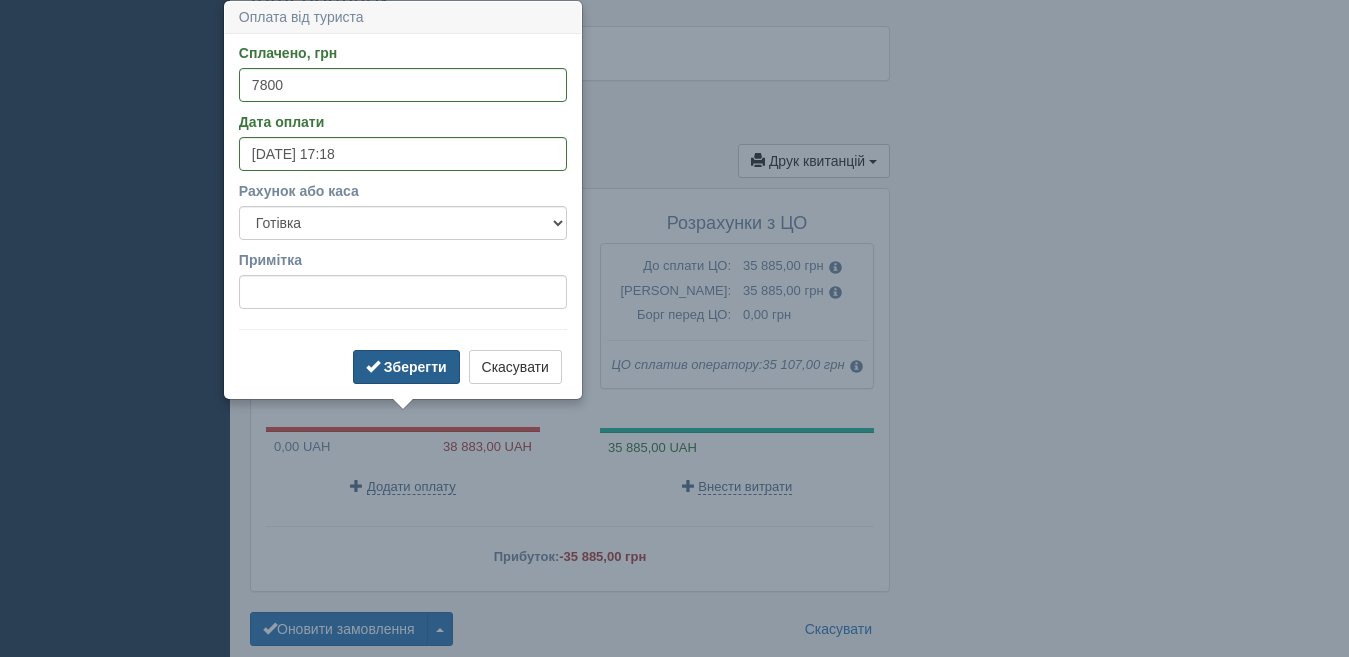 click on "Зберегти" at bounding box center (415, 367) 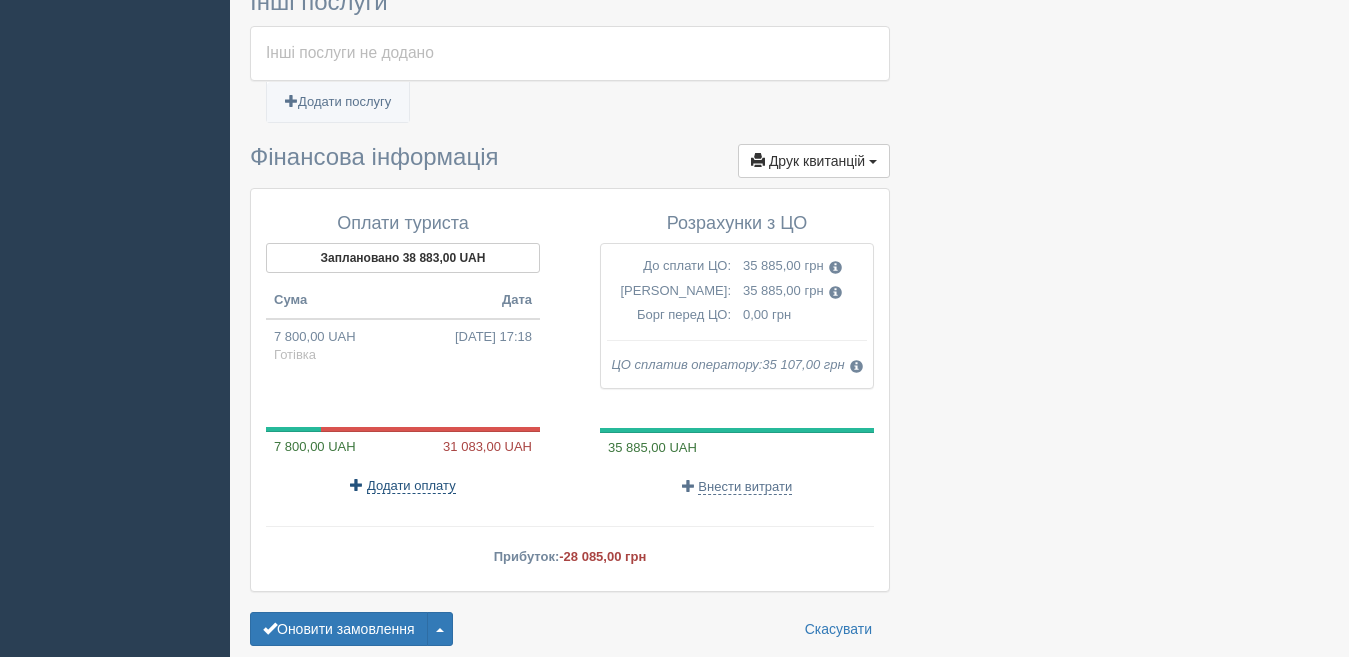 click on "Додати оплату" at bounding box center (411, 486) 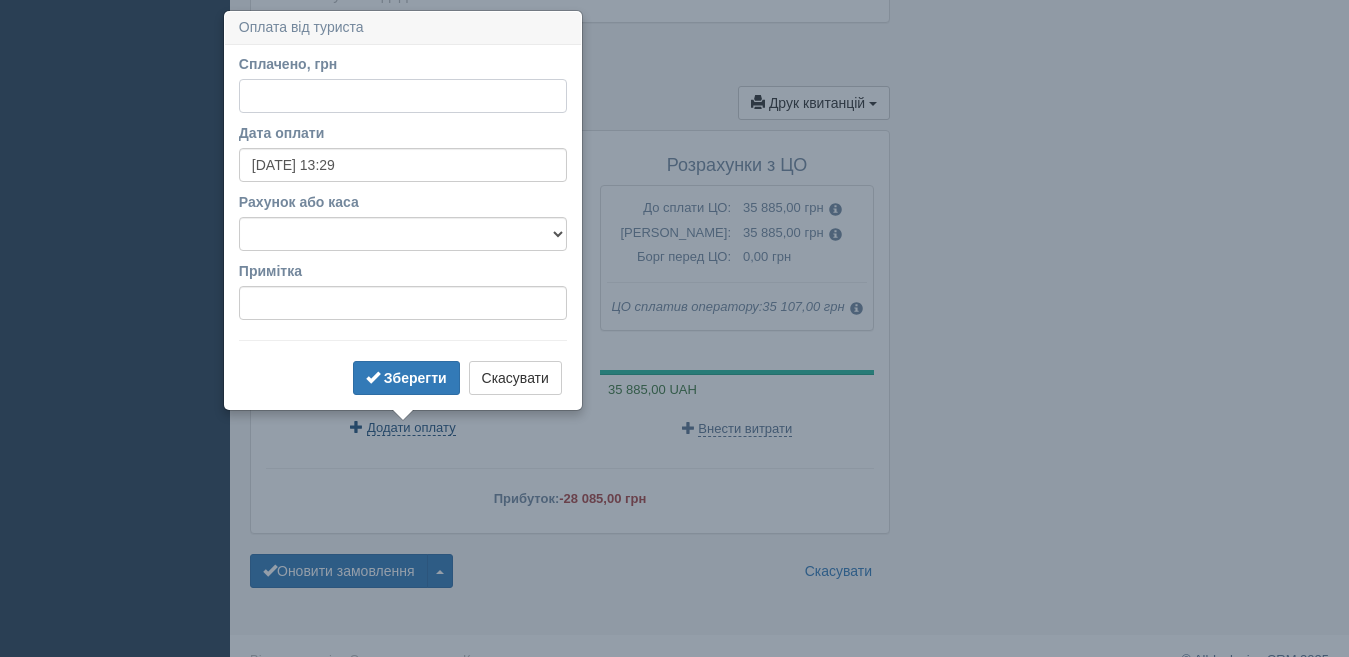 scroll, scrollTop: 1795, scrollLeft: 0, axis: vertical 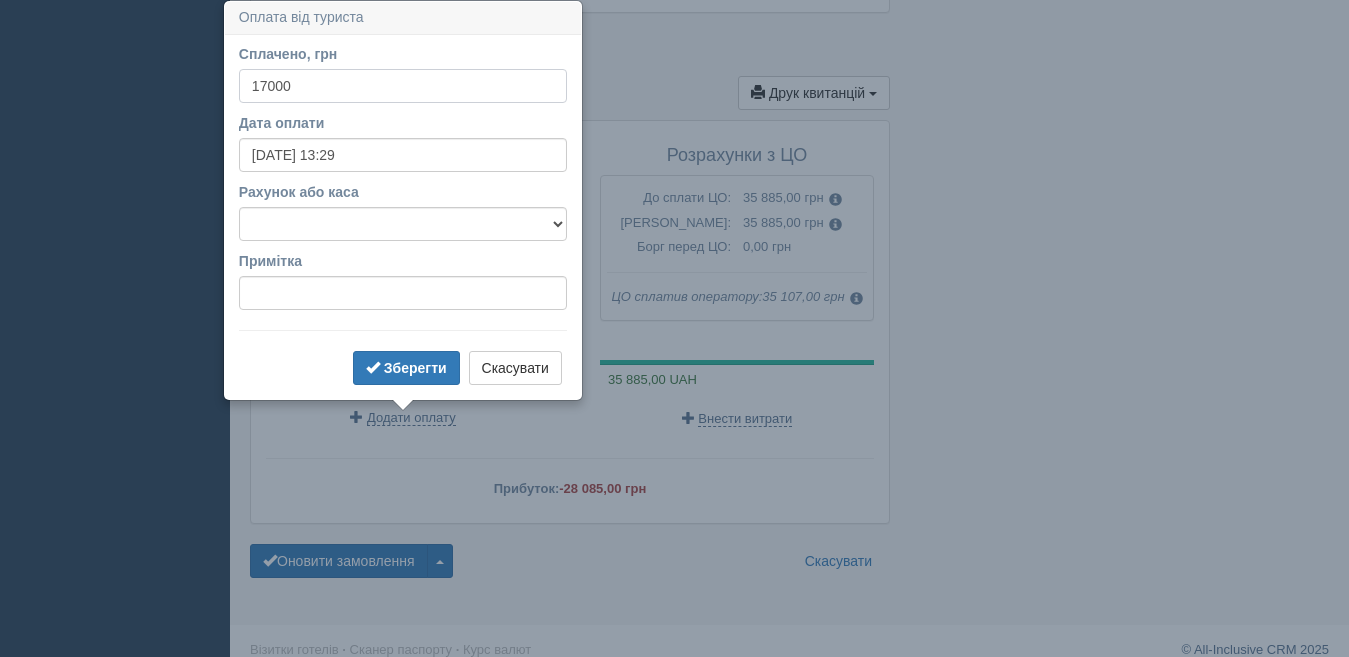 type on "17000" 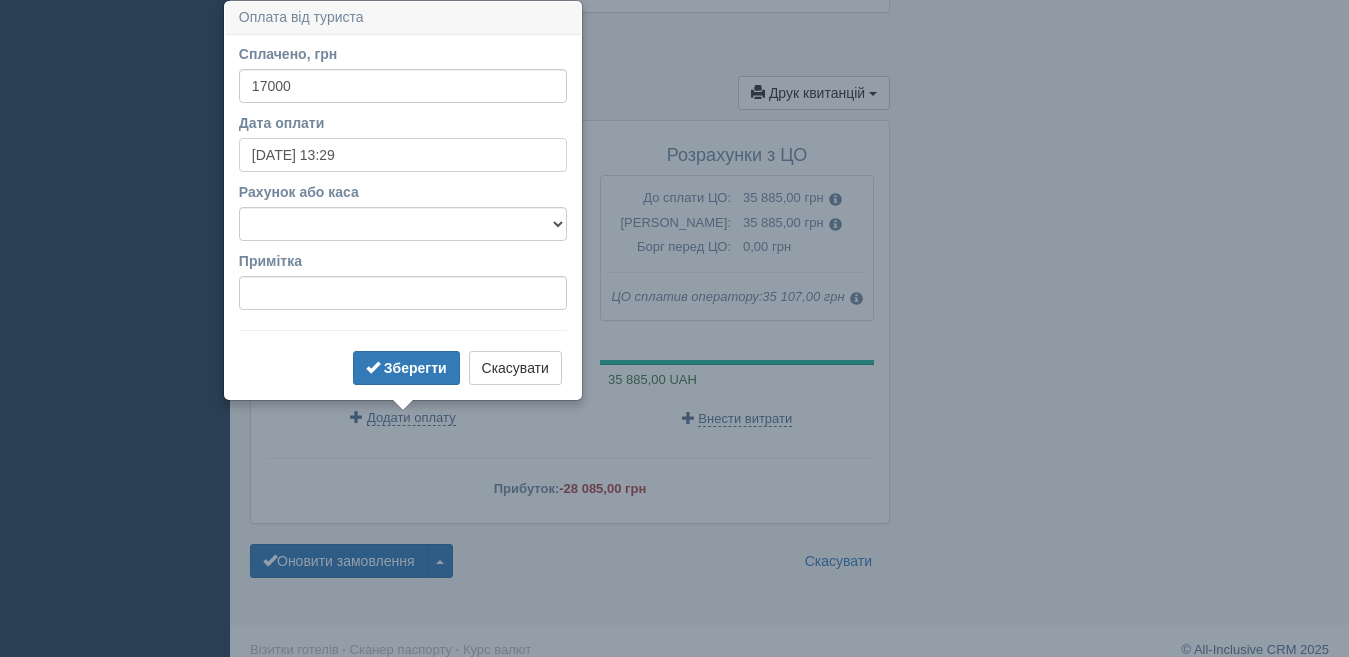 click on "12.07.2025 13:29" at bounding box center [403, 155] 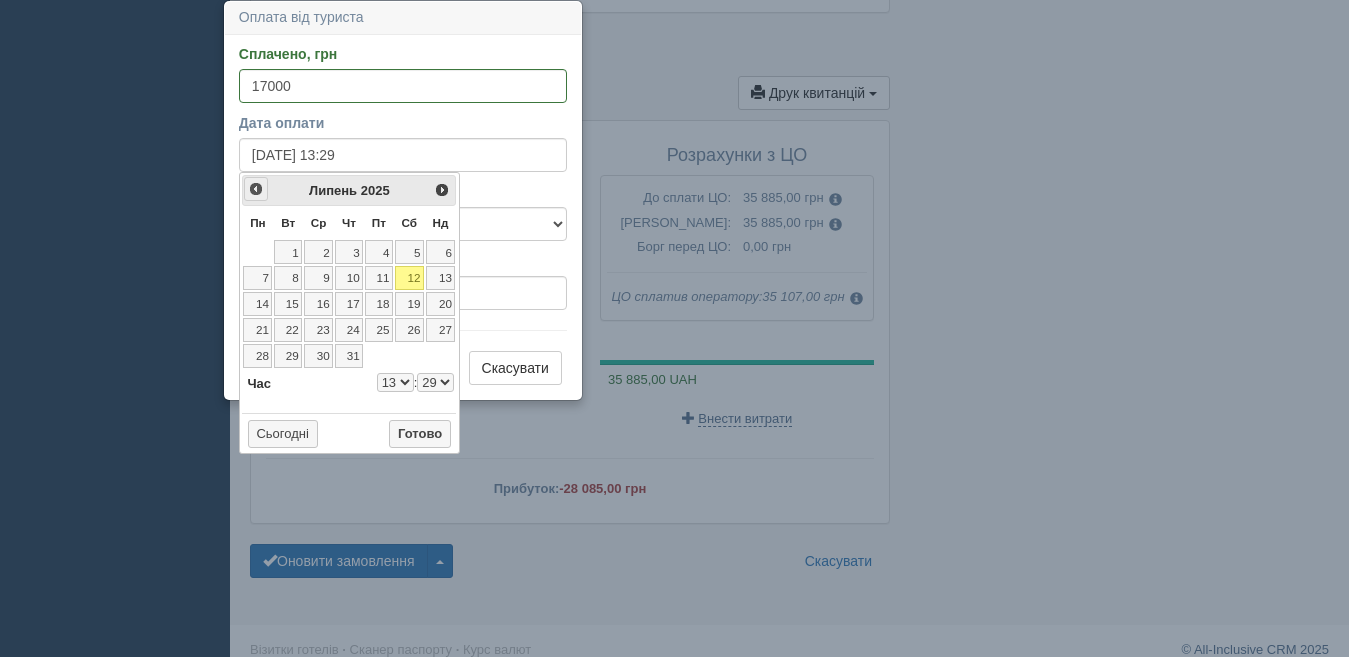 click on "<Попер" at bounding box center [256, 189] 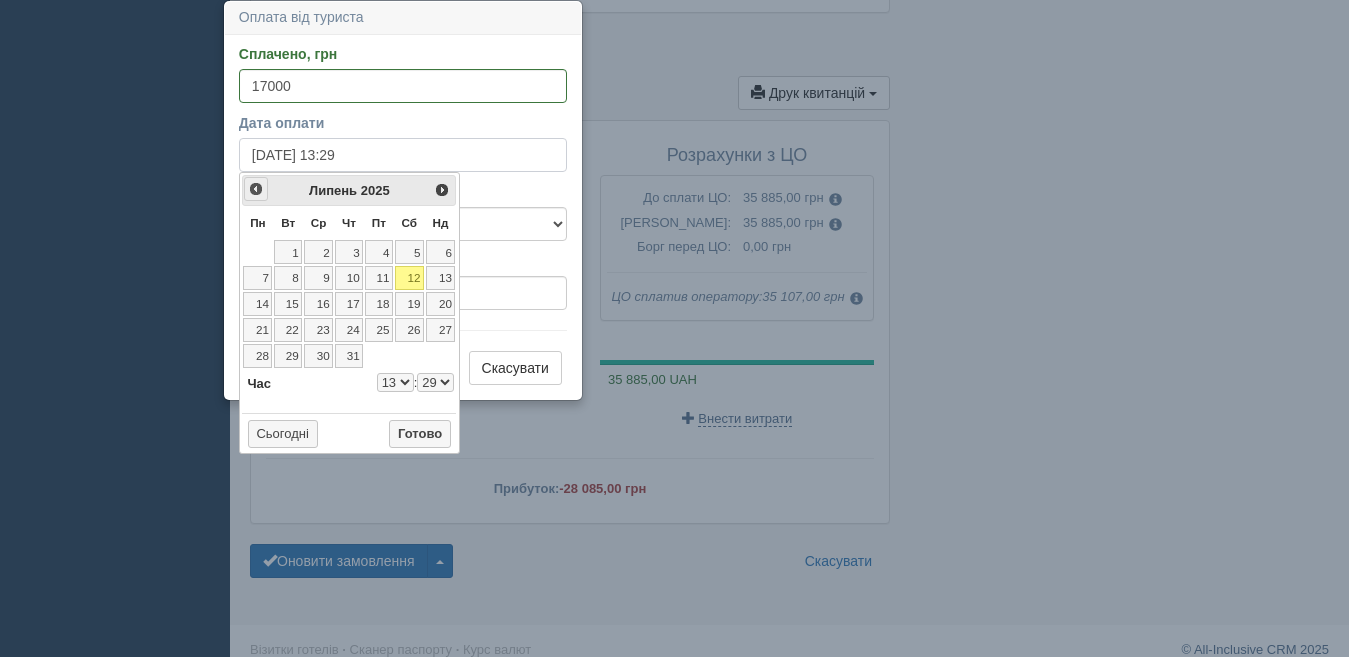 select on "13" 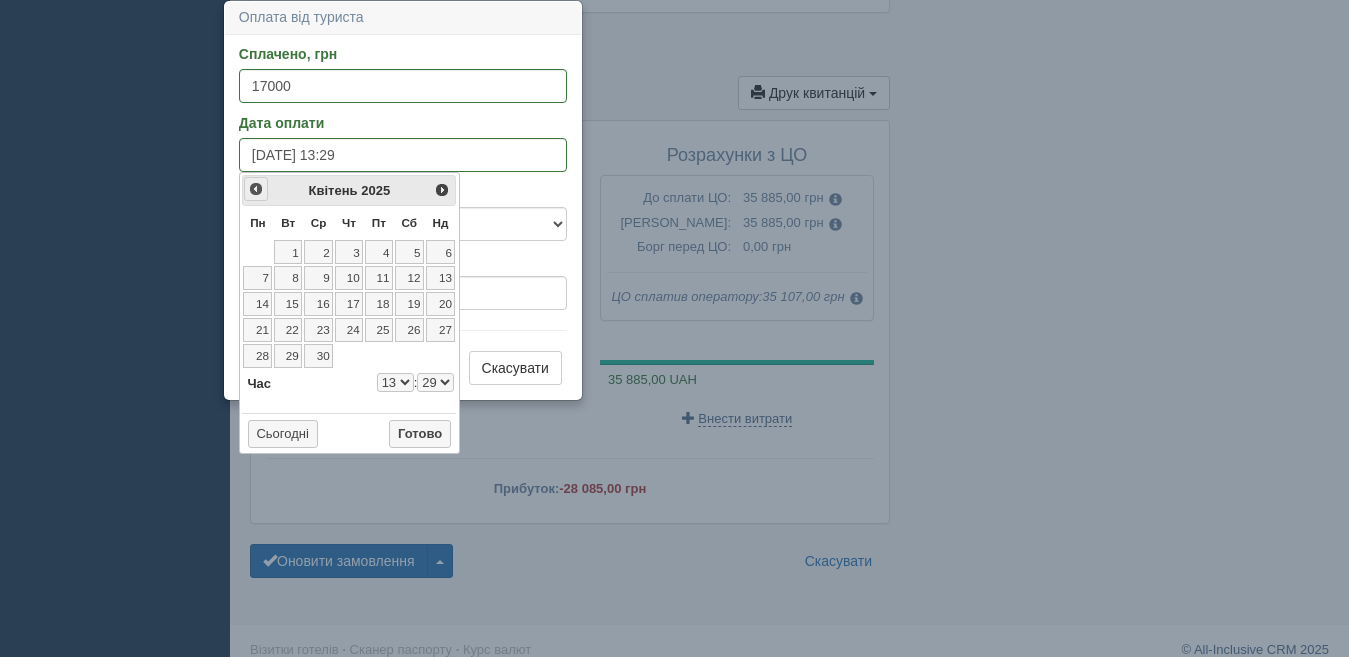 click on "<Попер" at bounding box center (256, 189) 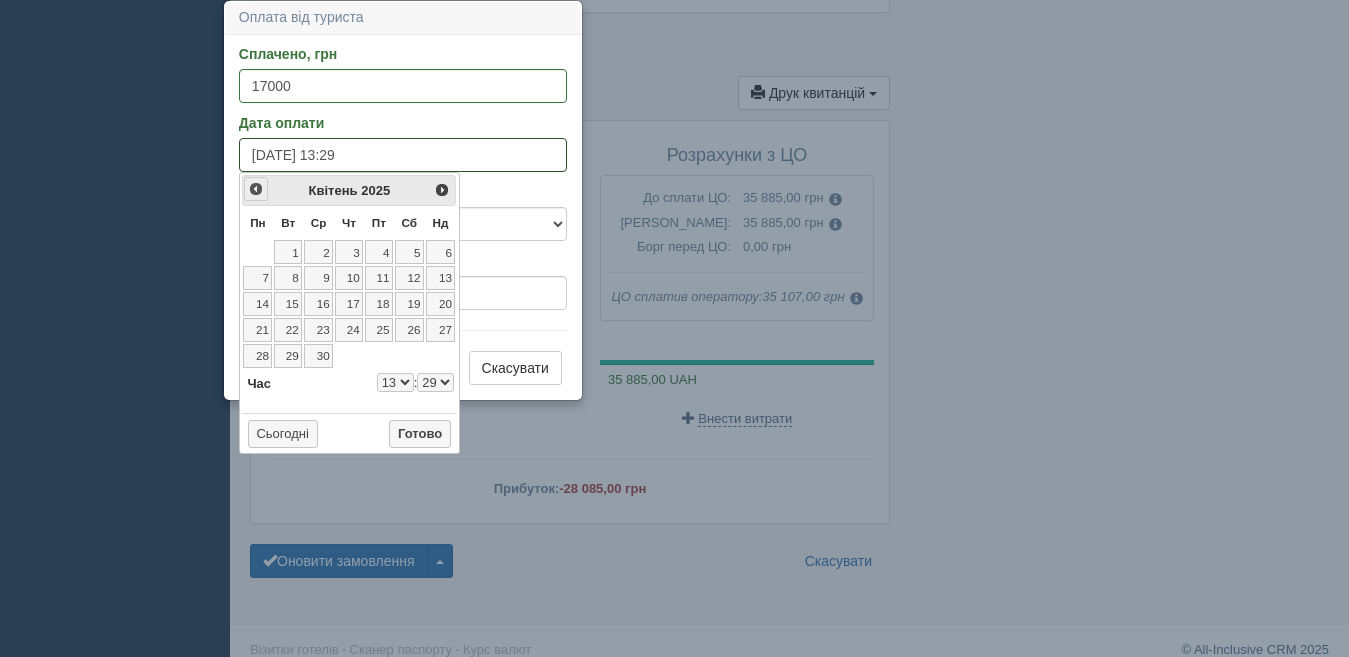 select on "13" 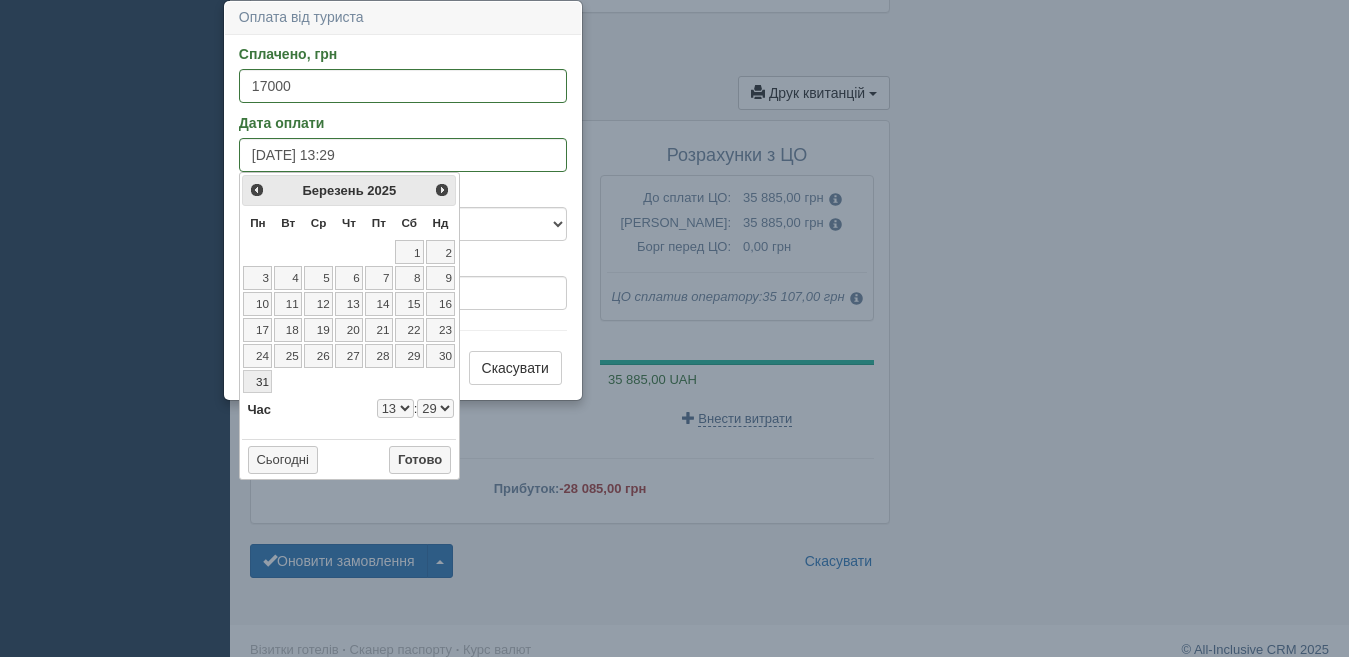 click on "31" at bounding box center [257, 382] 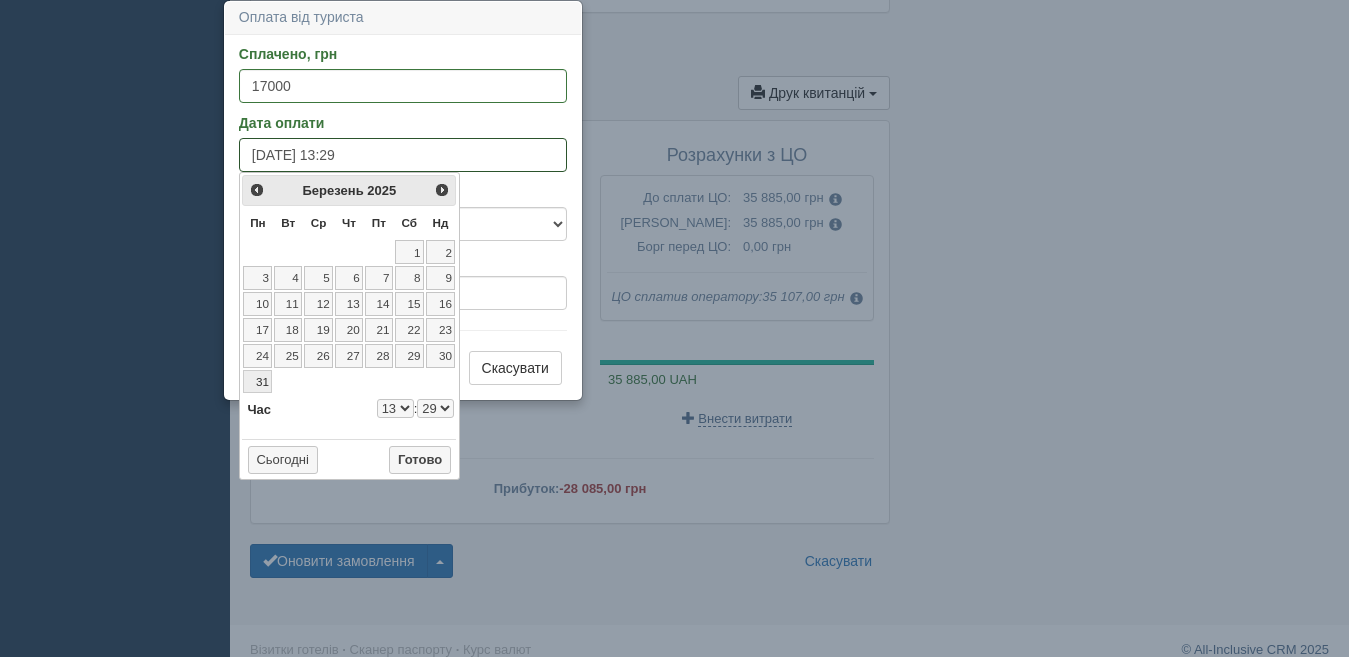 type on "31.03.2025 13:29" 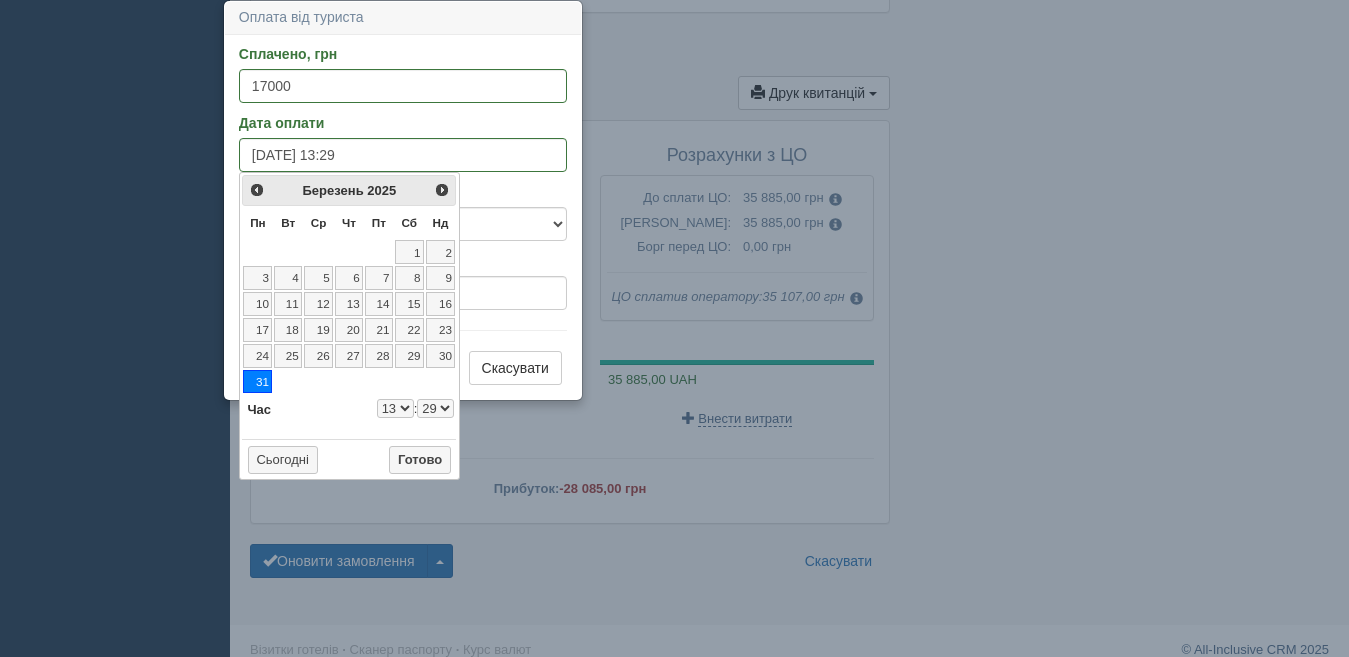 click on "0 1 2 3 4 5 6 7 8 9 10 11 12 13 14 15 16 17 18 19 20 21 22 23" at bounding box center (395, 408) 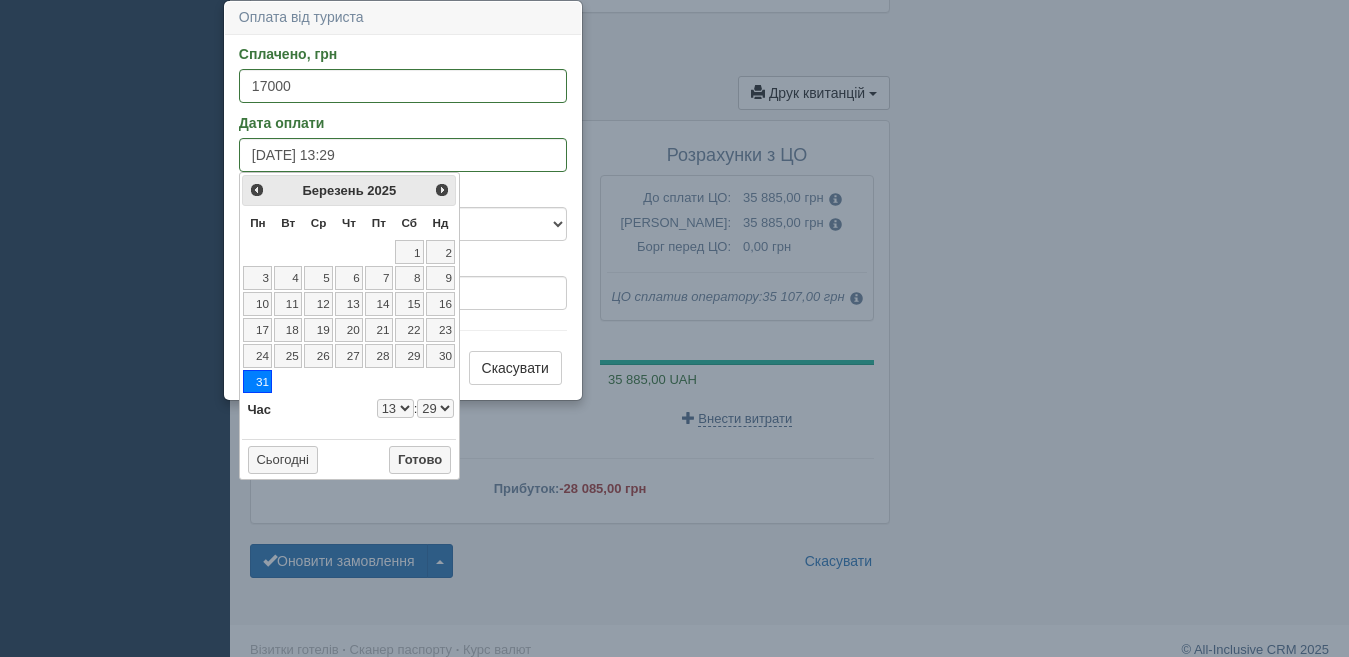 click on "0 1 2 3 4 5 6 7 8 9 10 11 12 13 14 15 16 17 18 19 20 21 22 23" at bounding box center [395, 408] 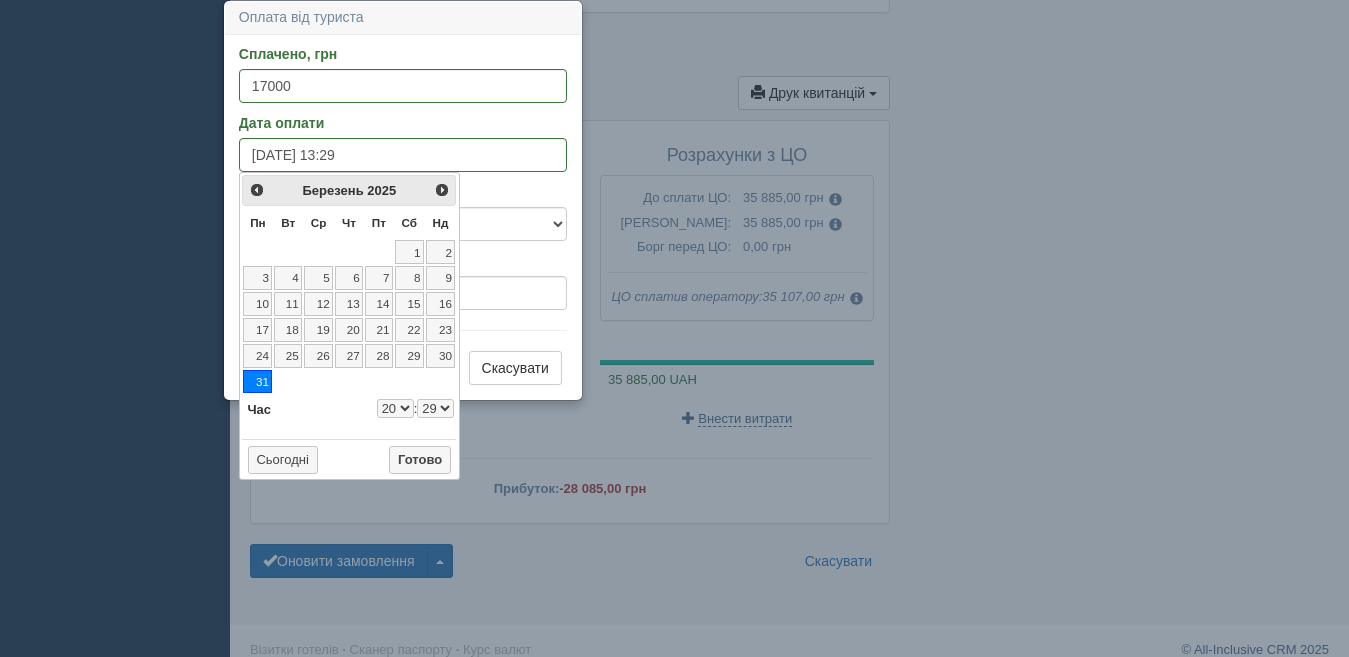 type on "31.03.2025 20:29" 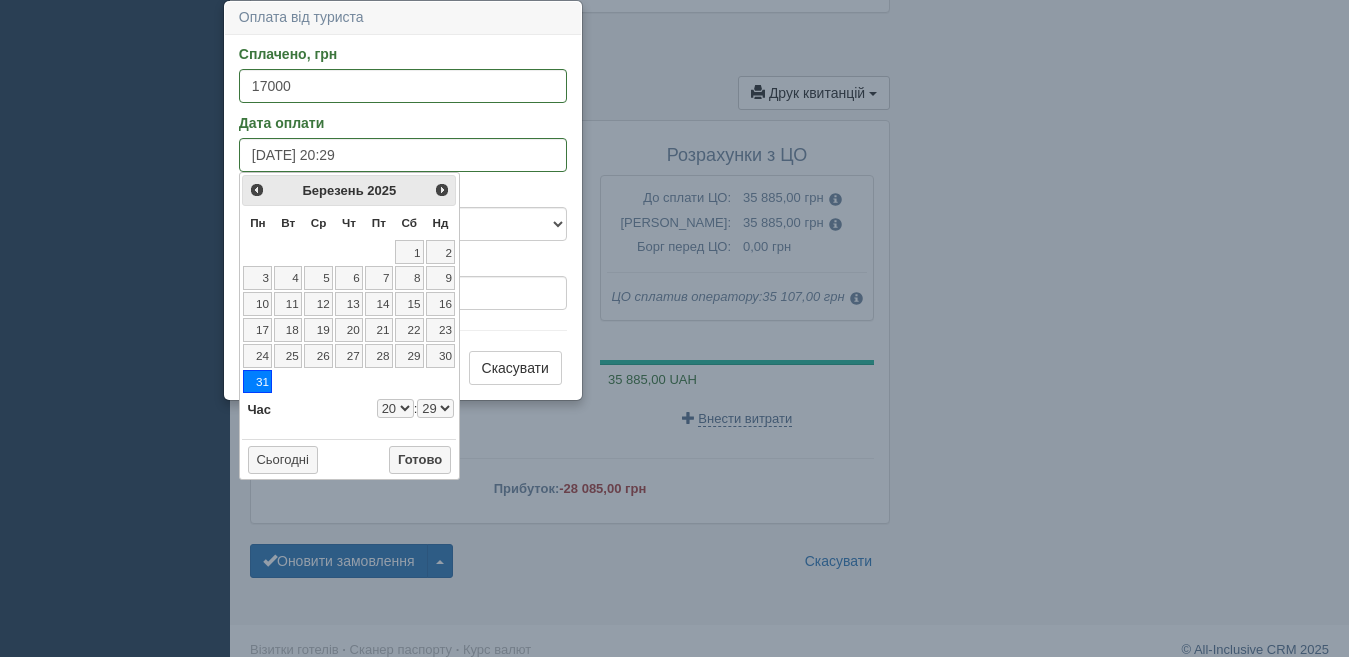 select on "20" 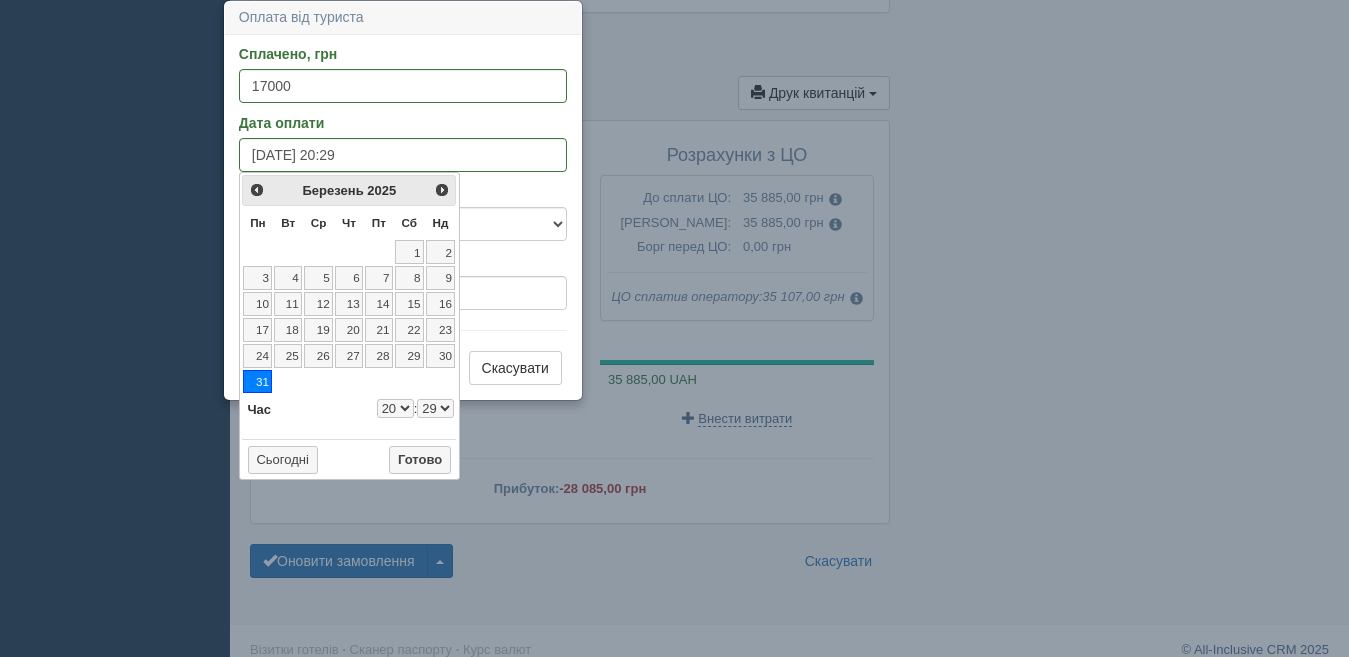 click on "00 01 02 03 04 05 06 07 08 09 10 11 12 13 14 15 16 17 18 19 20 21 22 23 24 25 26 27 28 29 30 31 32 33 34 35 36 37 38 39 40 41 42 43 44 45 46 47 48 49 50 51 52 53 54 55 56 57 58 59" at bounding box center [435, 408] 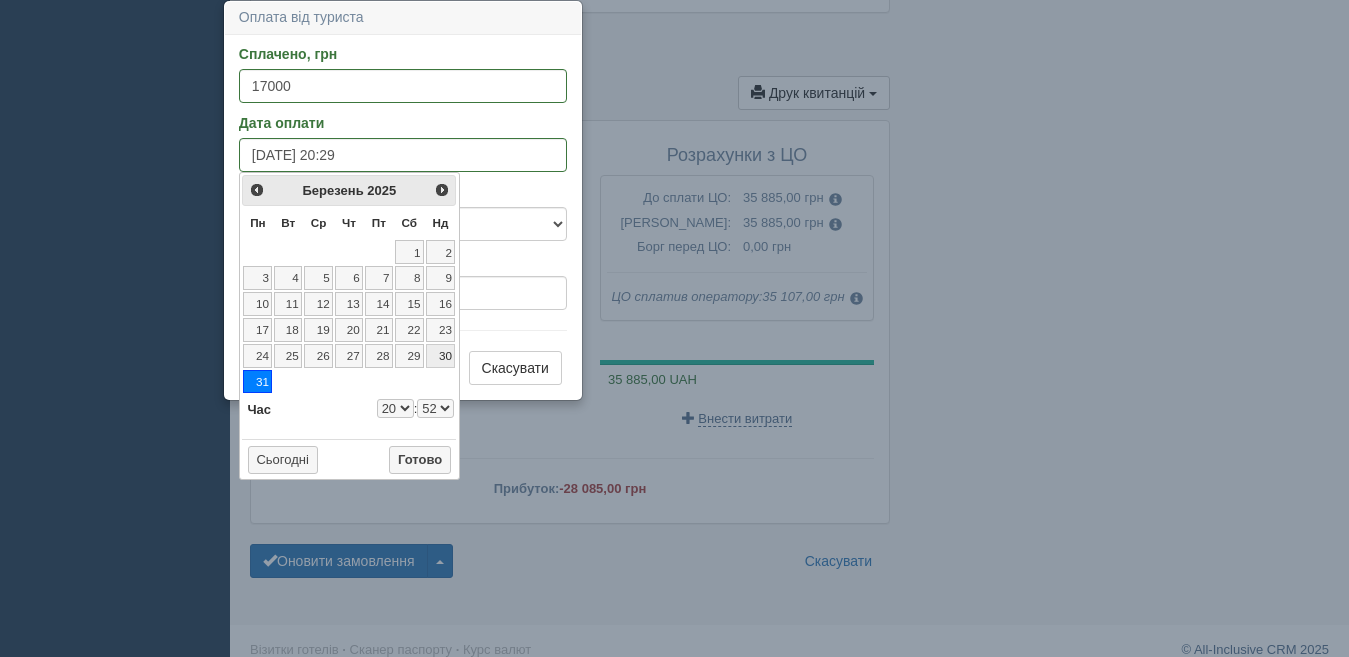 type on "31.03.2025 20:52" 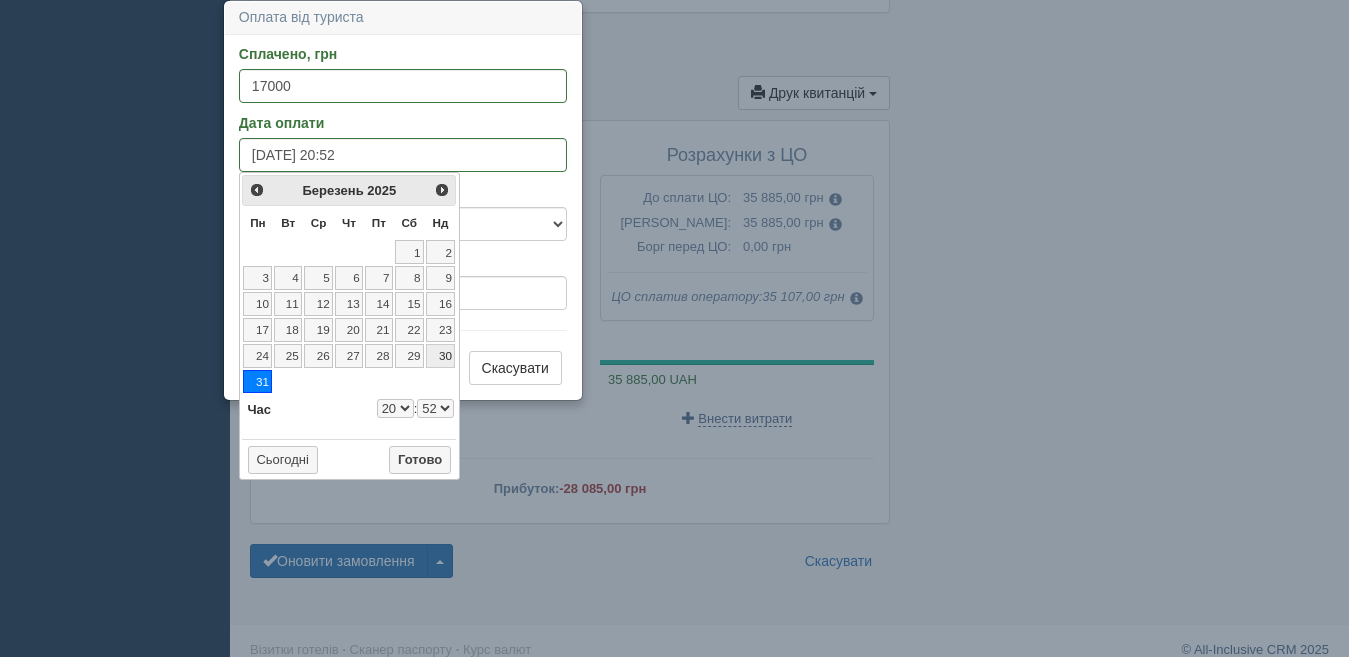 select on "20" 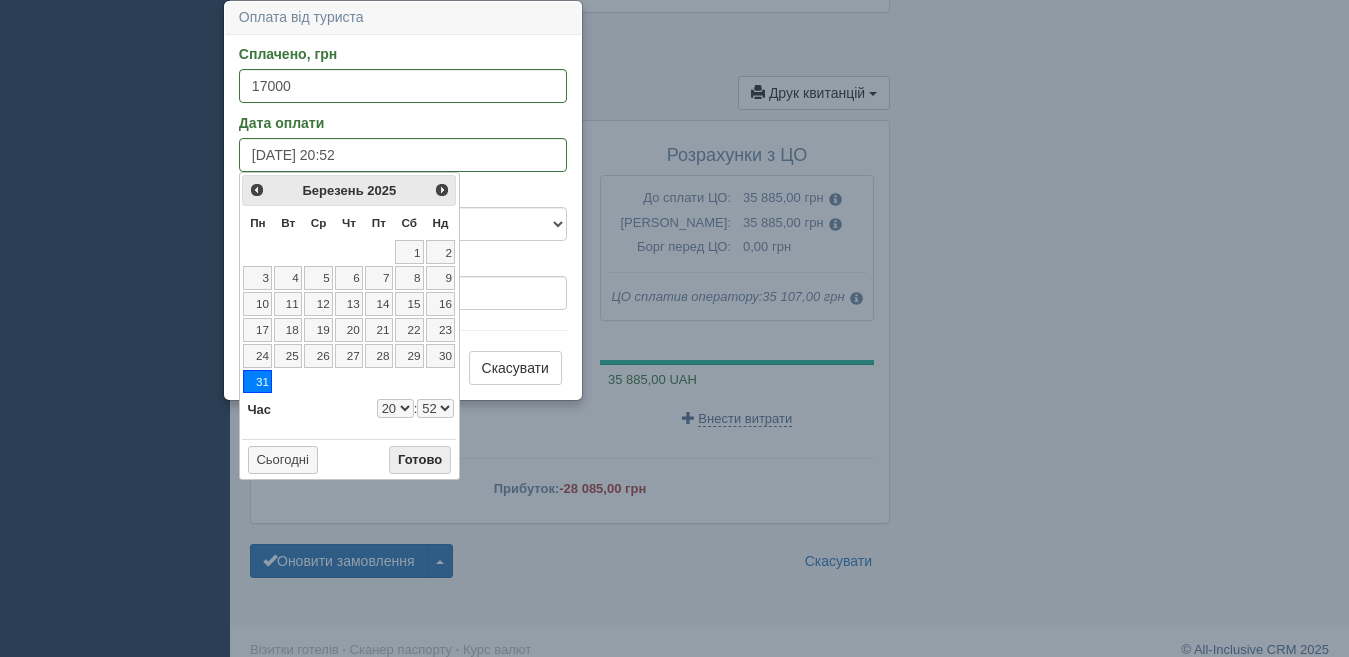 click on "Готово" at bounding box center [420, 460] 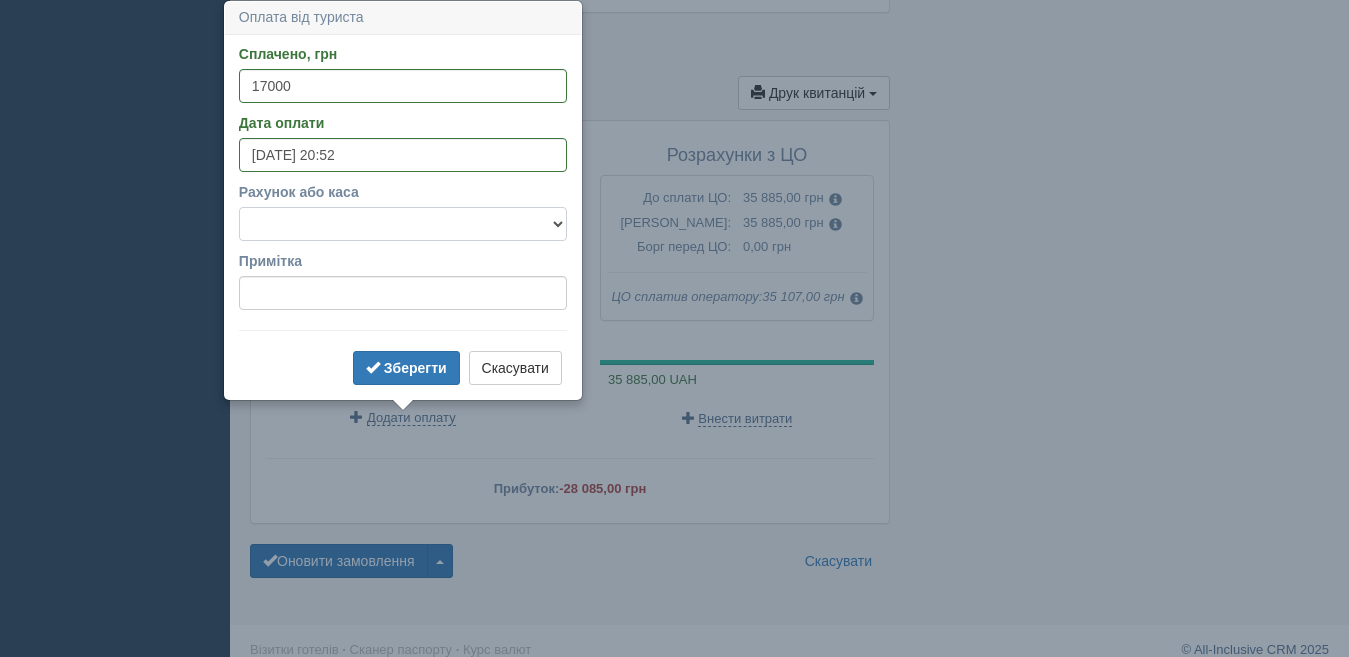 click on "Готівка
Картка
Рахунок у банку" at bounding box center (403, 224) 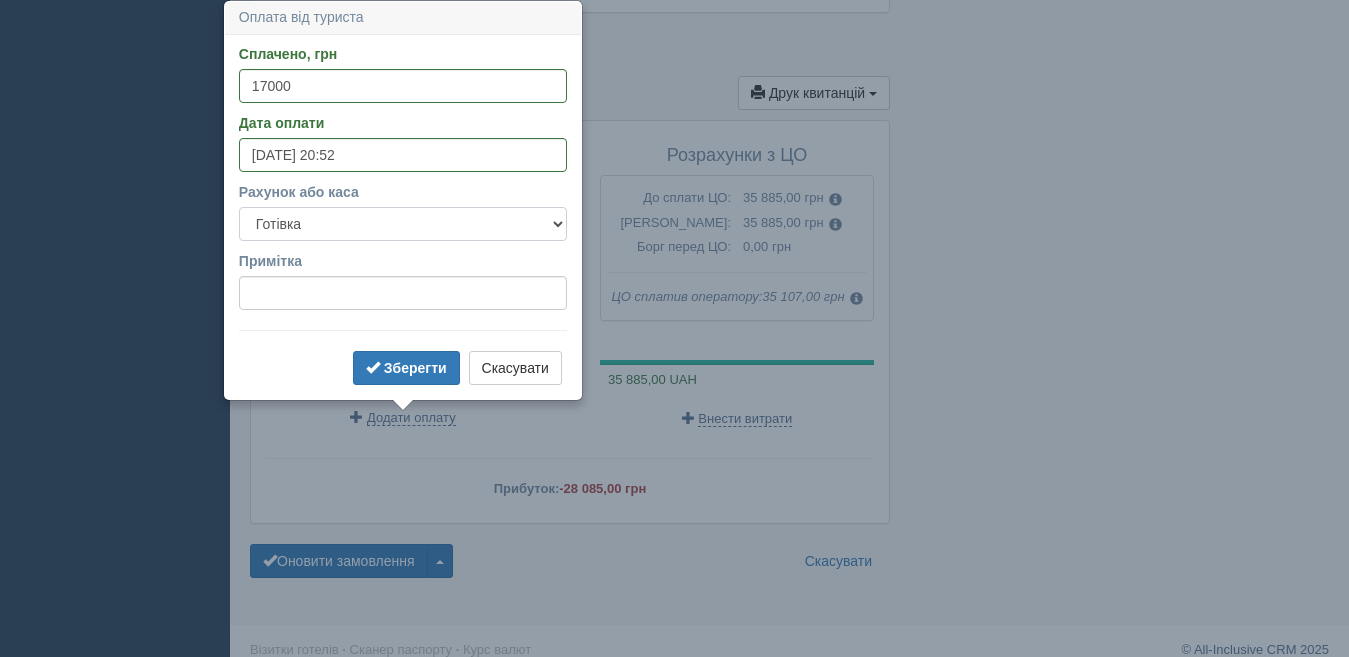 click on "Готівка
Картка
Рахунок у банку" at bounding box center (403, 224) 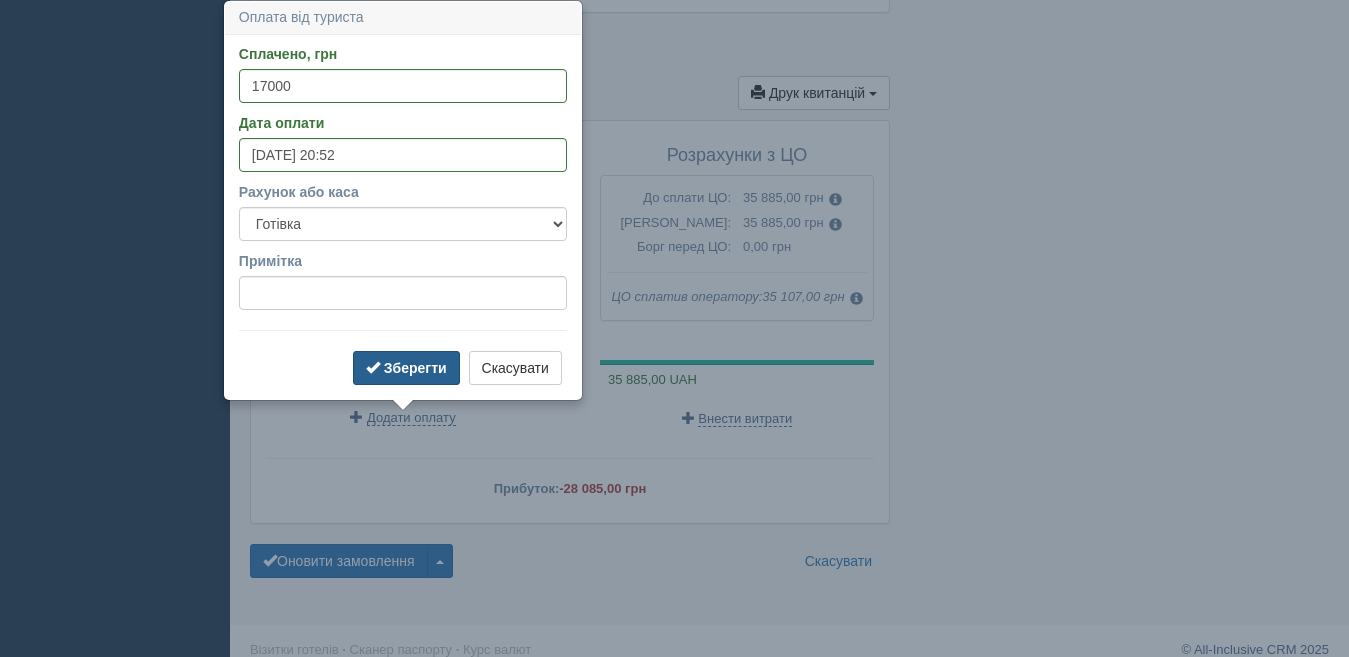 click on "Зберегти" at bounding box center [415, 368] 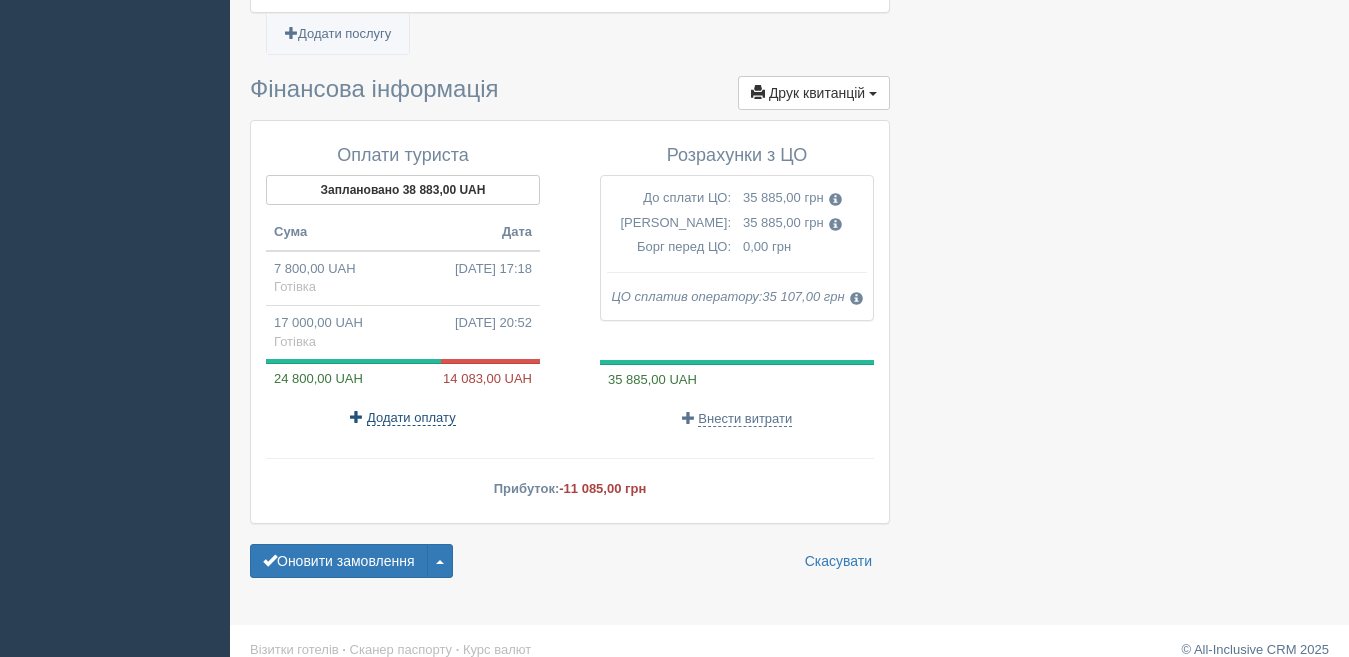 click on "Додати оплату" at bounding box center [411, 418] 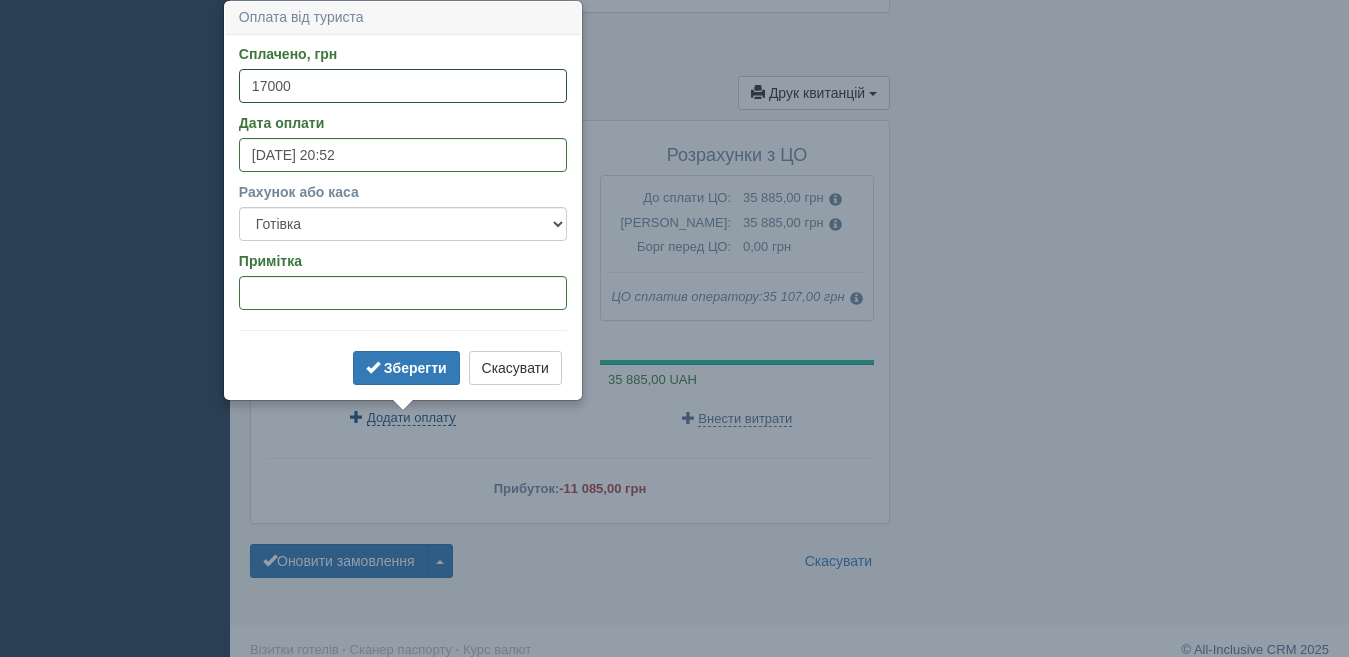 type 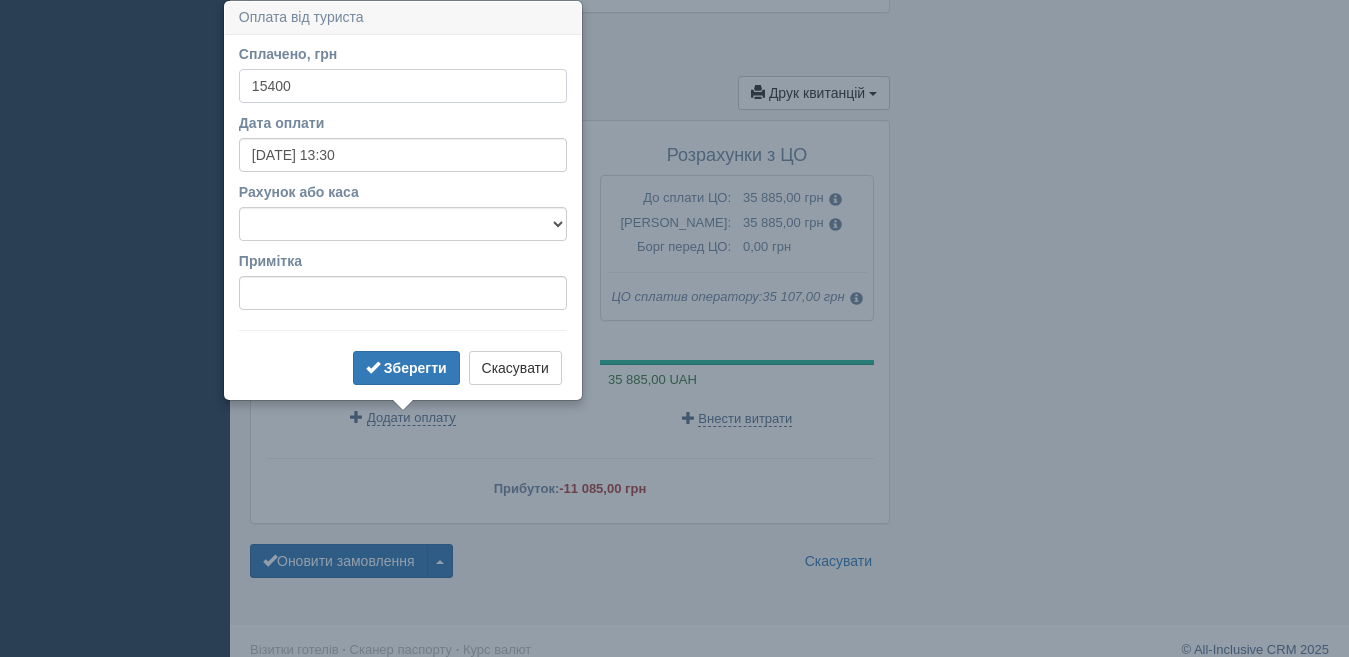 type on "15400" 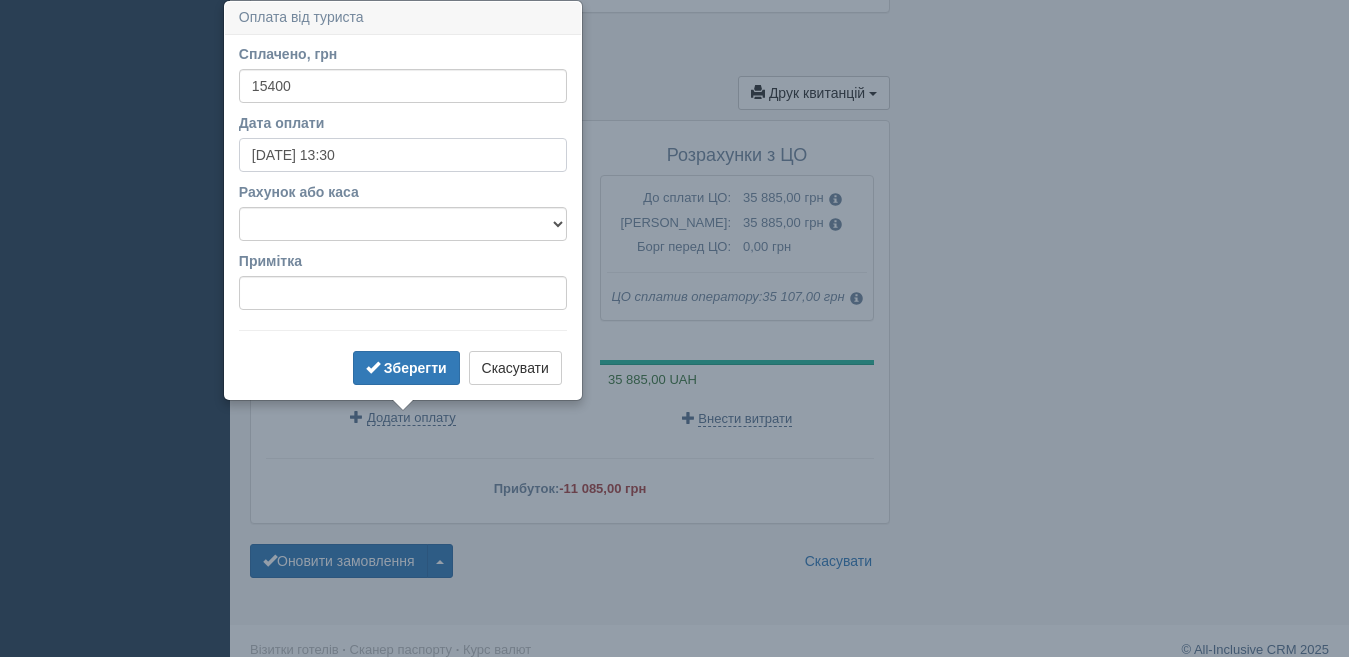 click on "12.07.2025 13:30" at bounding box center (403, 155) 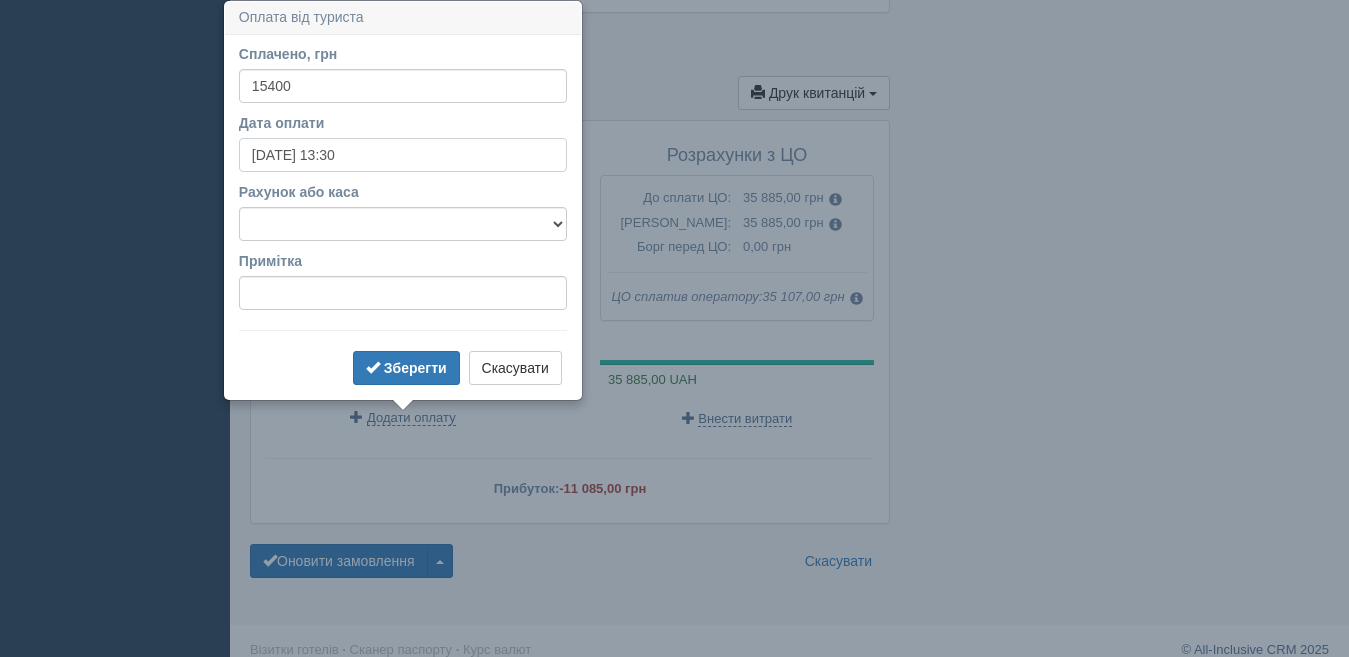 select on "30" 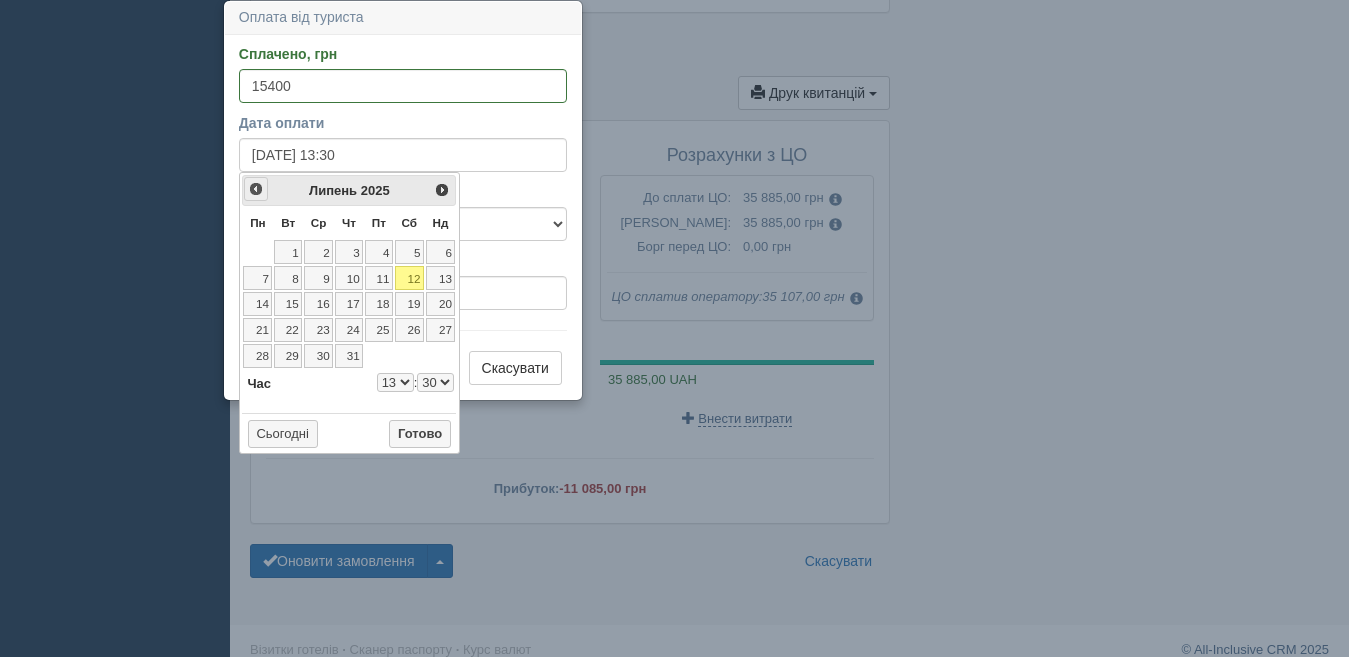 click on "<Попер" at bounding box center (255, 188) 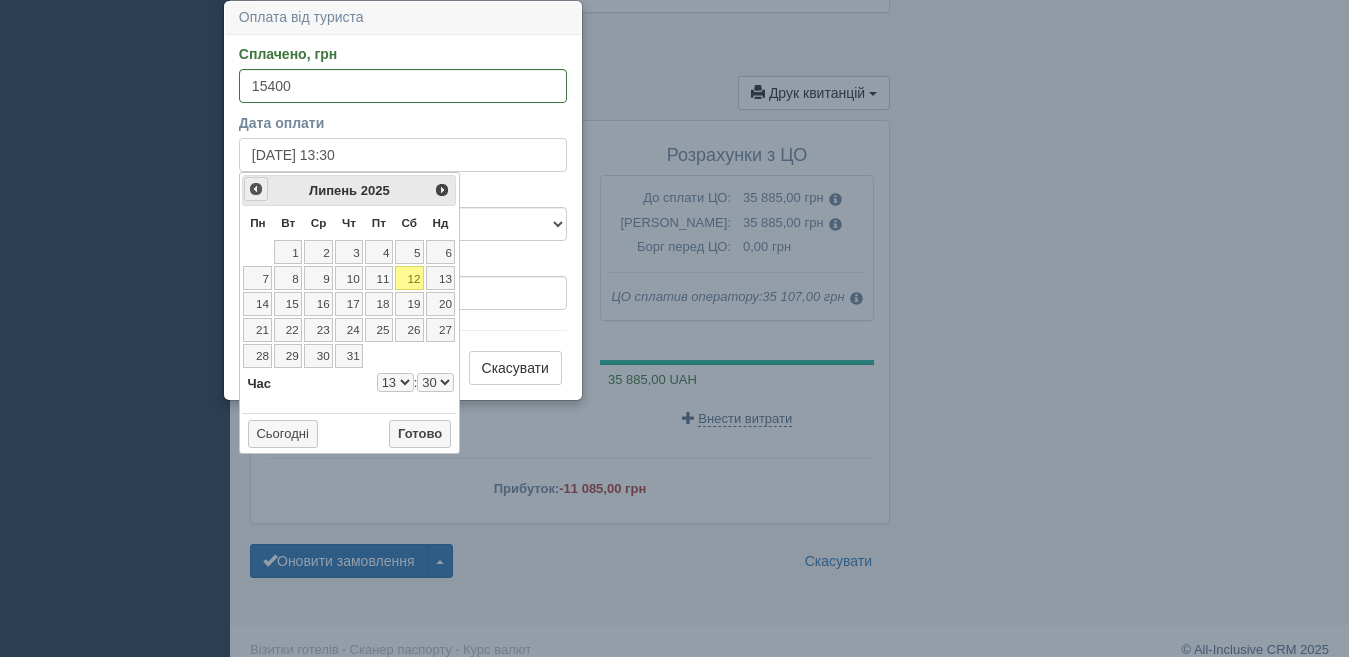 select on "13" 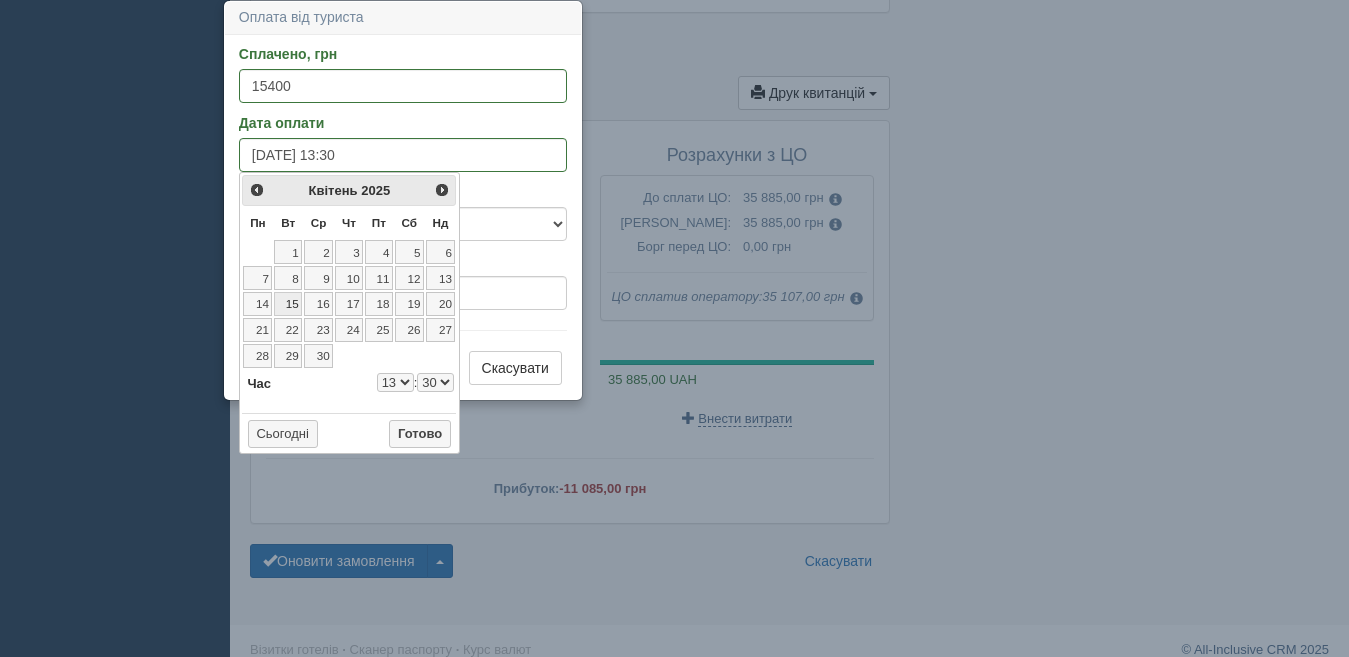 click on "15" at bounding box center (288, 304) 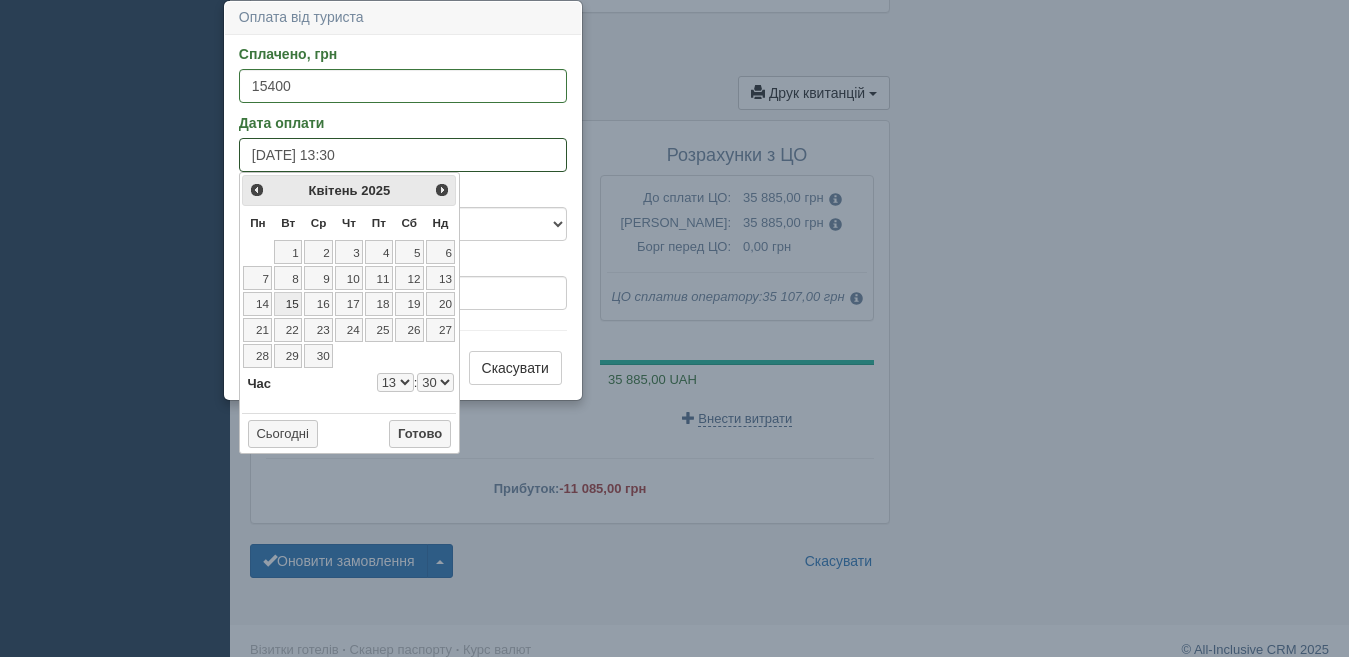 type on "15.04.2025 13:30" 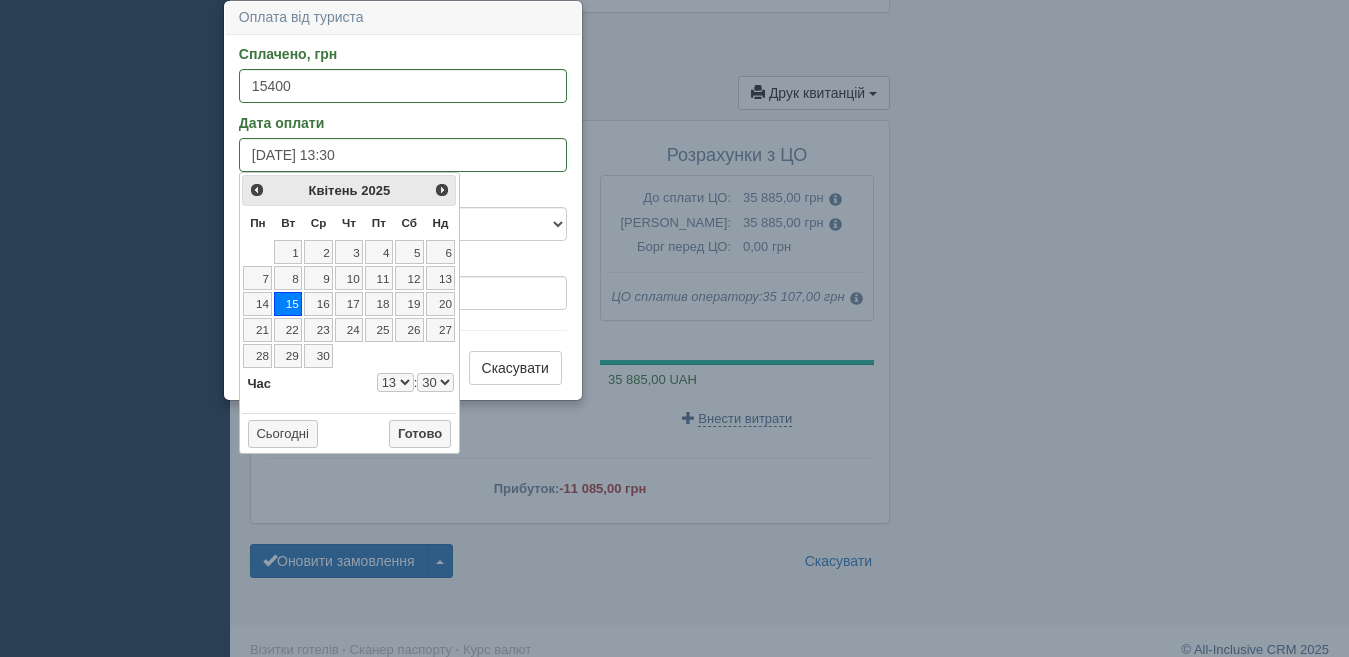 click on "0 1 2 3 4 5 6 7 8 9 10 11 12 13 14 15 16 17 18 19 20 21 22 23" at bounding box center (395, 382) 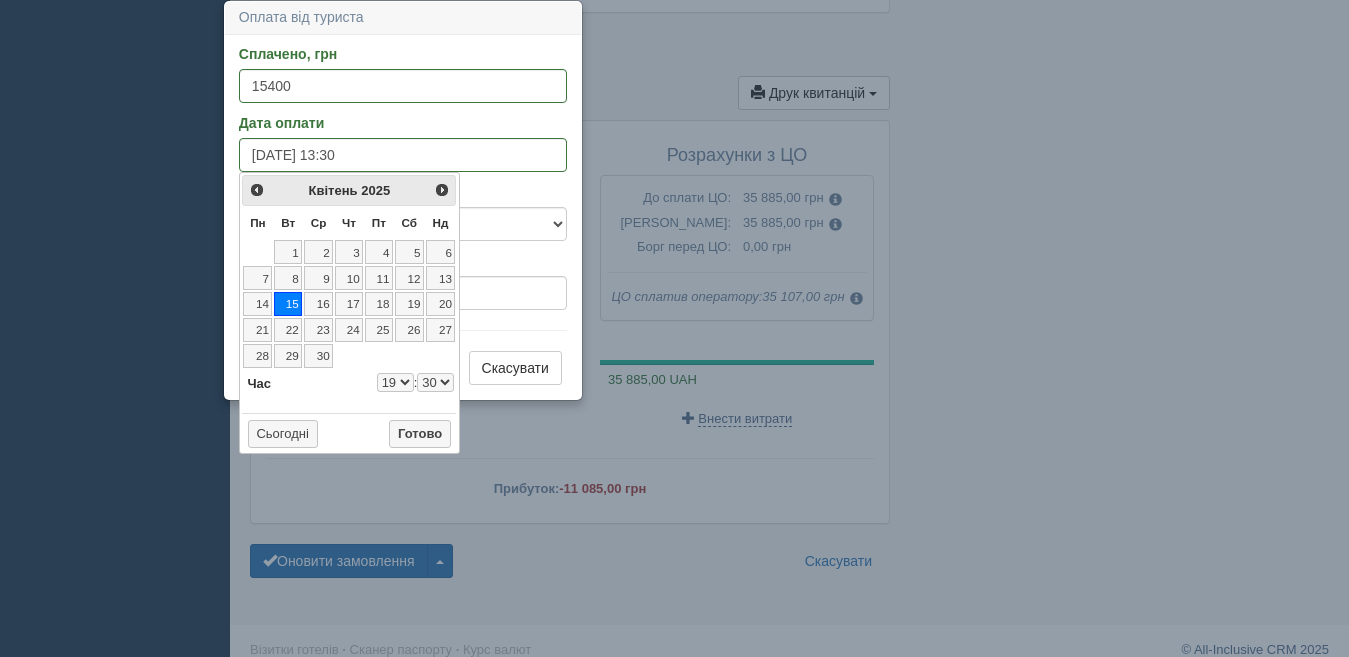 type on "15.04.2025 19:30" 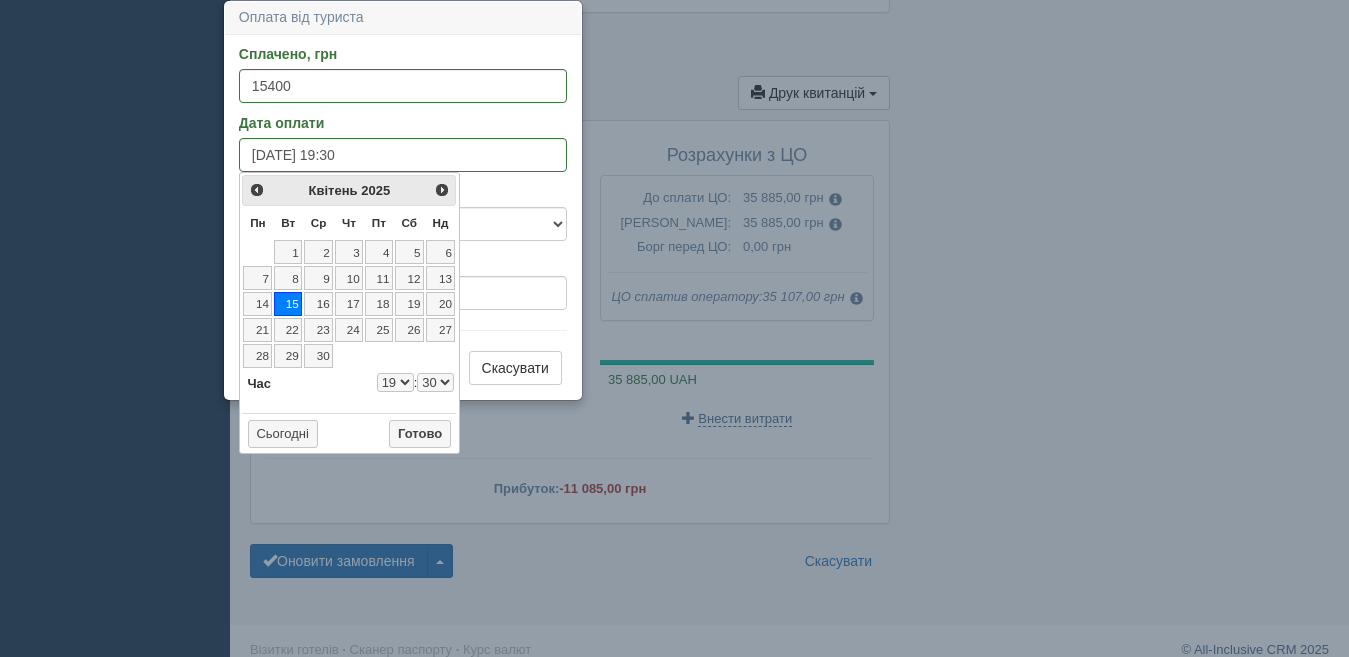 select on "19" 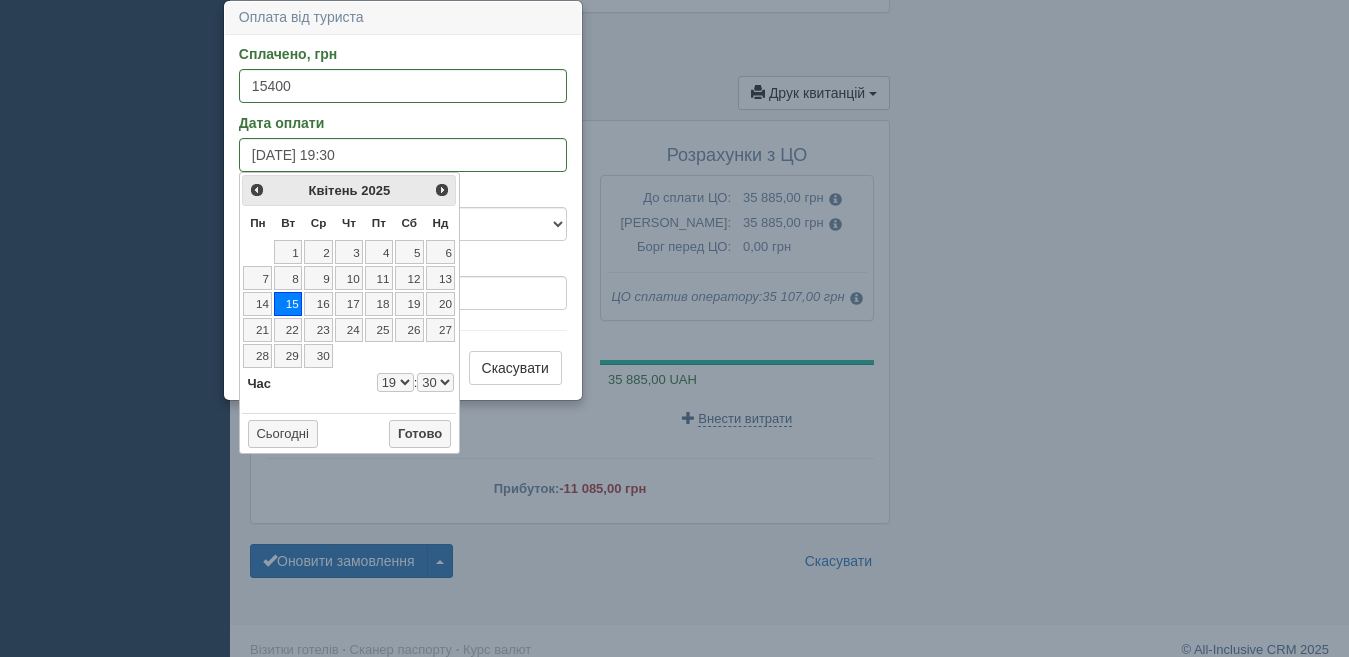 click on "00 01 02 03 04 05 06 07 08 09 10 11 12 13 14 15 16 17 18 19 20 21 22 23 24 25 26 27 28 29 30 31 32 33 34 35 36 37 38 39 40 41 42 43 44 45 46 47 48 49 50 51 52 53 54 55 56 57 58 59" at bounding box center (435, 382) 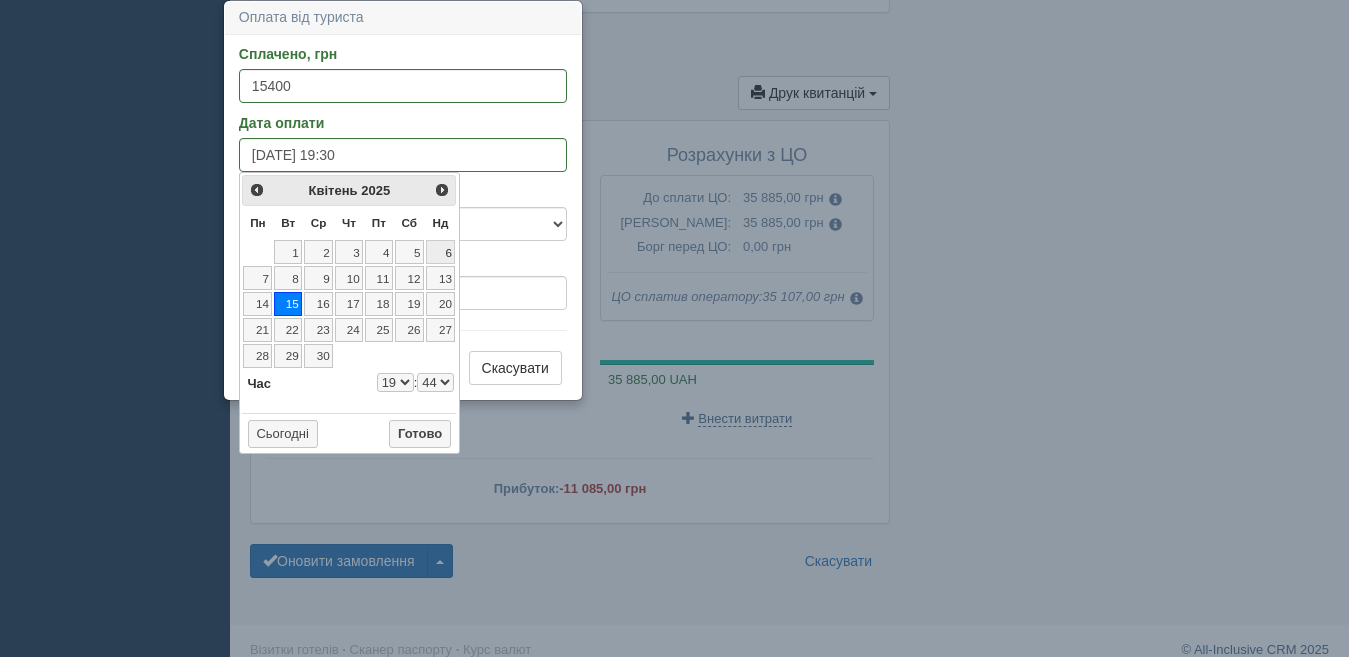 type on "15.04.2025 19:44" 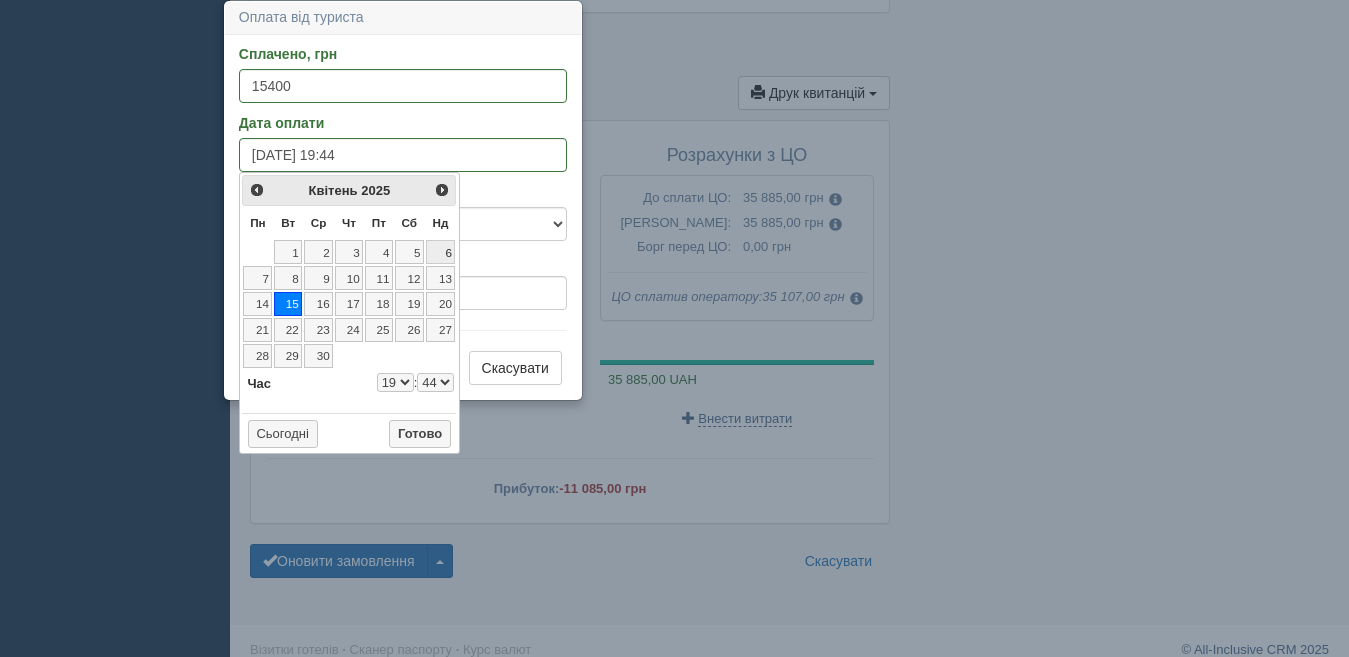 select on "19" 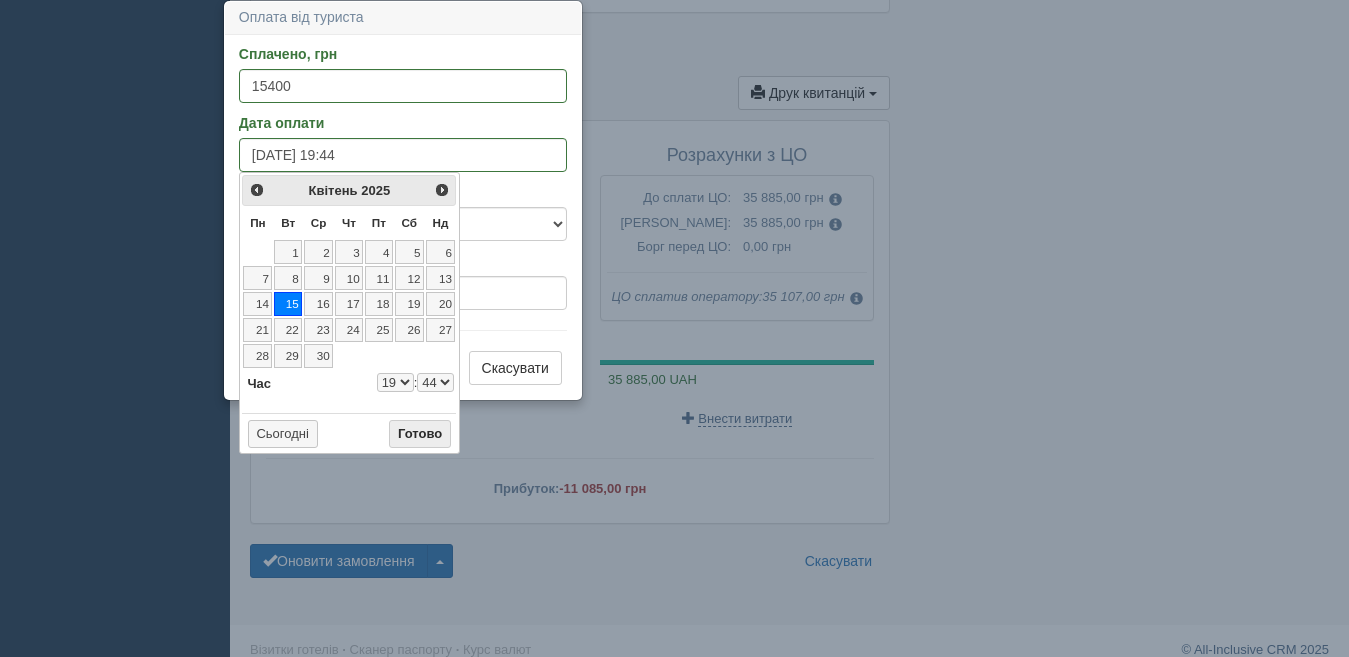click on "Готово" at bounding box center [420, 434] 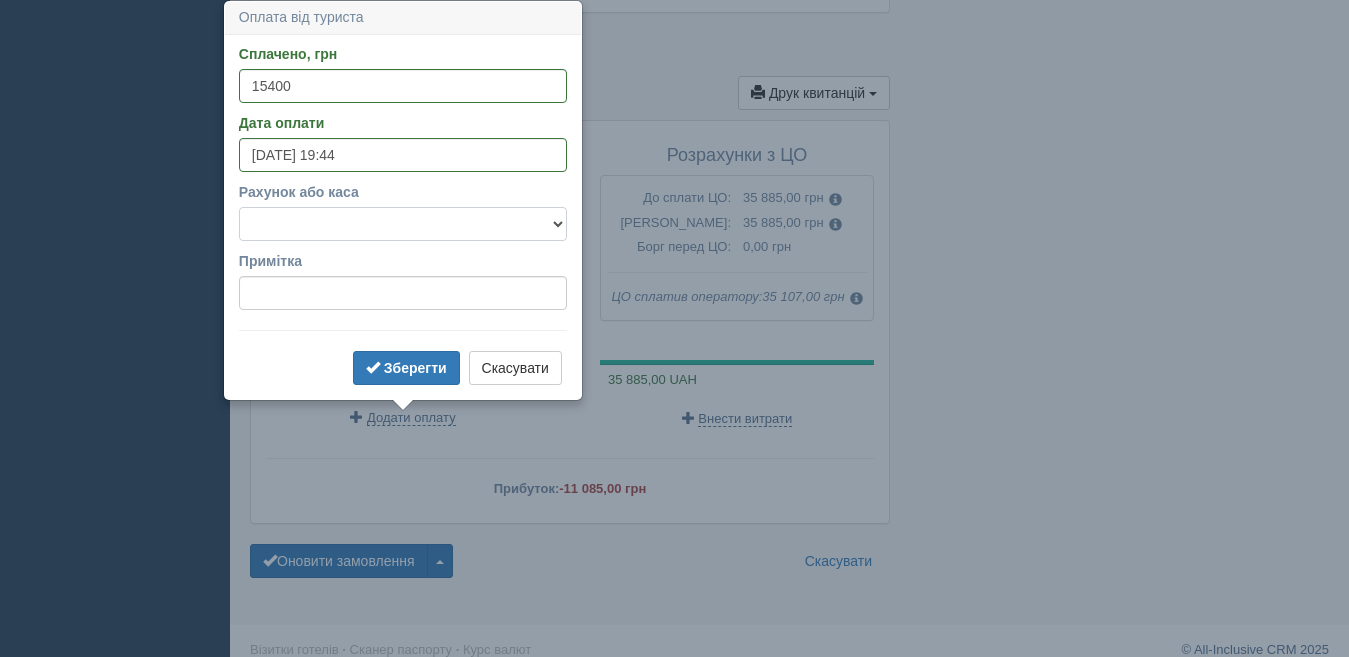 click on "Готівка
Картка
Рахунок у банку" at bounding box center [403, 224] 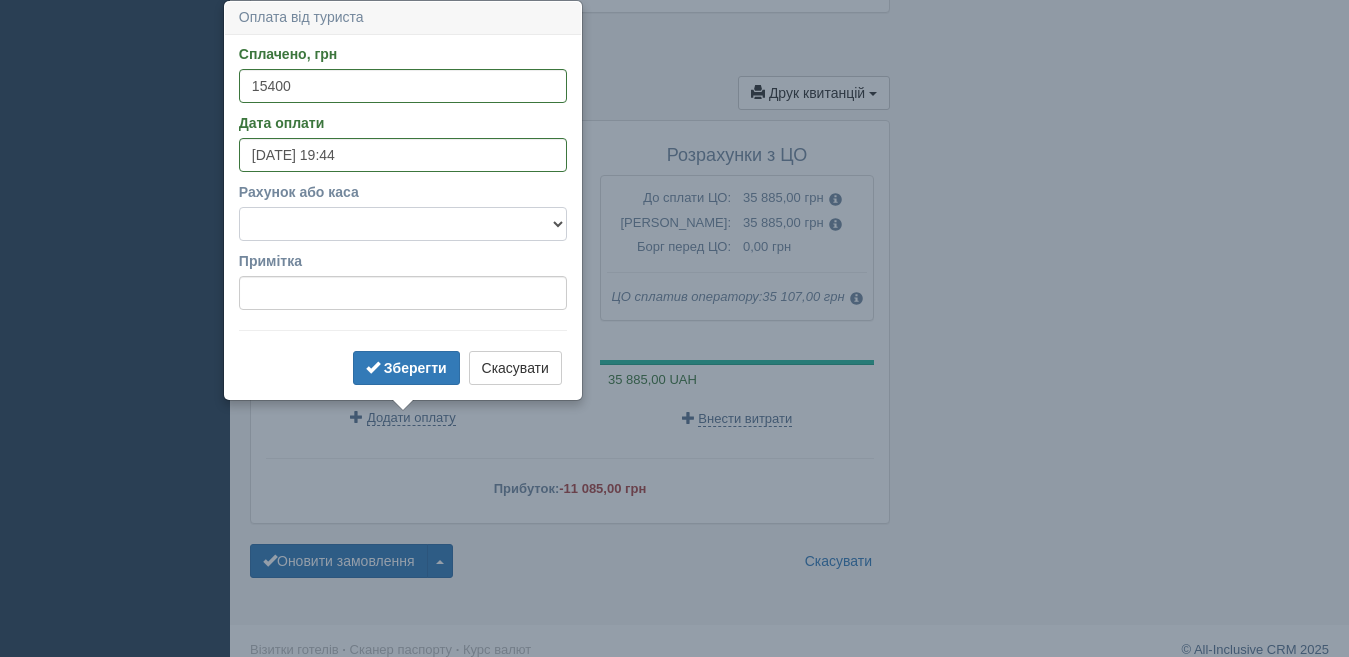 select on "1165" 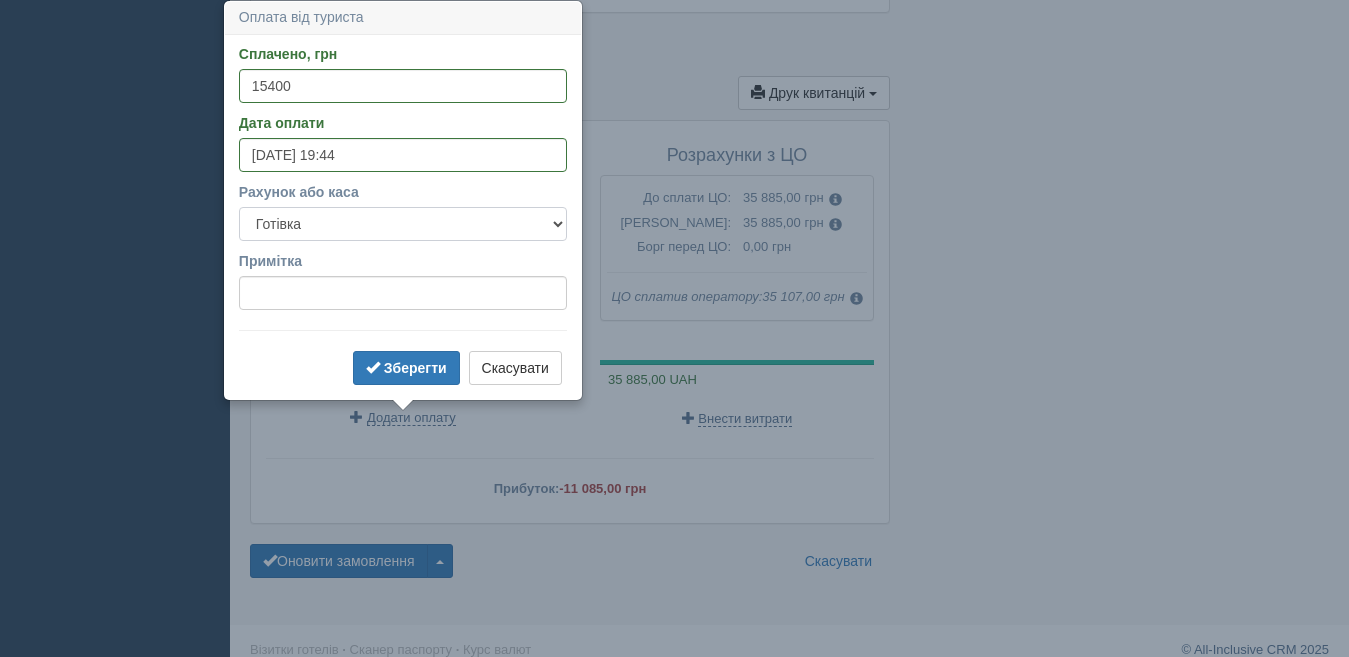 click on "Готівка
Картка
Рахунок у банку" at bounding box center [403, 224] 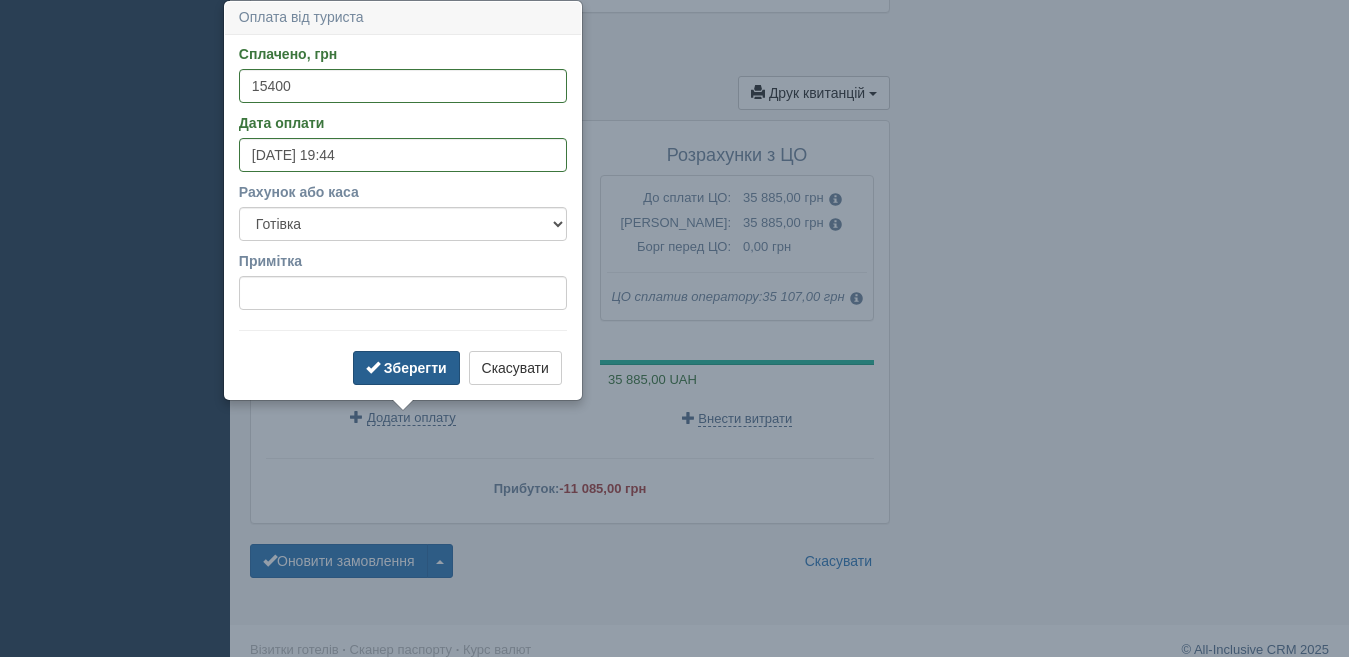 click on "Зберегти" at bounding box center [406, 368] 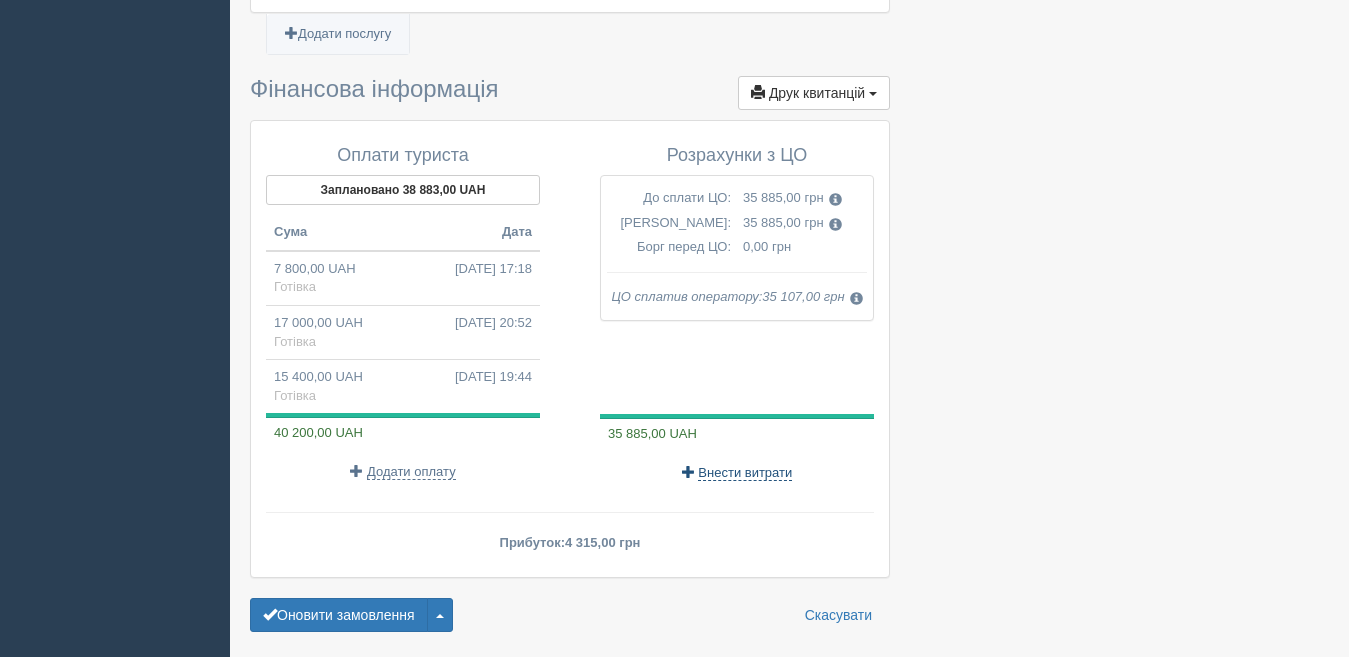 click on "Внести витрати" at bounding box center [745, 473] 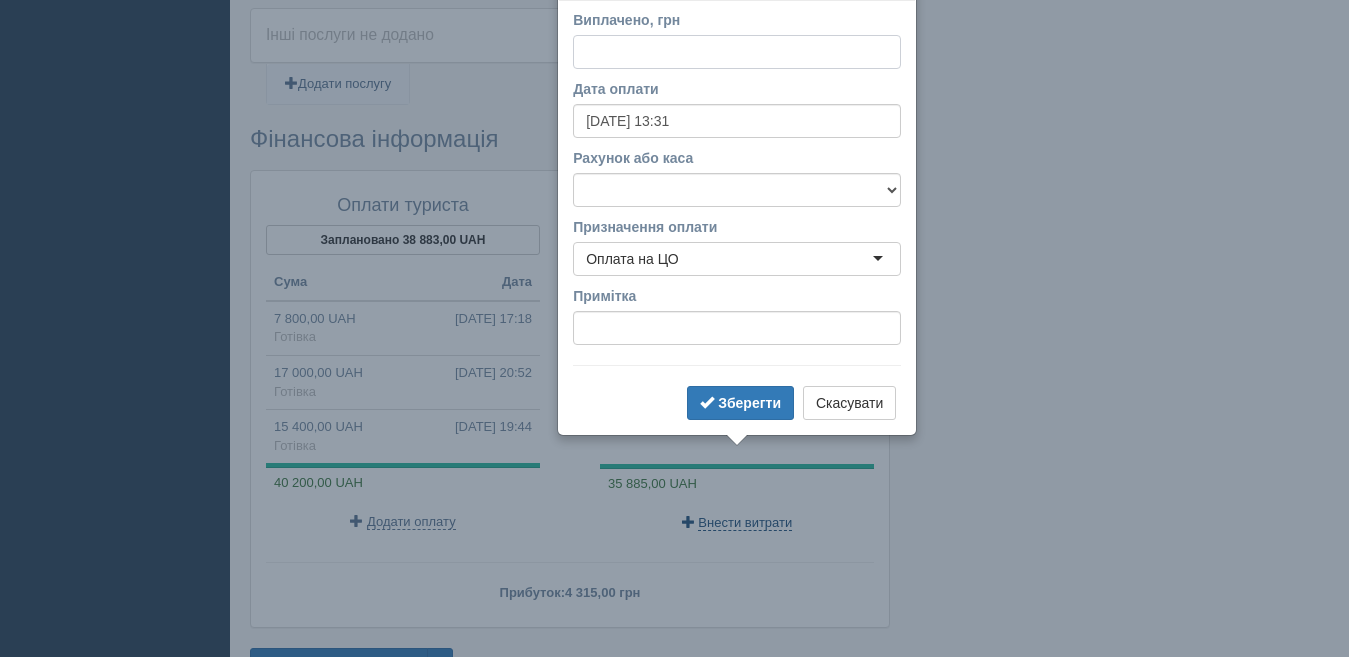 scroll, scrollTop: 1712, scrollLeft: 0, axis: vertical 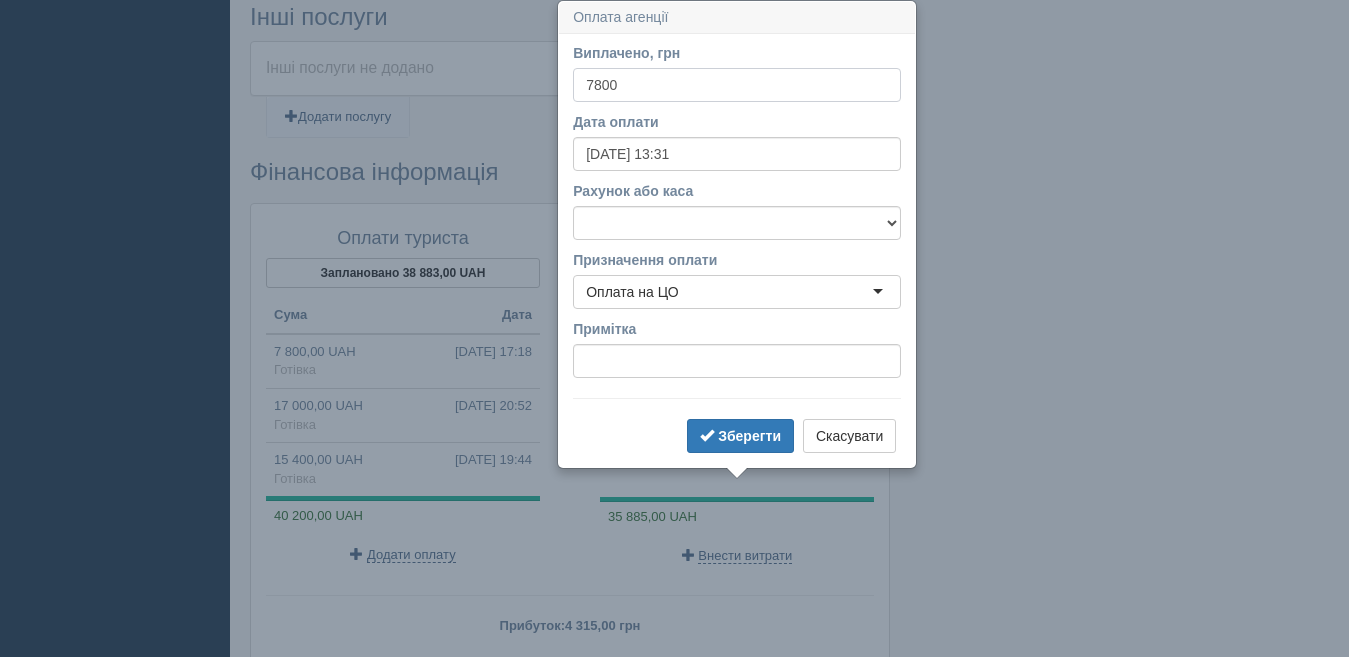 type on "7800" 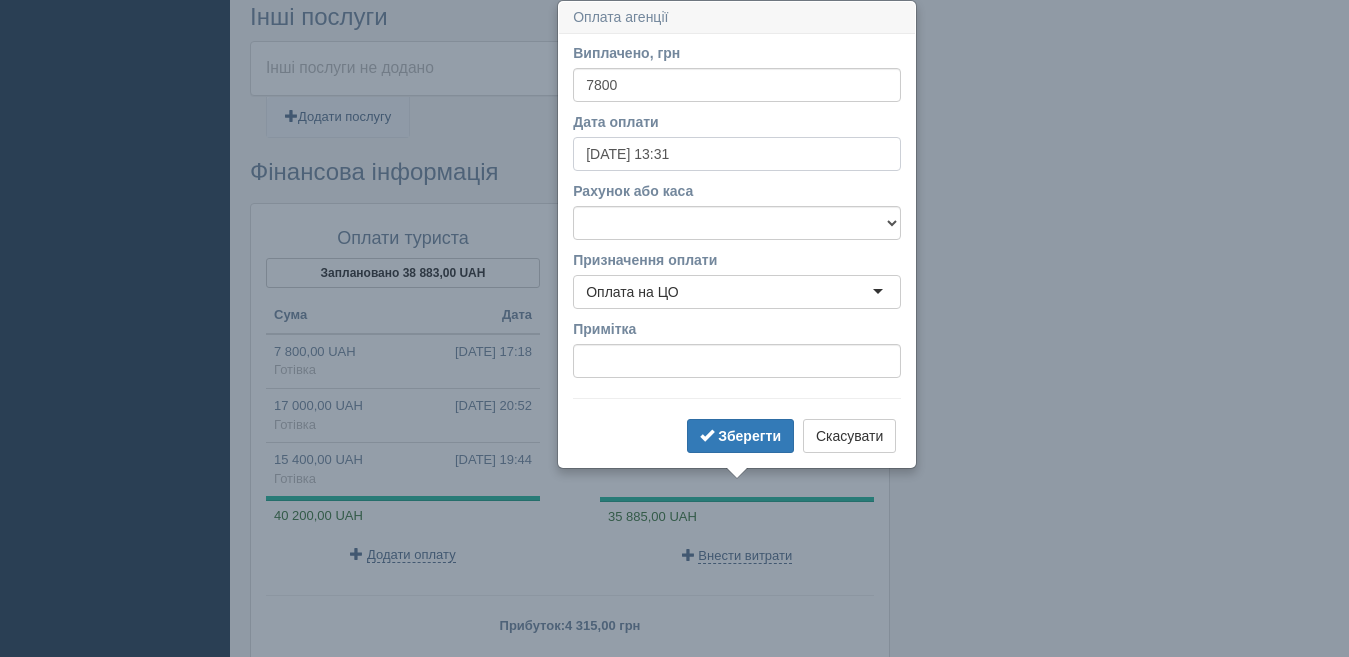 click on "12.07.2025 13:31" at bounding box center [737, 154] 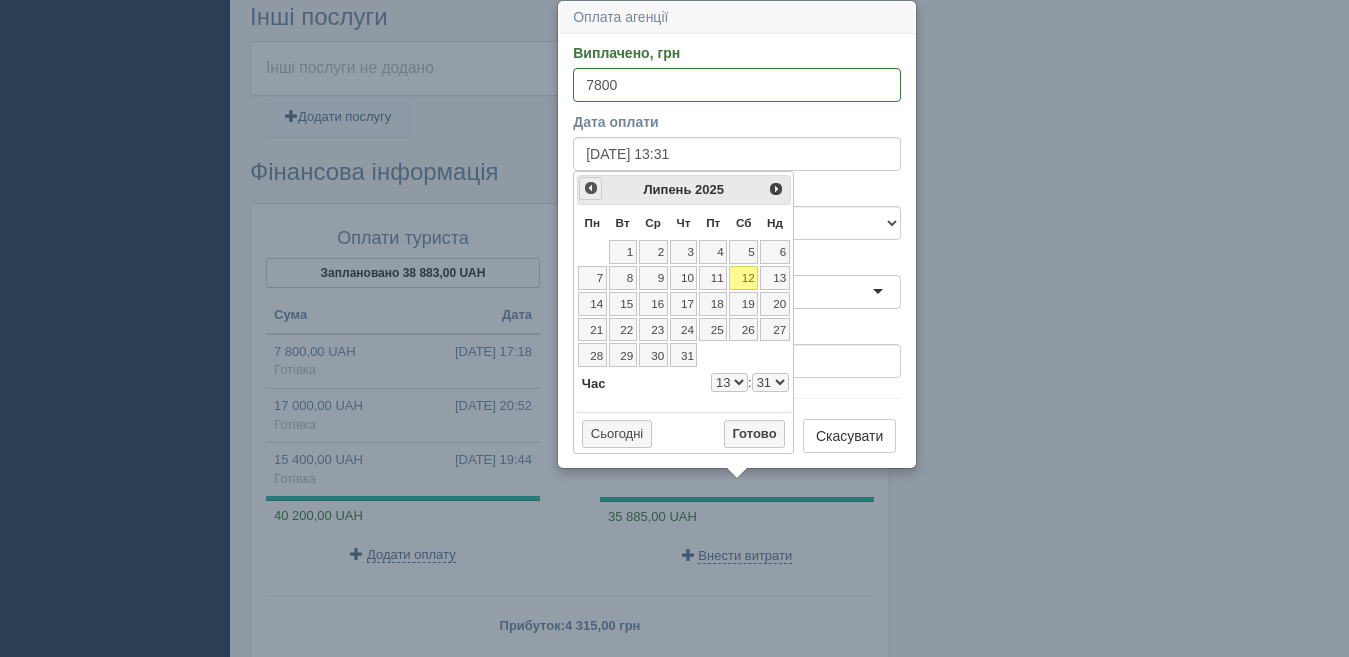 click on "<Попер" at bounding box center (591, 188) 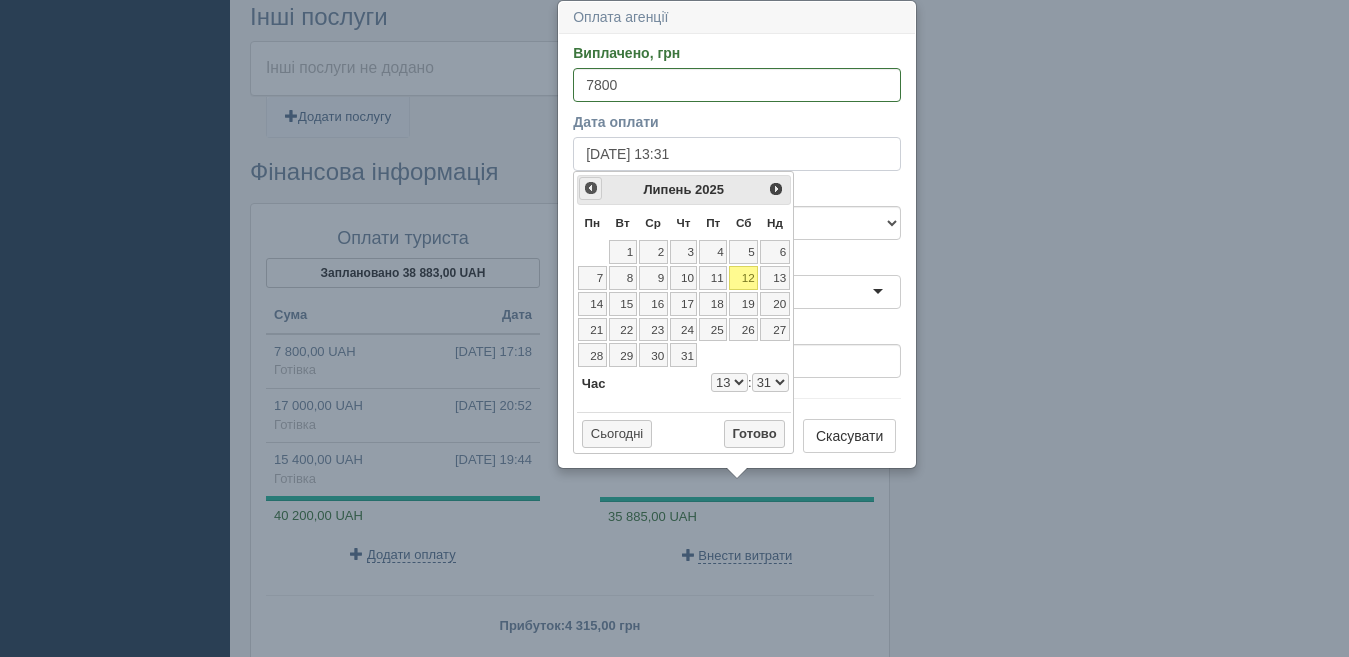 select on "13" 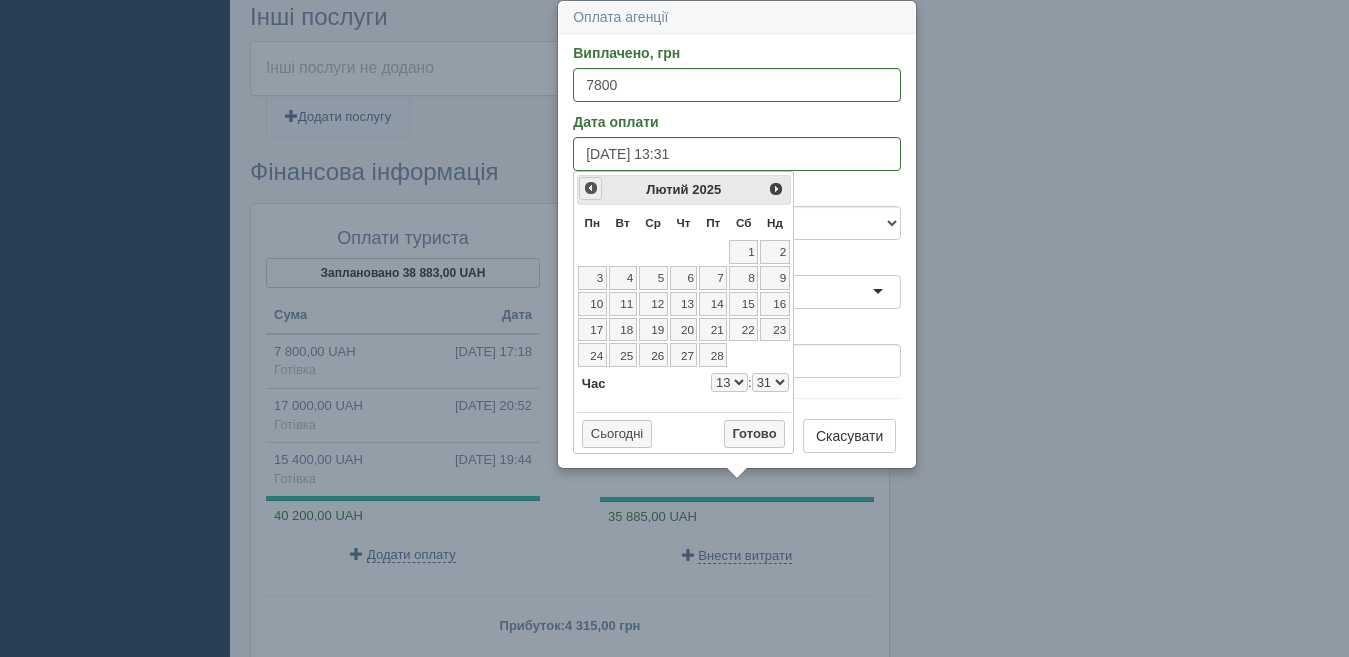 click on "<Попер" at bounding box center [590, 188] 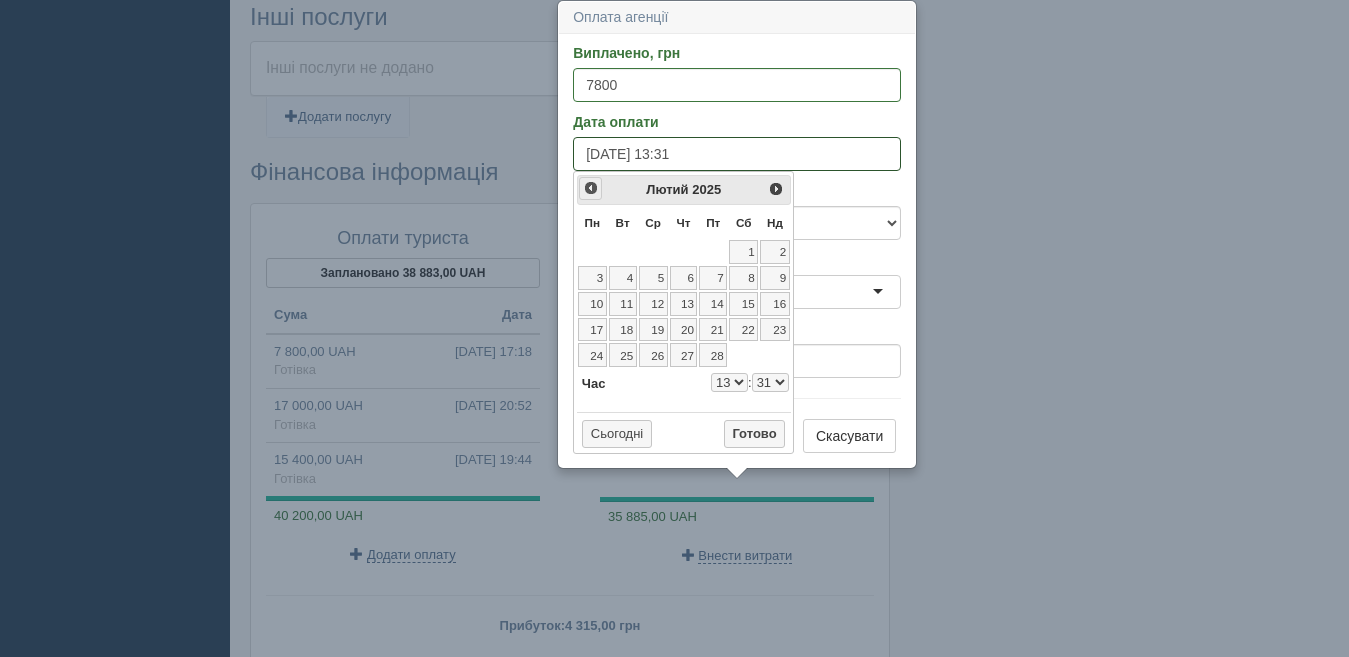 select on "13" 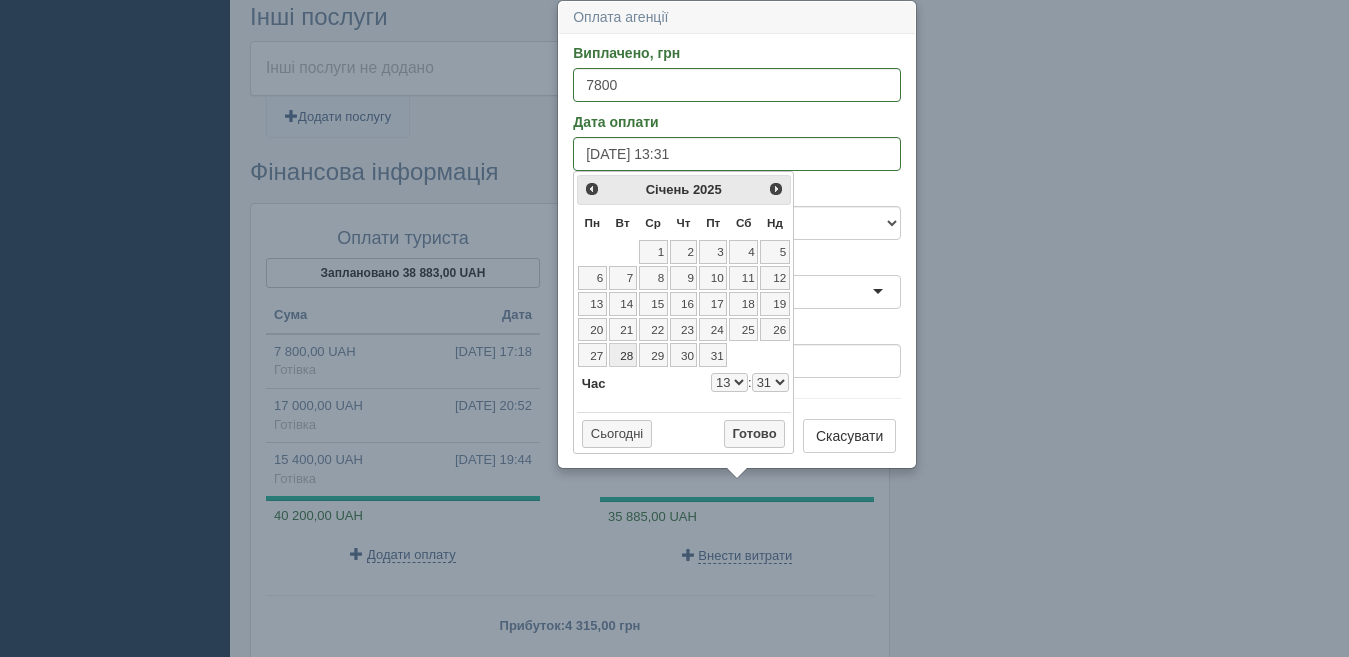 click on "28" at bounding box center (623, 355) 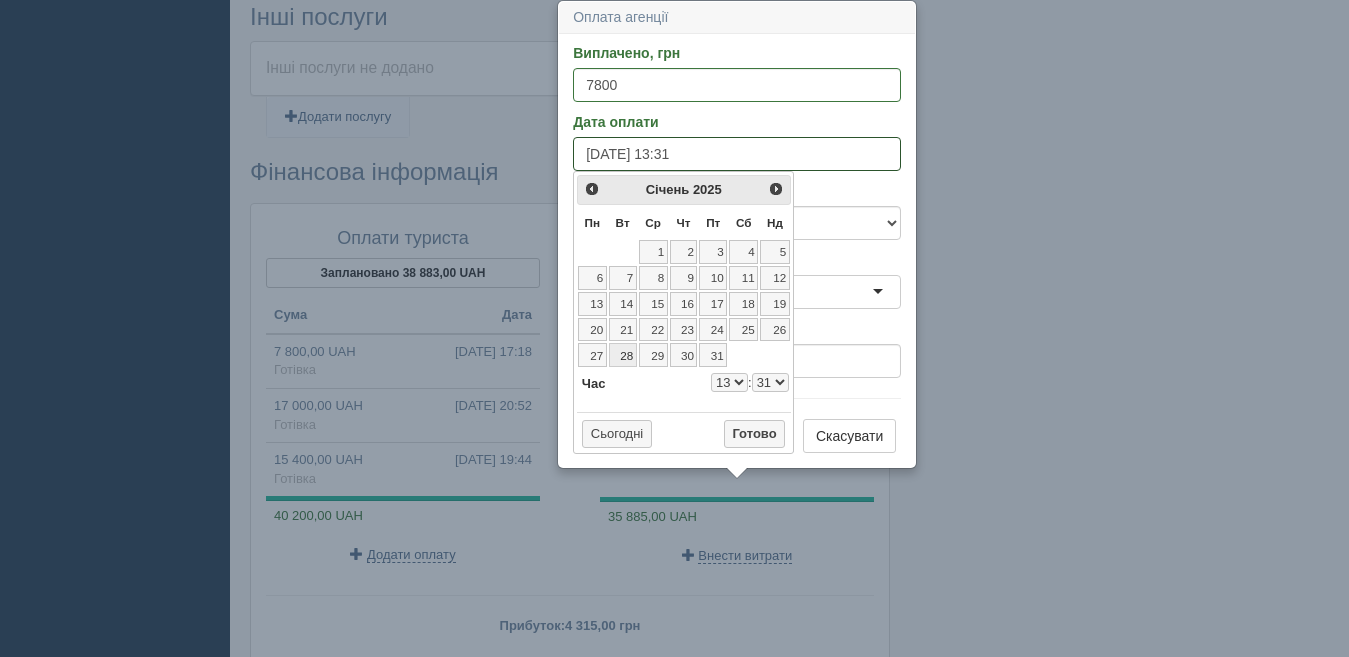 type on "28.01.2025 13:31" 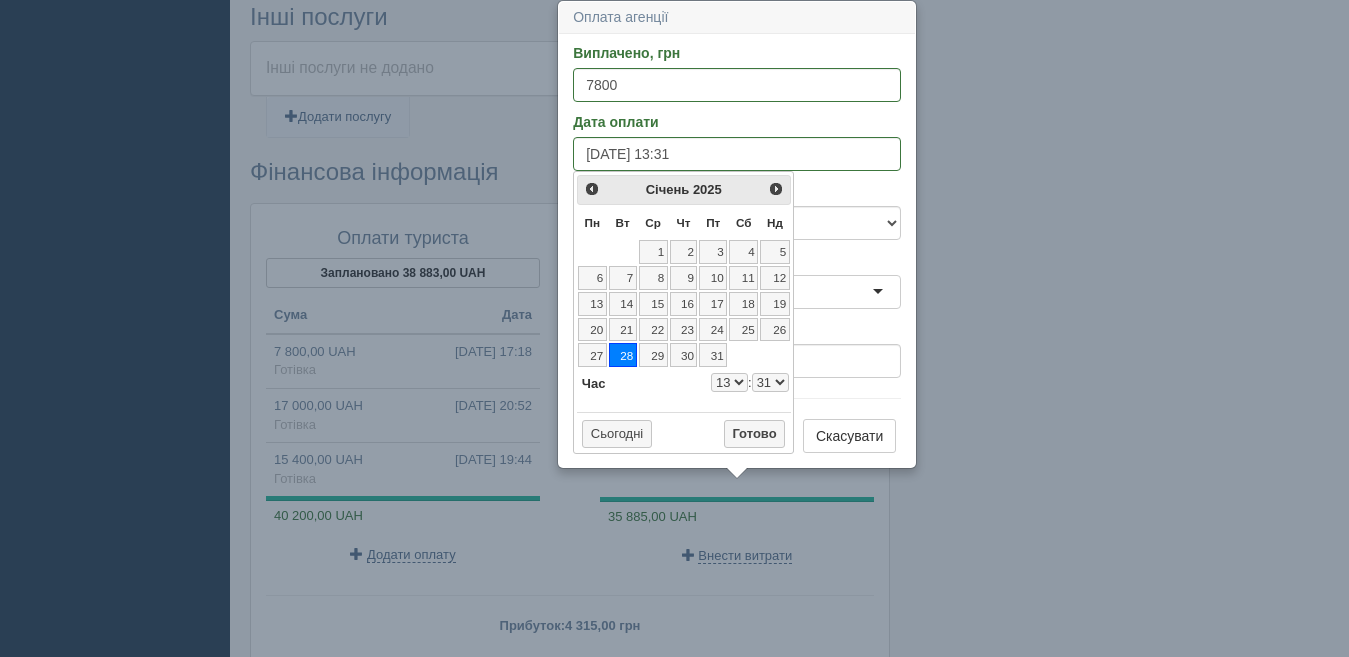 click on "00 01 02 03 04 05 06 07 08 09 10 11 12 13 14 15 16 17 18 19 20 21 22 23 24 25 26 27 28 29 30 31 32 33 34 35 36 37 38 39 40 41 42 43 44 45 46 47 48 49 50 51 52 53 54 55 56 57 58 59" at bounding box center [768, 383] 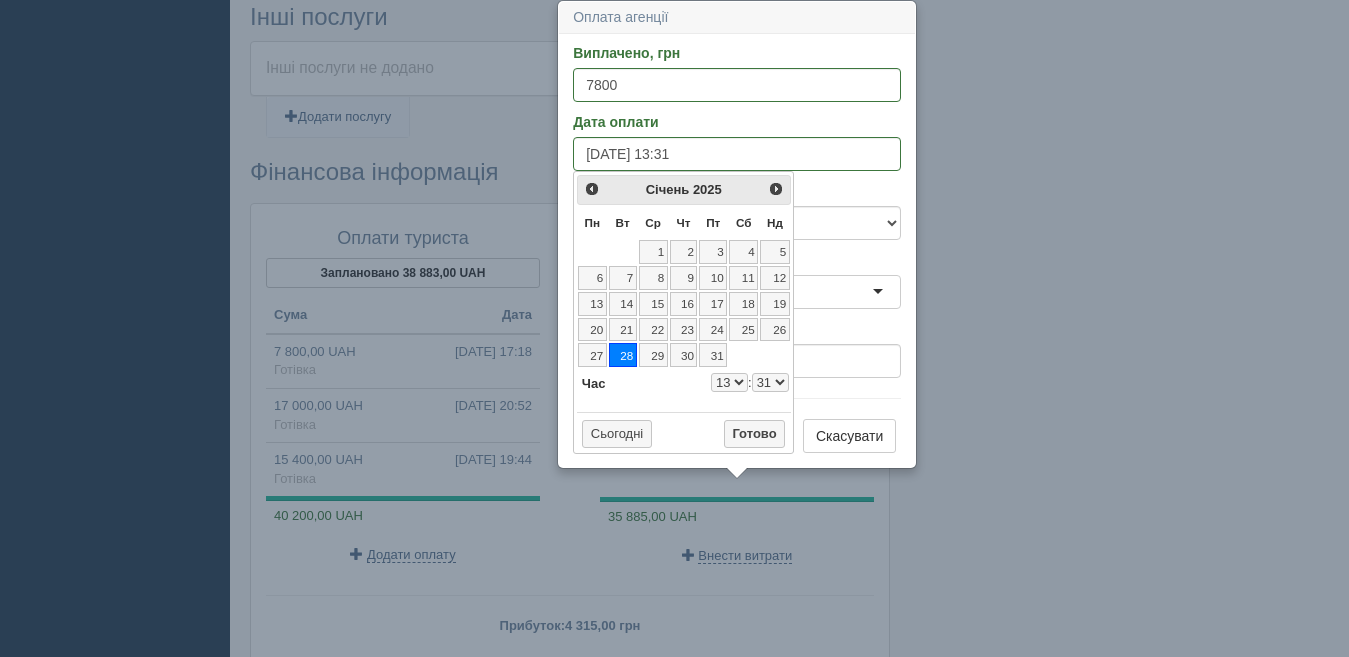click on "0 1 2 3 4 5 6 7 8 9 10 11 12 13 14 15 16 17 18 19 20 21 22 23" at bounding box center (729, 382) 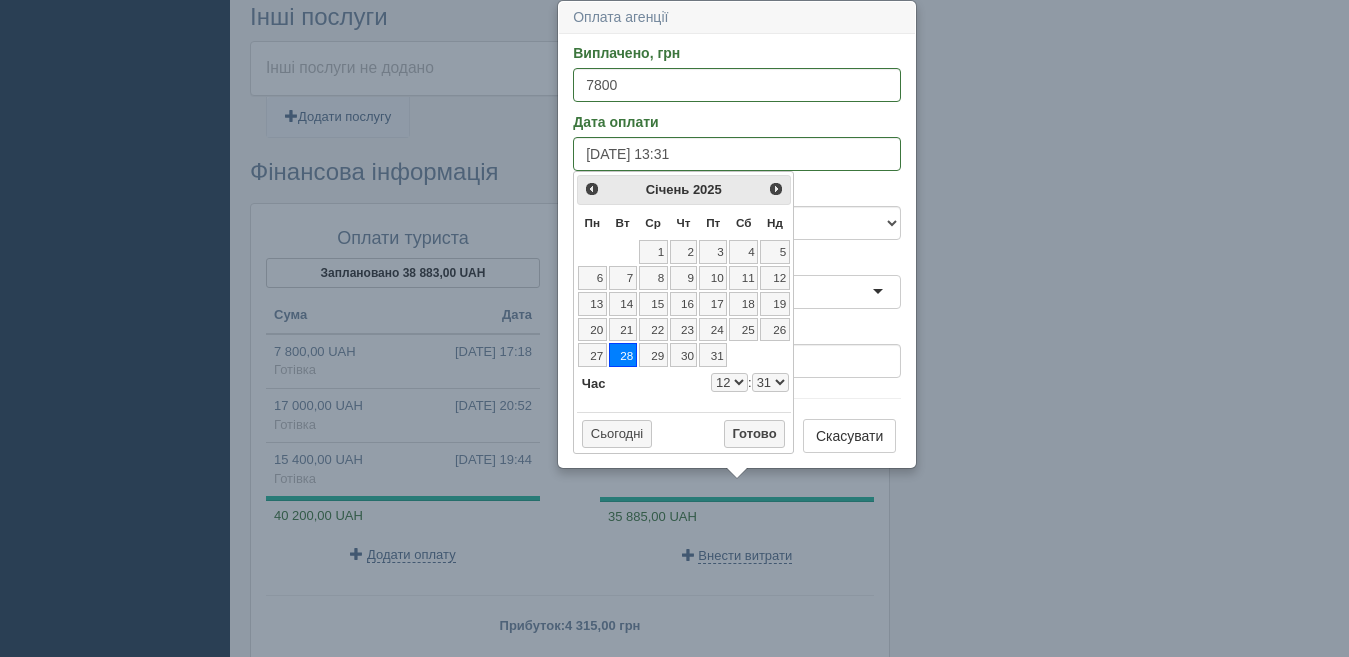 type on "28.01.2025 12:31" 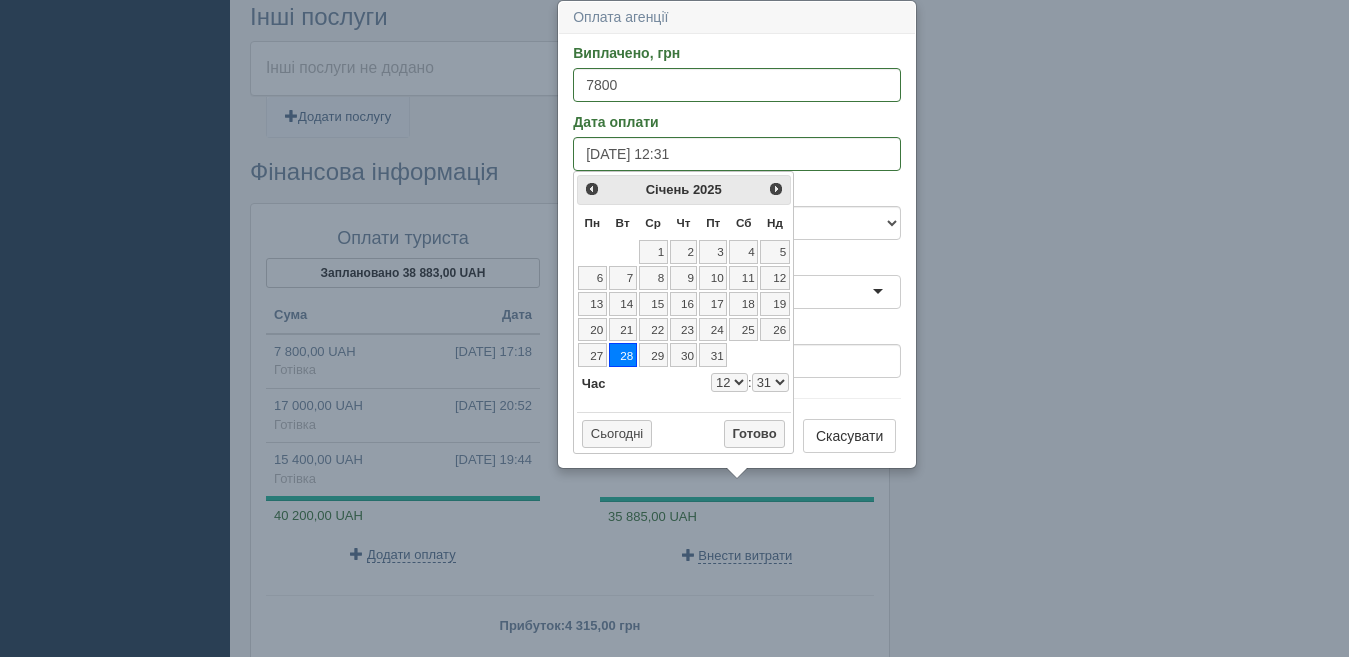 select on "12" 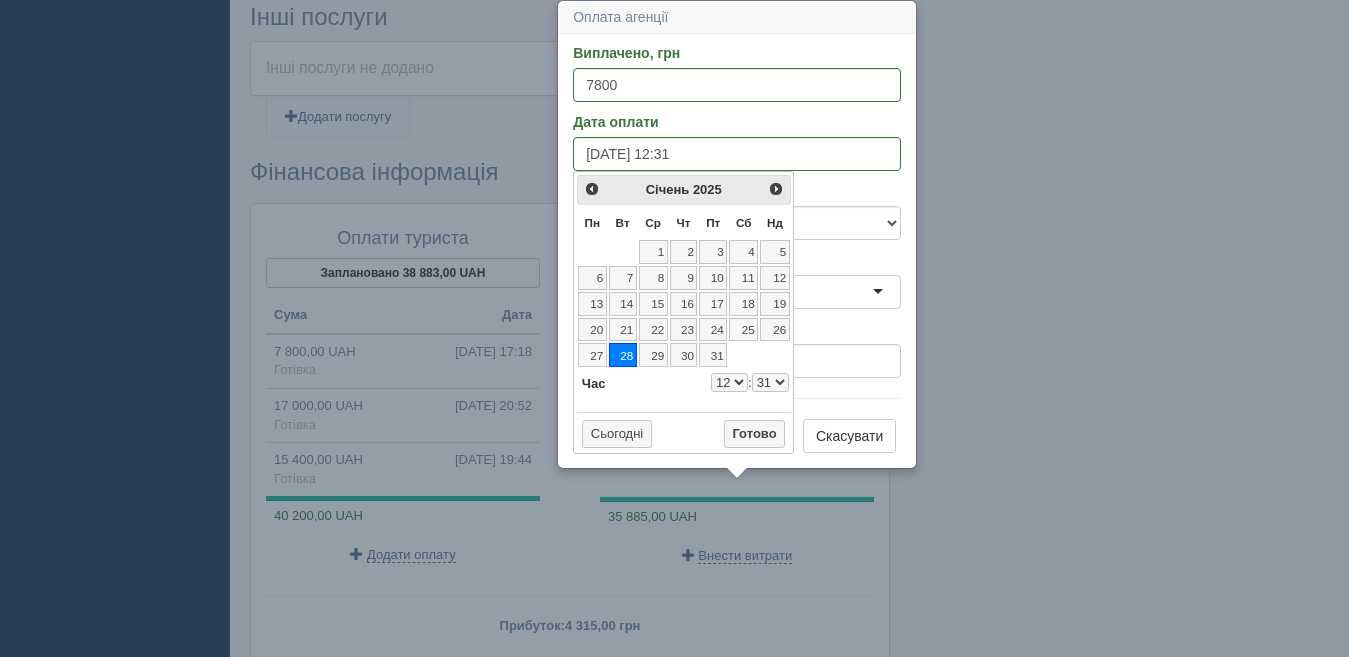 click on "00 01 02 03 04 05 06 07 08 09 10 11 12 13 14 15 16 17 18 19 20 21 22 23 24 25 26 27 28 29 30 31 32 33 34 35 36 37 38 39 40 41 42 43 44 45 46 47 48 49 50 51 52 53 54 55 56 57 58 59" at bounding box center [770, 382] 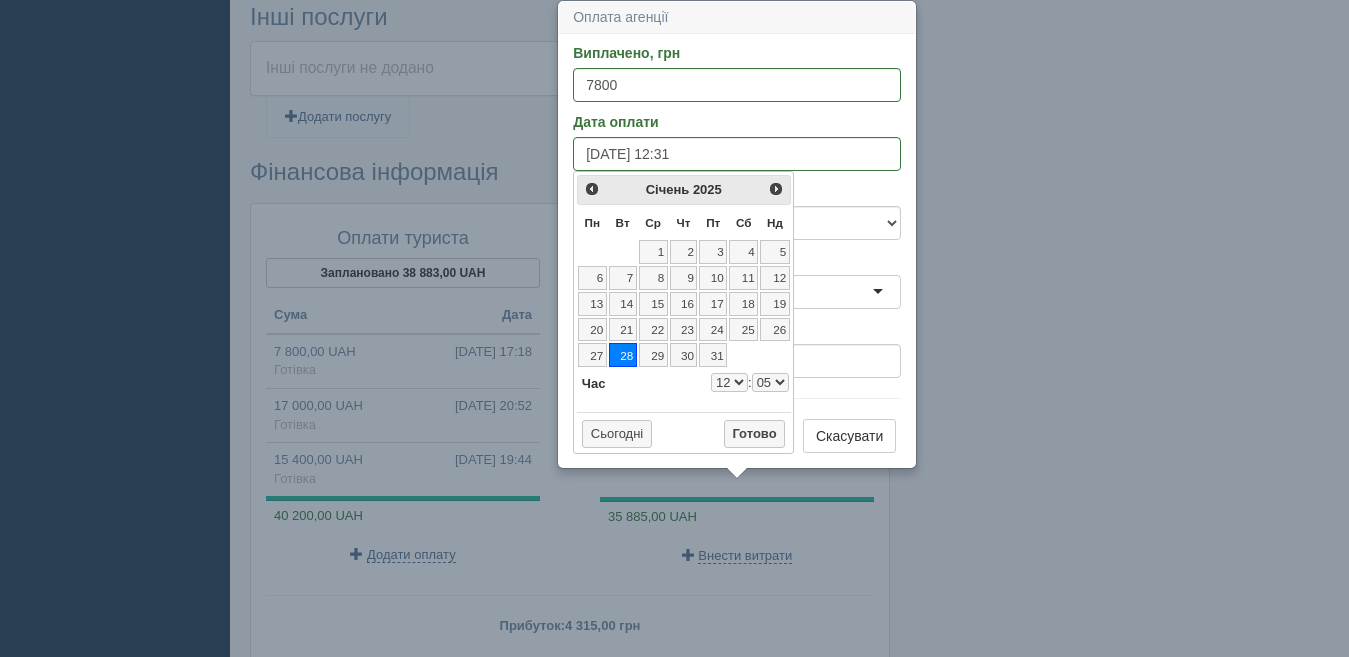 type on "28.01.2025 12:05" 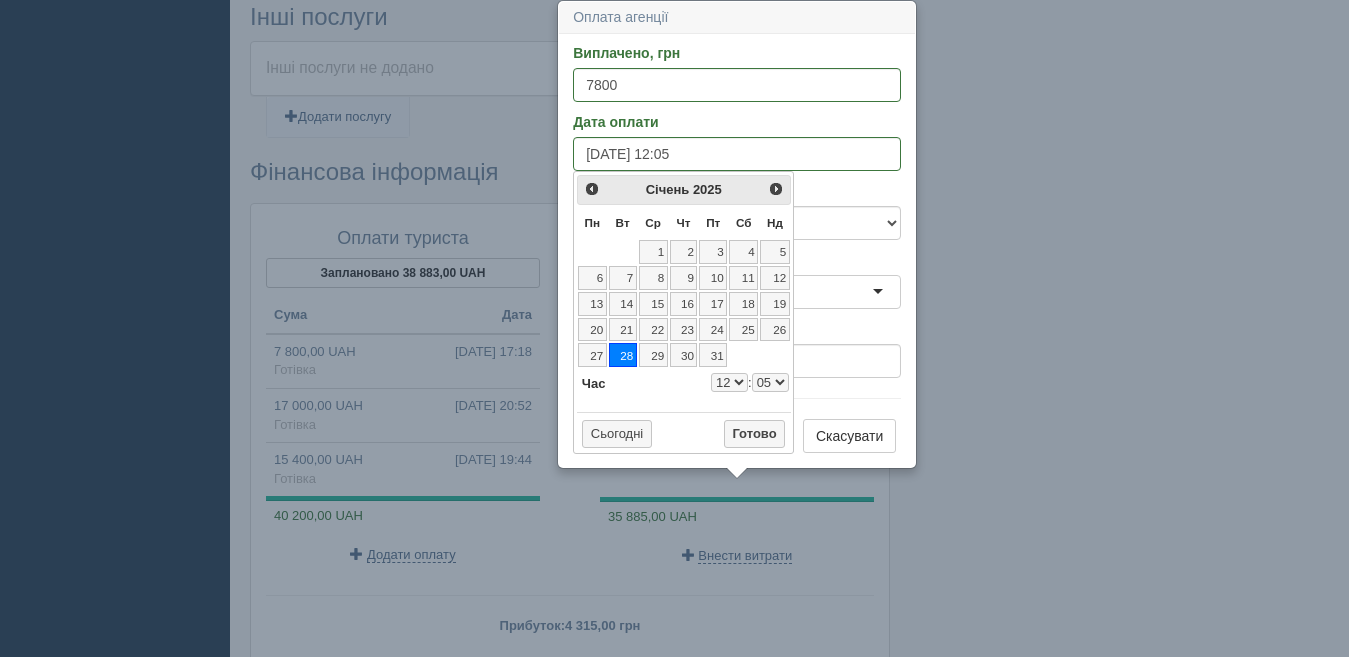 select on "12" 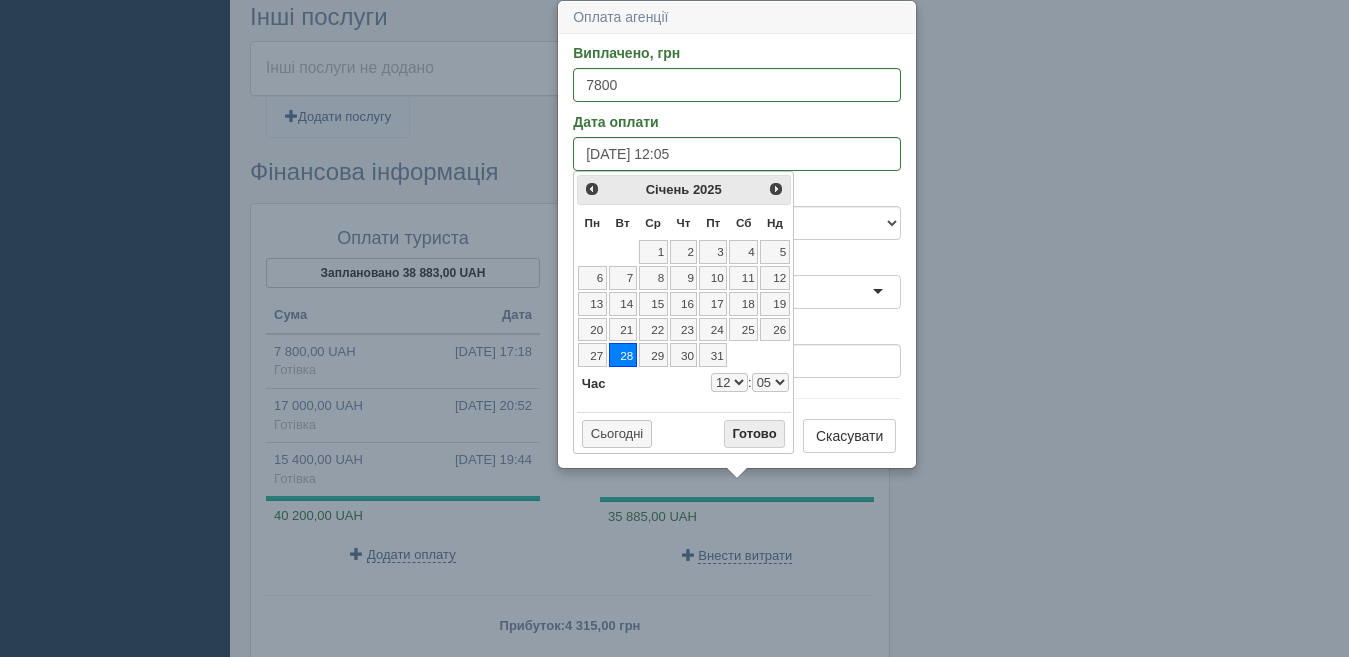 click on "Готово" at bounding box center [755, 434] 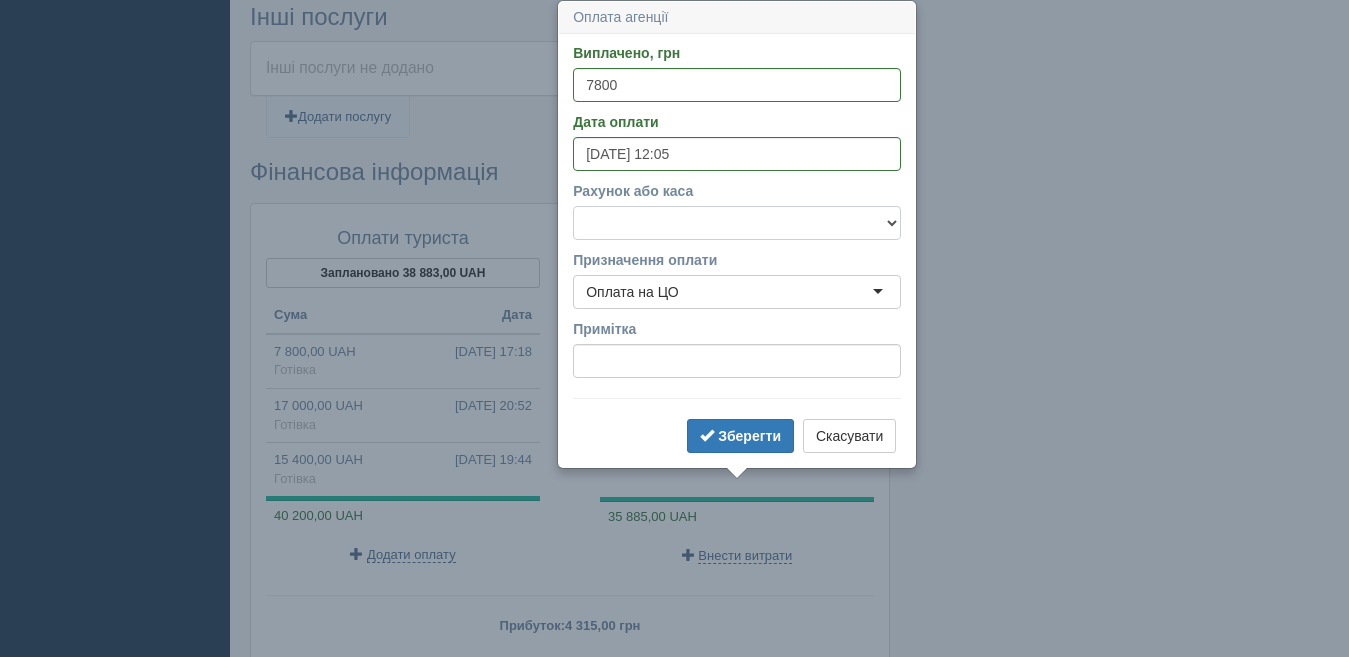 click on "Готівка
Картка
Рахунок у банку" at bounding box center [737, 223] 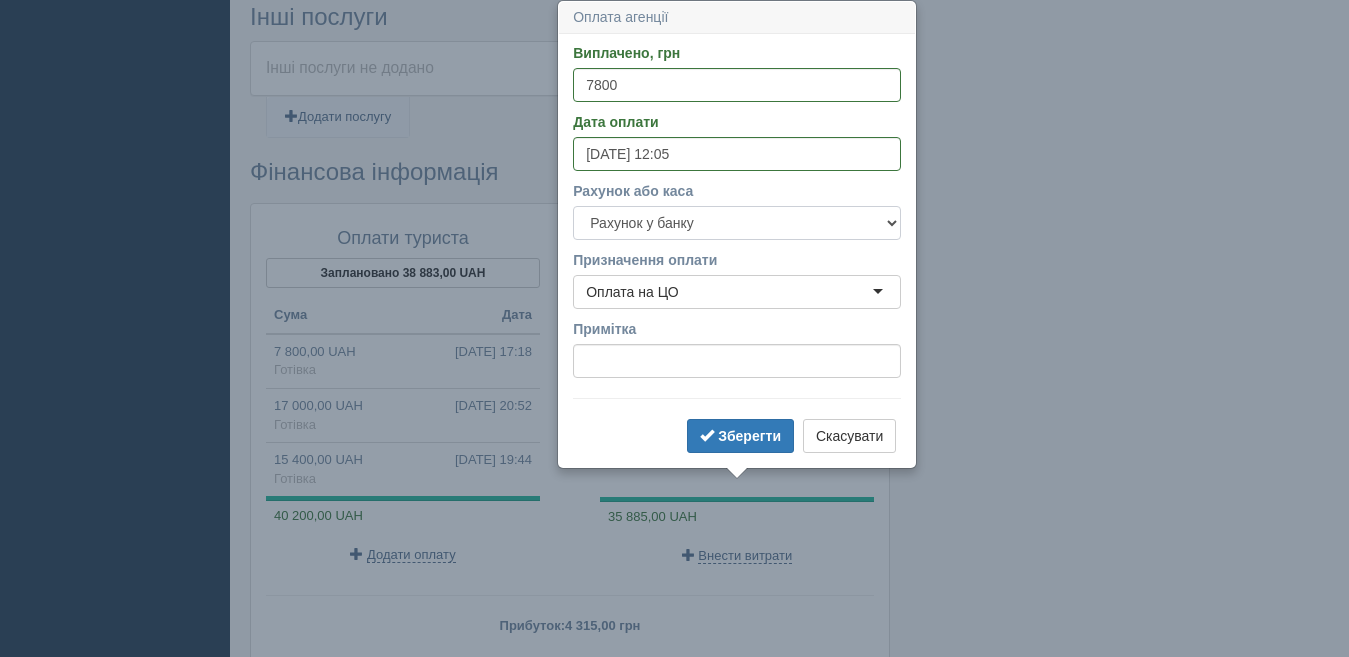 click on "Готівка
Картка
Рахунок у банку" at bounding box center [737, 223] 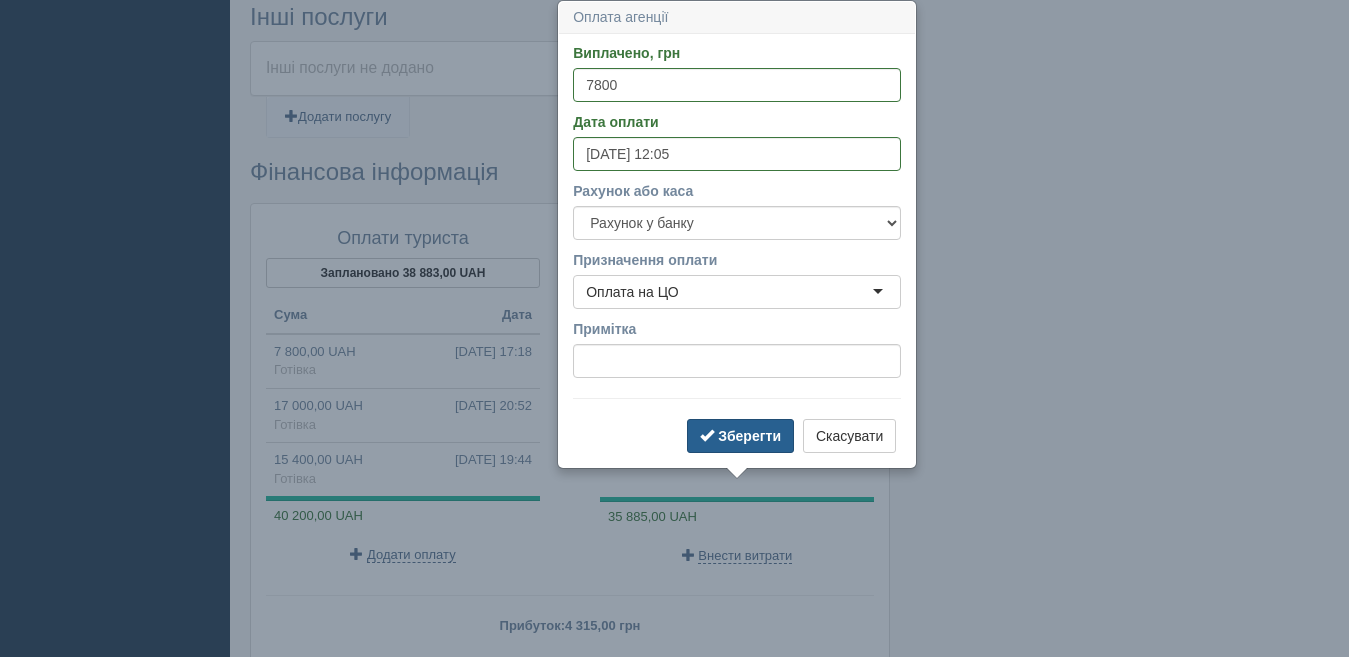 click on "Зберегти" at bounding box center (749, 436) 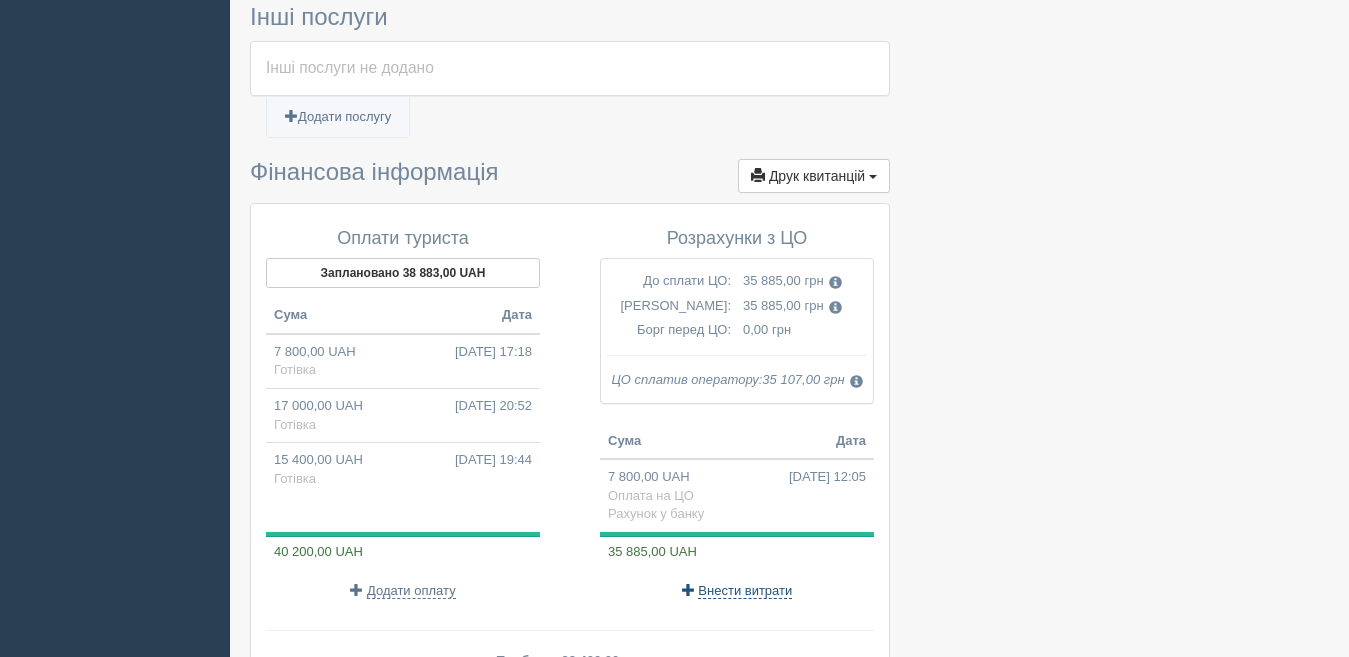 click on "Внести витрати" at bounding box center [745, 591] 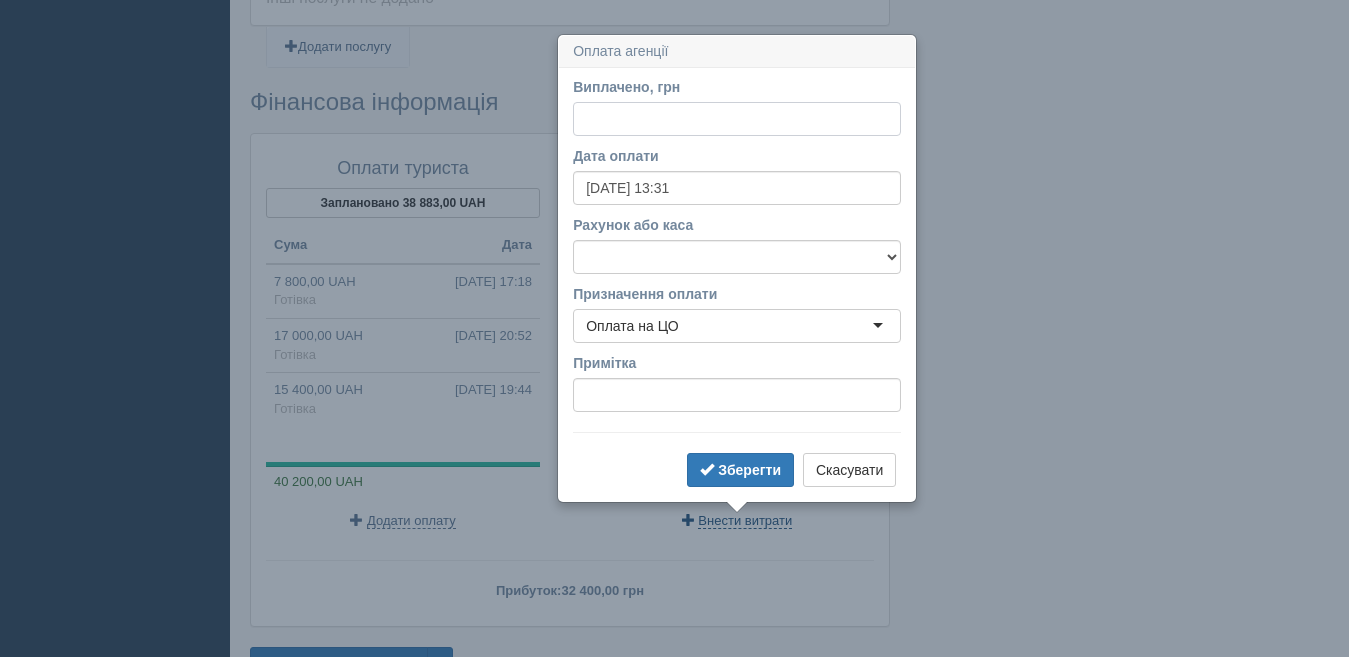 scroll, scrollTop: 1816, scrollLeft: 0, axis: vertical 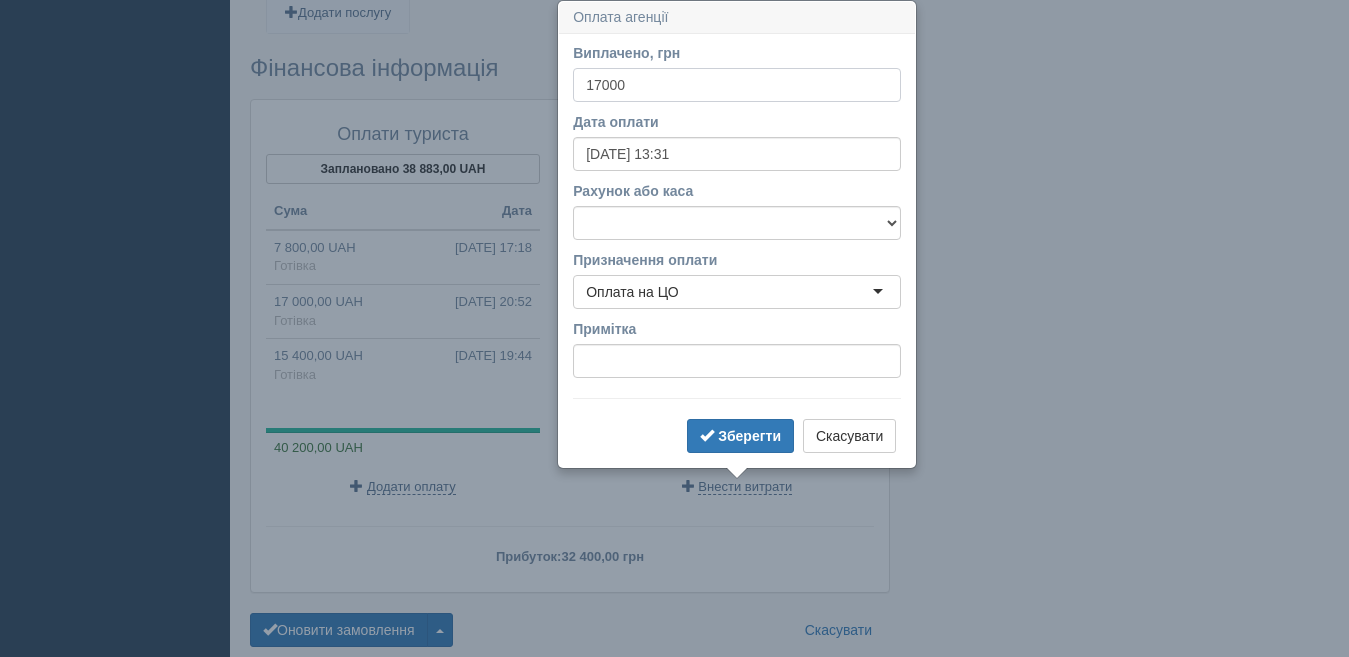 type on "17000" 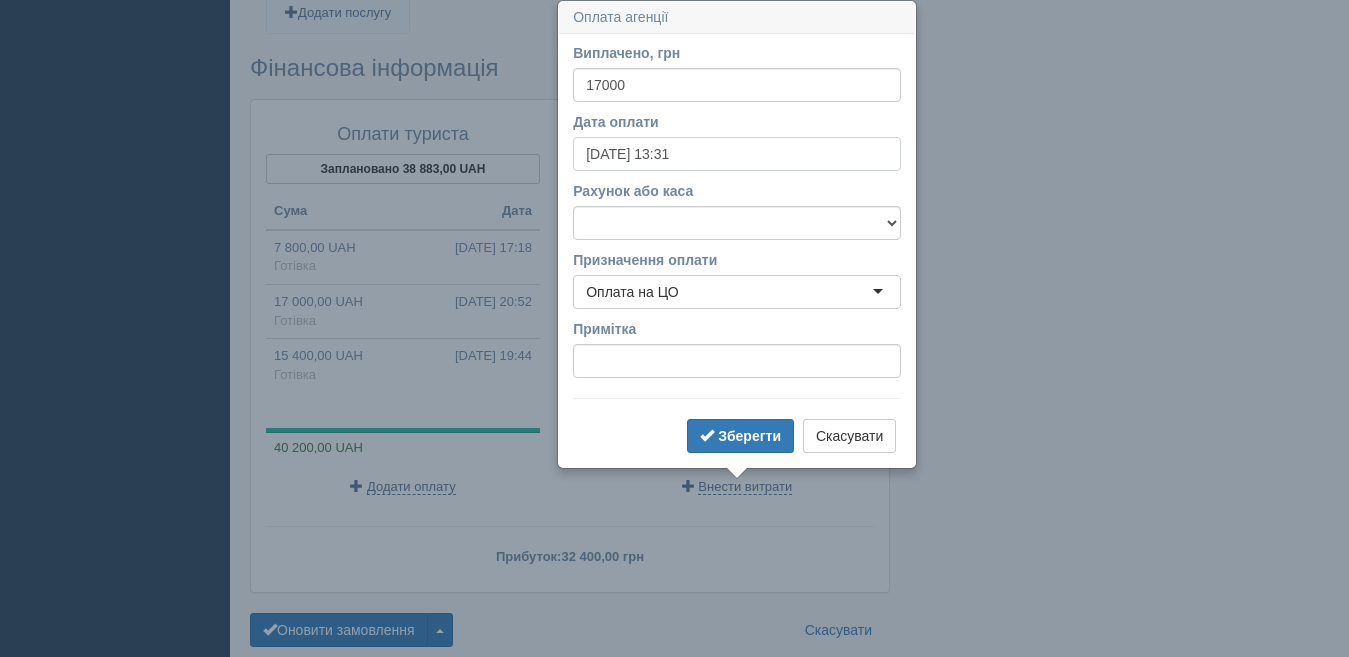 click on "12.07.2025 13:31" at bounding box center (737, 154) 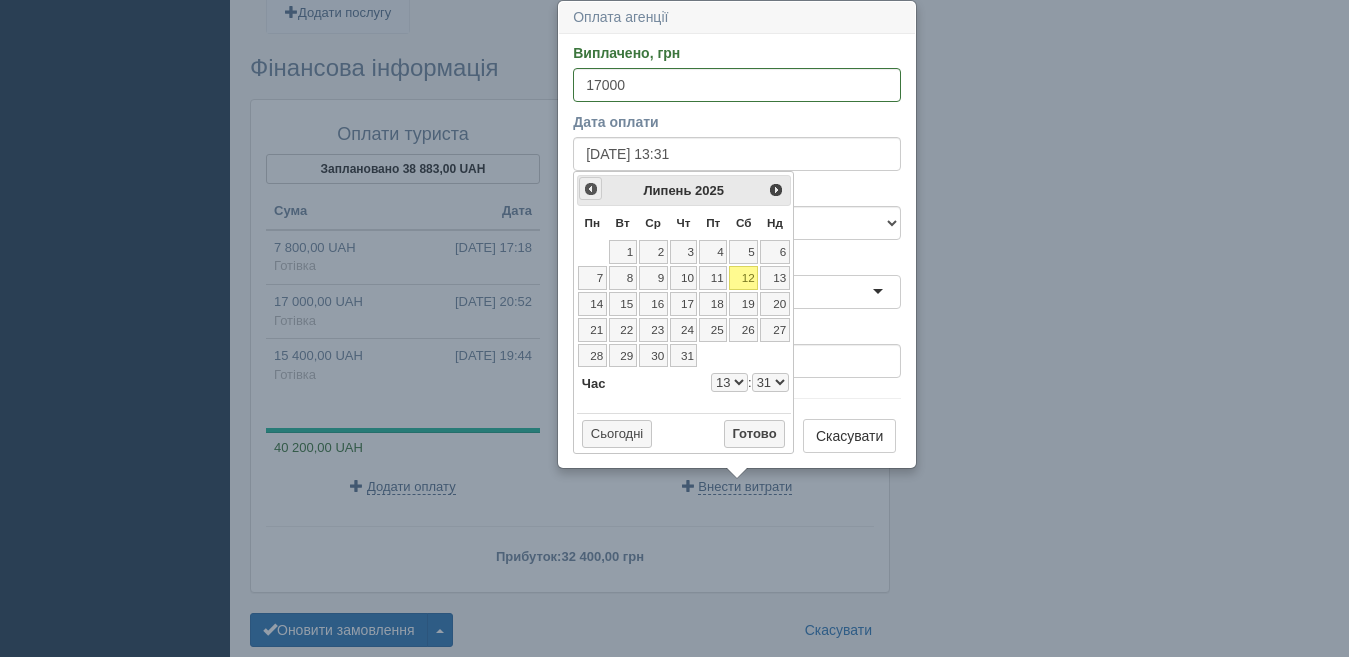 click on "<Попер" at bounding box center (591, 189) 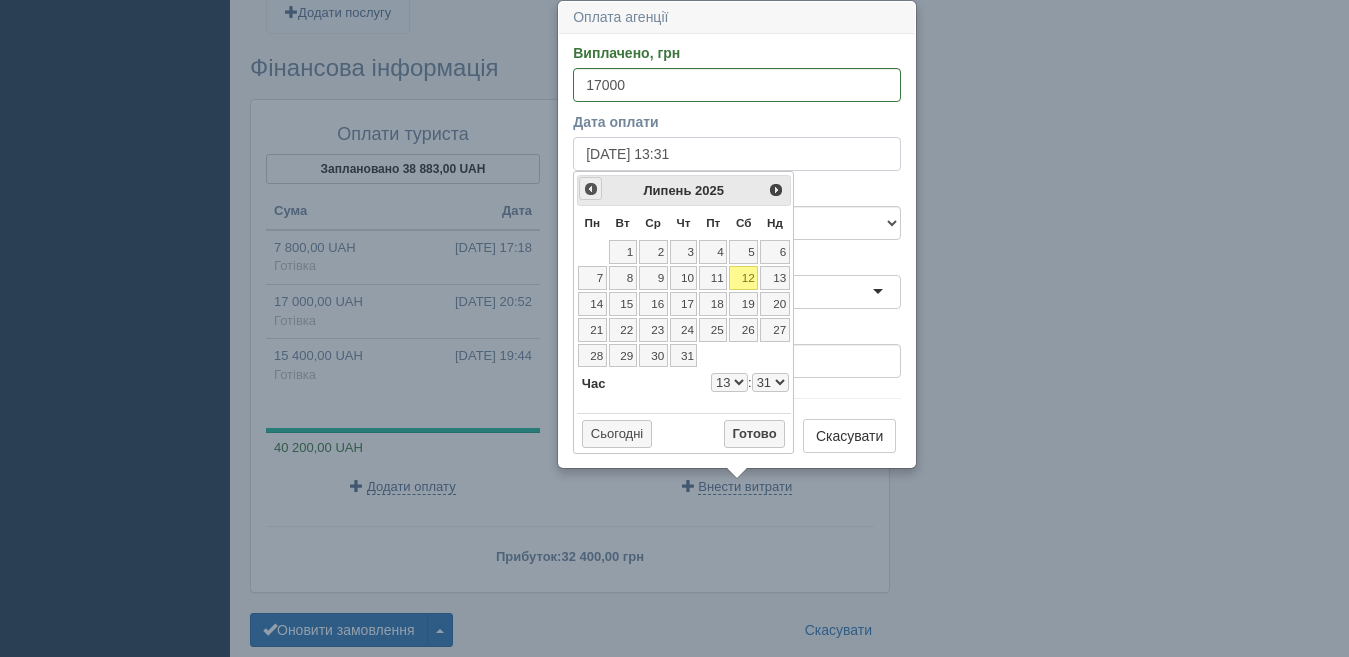 select on "13" 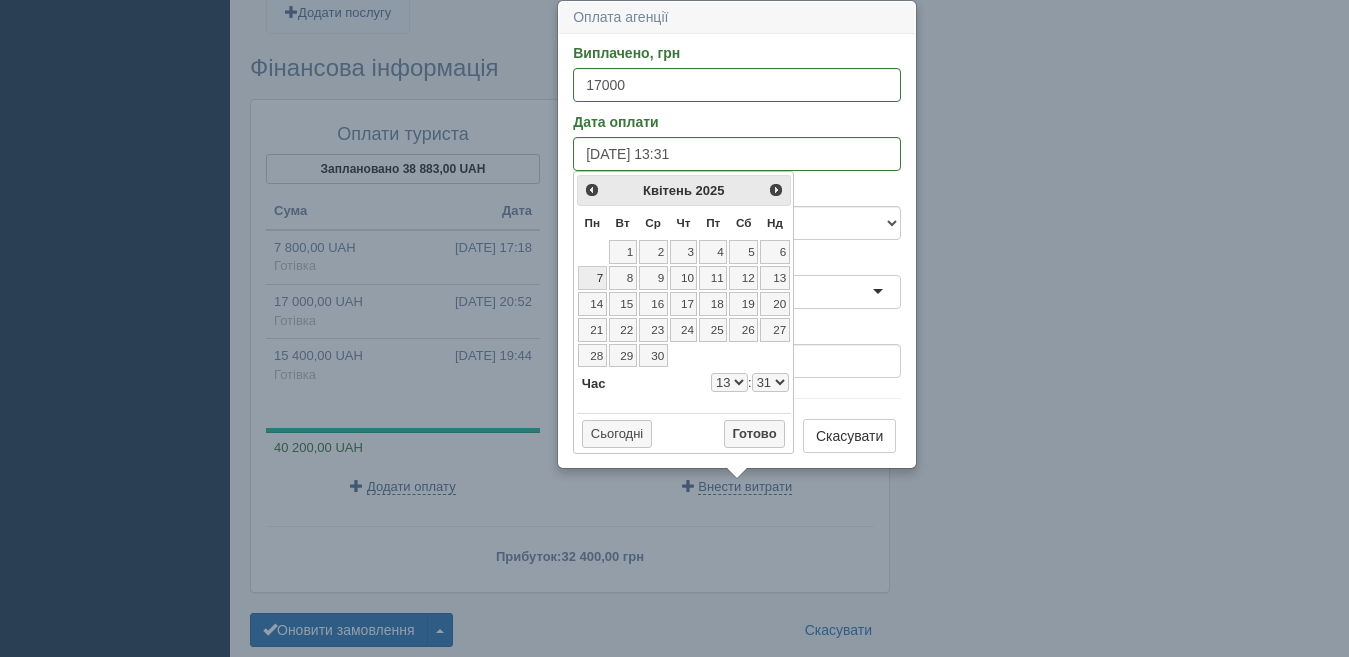click on "7" at bounding box center [592, 278] 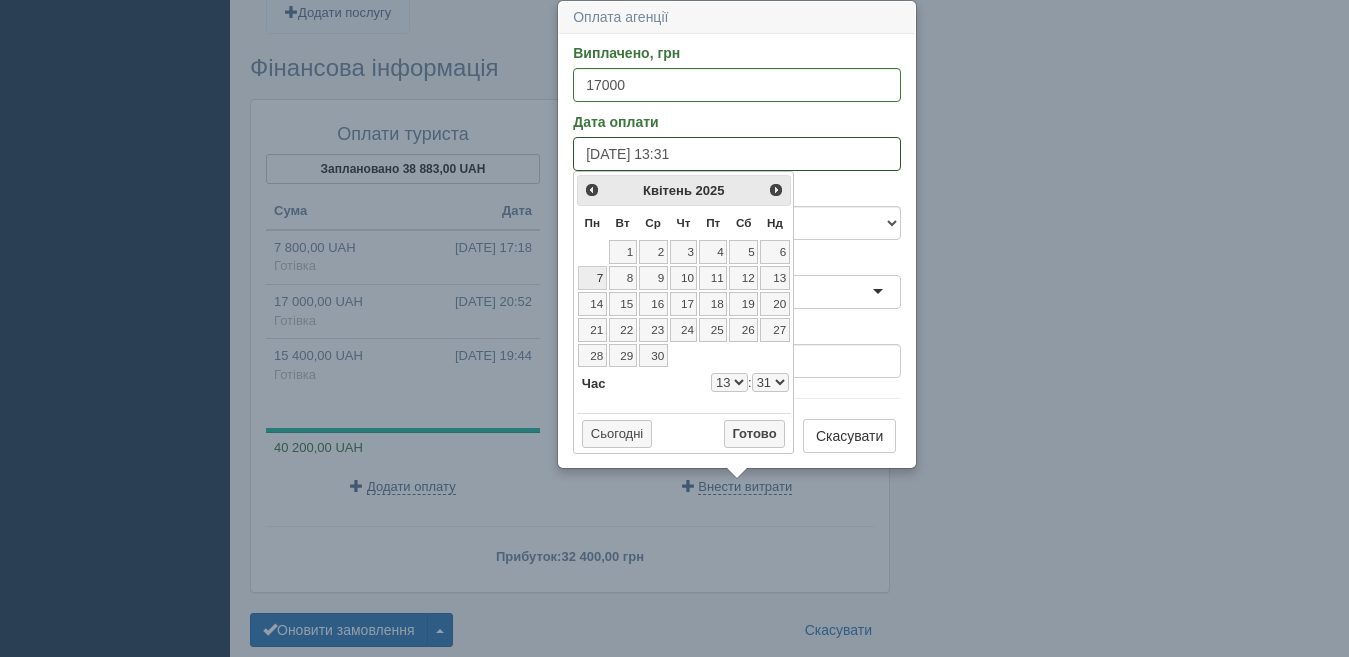 type on "07.04.2025 13:31" 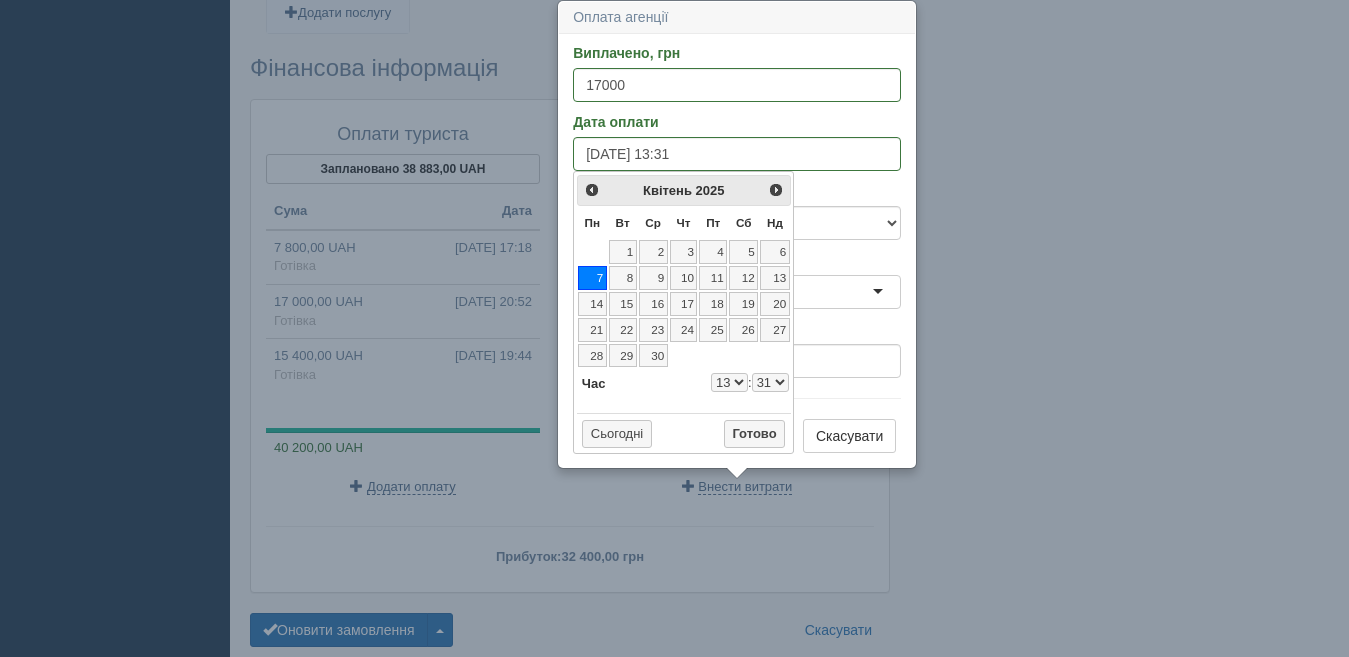 click on "0 1 2 3 4 5 6 7 8 9 10 11 12 13 14 15 16 17 18 19 20 21 22 23" at bounding box center [729, 382] 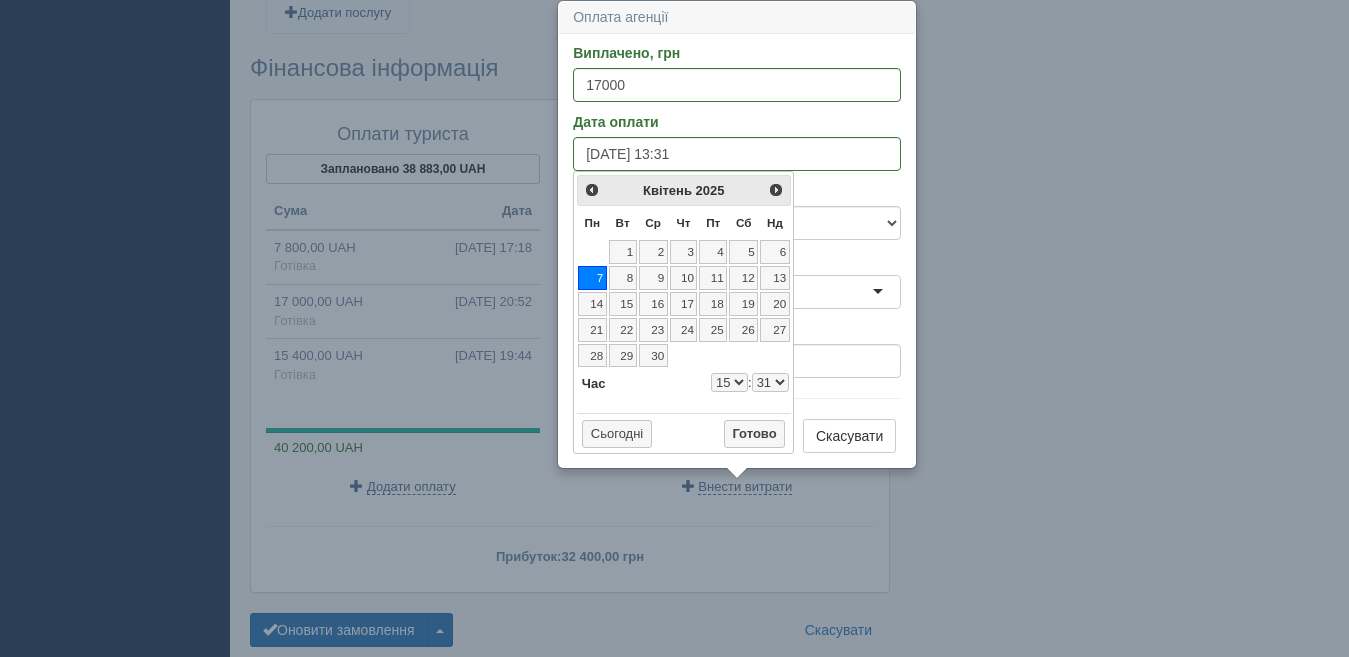 type on "07.04.2025 15:31" 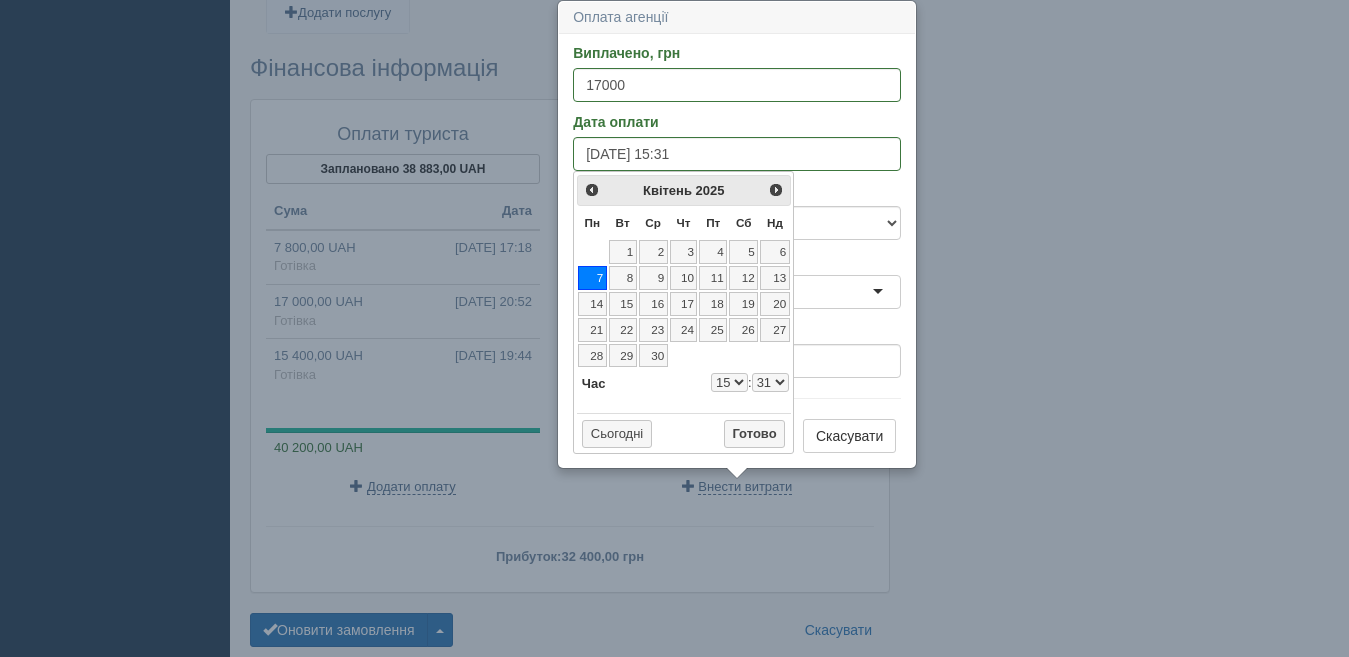 select on "15" 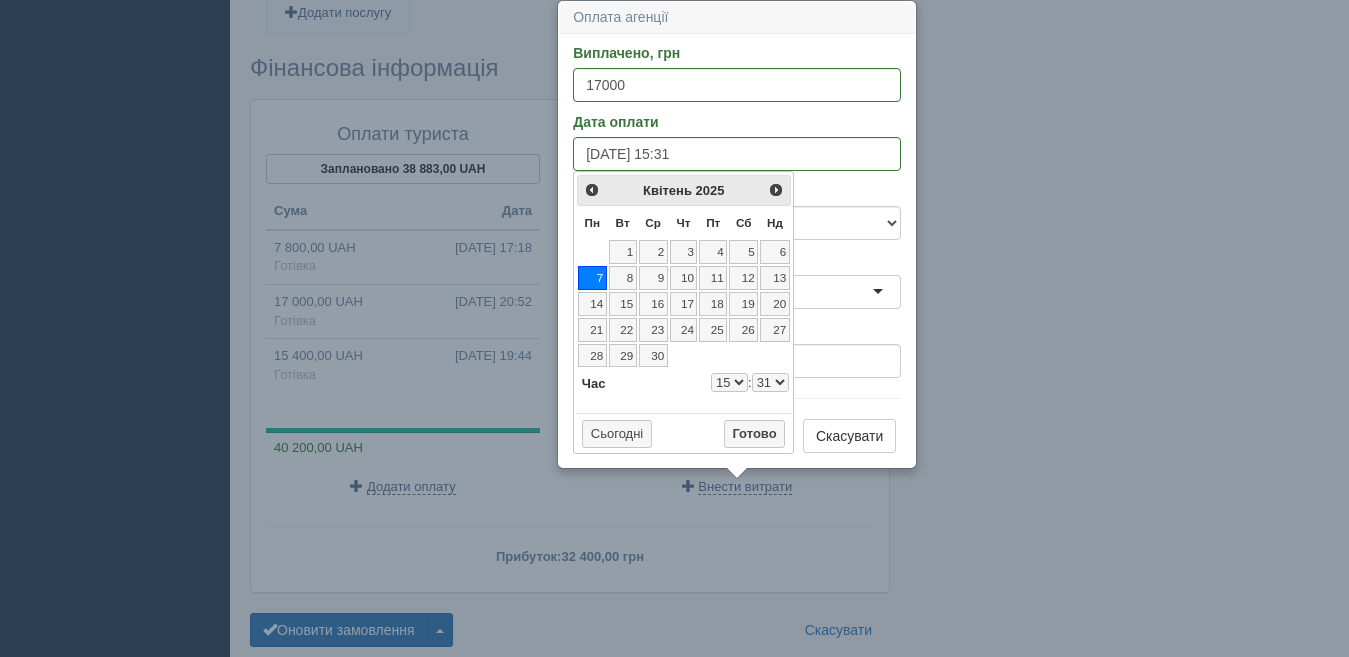 click on "00 01 02 03 04 05 06 07 08 09 10 11 12 13 14 15 16 17 18 19 20 21 22 23 24 25 26 27 28 29 30 31 32 33 34 35 36 37 38 39 40 41 42 43 44 45 46 47 48 49 50 51 52 53 54 55 56 57 58 59" at bounding box center [770, 382] 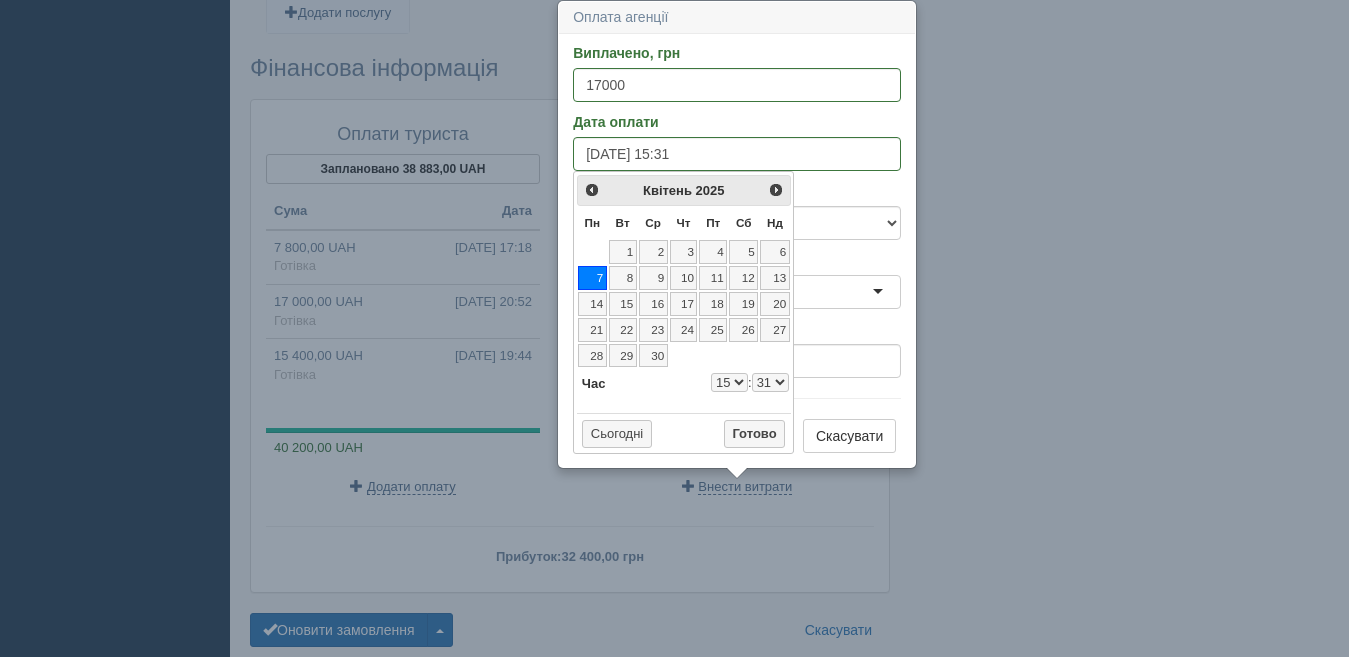 click on "Нд" at bounding box center (775, 223) 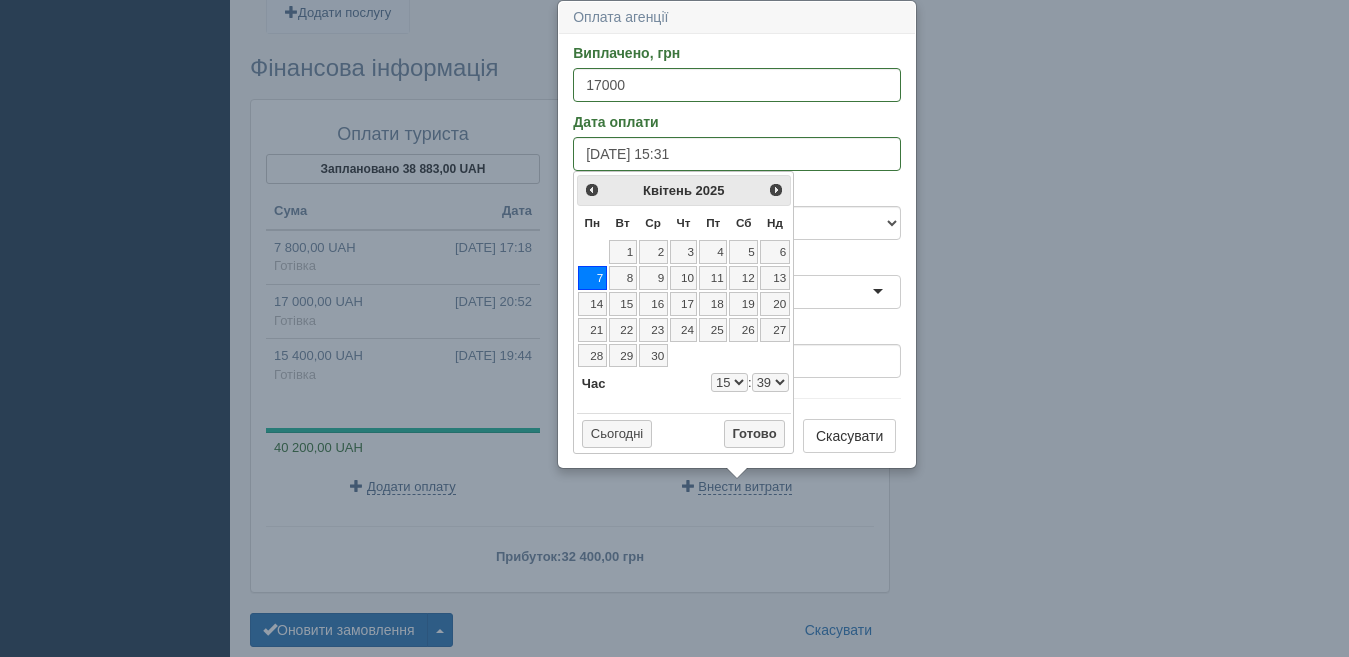 type on "07.04.2025 15:39" 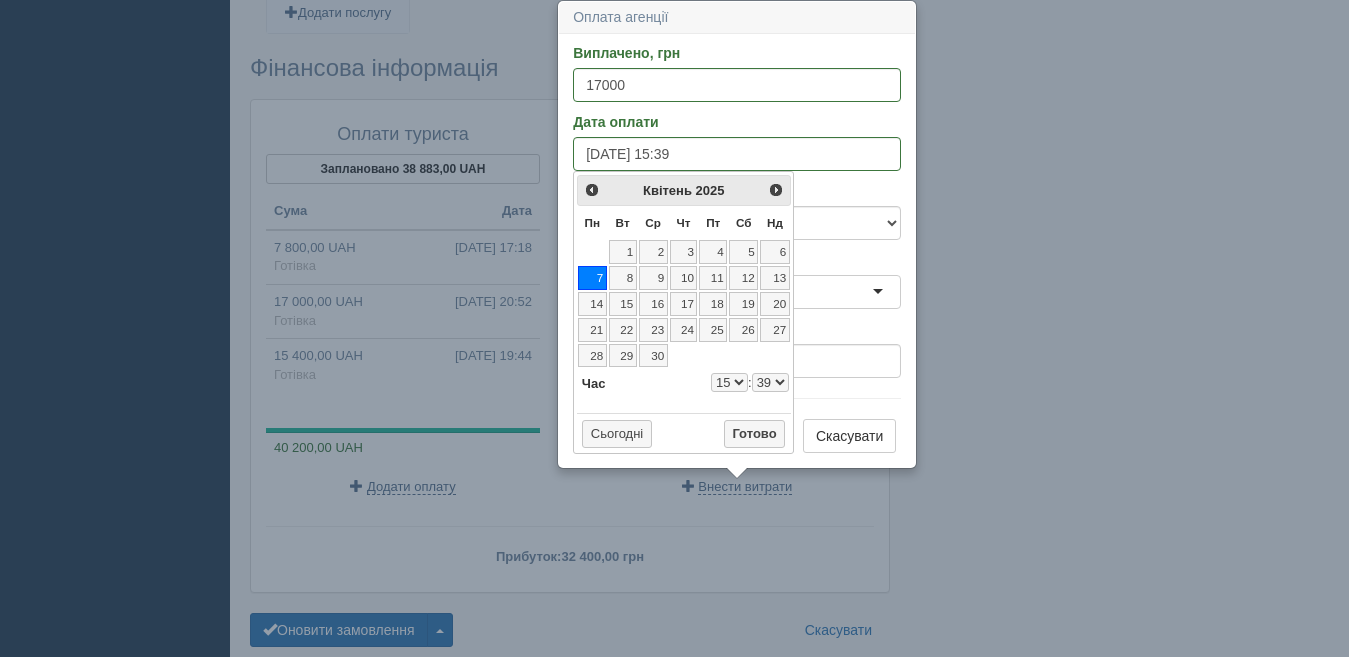 select on "15" 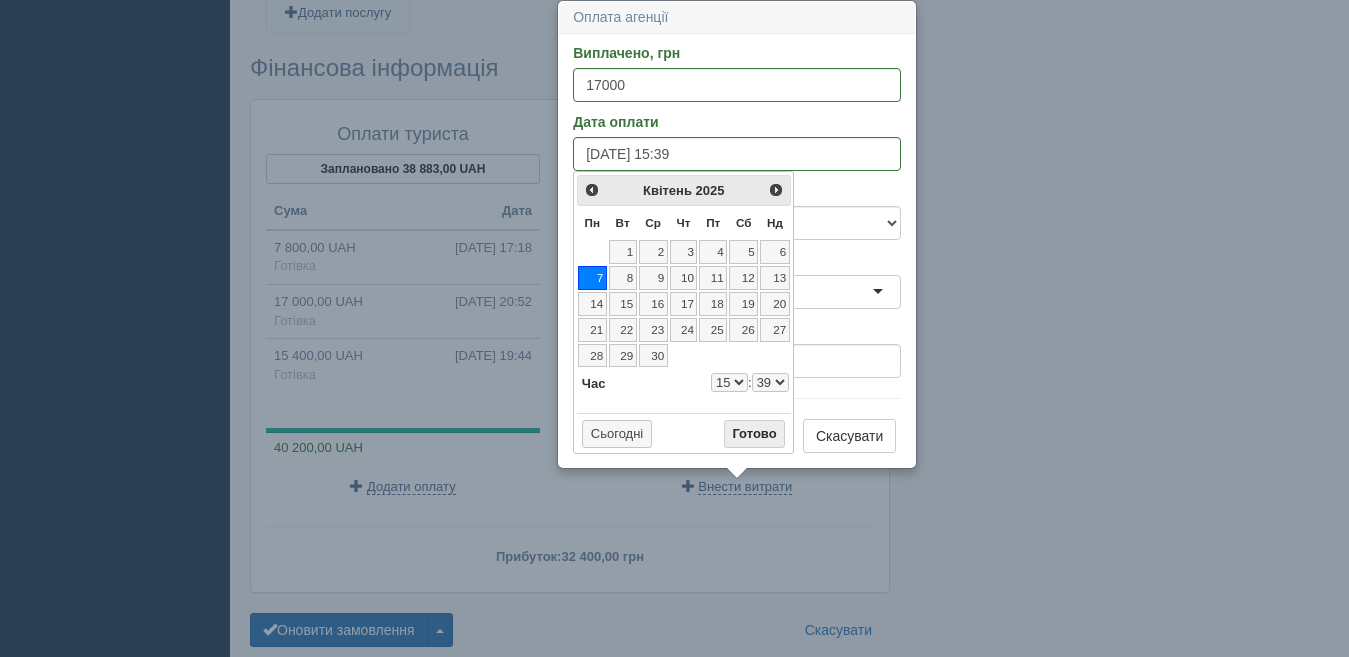click on "Готово" at bounding box center (755, 434) 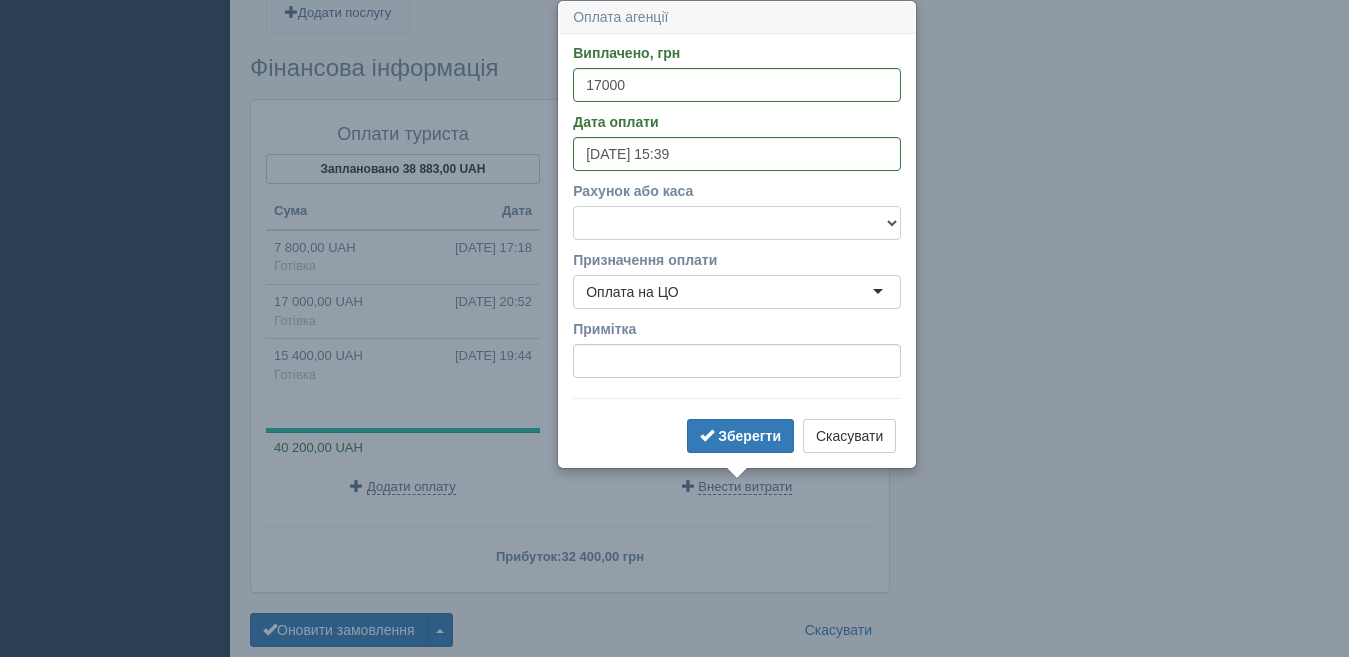 click on "Готівка
Картка
Рахунок у банку" at bounding box center (737, 223) 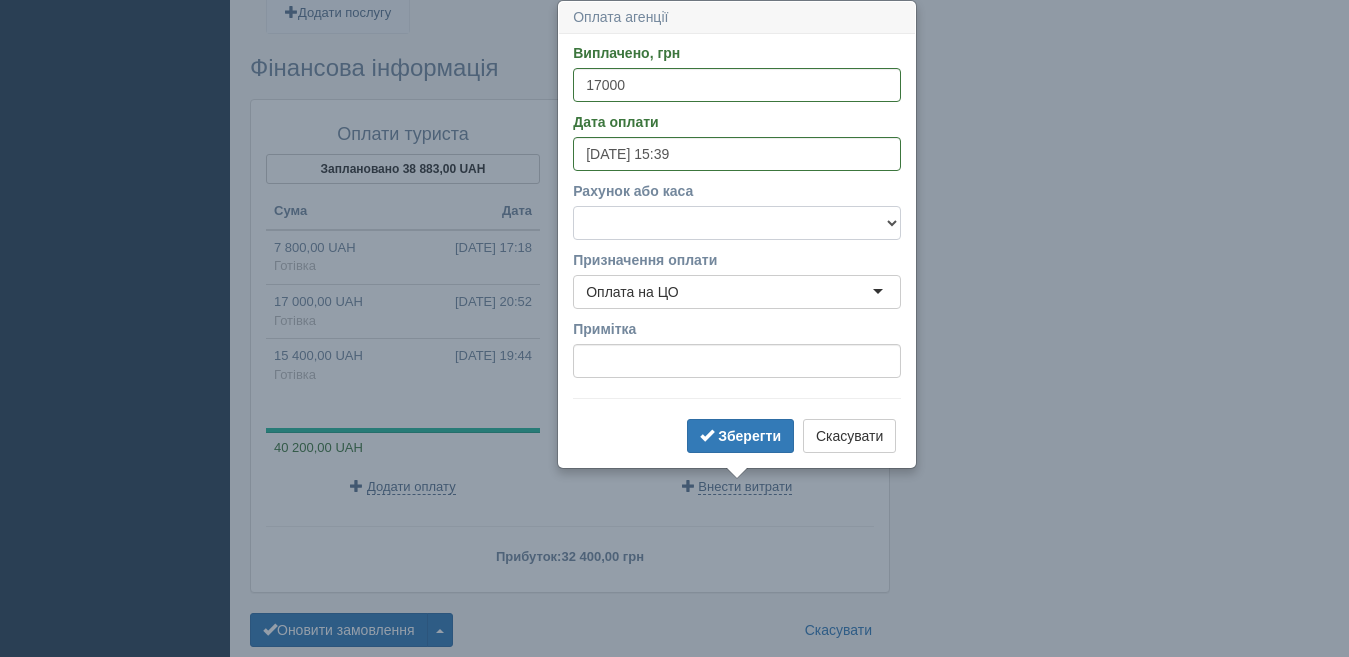 select on "1166" 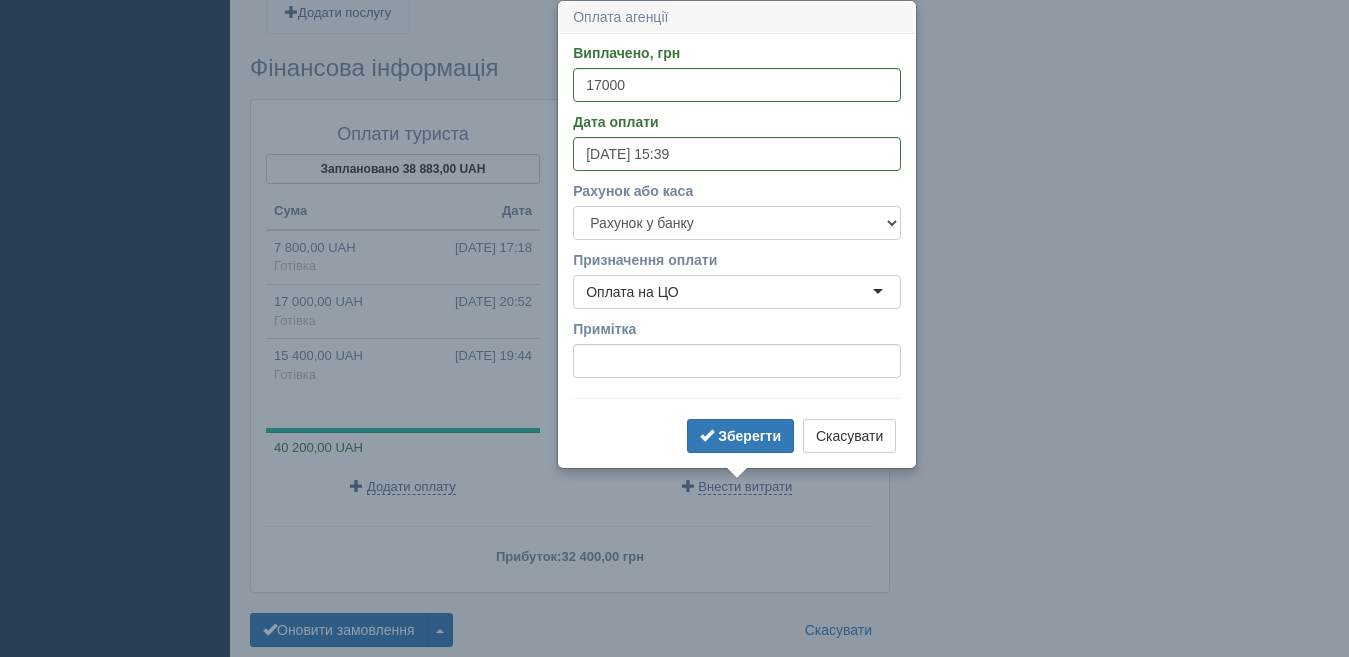 click on "Готівка
Картка
Рахунок у банку" at bounding box center (737, 223) 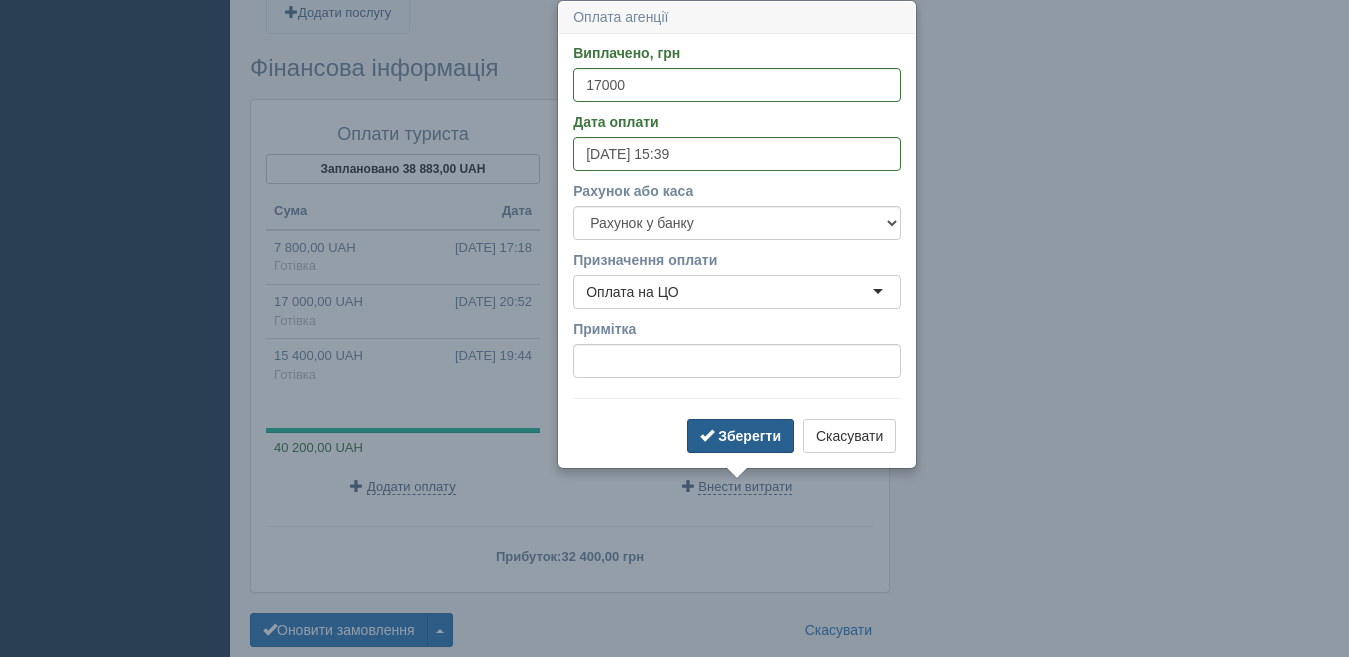 click on "Зберегти" at bounding box center [749, 436] 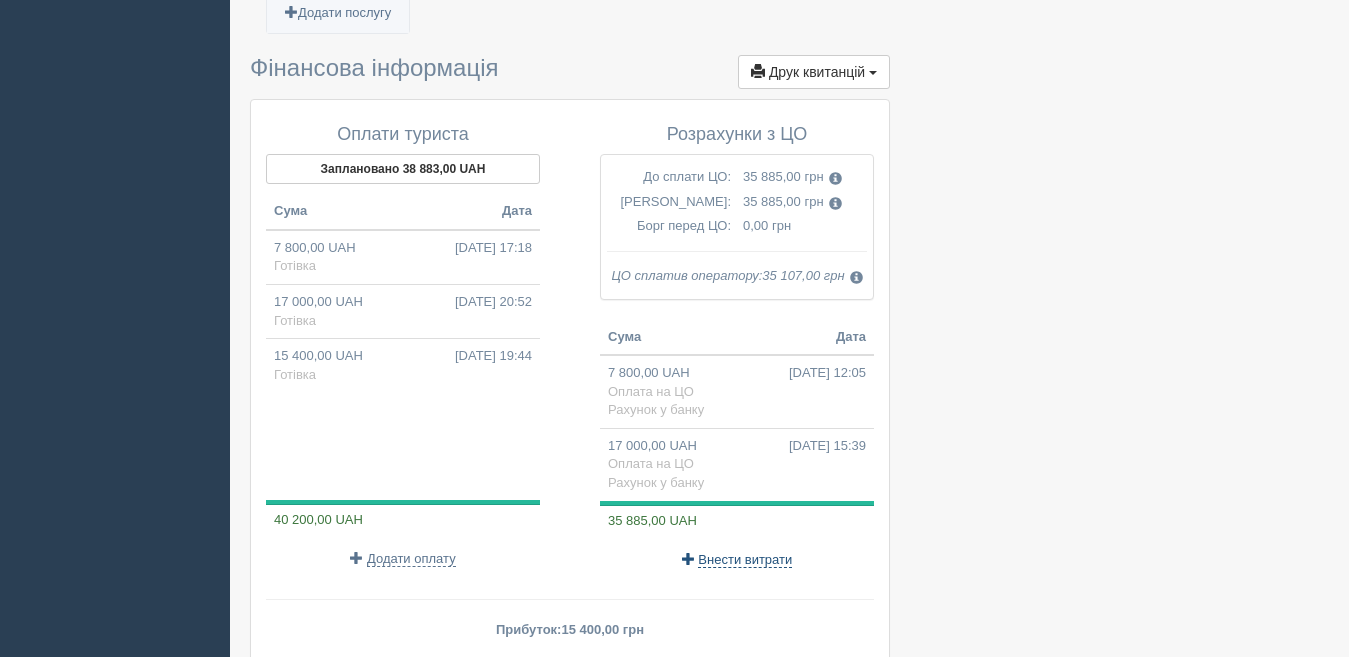 click on "Внести витрати" at bounding box center (745, 560) 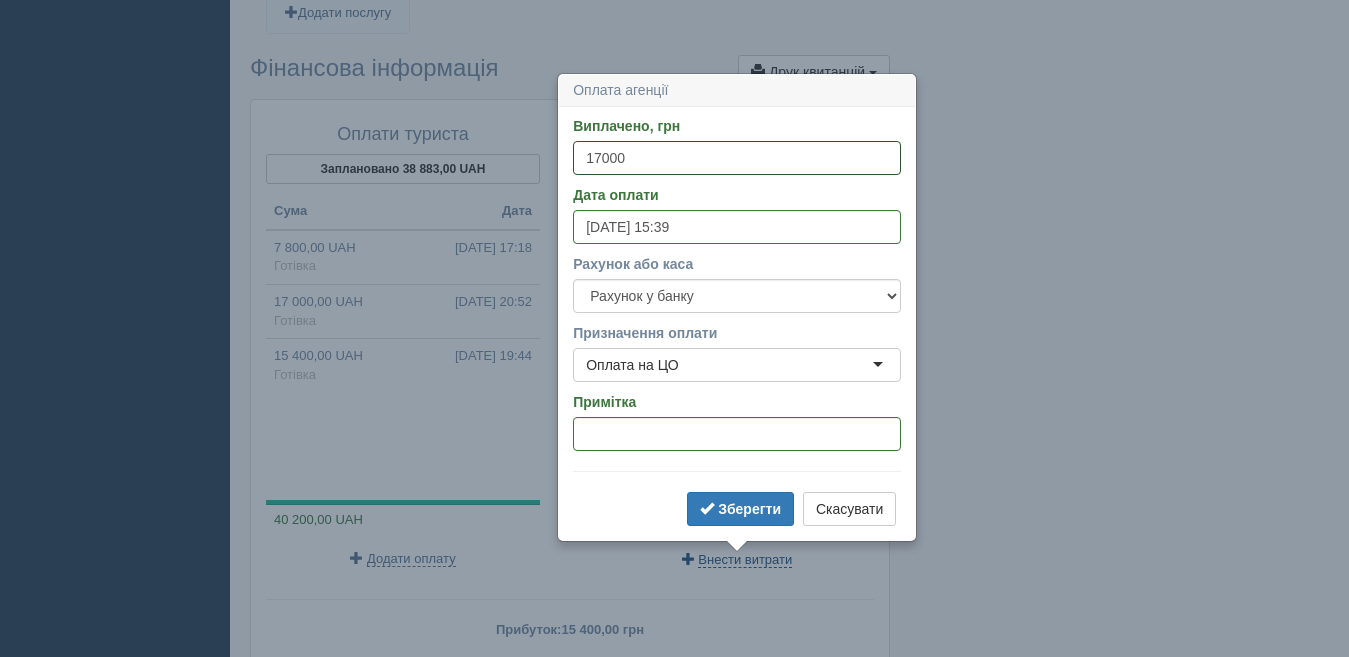type 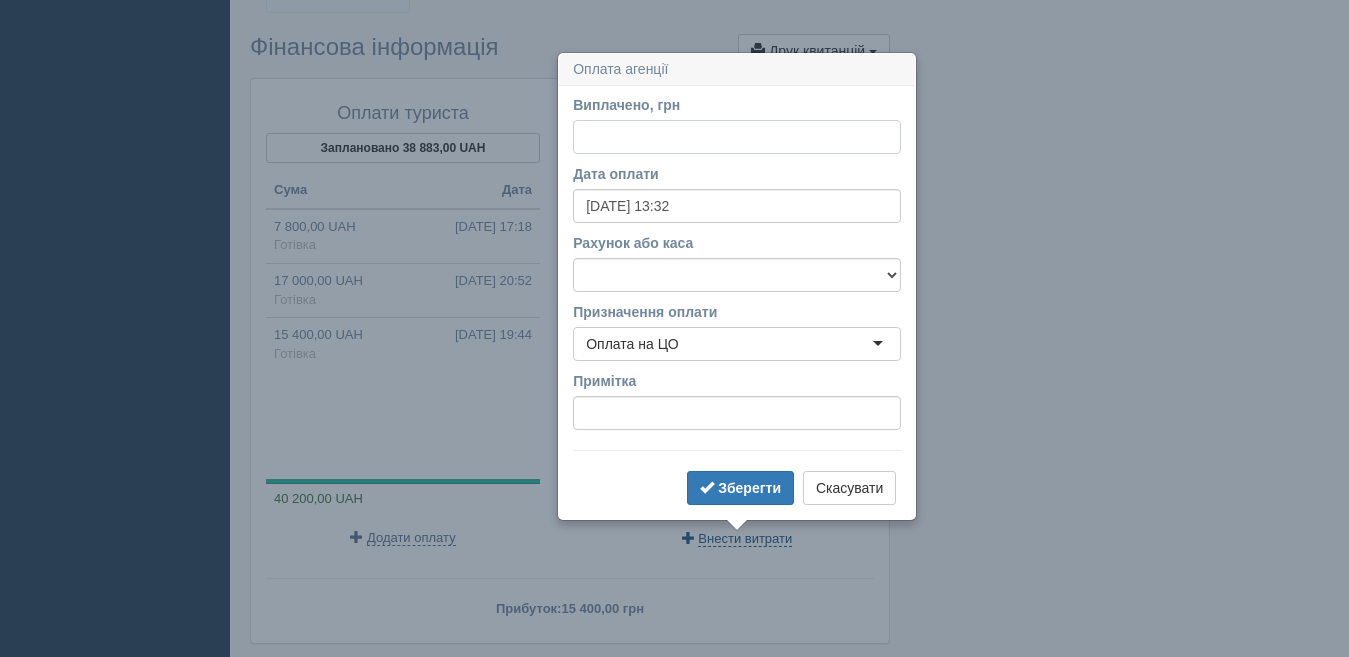 scroll, scrollTop: 1889, scrollLeft: 0, axis: vertical 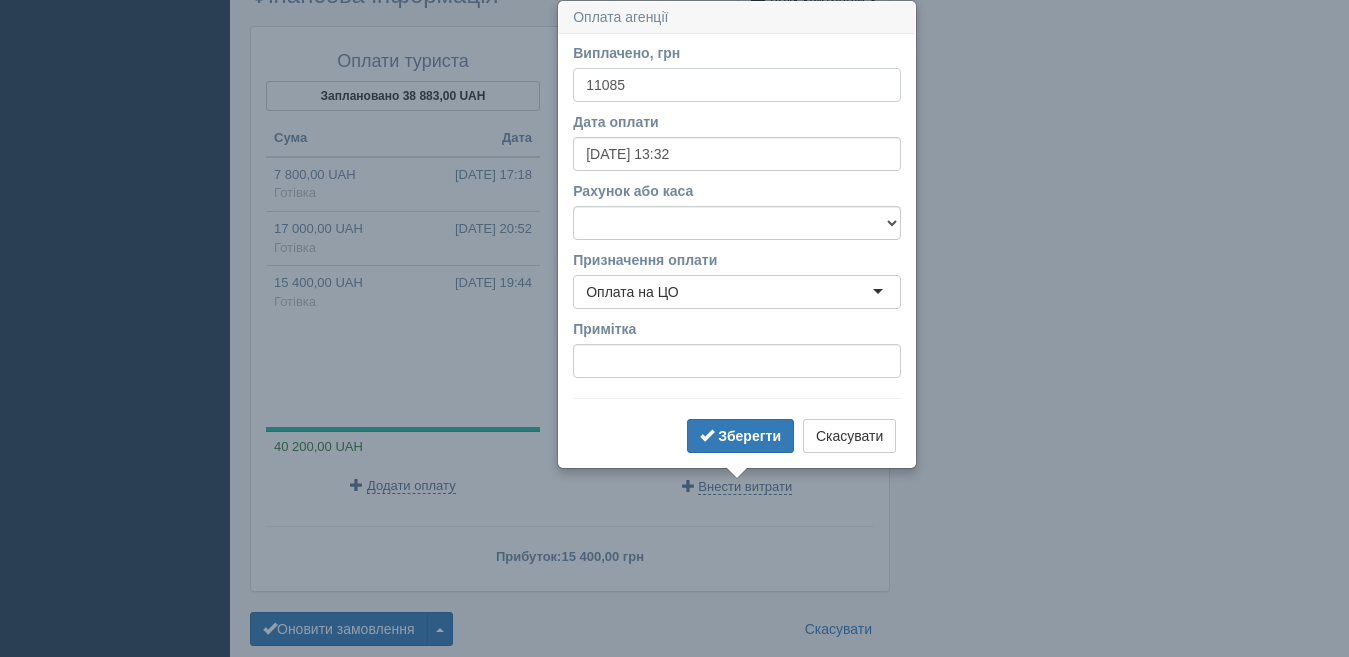 type on "11085" 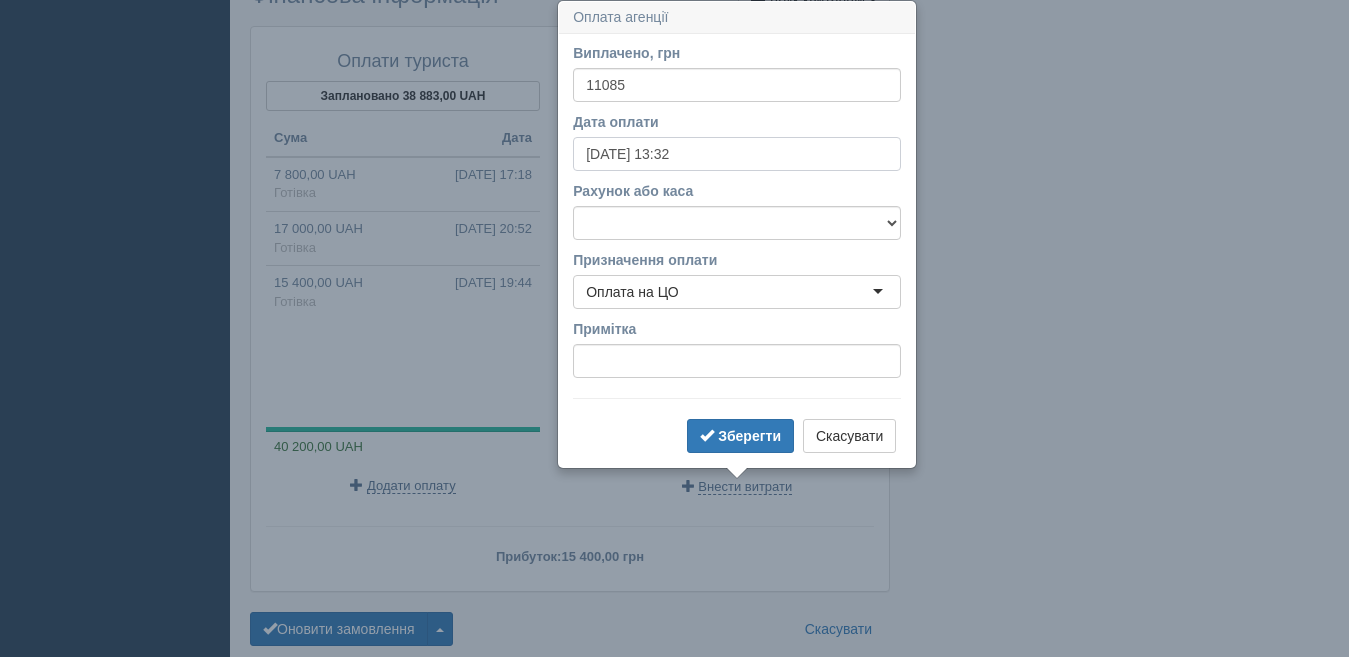 click on "12.07.2025 13:32" at bounding box center (737, 154) 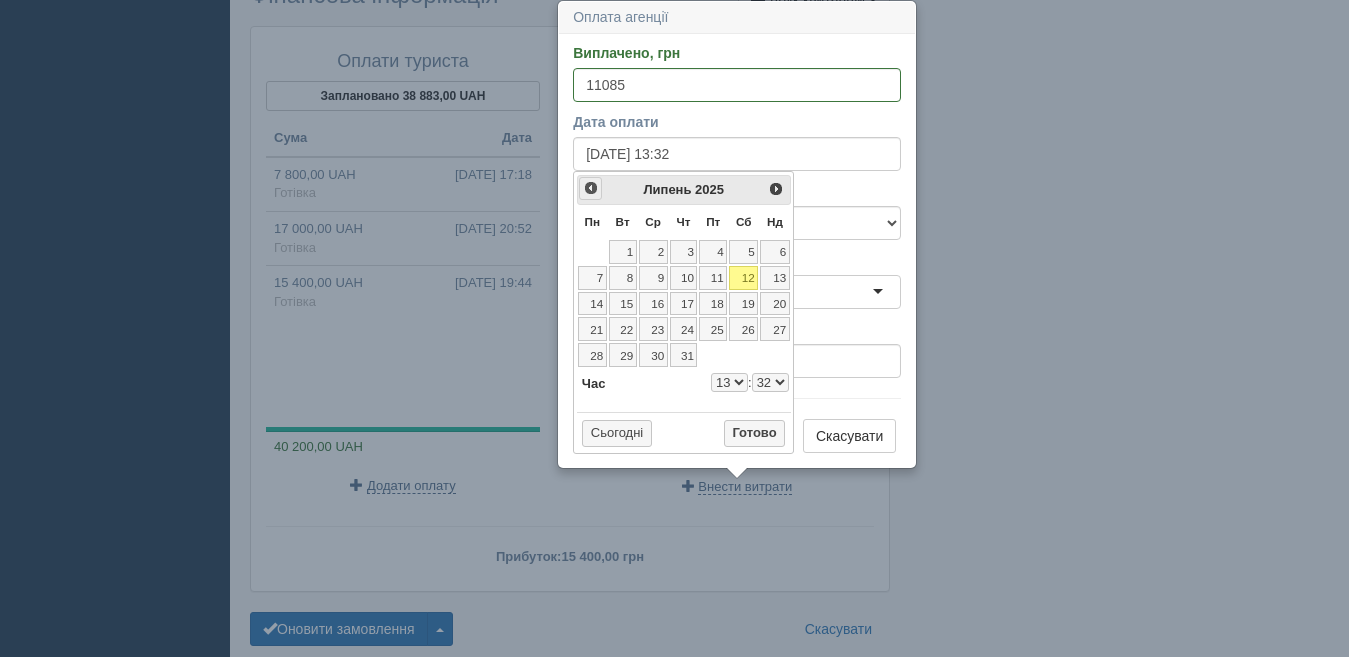 click on "<Попер" at bounding box center [590, 188] 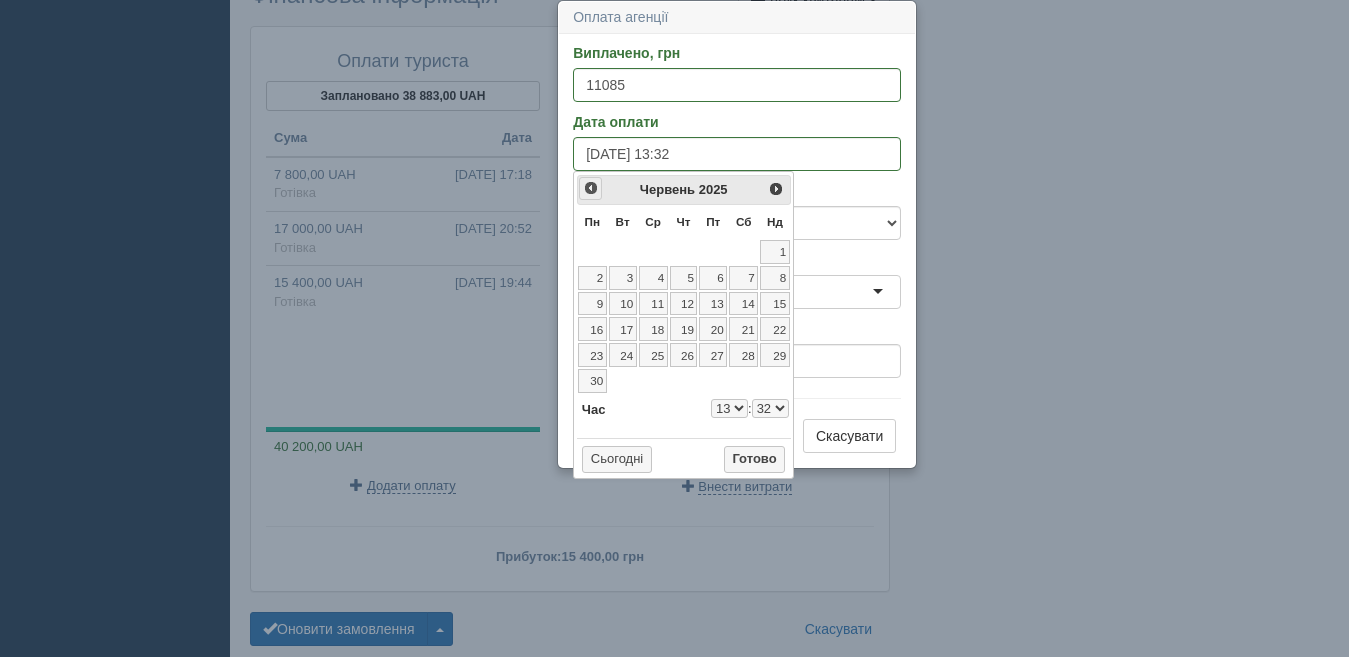 click on "<Попер" at bounding box center [590, 188] 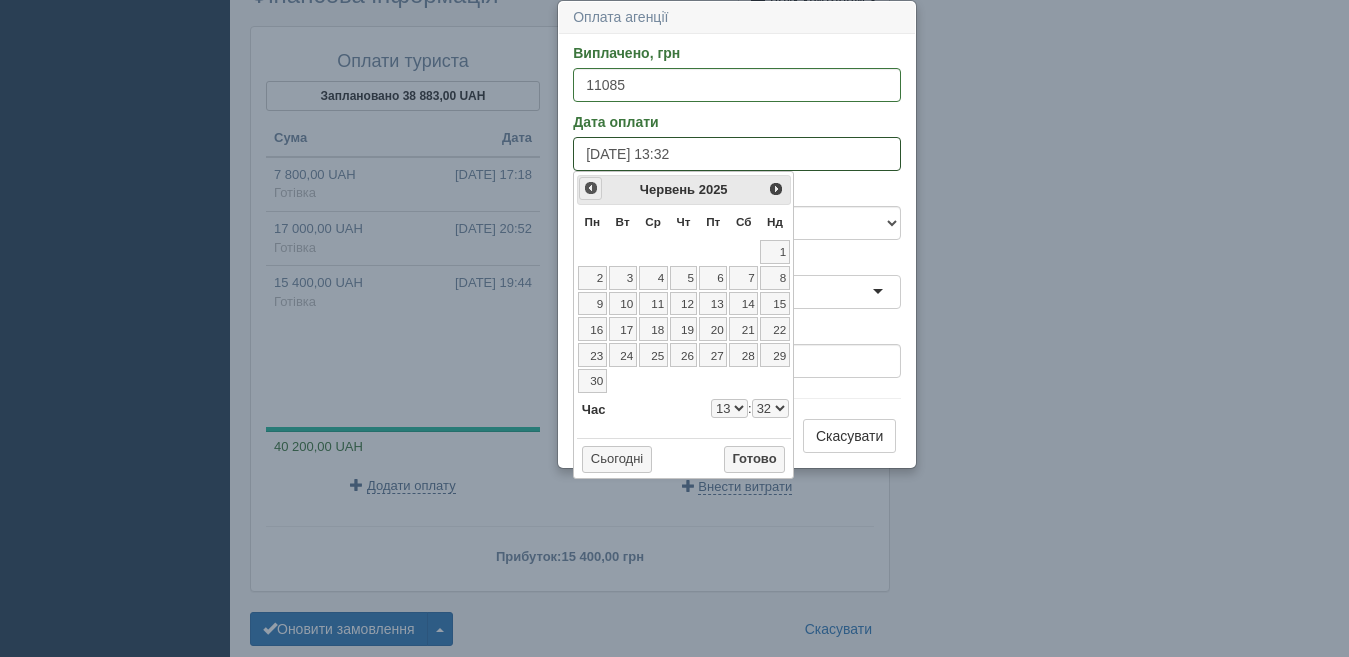 select on "13" 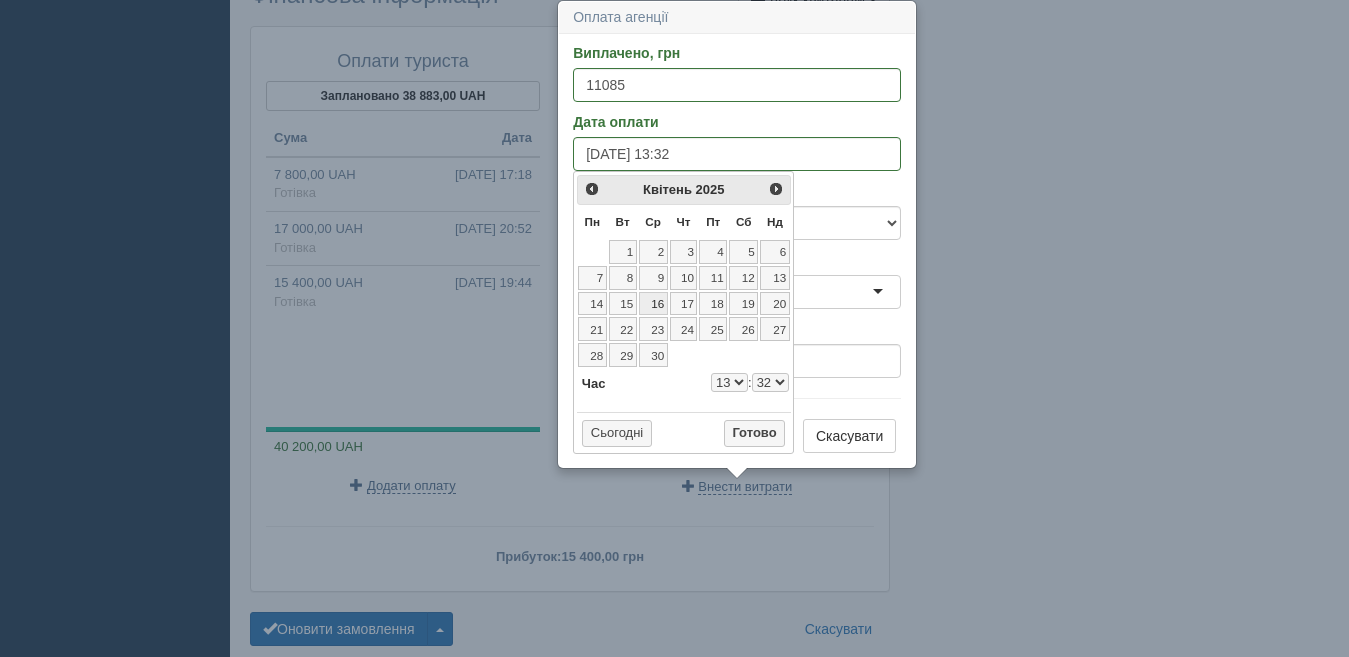 click on "16" at bounding box center [653, 304] 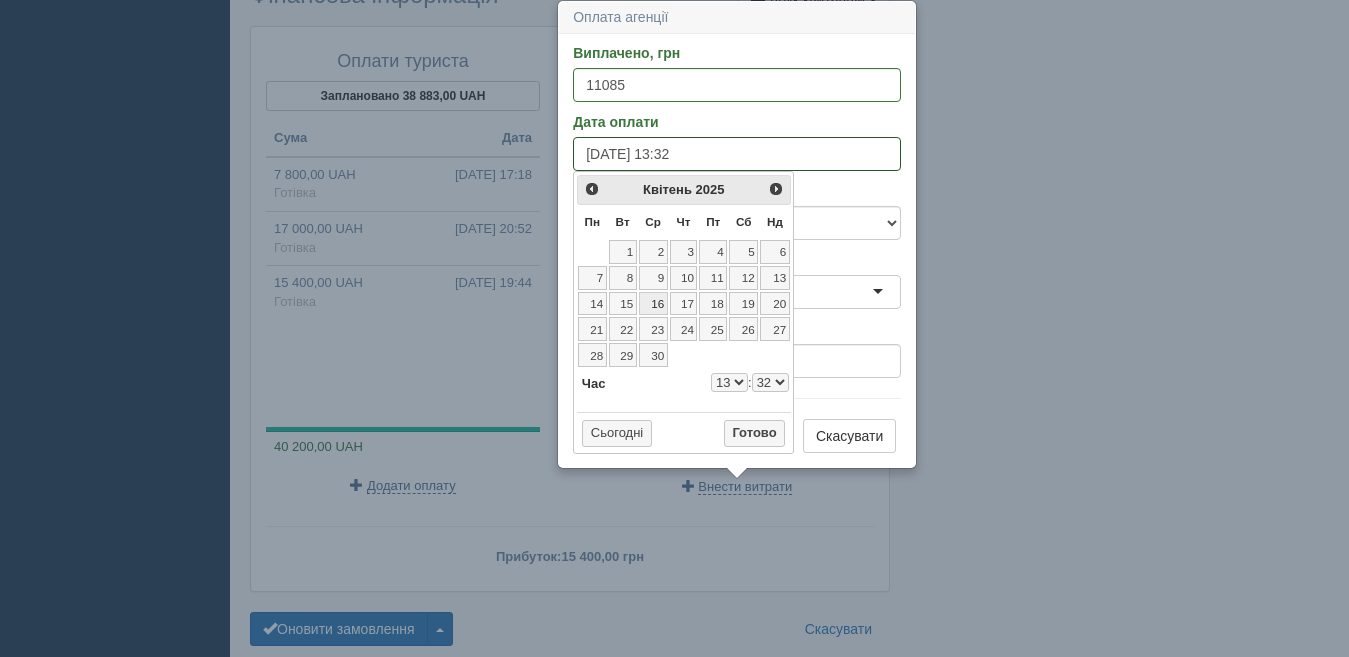 type on "16.04.2025 13:32" 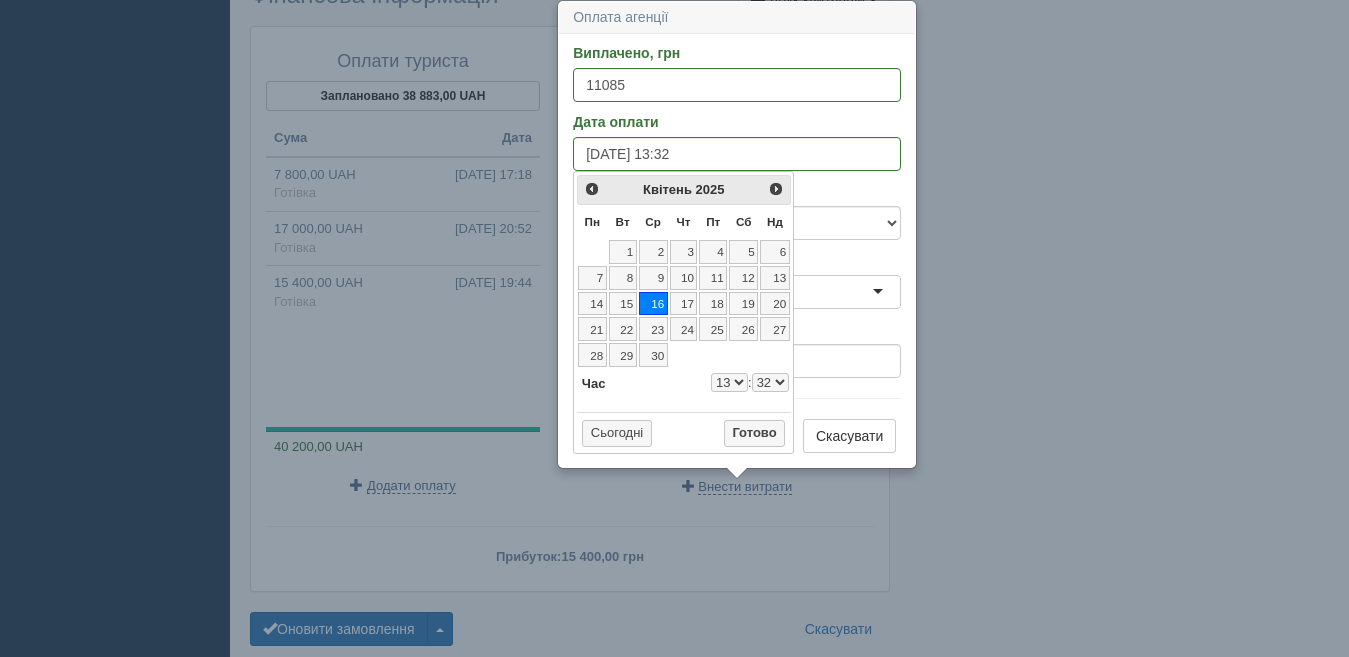 click on "0 1 2 3 4 5 6 7 8 9 10 11 12 13 14 15 16 17 18 19 20 21 22 23" at bounding box center [729, 382] 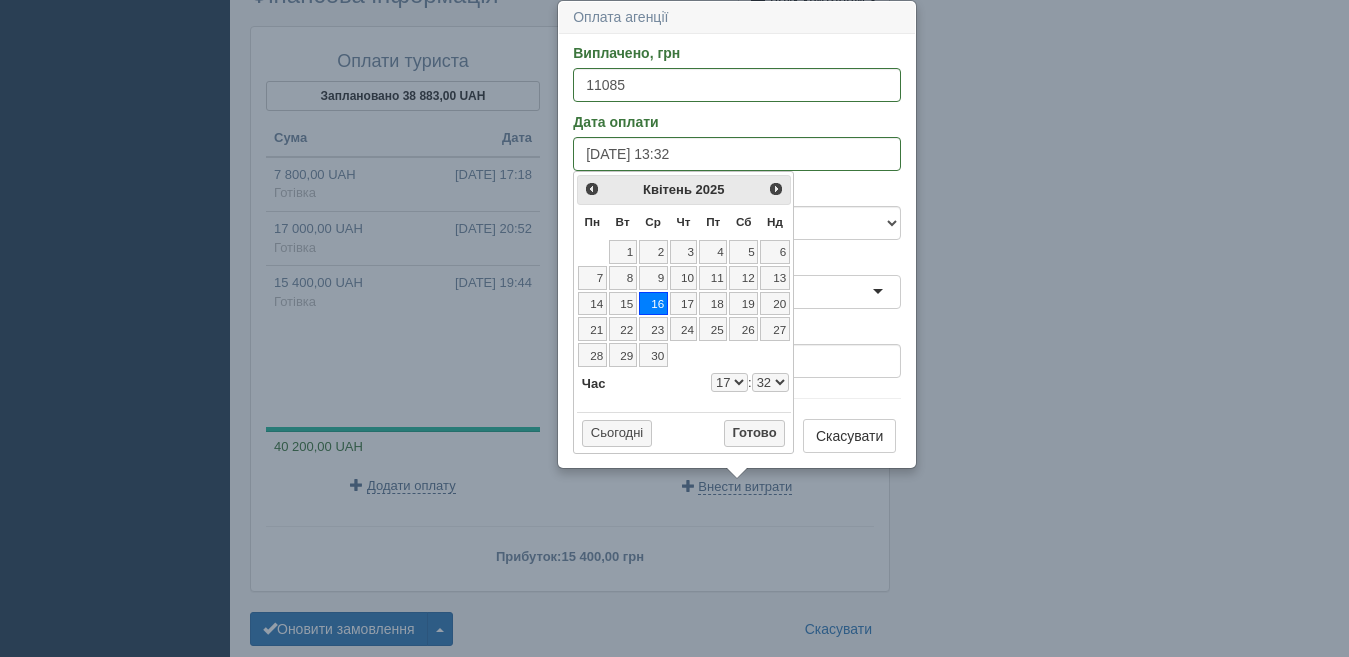 type on "16.04.2025 17:32" 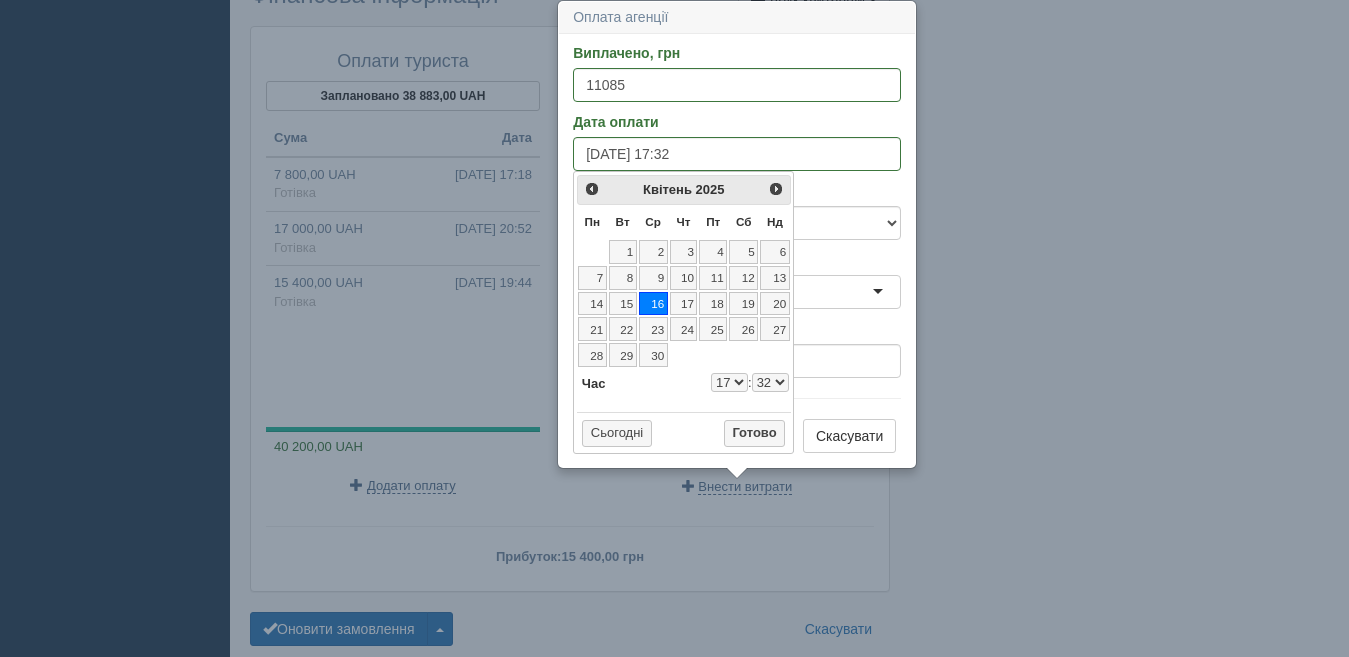 select on "17" 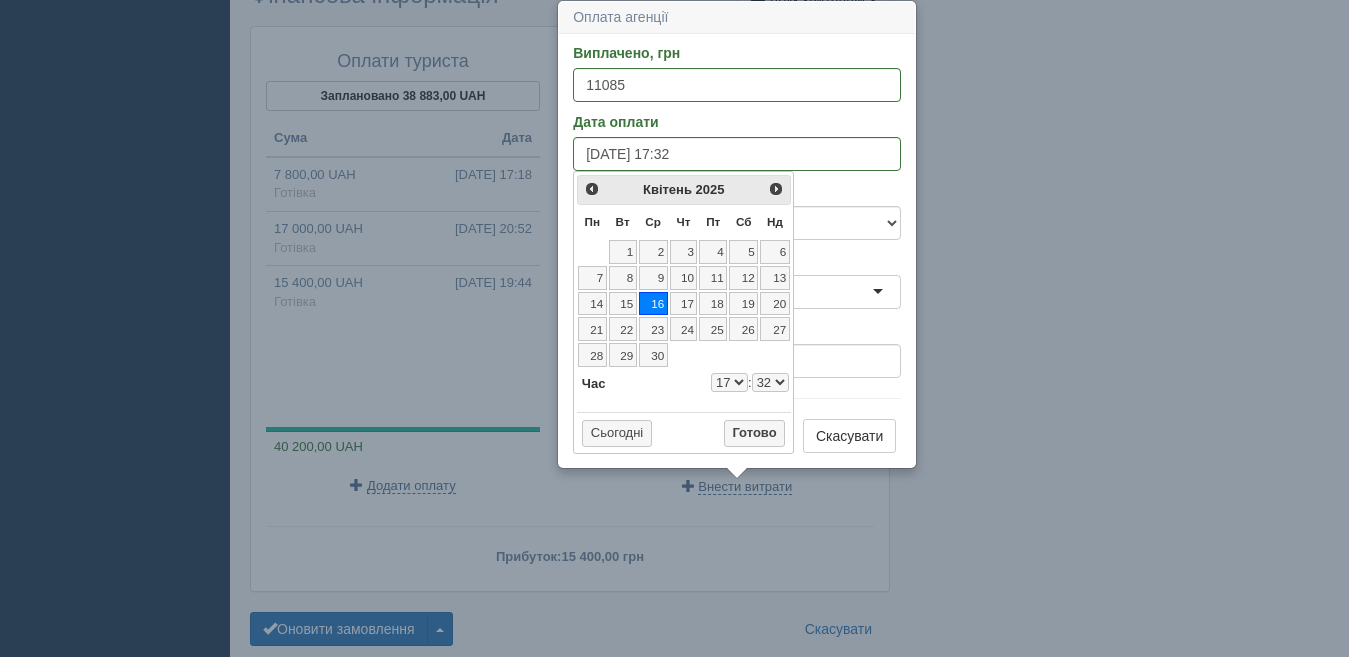 click on "00 01 02 03 04 05 06 07 08 09 10 11 12 13 14 15 16 17 18 19 20 21 22 23 24 25 26 27 28 29 30 31 32 33 34 35 36 37 38 39 40 41 42 43 44 45 46 47 48 49 50 51 52 53 54 55 56 57 58 59" at bounding box center (770, 382) 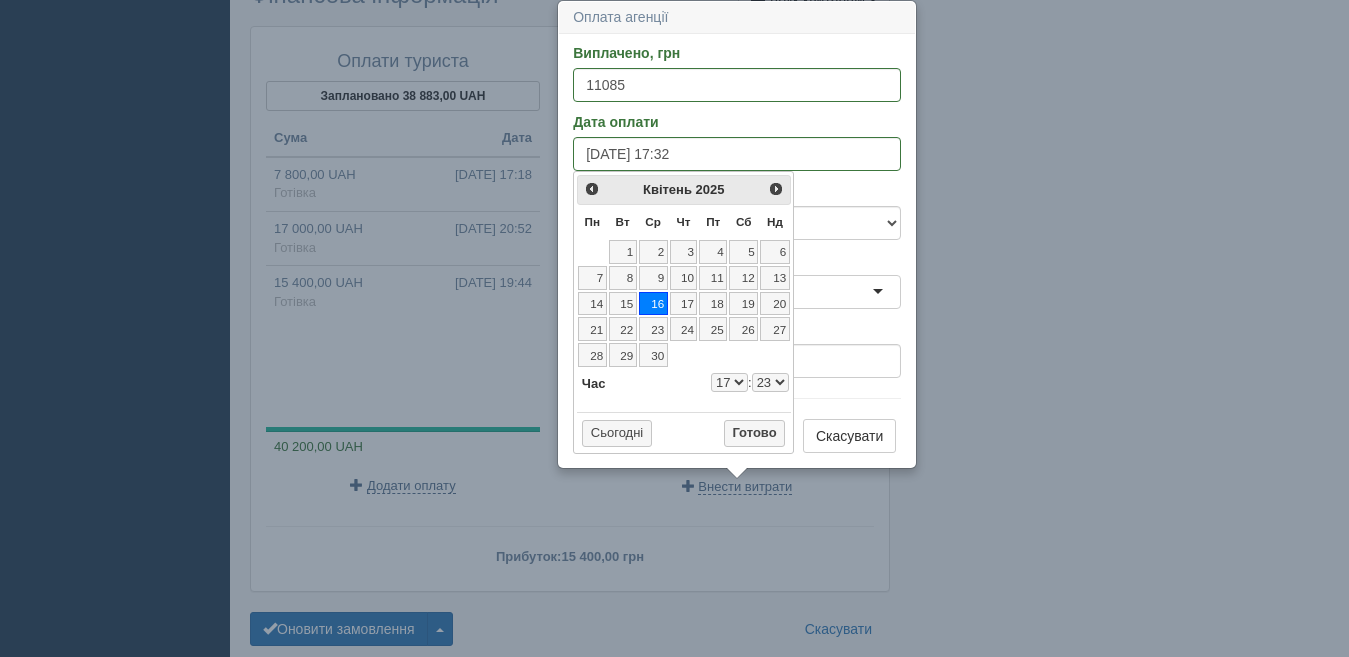 type on "16.04.2025 17:23" 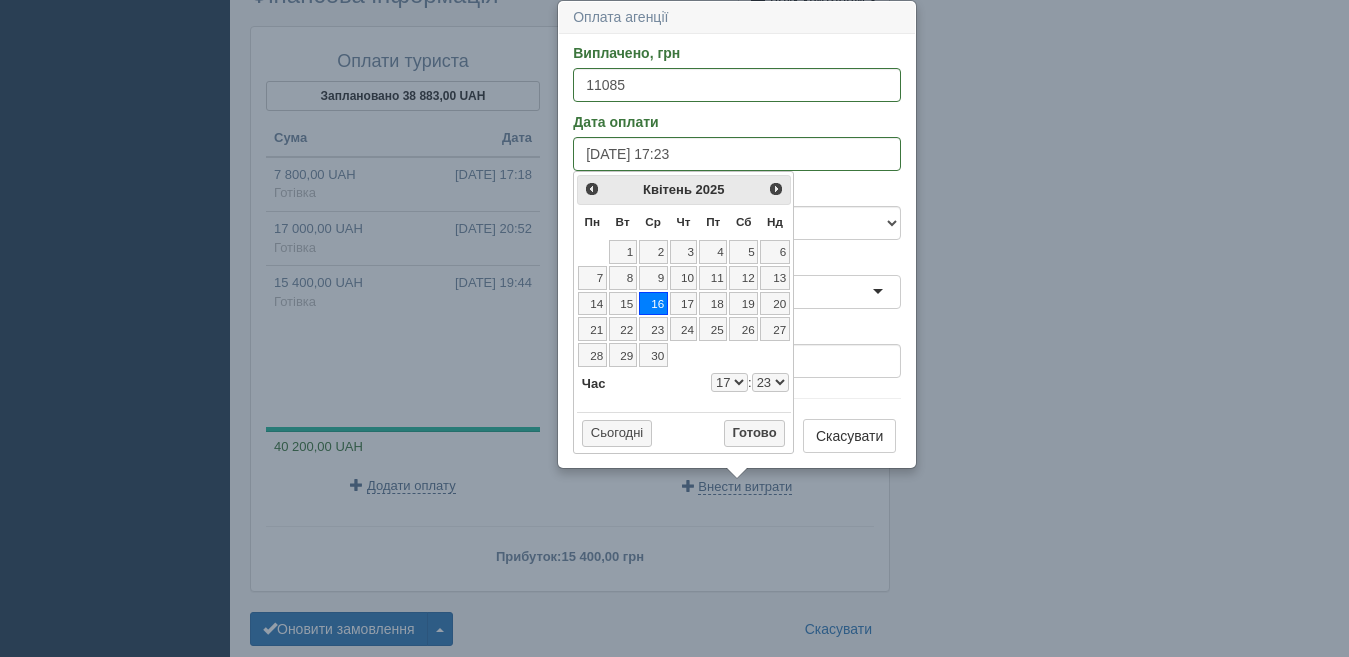 select on "17" 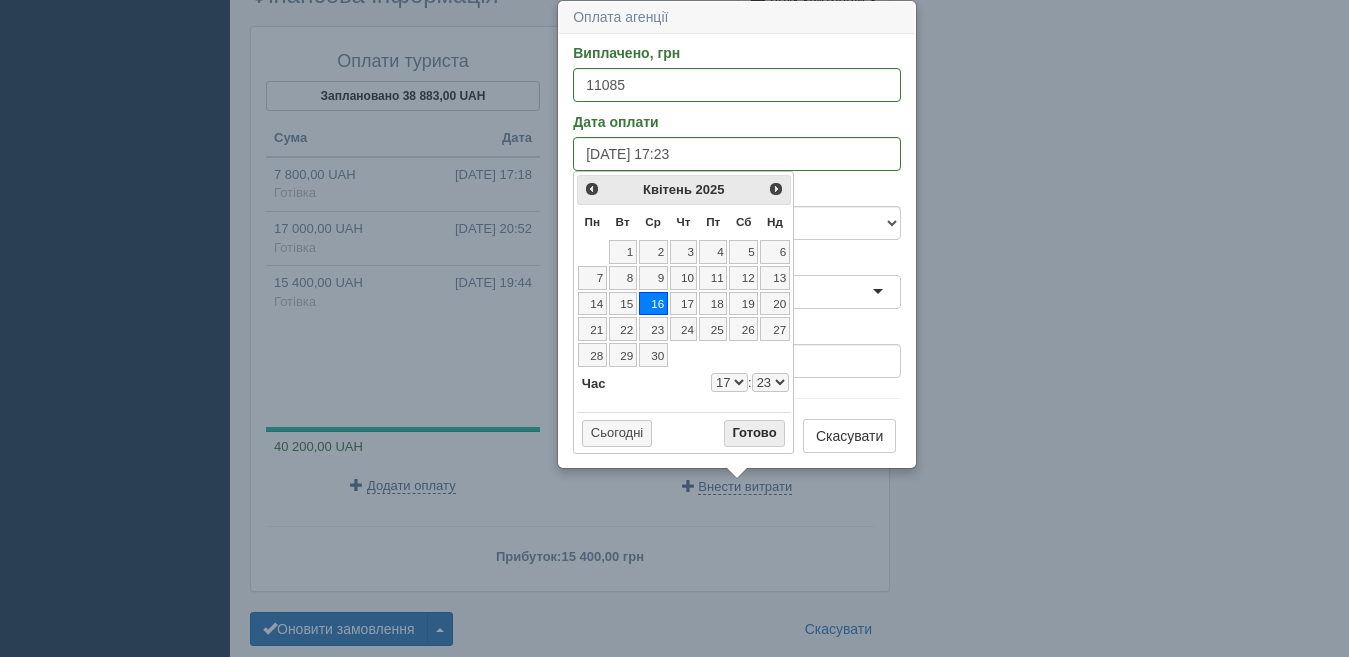 click on "Готово" at bounding box center (755, 434) 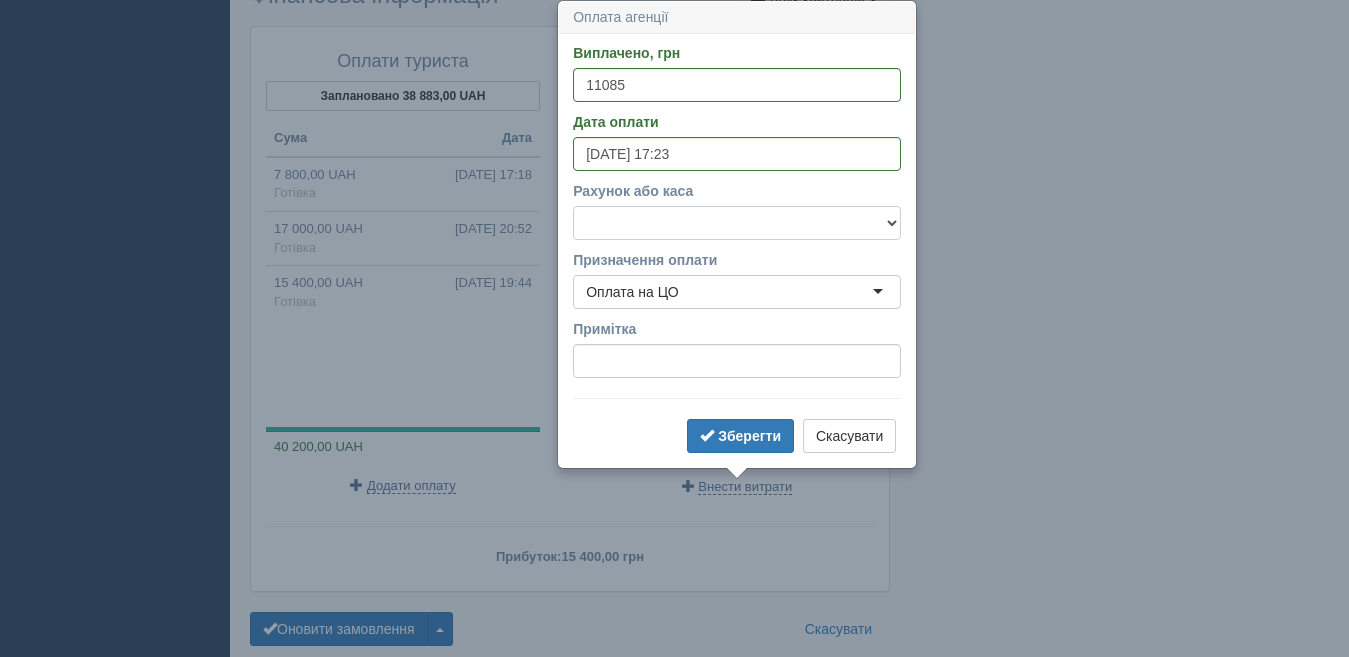 click on "Готівка
Картка
Рахунок у банку" at bounding box center (737, 223) 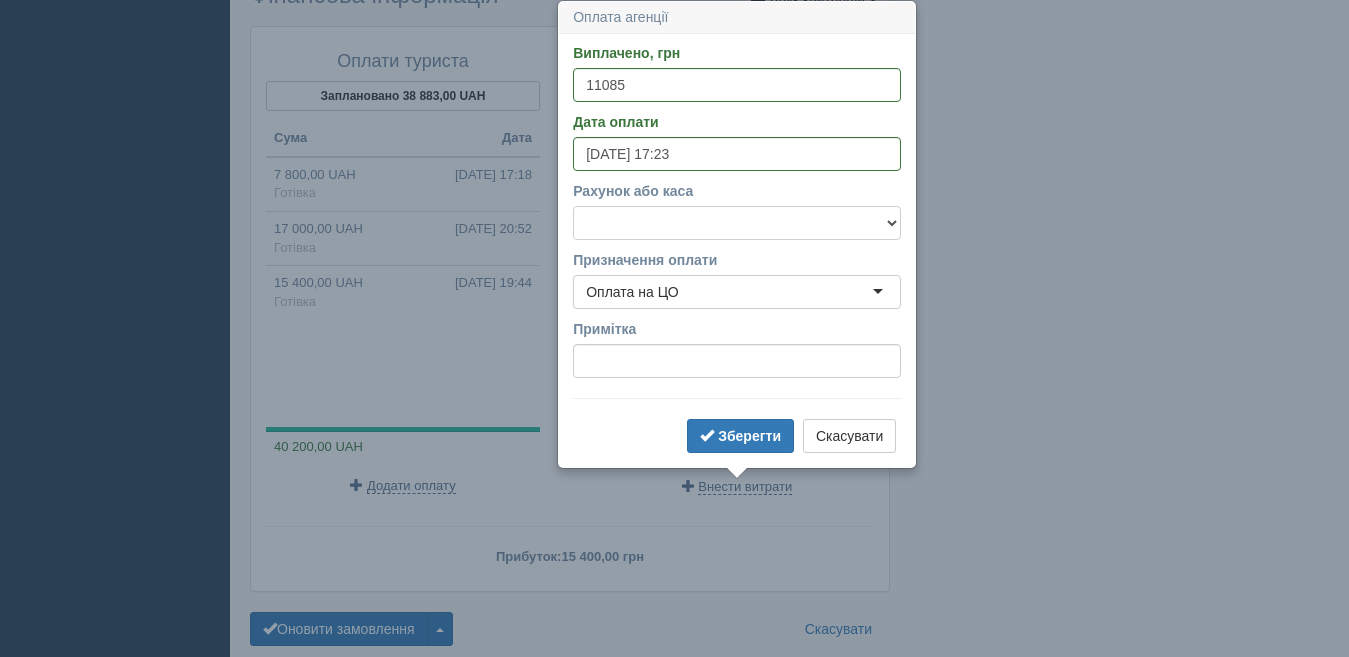 select on "1166" 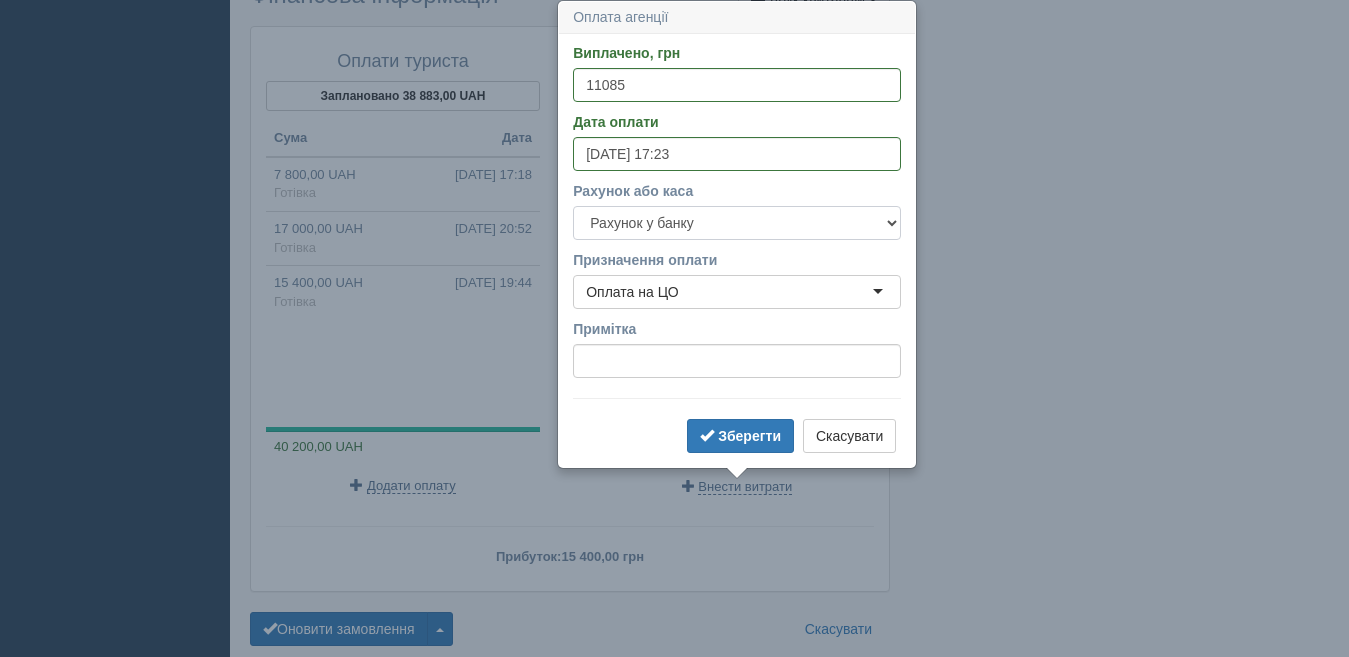 click on "Готівка
Картка
Рахунок у банку" at bounding box center [737, 223] 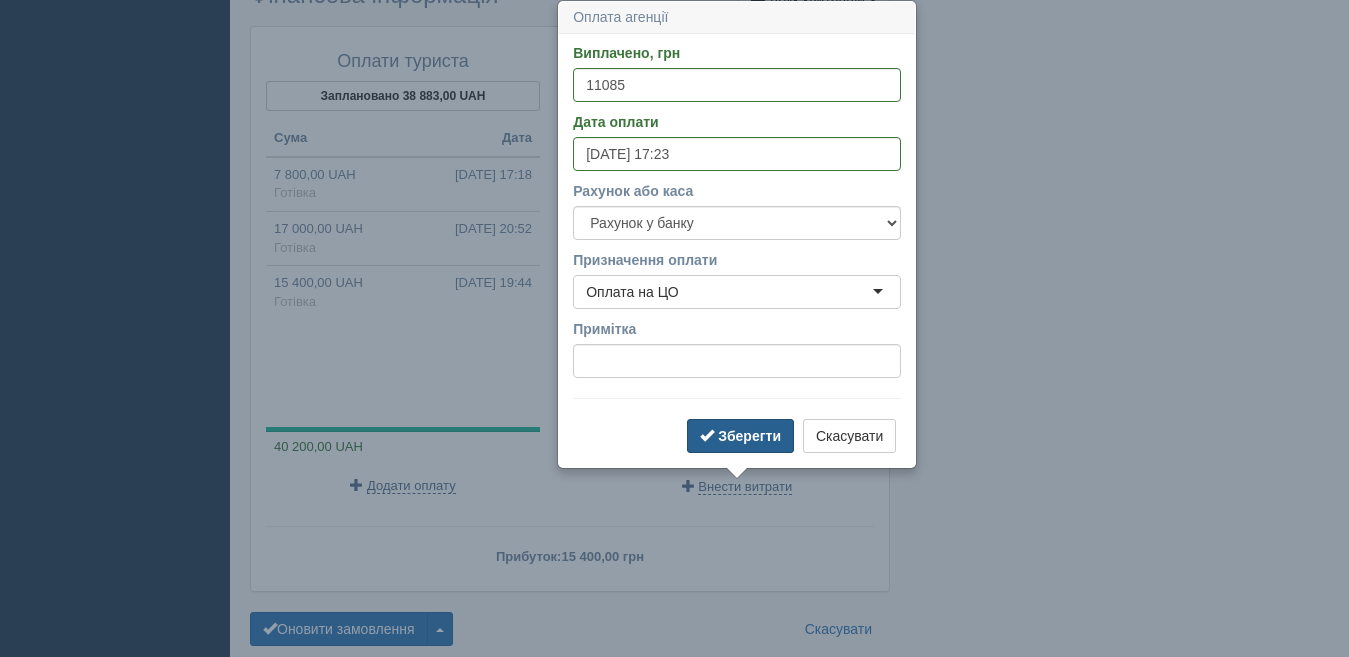 click on "Зберегти" at bounding box center [749, 436] 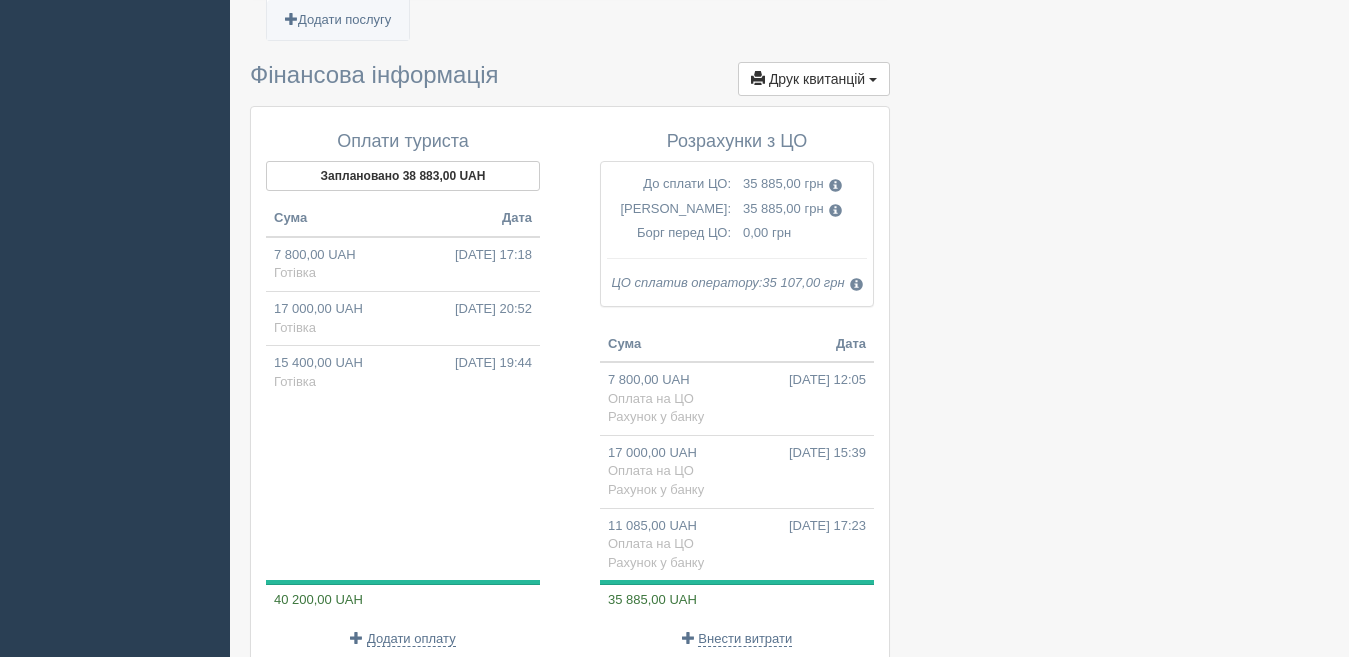 scroll, scrollTop: 1789, scrollLeft: 0, axis: vertical 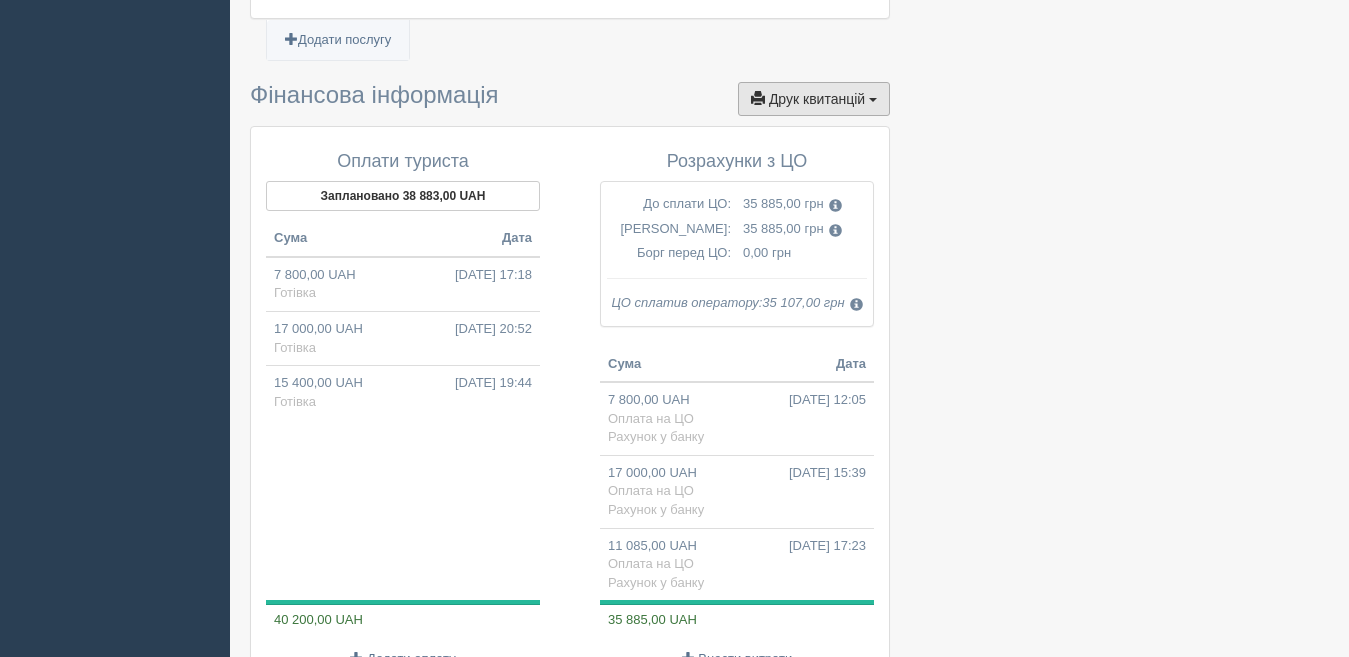 click on "Друк квитанцій" at bounding box center [817, 99] 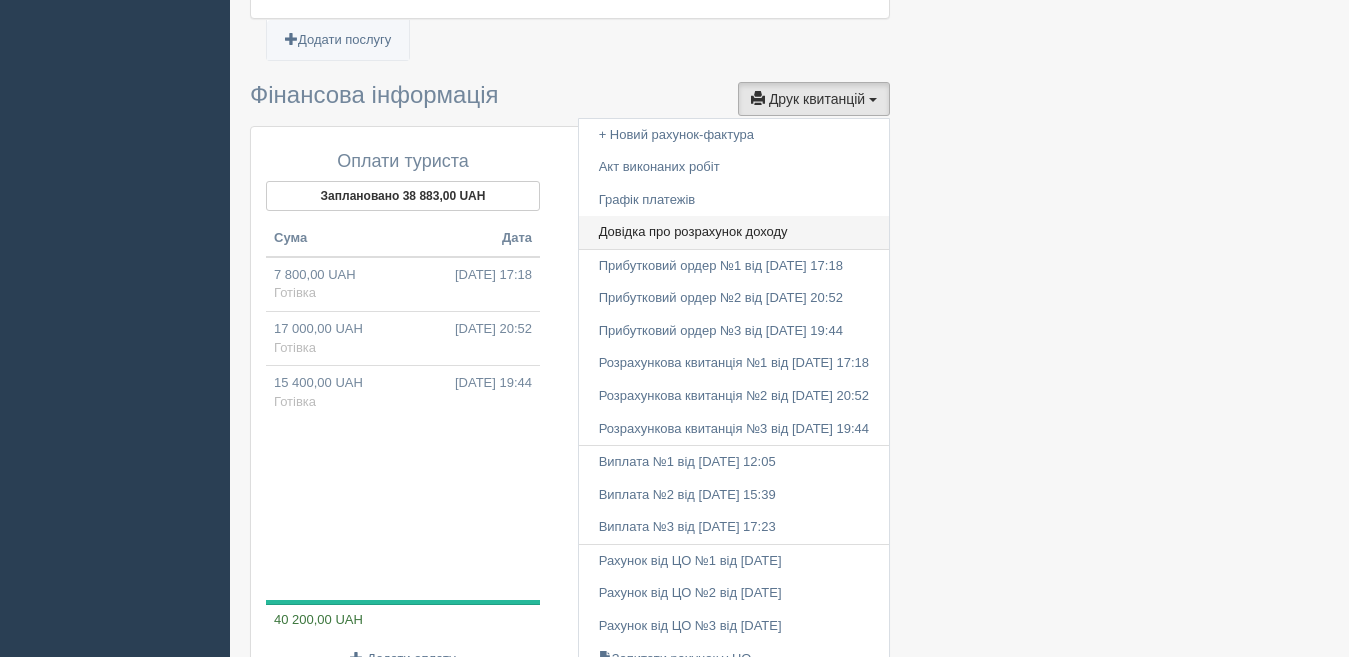 click on "Довідка про розрахунок доходу" at bounding box center (734, 232) 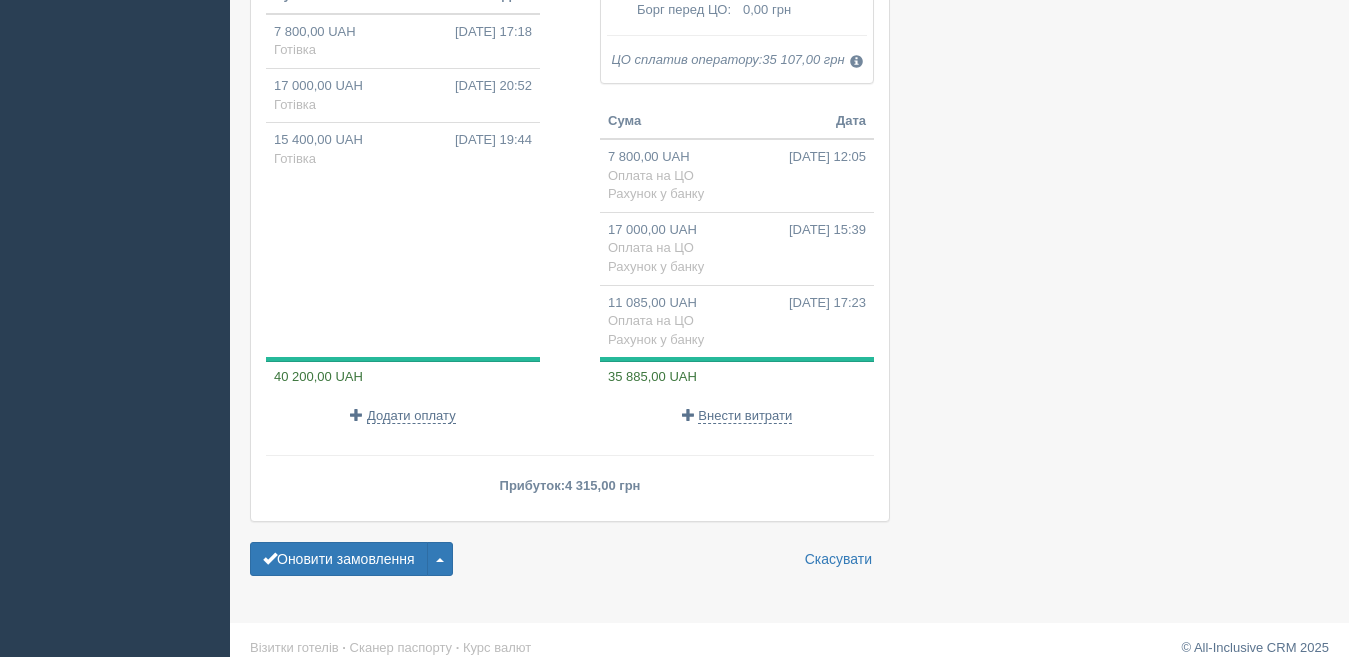 scroll, scrollTop: 2051, scrollLeft: 0, axis: vertical 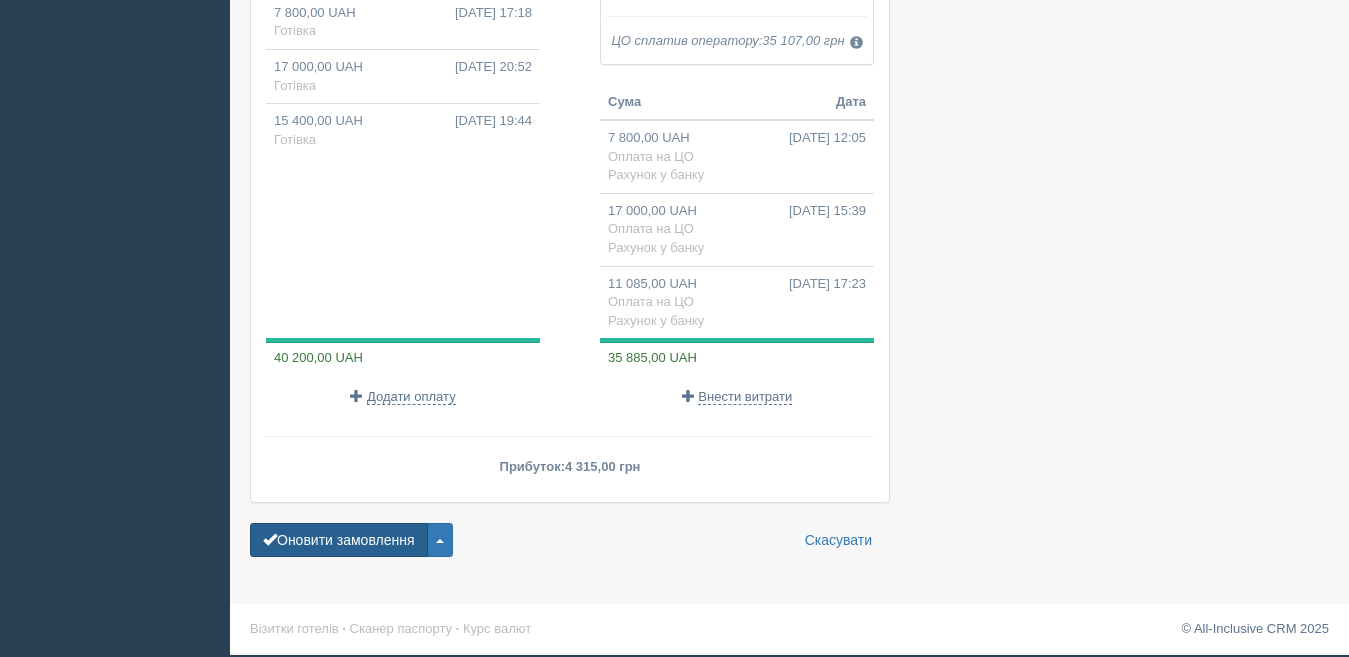 click on "Оновити замовлення" at bounding box center [339, 540] 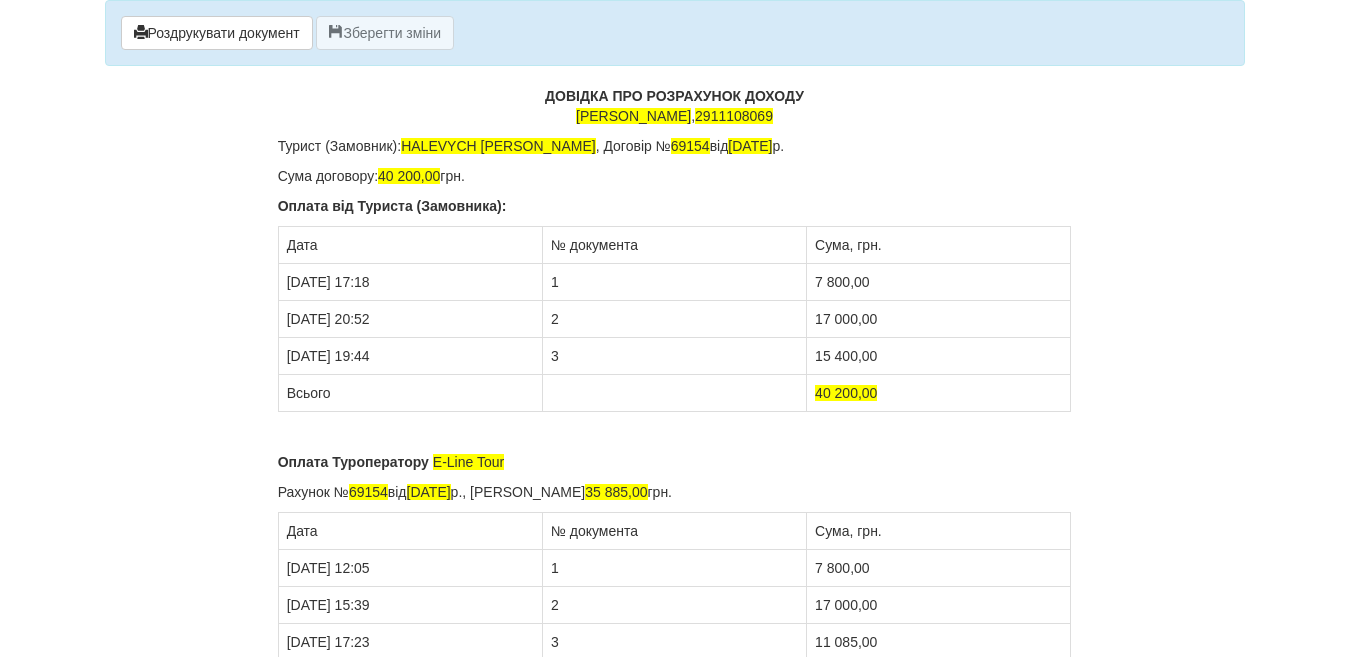 scroll, scrollTop: 0, scrollLeft: 0, axis: both 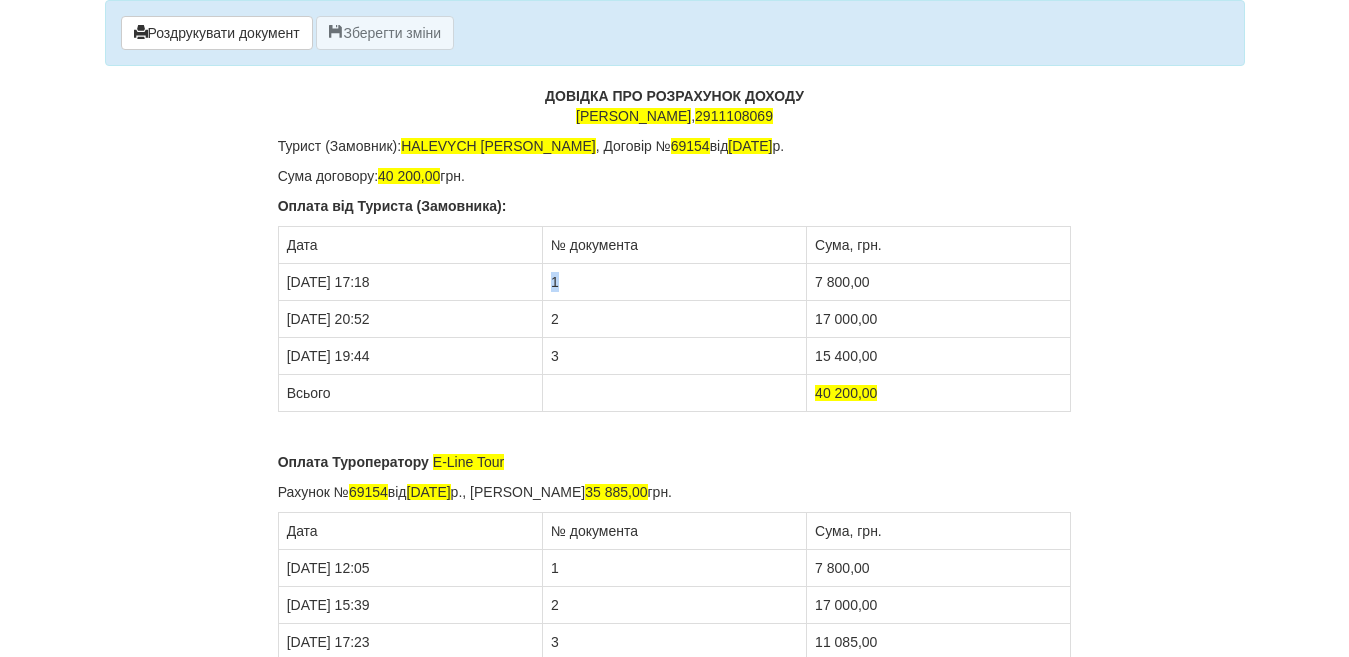 drag, startPoint x: 550, startPoint y: 277, endPoint x: 578, endPoint y: 276, distance: 28.01785 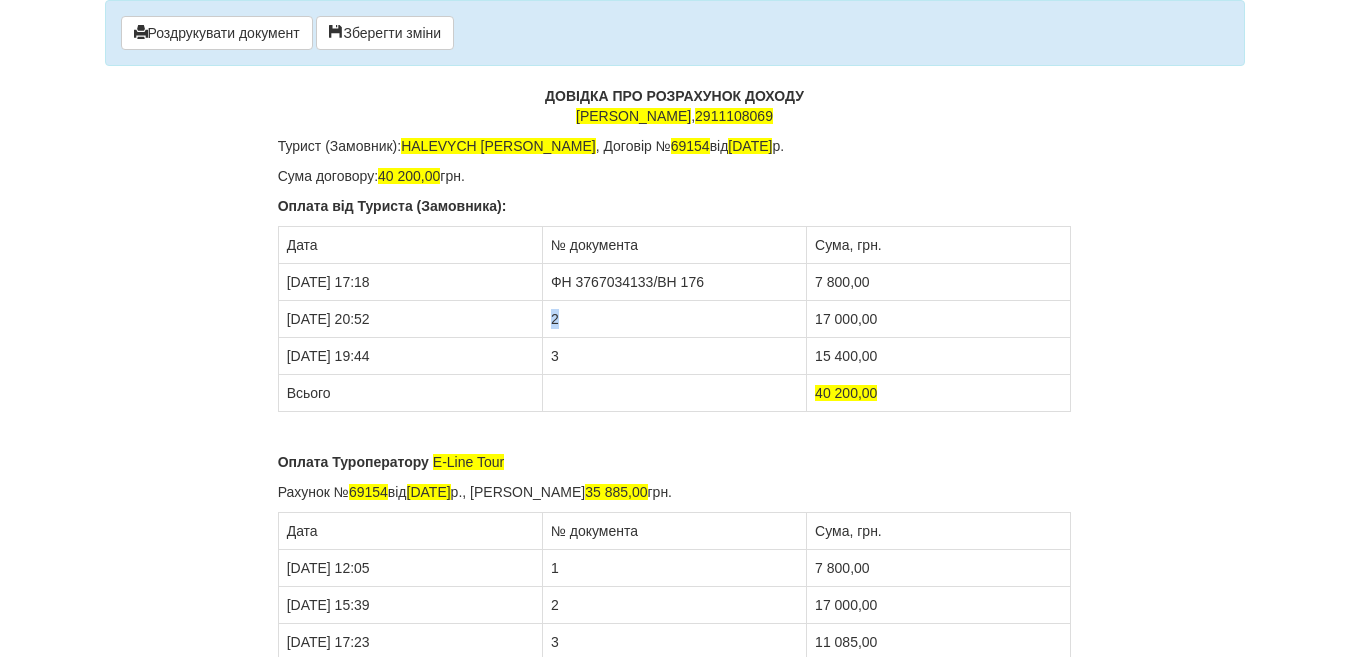 drag, startPoint x: 548, startPoint y: 315, endPoint x: 570, endPoint y: 315, distance: 22 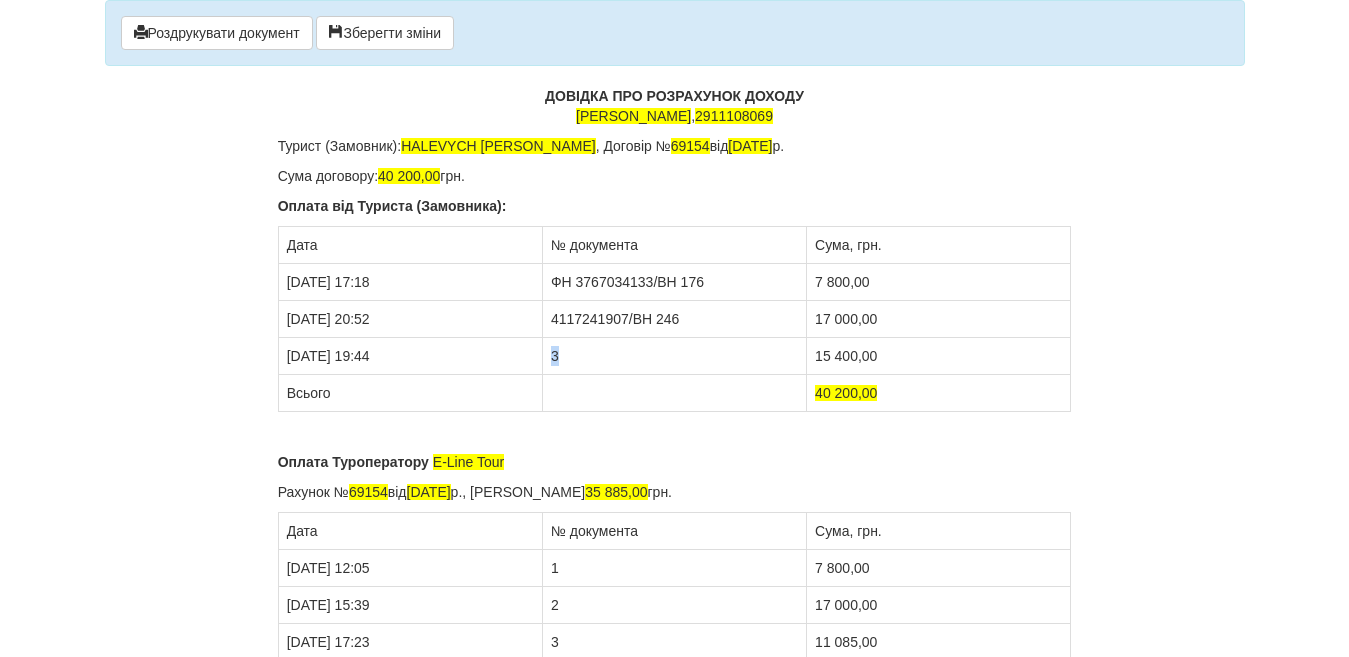 drag, startPoint x: 551, startPoint y: 361, endPoint x: 573, endPoint y: 358, distance: 22.203604 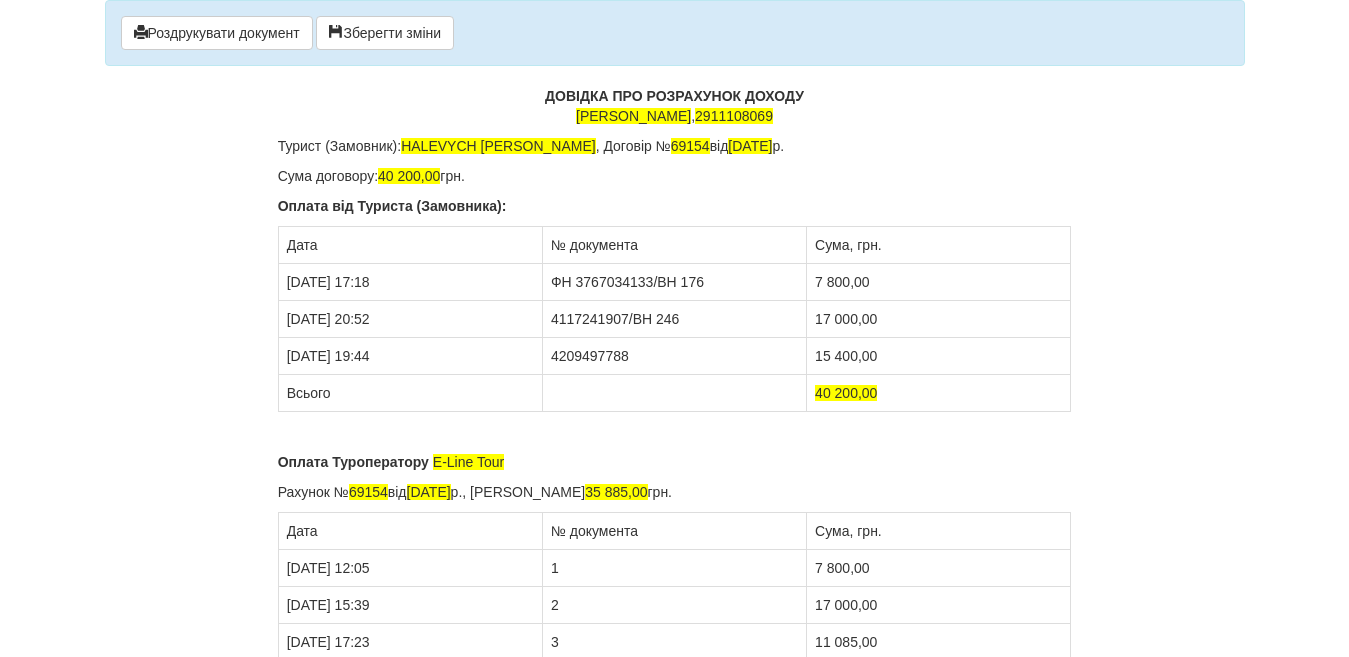 click on "4117241907/ВН 246" at bounding box center (674, 319) 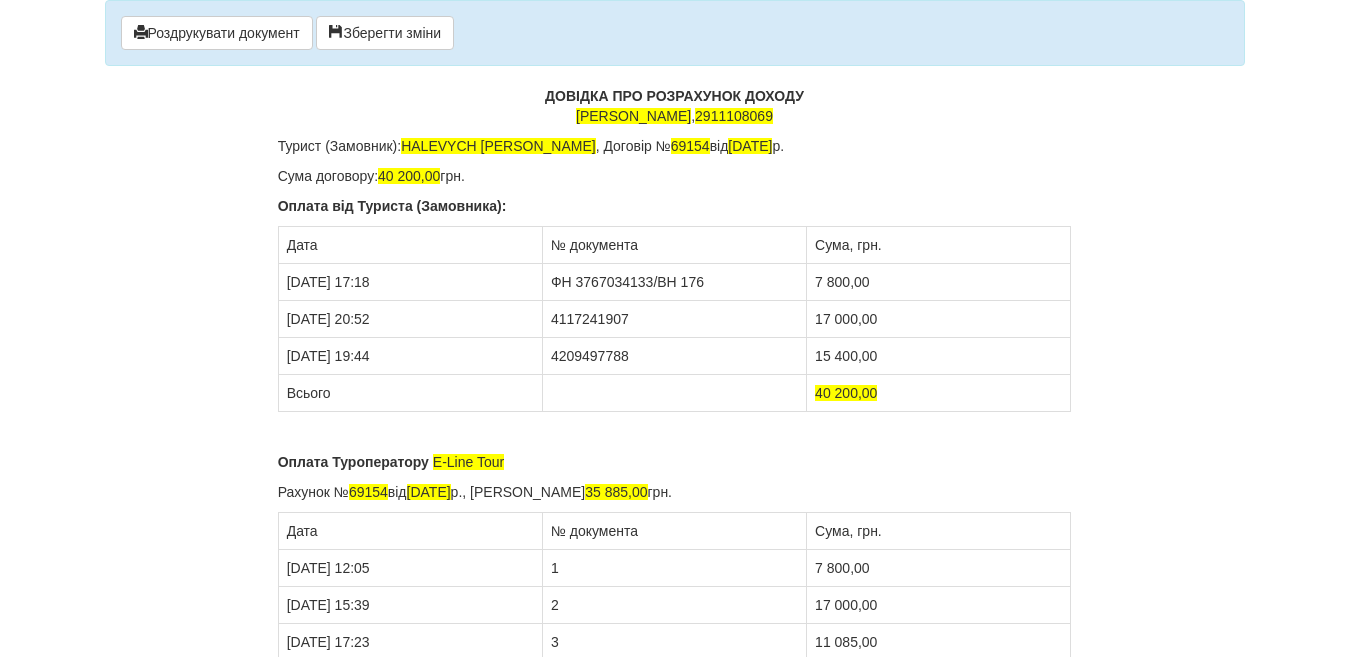 click on "ФН 3767034133/ВН 176" at bounding box center (674, 282) 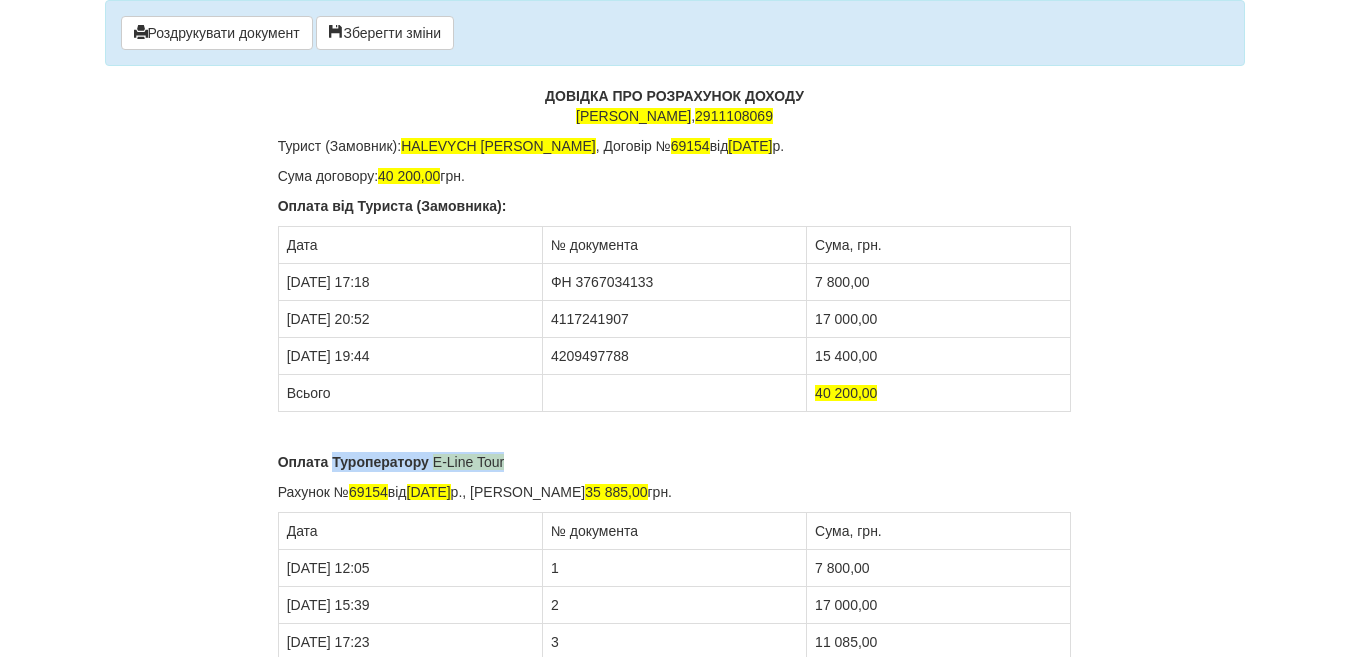 drag, startPoint x: 335, startPoint y: 458, endPoint x: 525, endPoint y: 467, distance: 190.21304 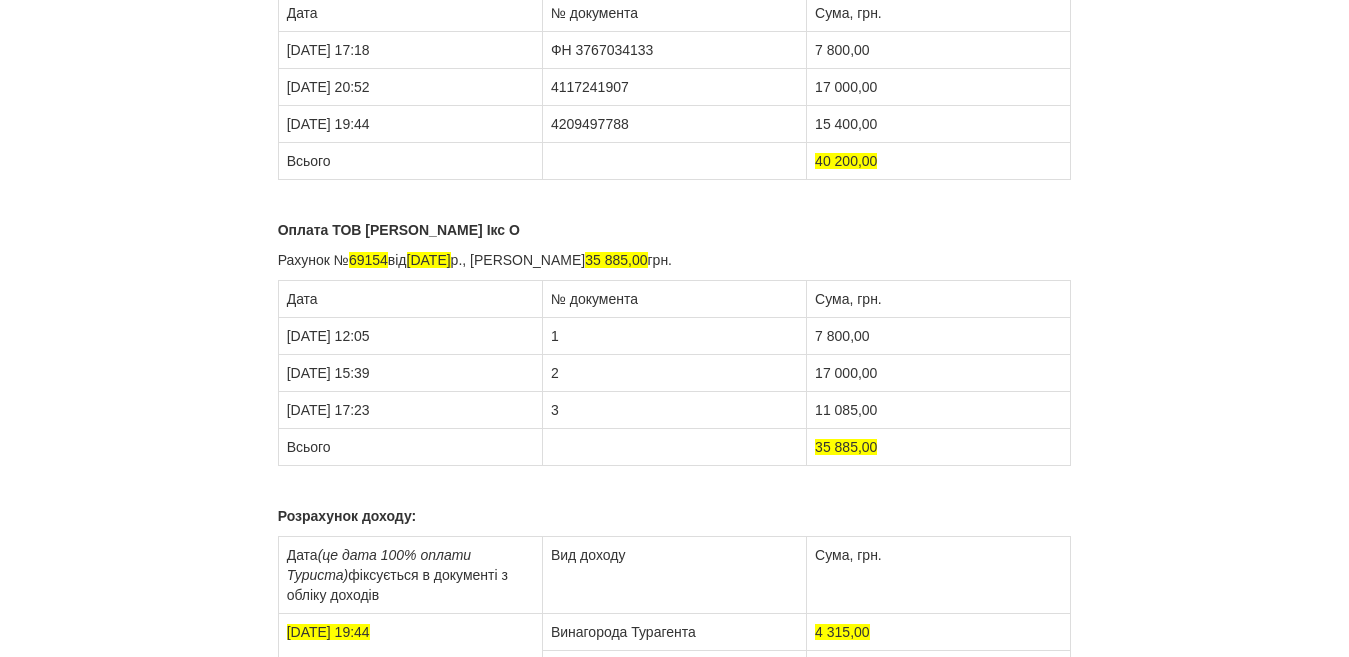 scroll, scrollTop: 0, scrollLeft: 0, axis: both 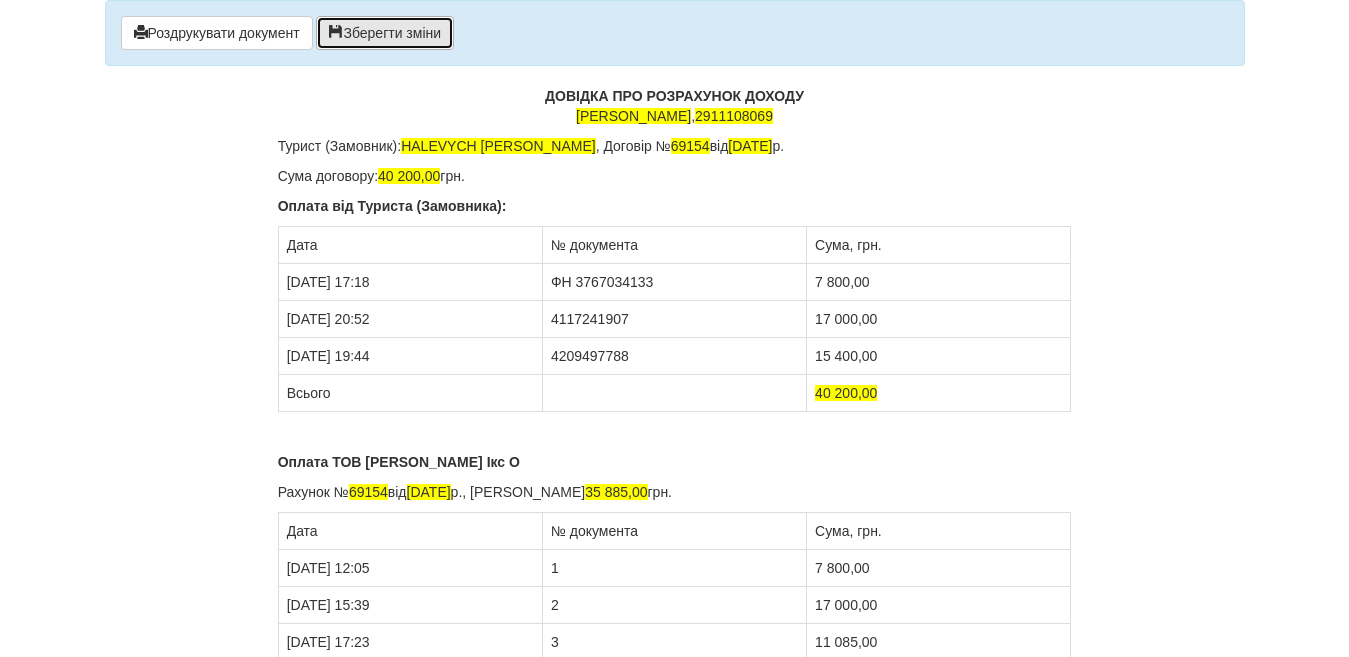 click on "Зберегти зміни" at bounding box center (385, 33) 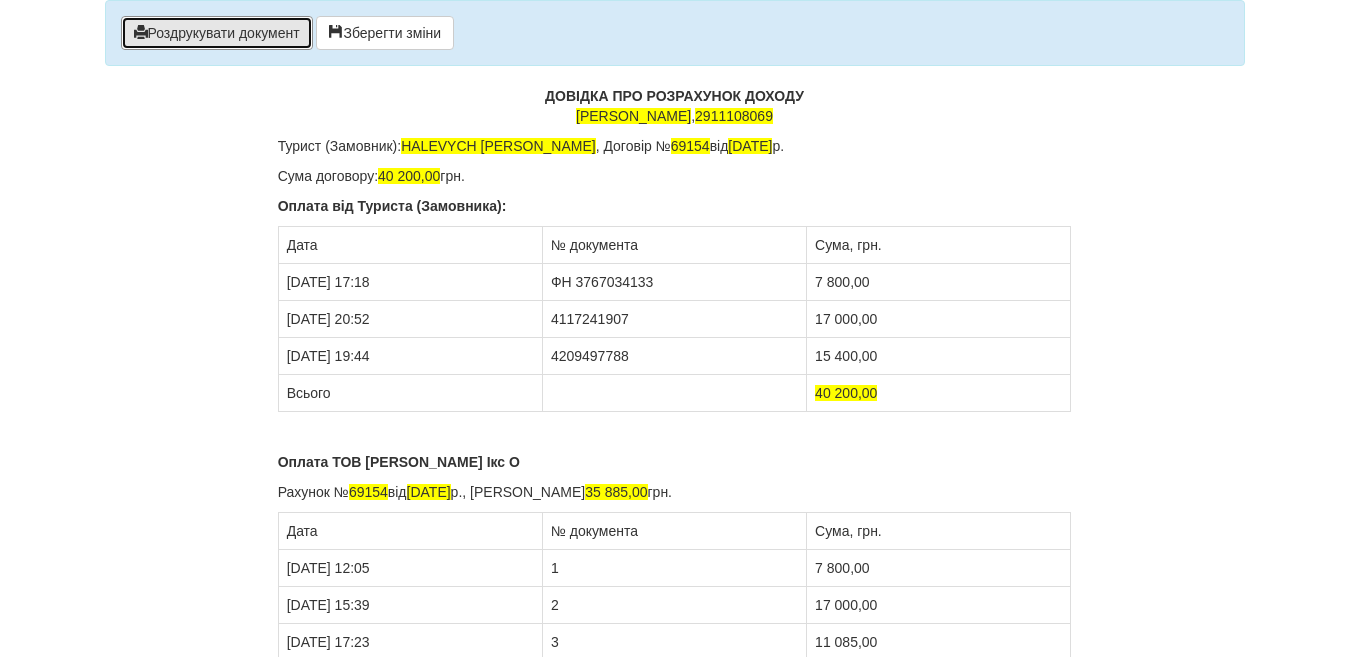 drag, startPoint x: 281, startPoint y: 28, endPoint x: 1081, endPoint y: 595, distance: 980.5555 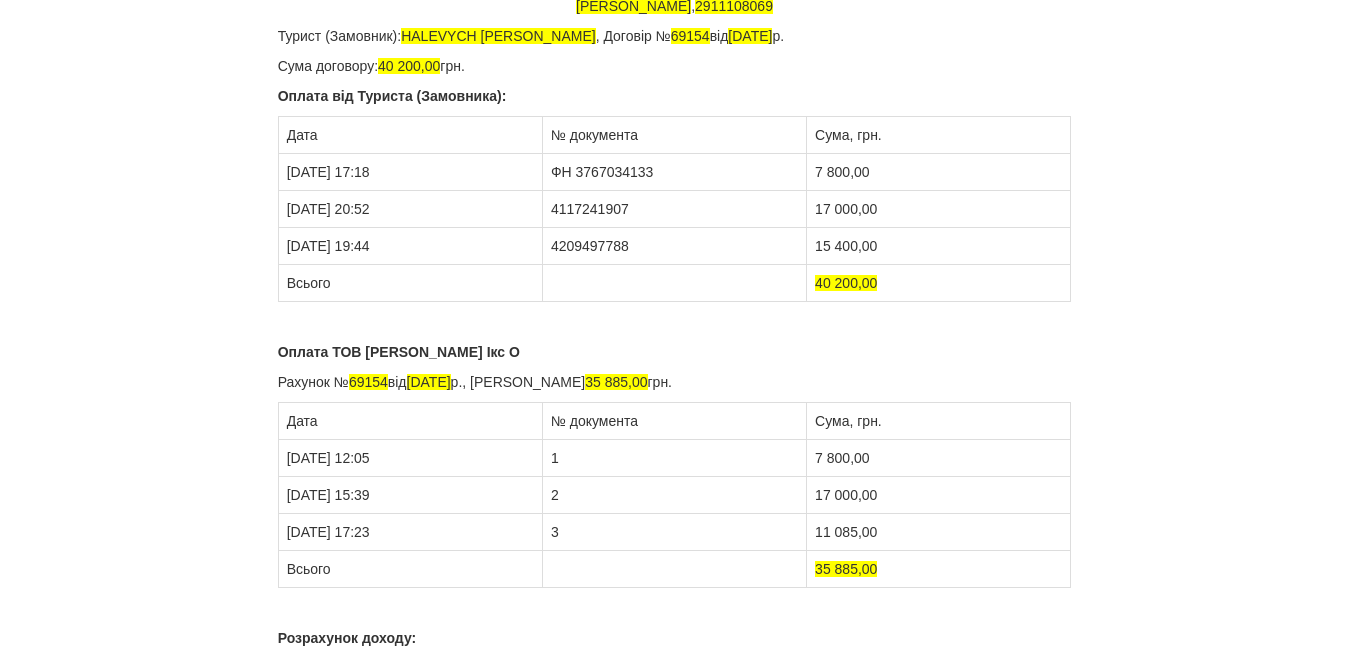 scroll, scrollTop: 0, scrollLeft: 0, axis: both 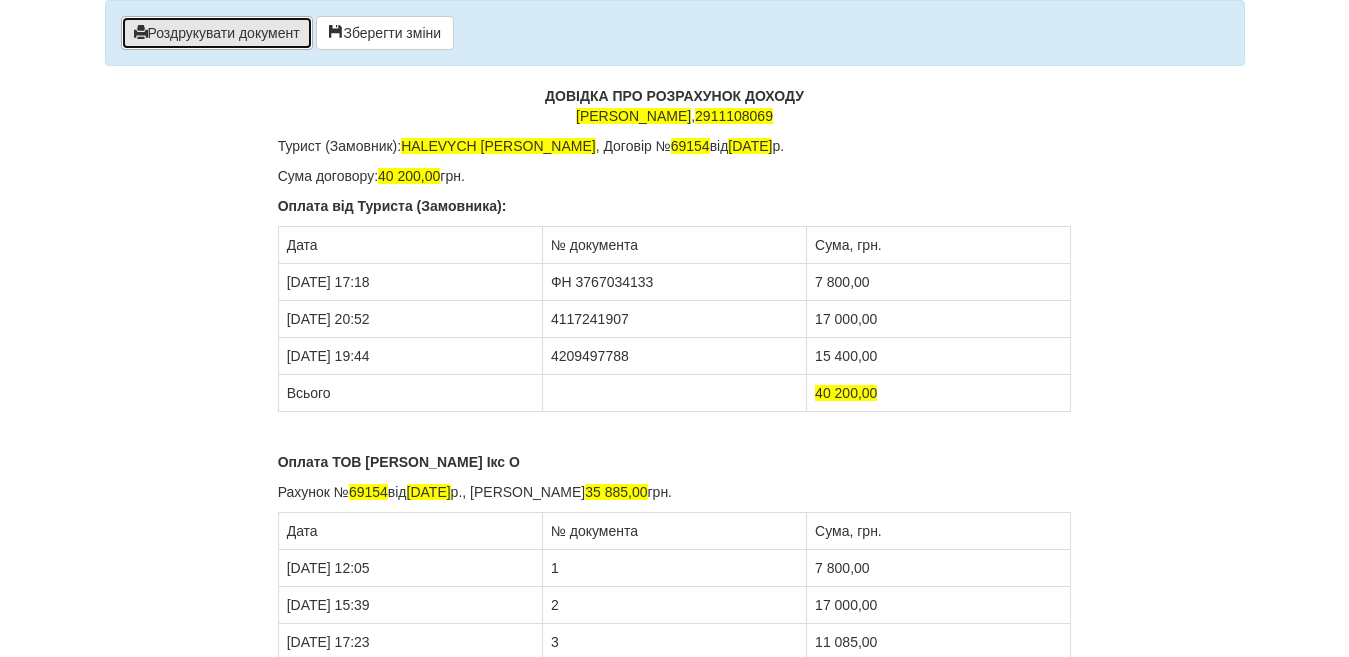 click on "Роздрукувати документ" at bounding box center (217, 33) 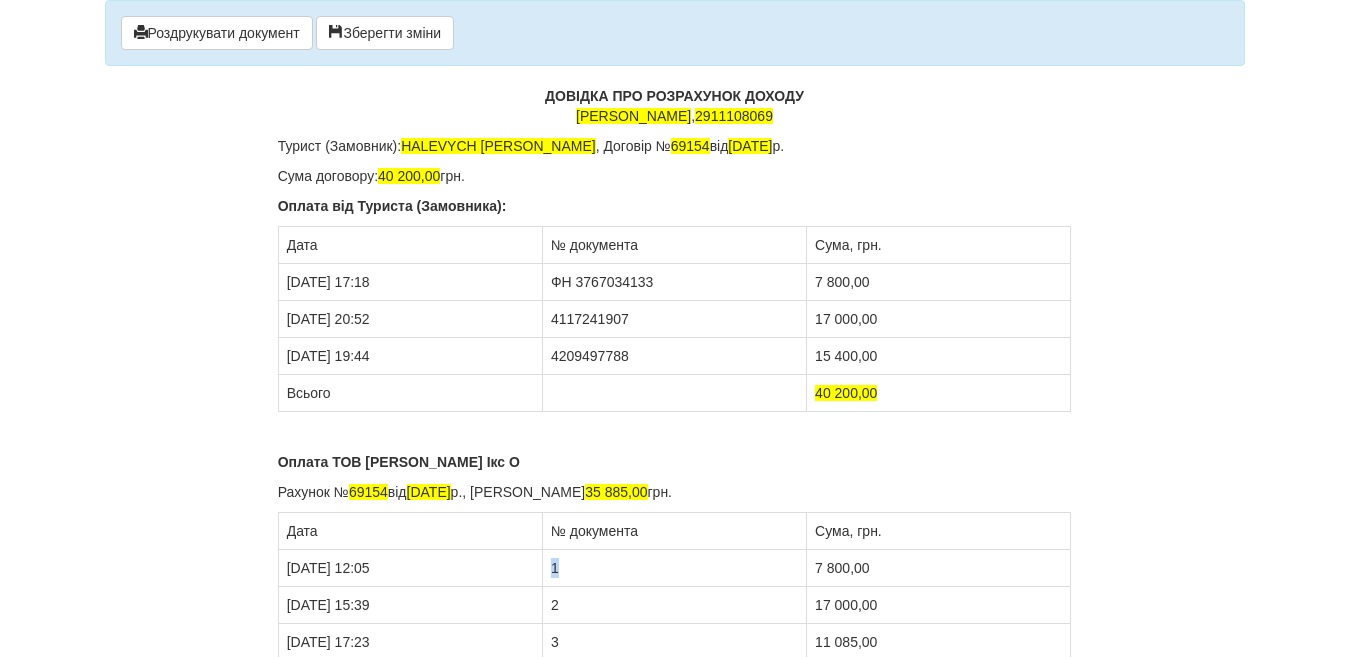 drag, startPoint x: 552, startPoint y: 563, endPoint x: 574, endPoint y: 567, distance: 22.36068 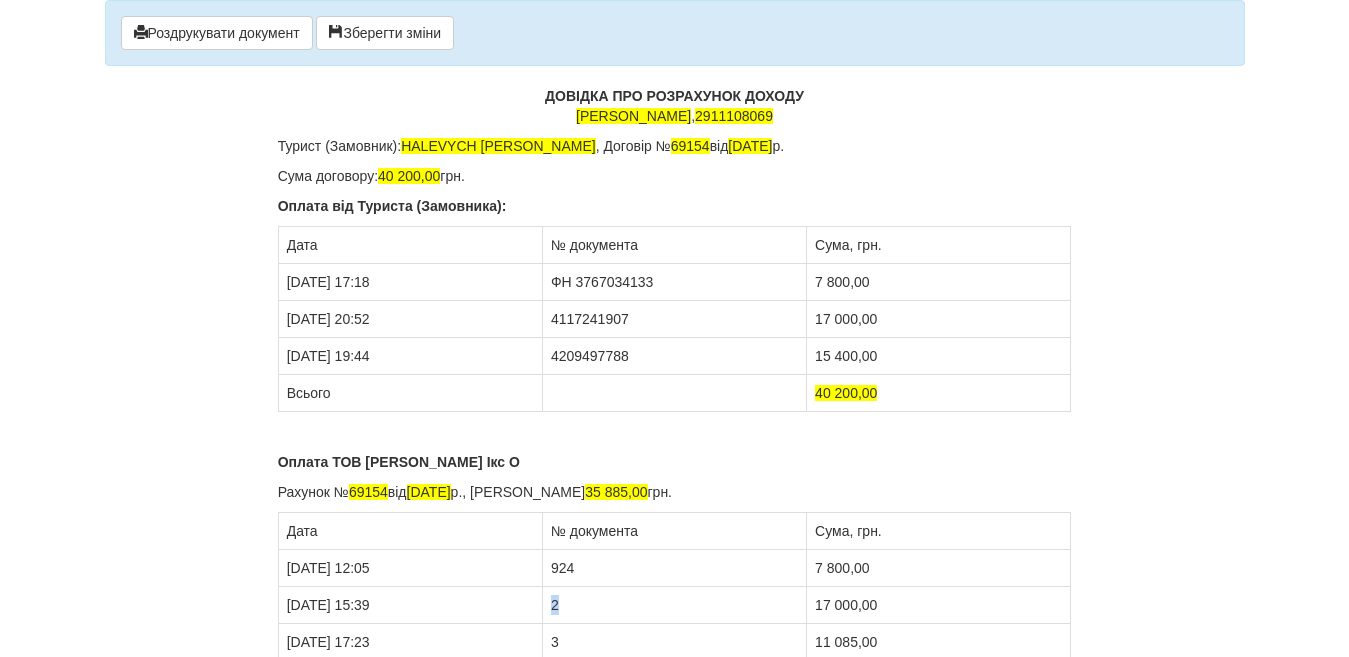 drag, startPoint x: 549, startPoint y: 602, endPoint x: 573, endPoint y: 608, distance: 24.738634 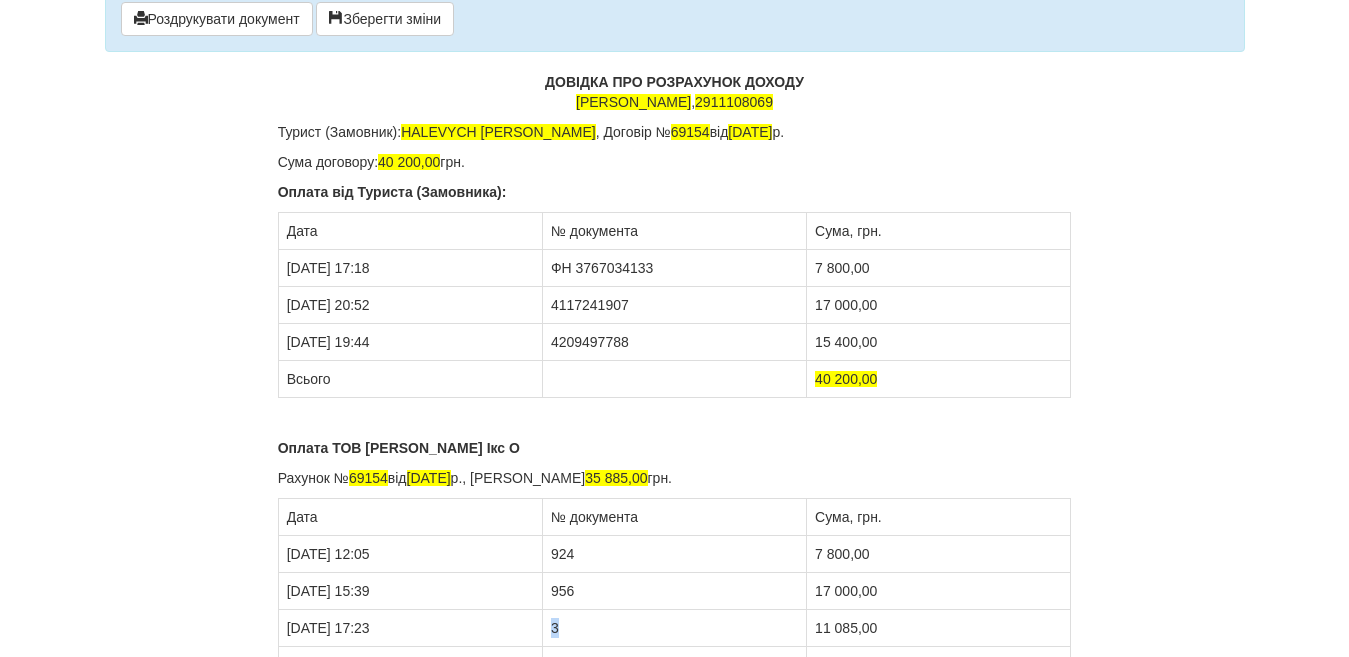scroll, scrollTop: 18, scrollLeft: 0, axis: vertical 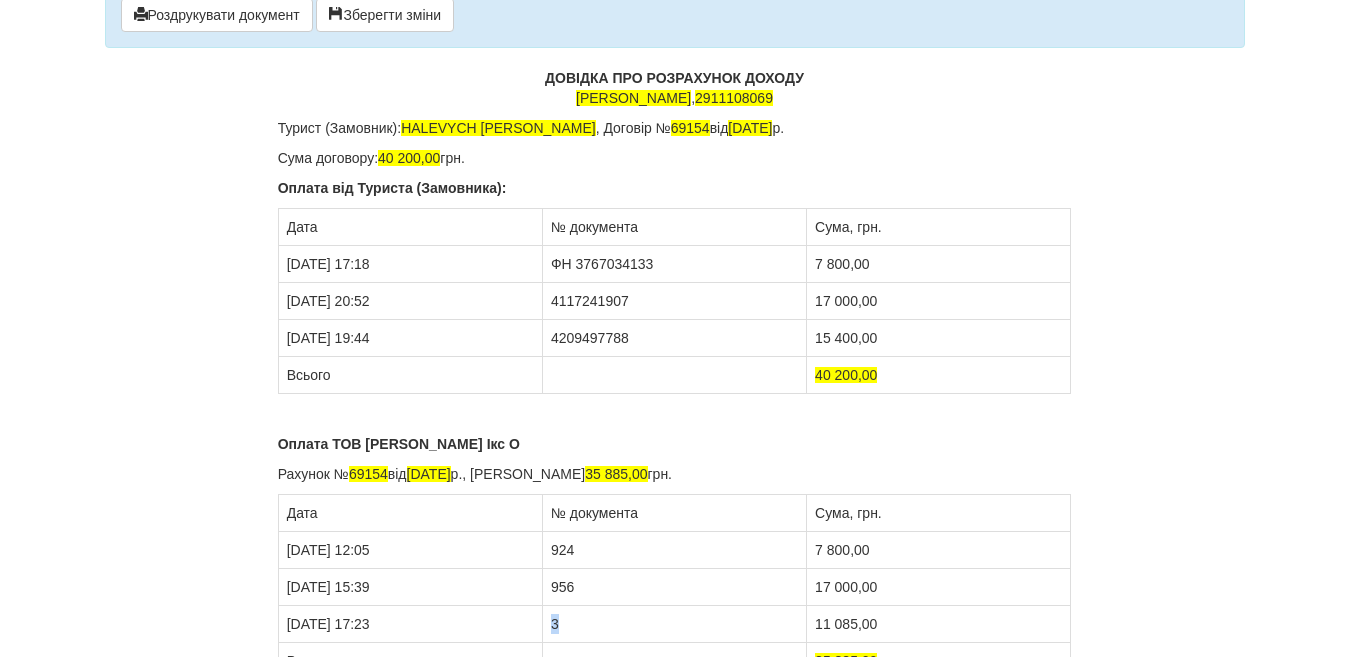 drag, startPoint x: 546, startPoint y: 638, endPoint x: 567, endPoint y: 637, distance: 21.023796 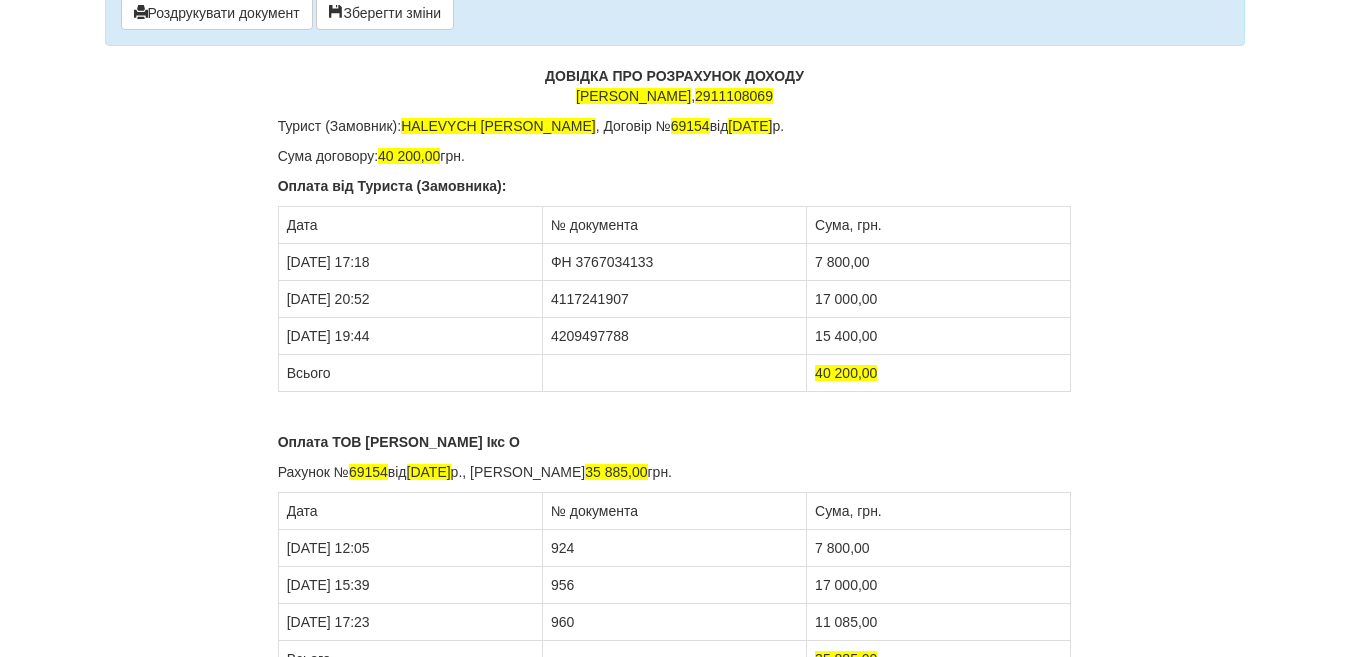 scroll, scrollTop: 0, scrollLeft: 0, axis: both 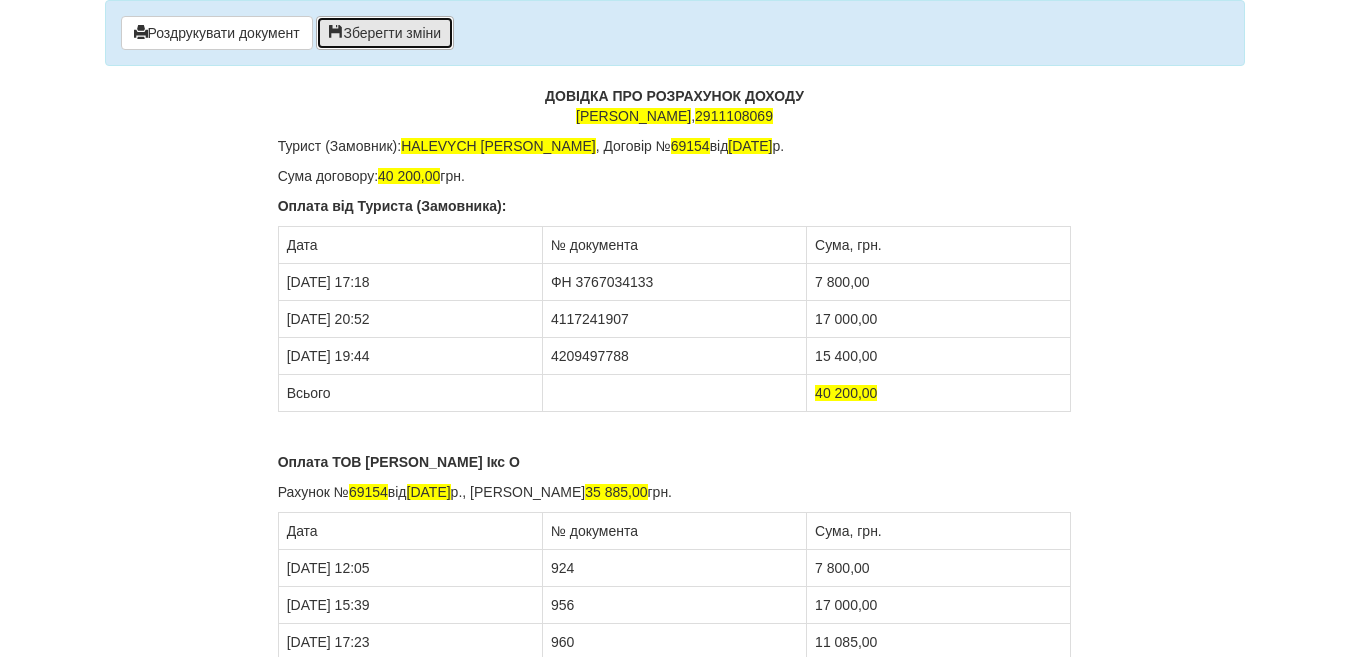 click on "Зберегти зміни" at bounding box center (385, 33) 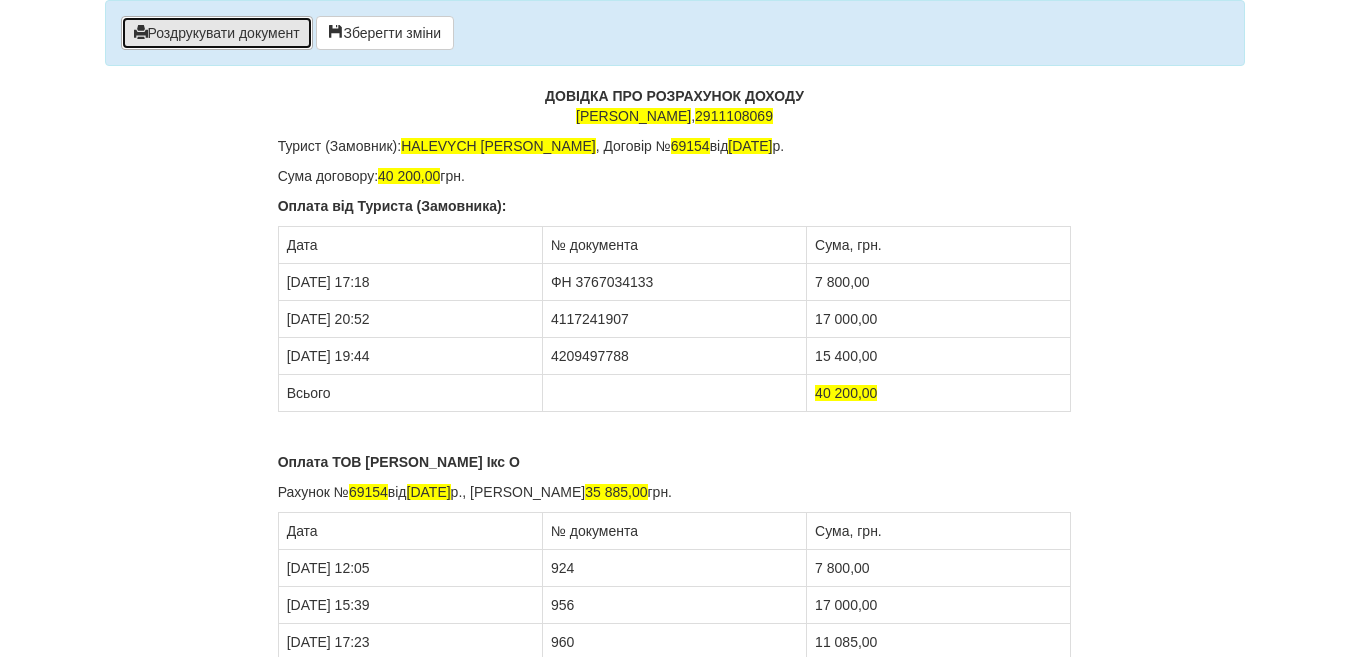 click on "Роздрукувати документ" at bounding box center [217, 33] 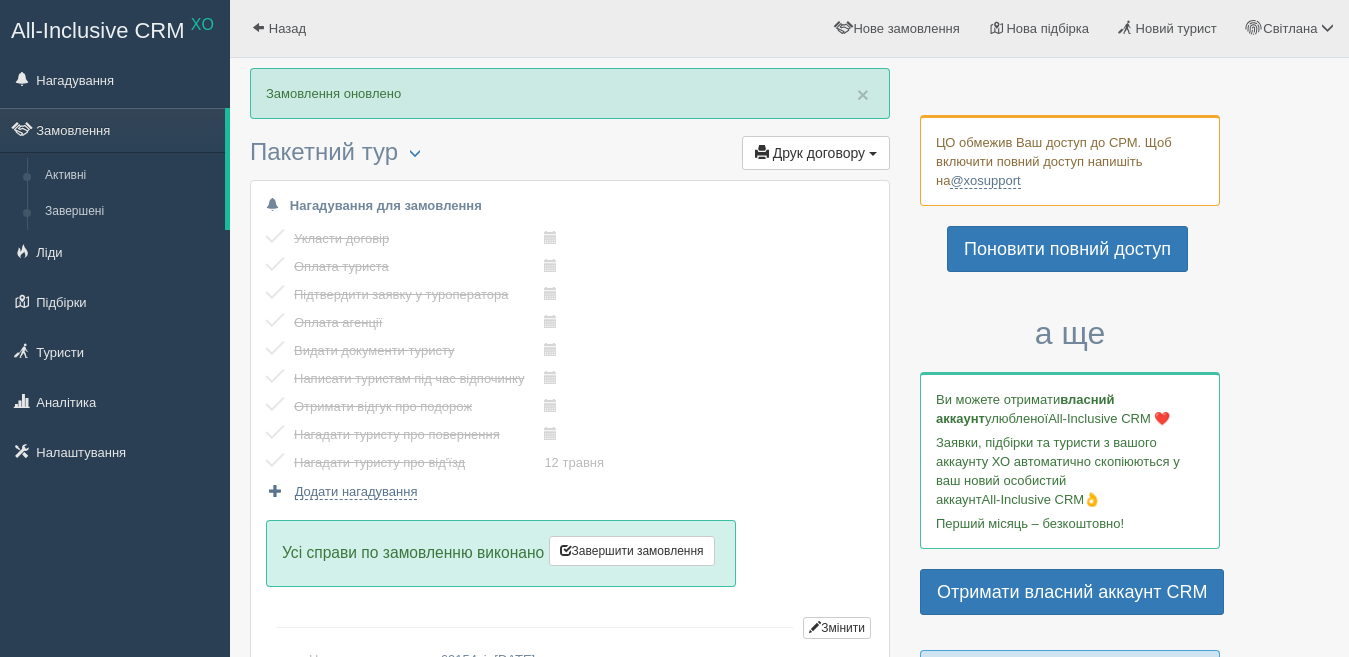 scroll, scrollTop: 0, scrollLeft: 0, axis: both 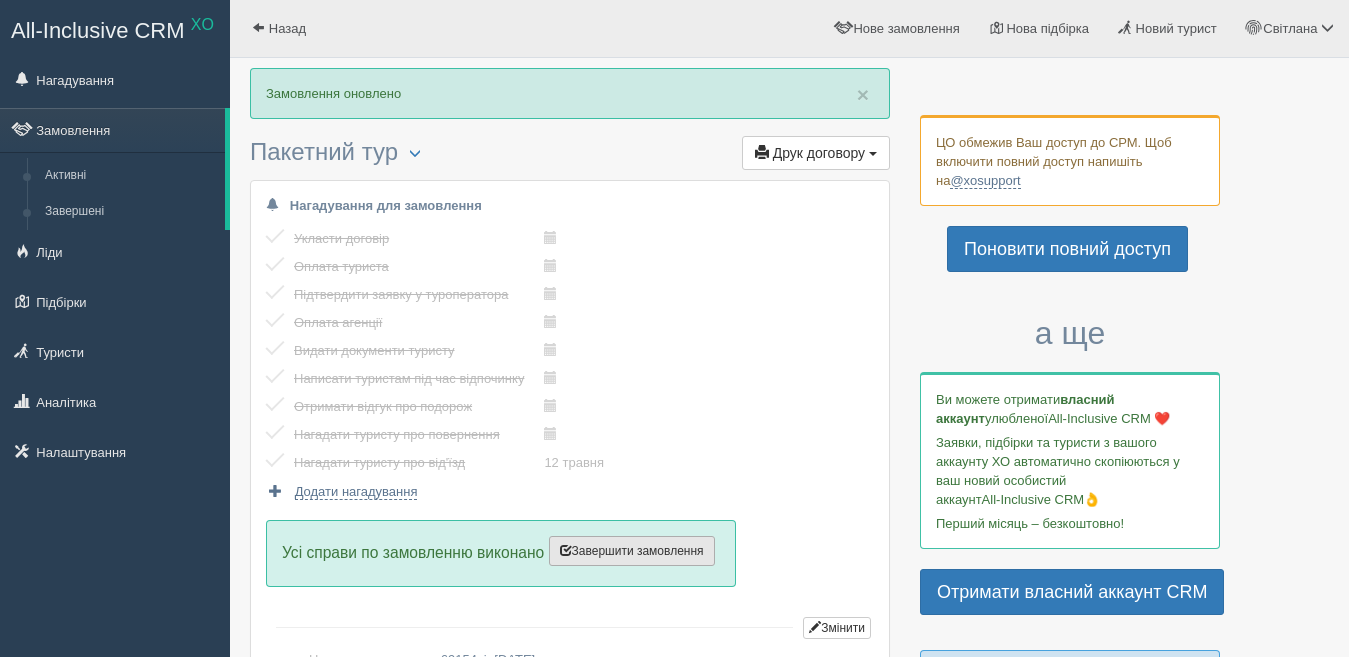 click on "Завершити замовлення" at bounding box center [632, 551] 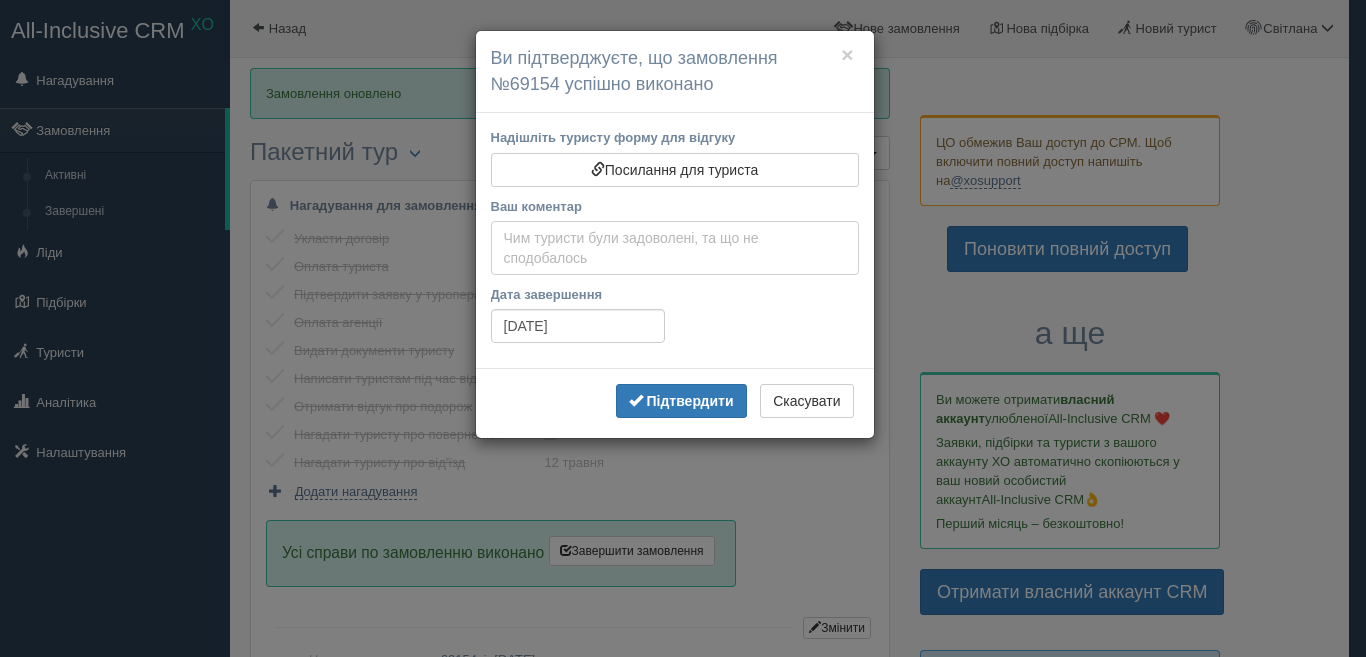 click on "Ваш коментар" at bounding box center (675, 248) 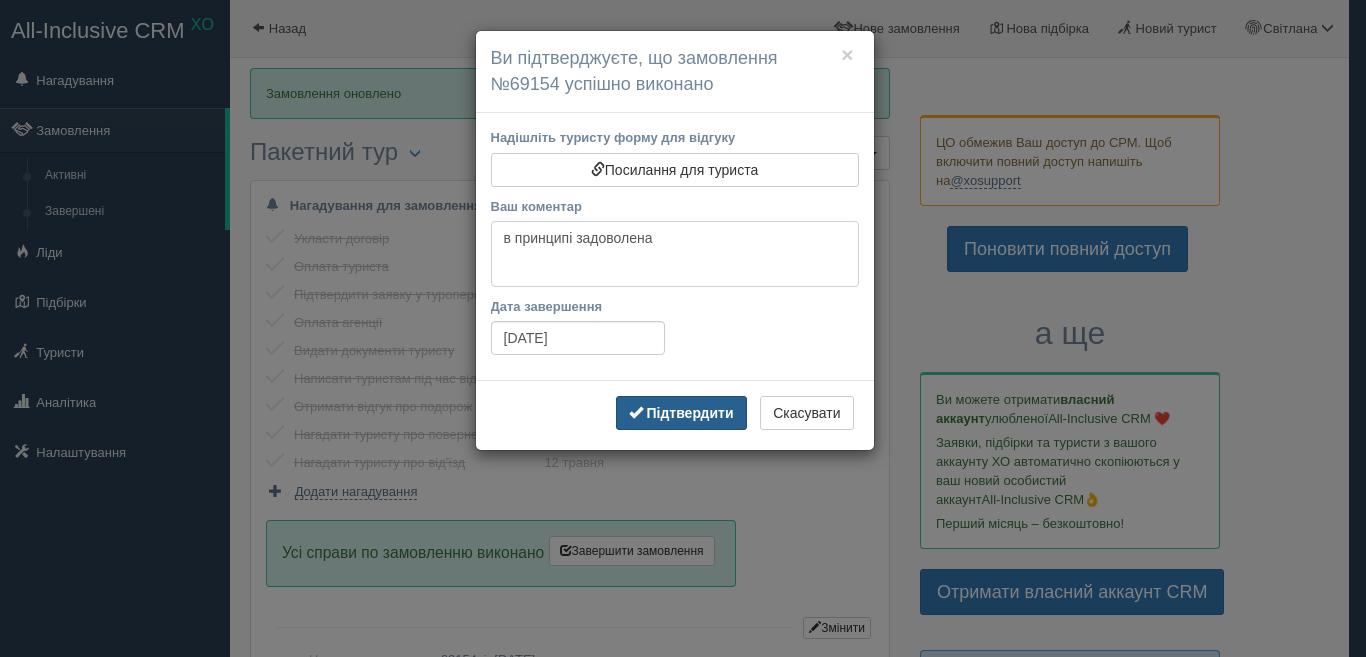 type on "в принципі задоволена" 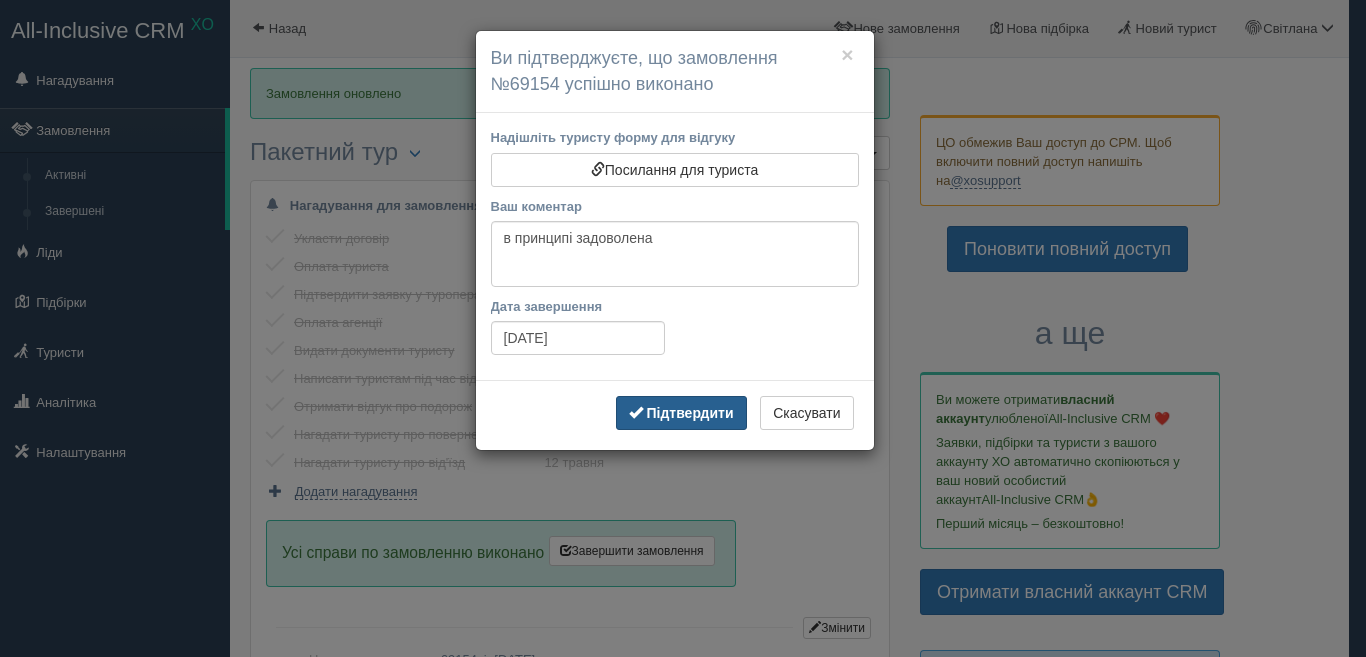 click on "Підтвердити" at bounding box center (681, 413) 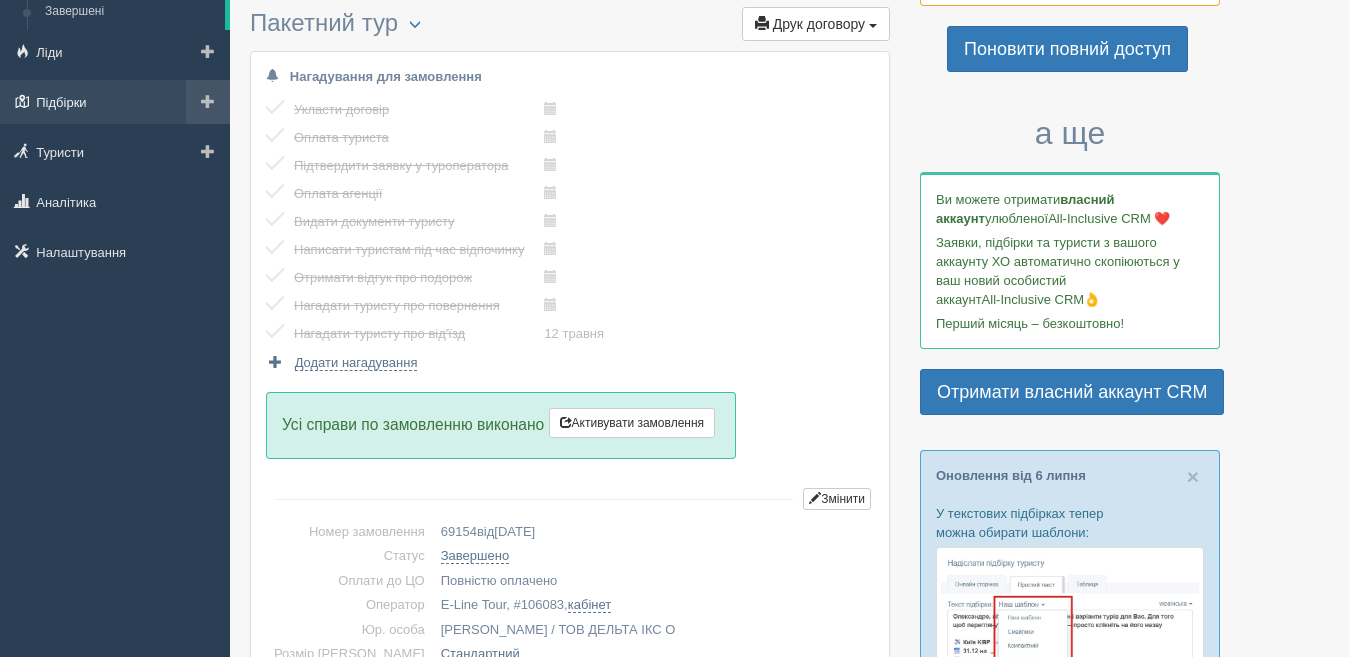 scroll, scrollTop: 100, scrollLeft: 0, axis: vertical 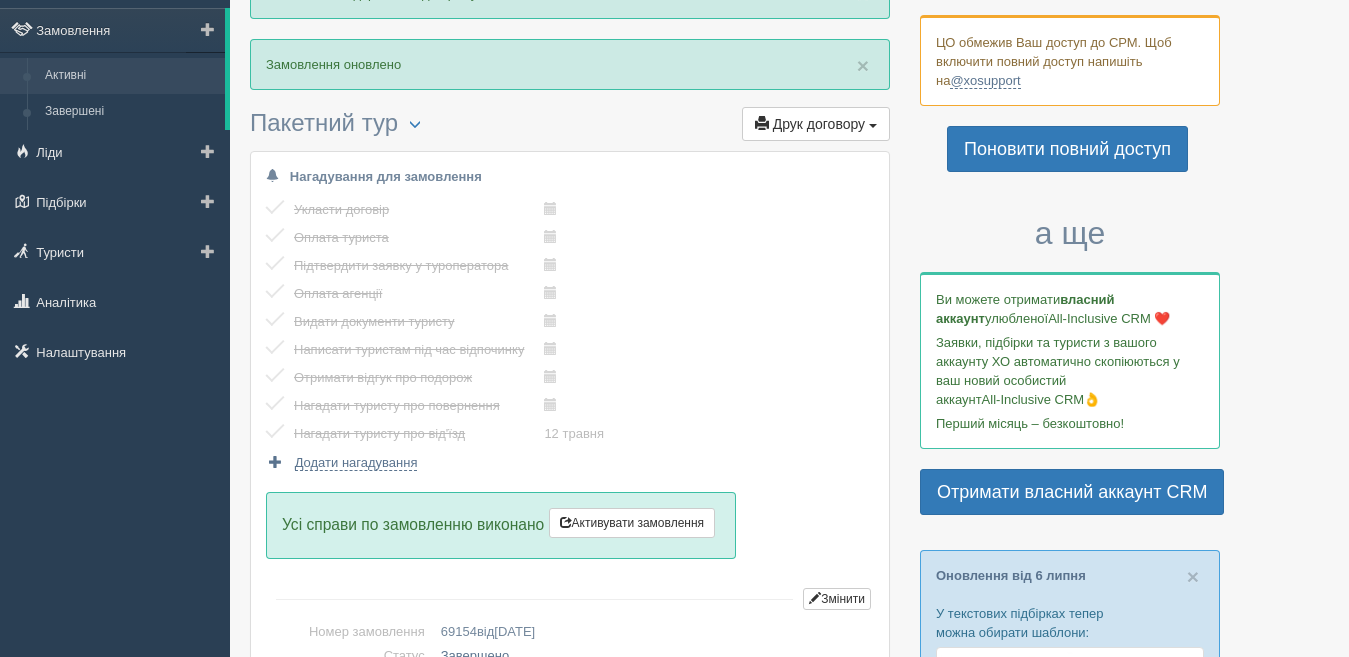 click on "Активні" at bounding box center [130, 76] 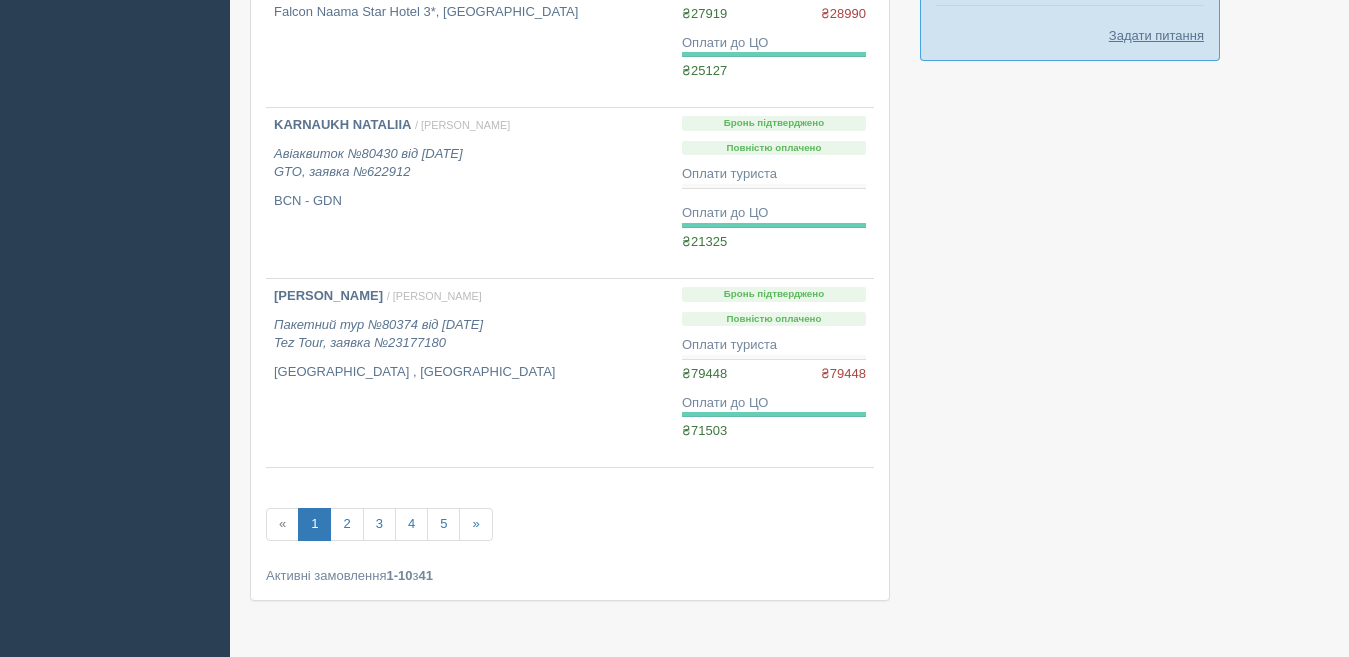 scroll, scrollTop: 1600, scrollLeft: 0, axis: vertical 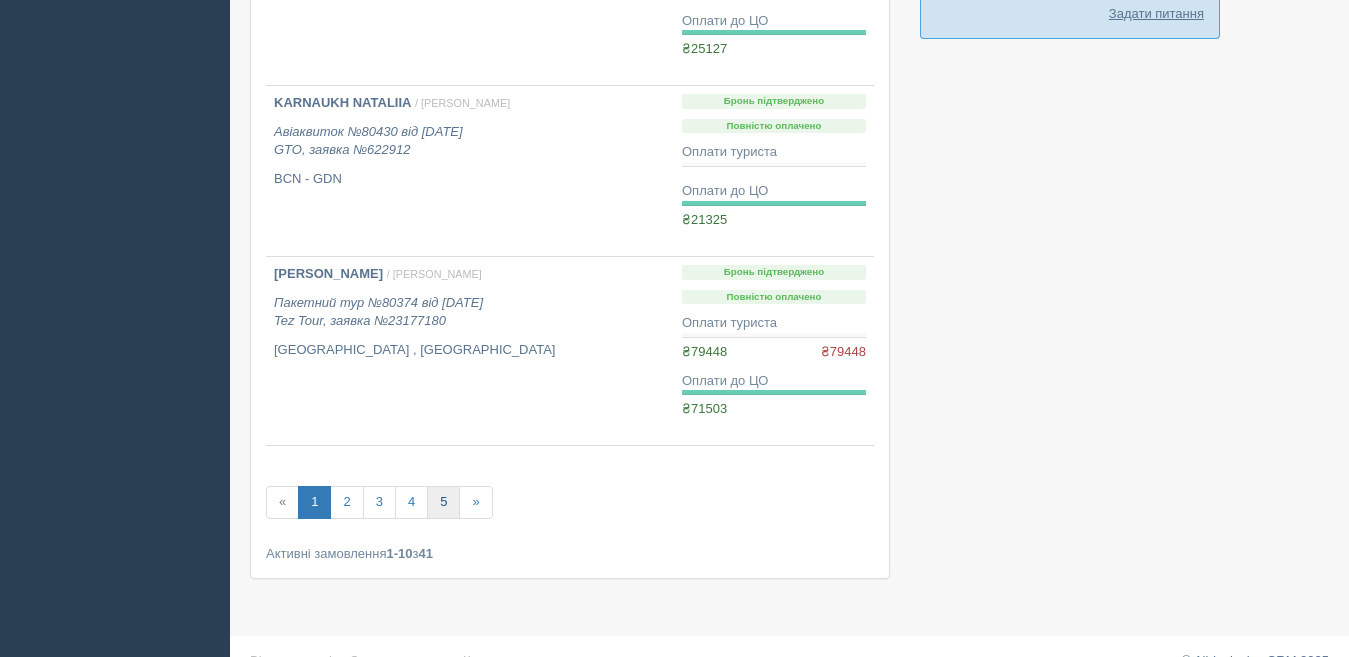 click on "5" at bounding box center (443, 502) 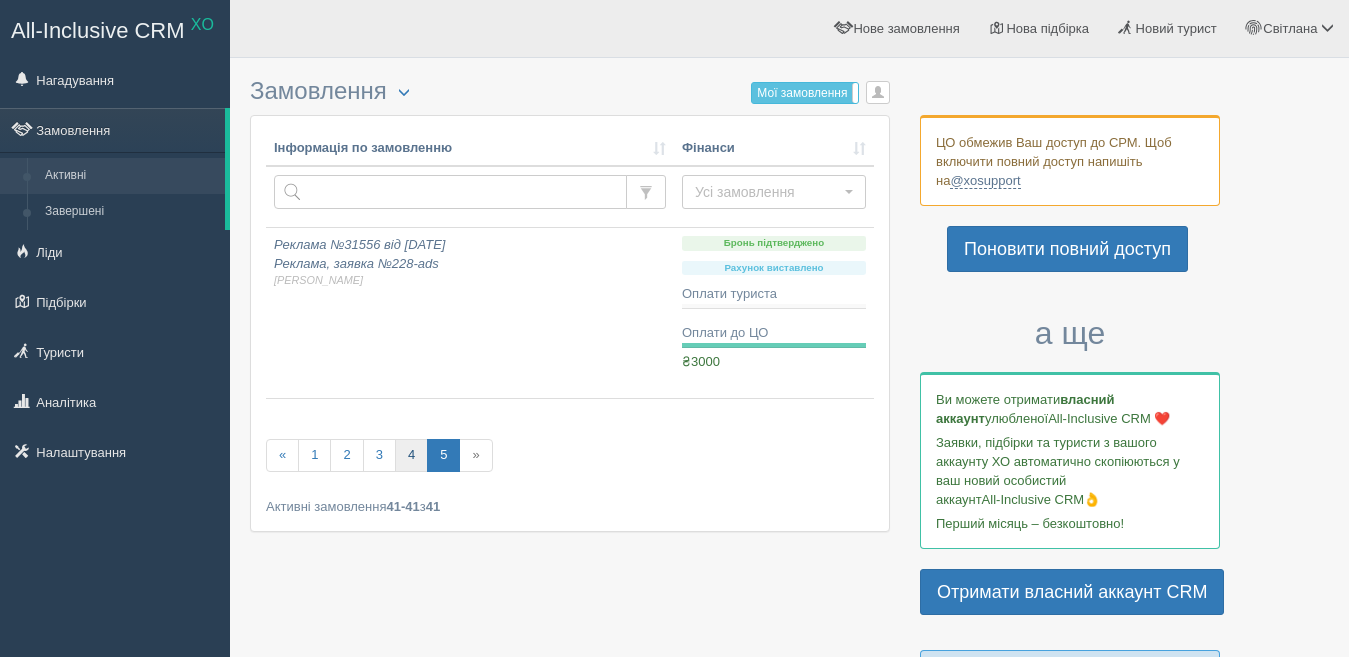 click on "4" at bounding box center (411, 455) 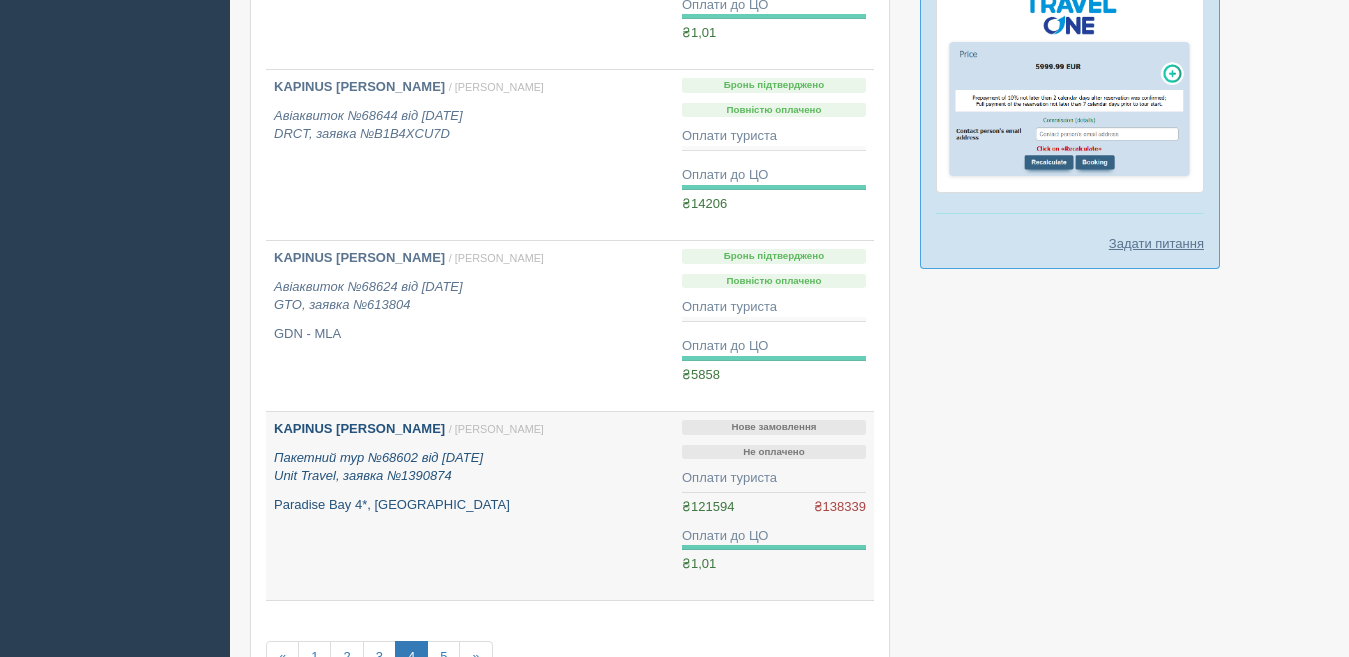scroll, scrollTop: 1558, scrollLeft: 0, axis: vertical 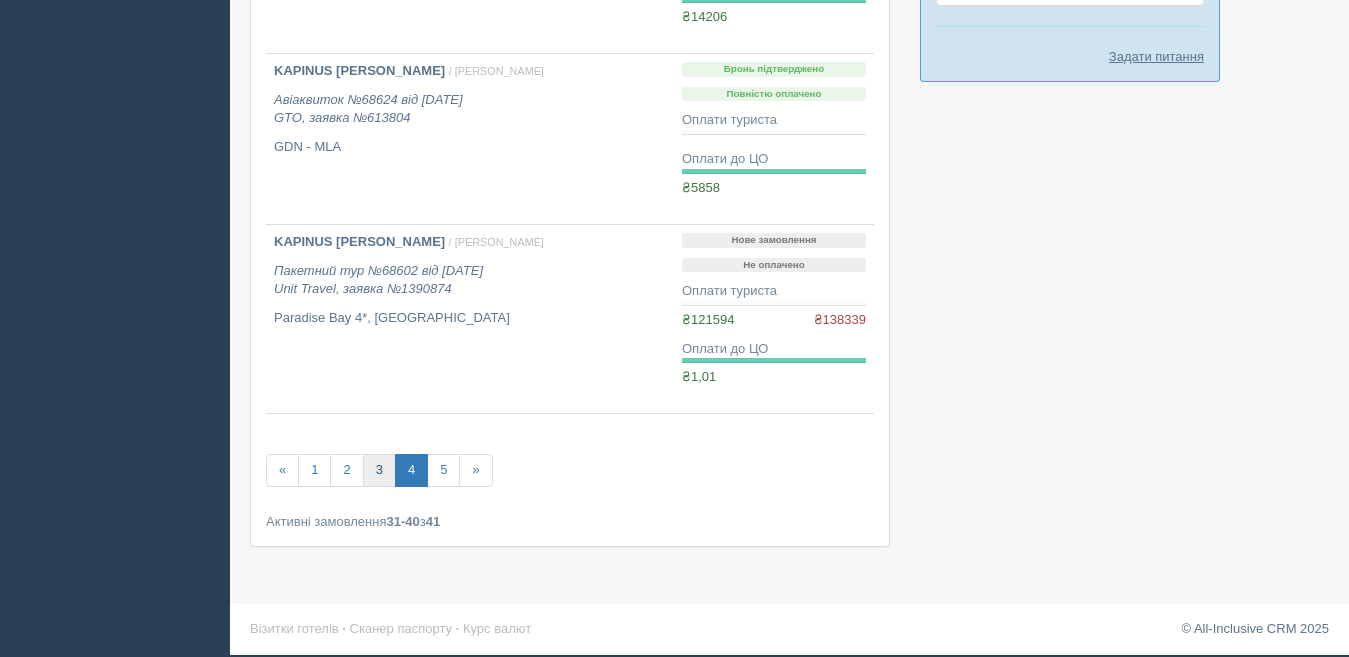 click on "3" at bounding box center (379, 470) 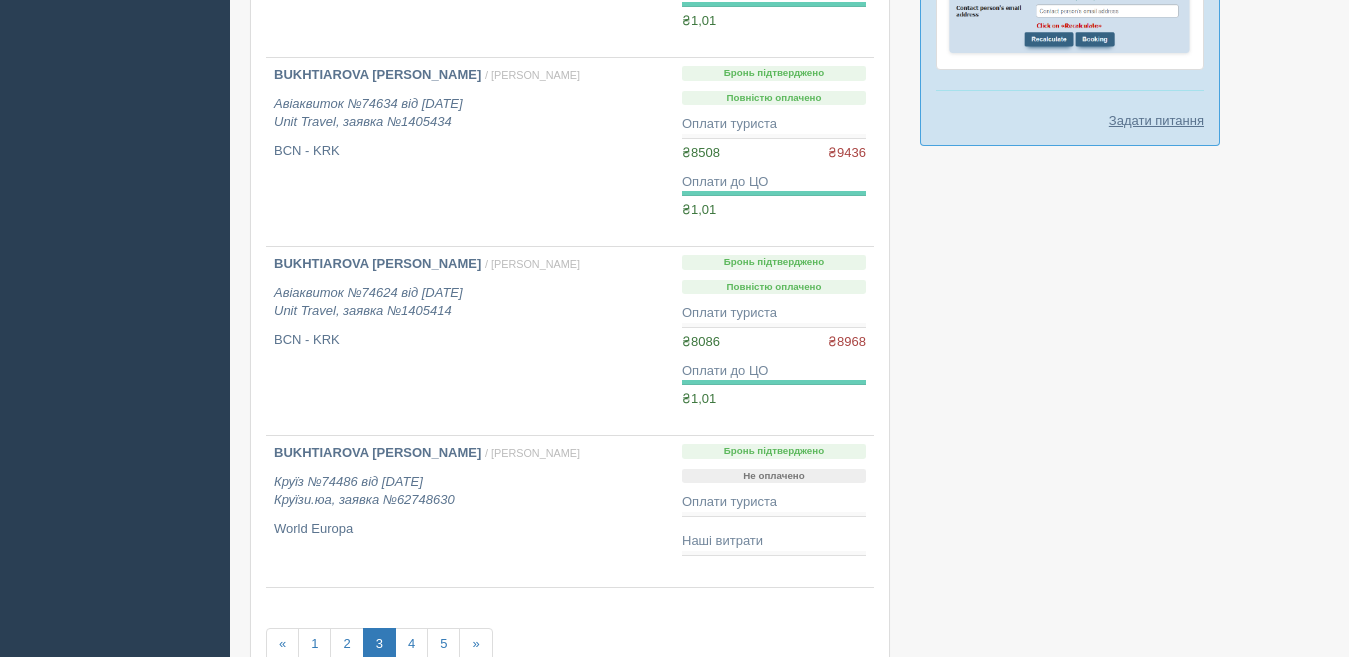 scroll, scrollTop: 1600, scrollLeft: 0, axis: vertical 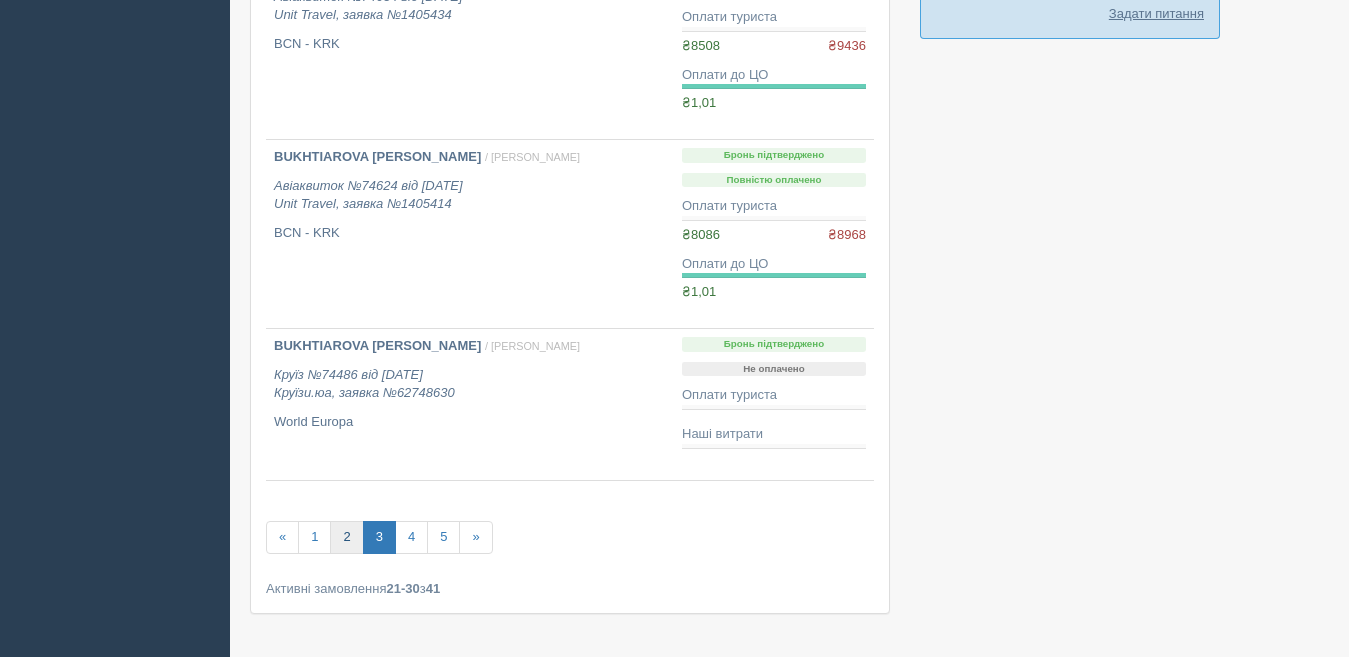 click on "2" at bounding box center [346, 537] 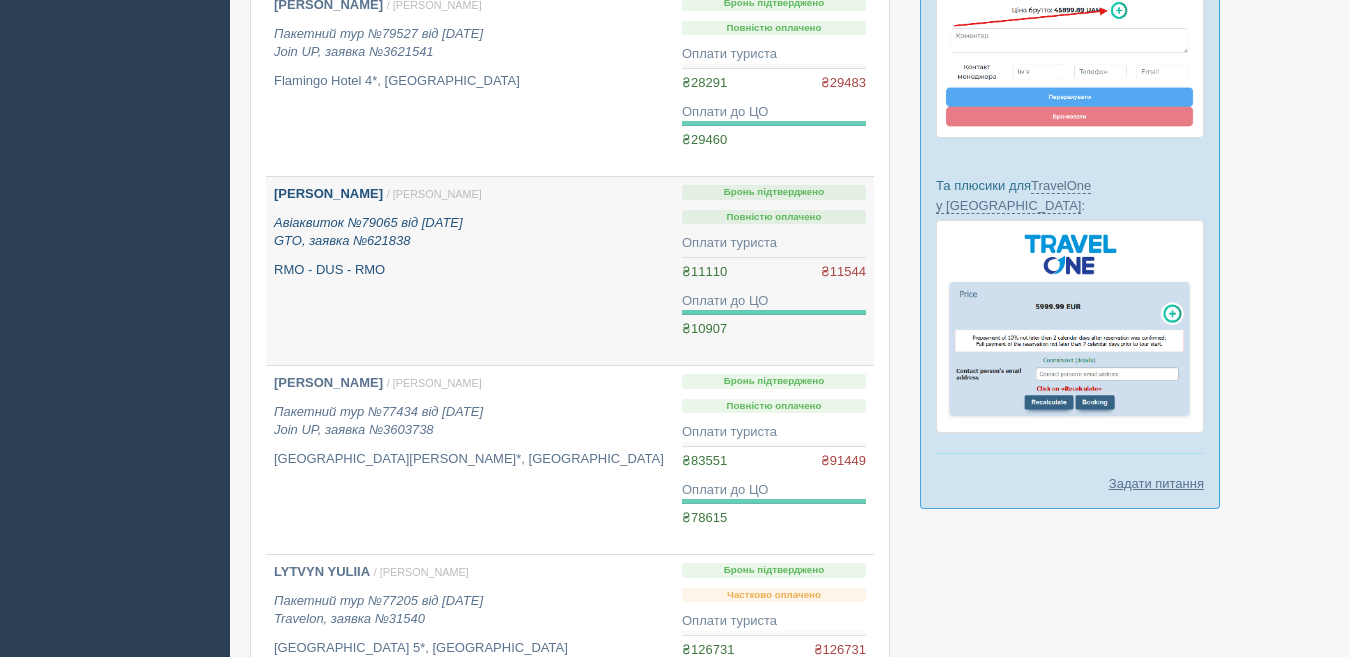 scroll, scrollTop: 1100, scrollLeft: 0, axis: vertical 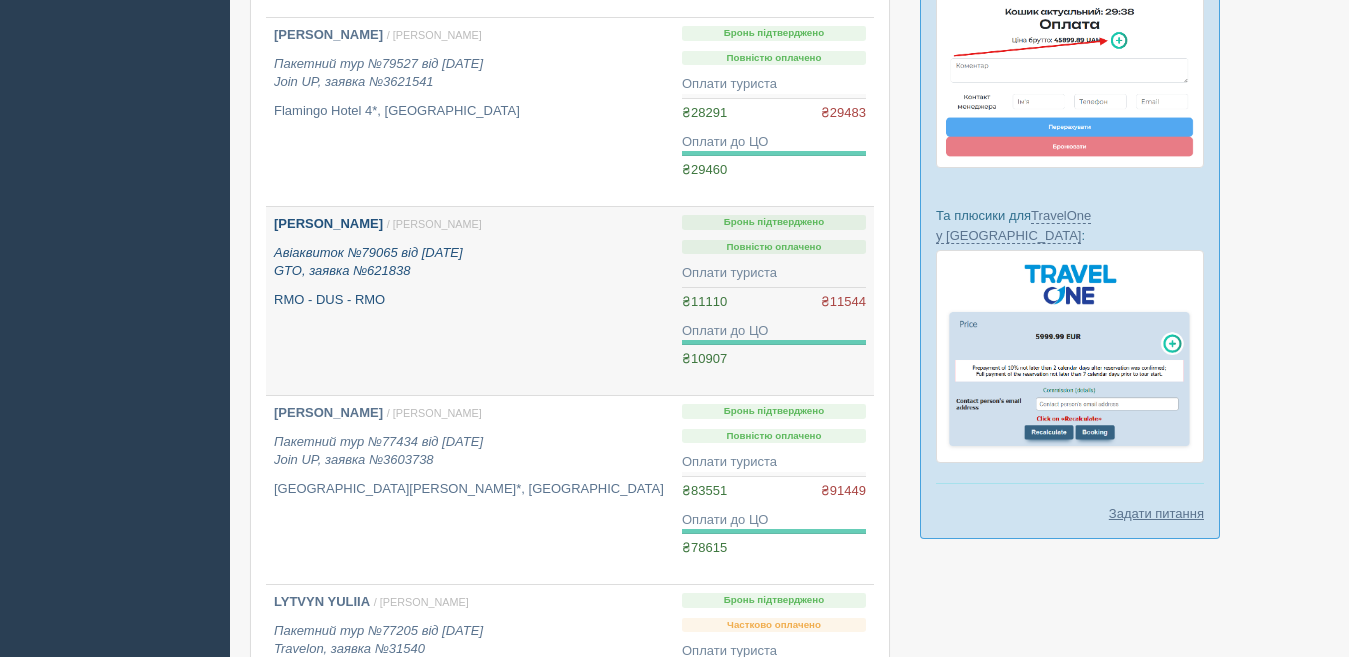 click on "[PERSON_NAME]" at bounding box center (328, 223) 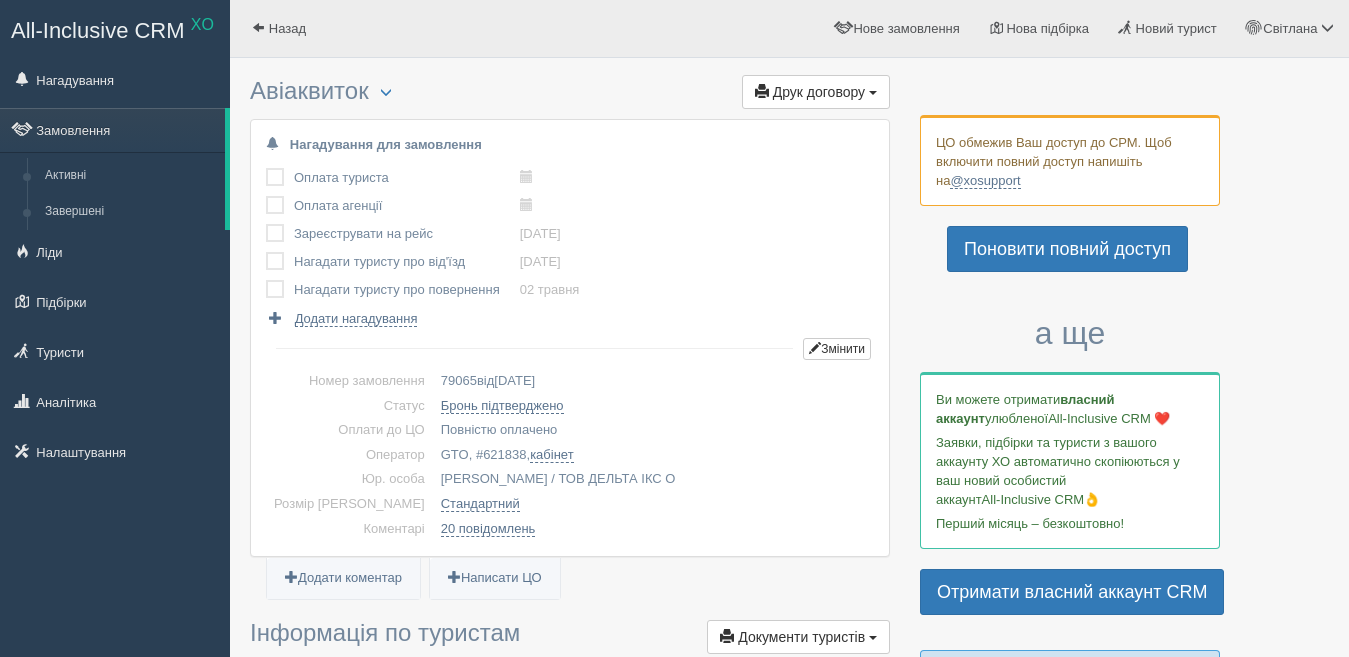 click on "Нагадування для замовлення
Оплата туриста
виконано!
Оплата агенції
виконано!
Зареєструвати на рейс
29 квітня
виконано!
Нагадати туристу про від'їзд
29 квітня
виконано!" at bounding box center (570, 338) 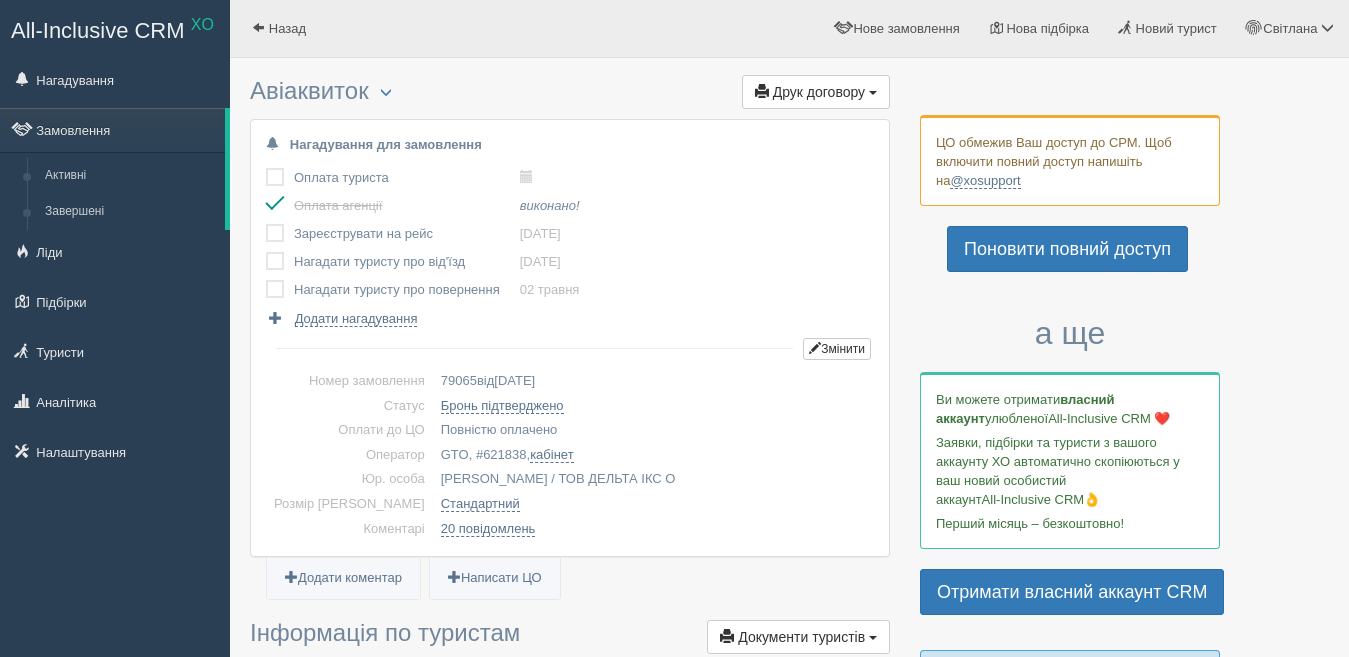 click at bounding box center (266, 224) 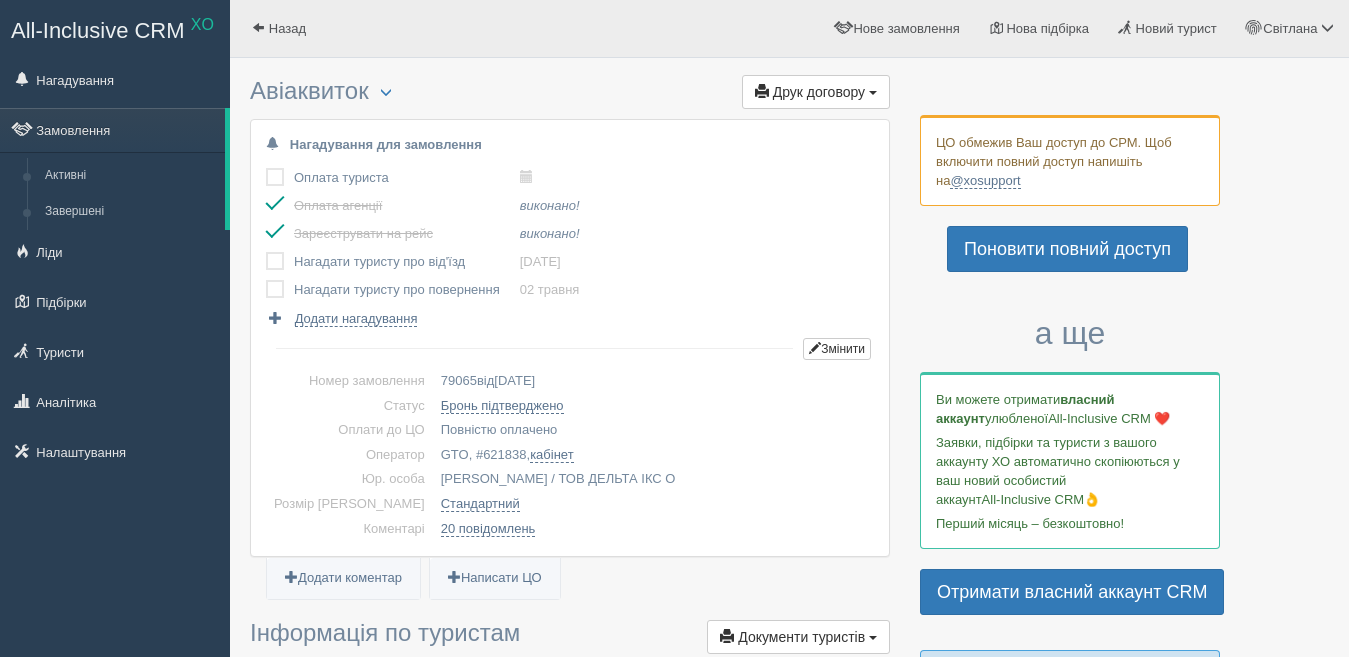 click at bounding box center (266, 252) 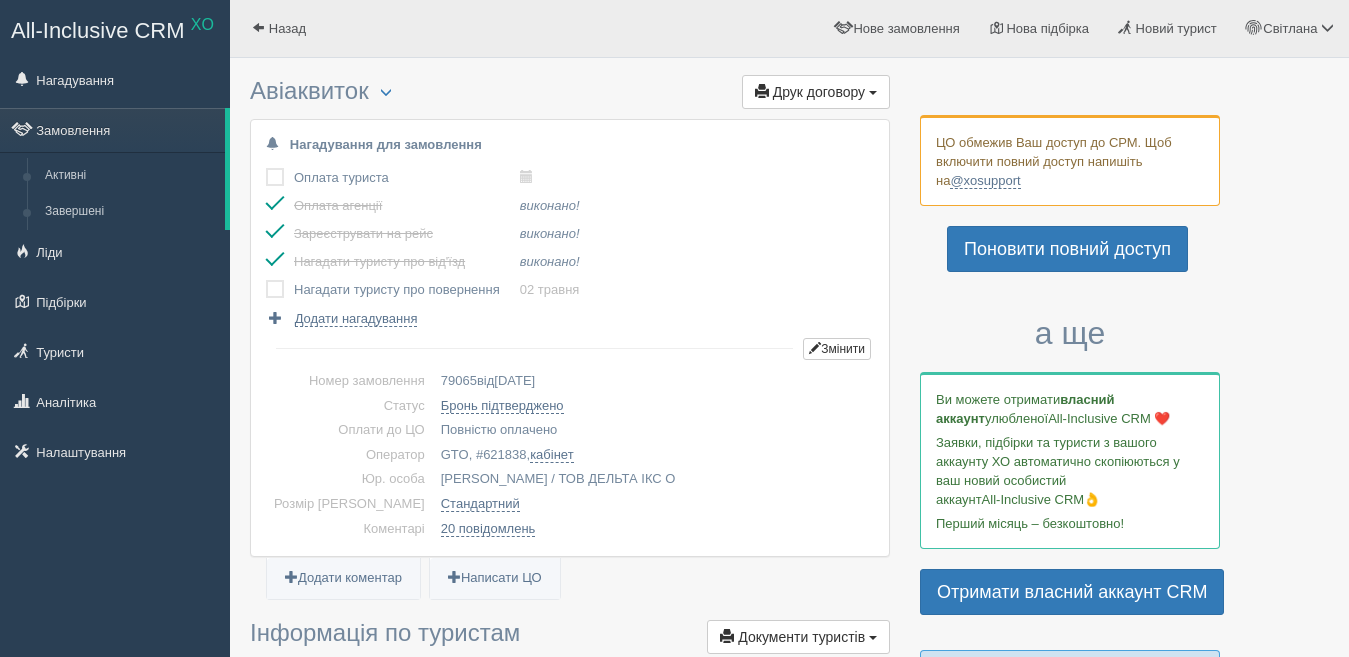 click at bounding box center [266, 280] 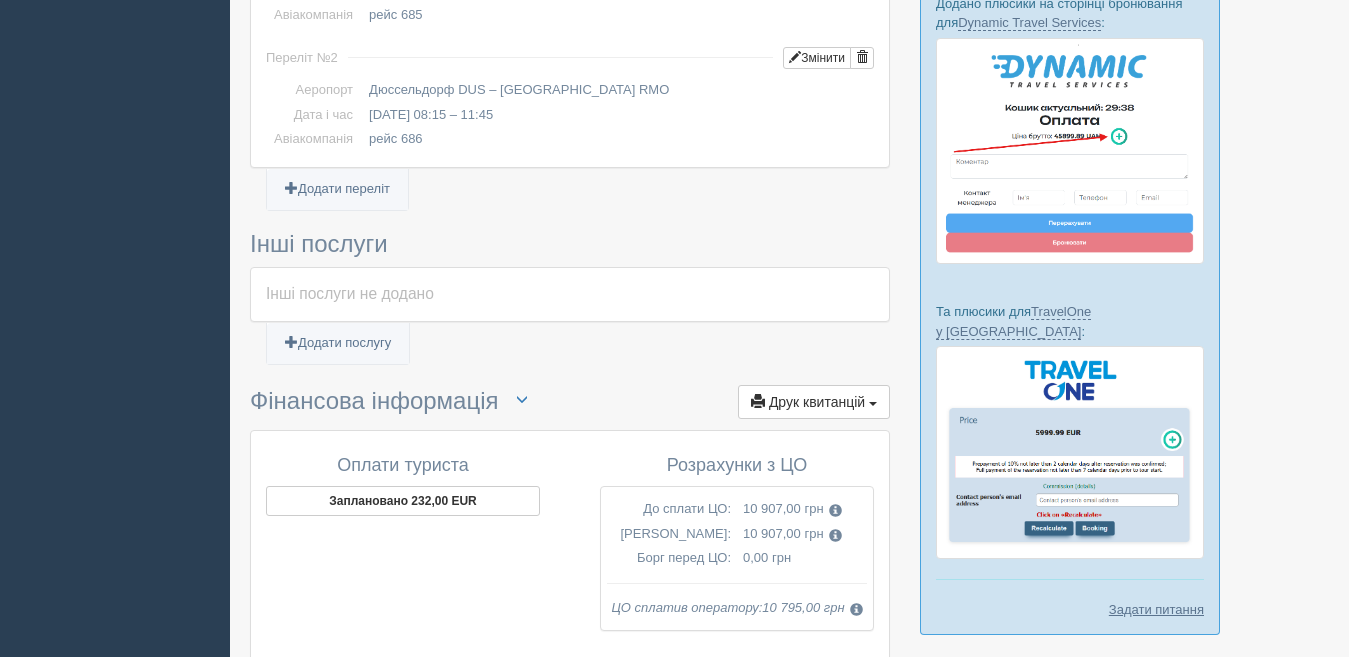 scroll, scrollTop: 1100, scrollLeft: 0, axis: vertical 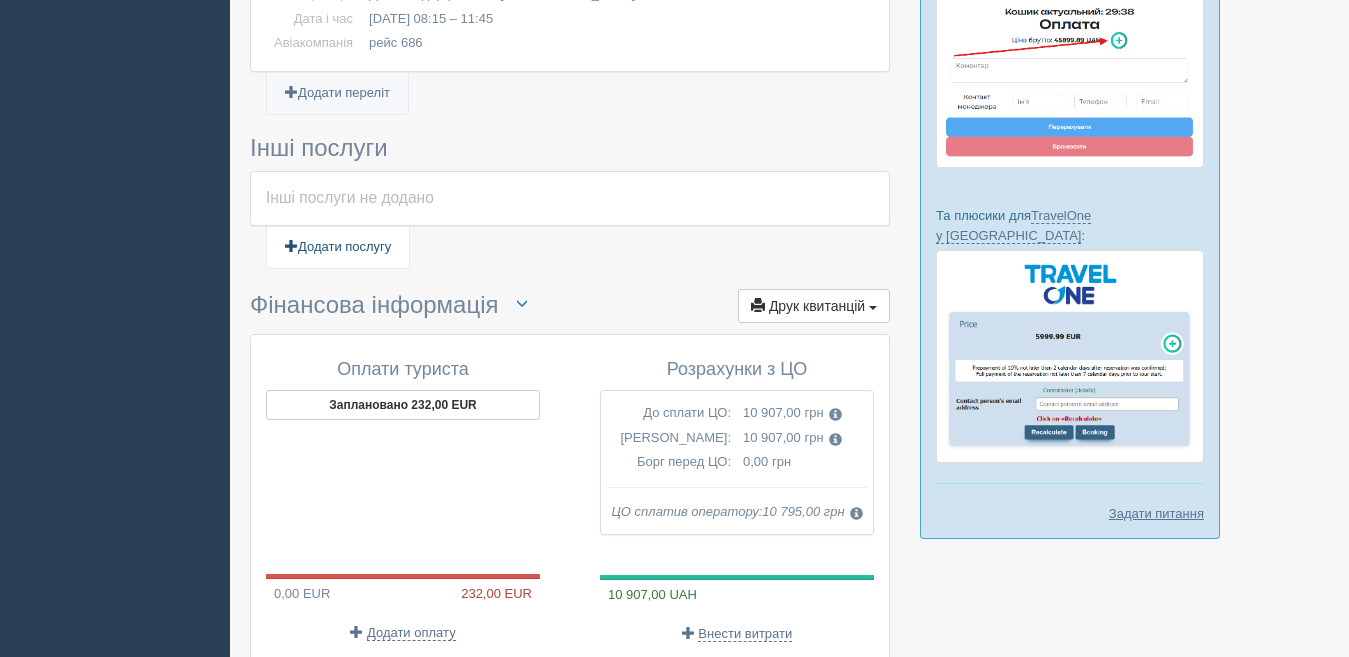 click on "Додати послугу" at bounding box center [338, 247] 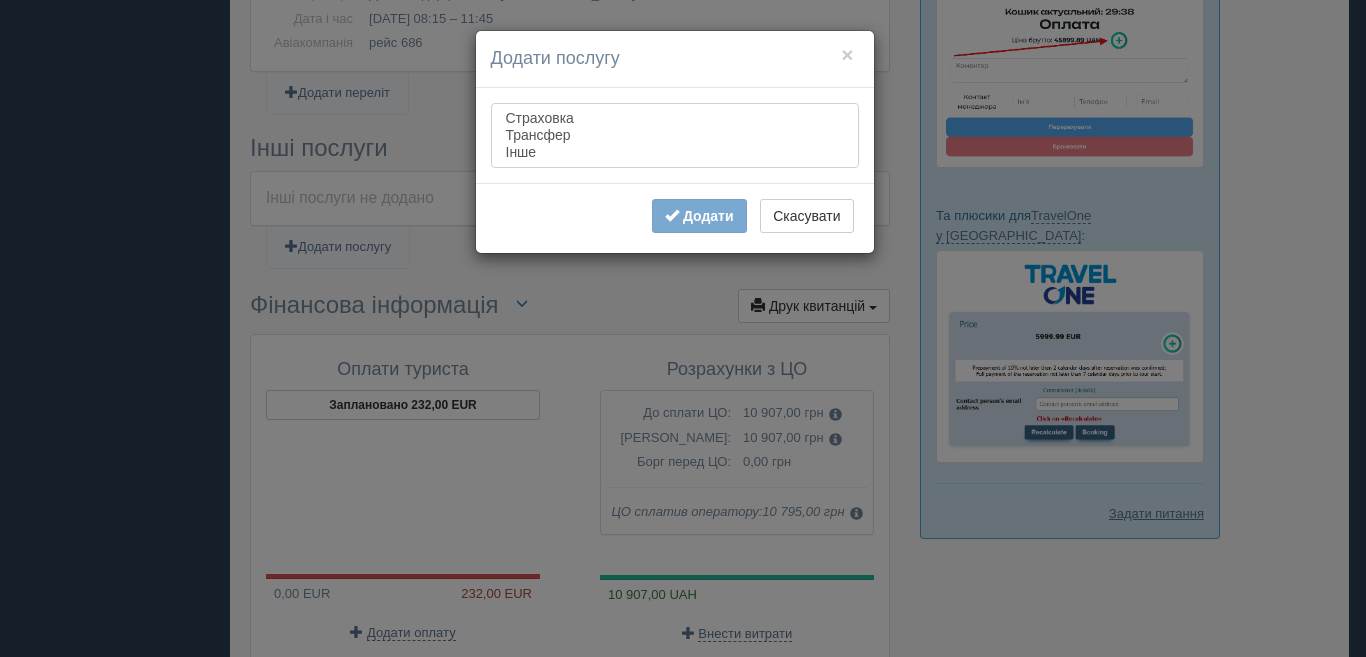 select on "insurance" 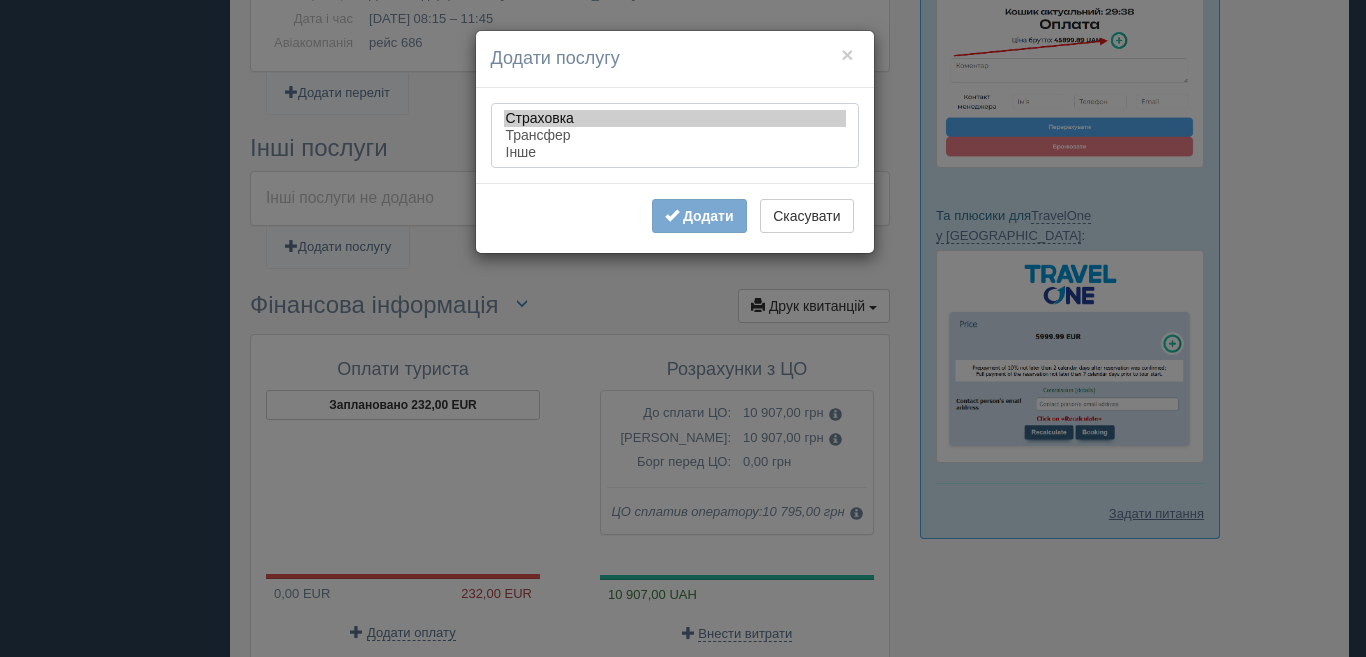 click on "Страховка" at bounding box center (675, 118) 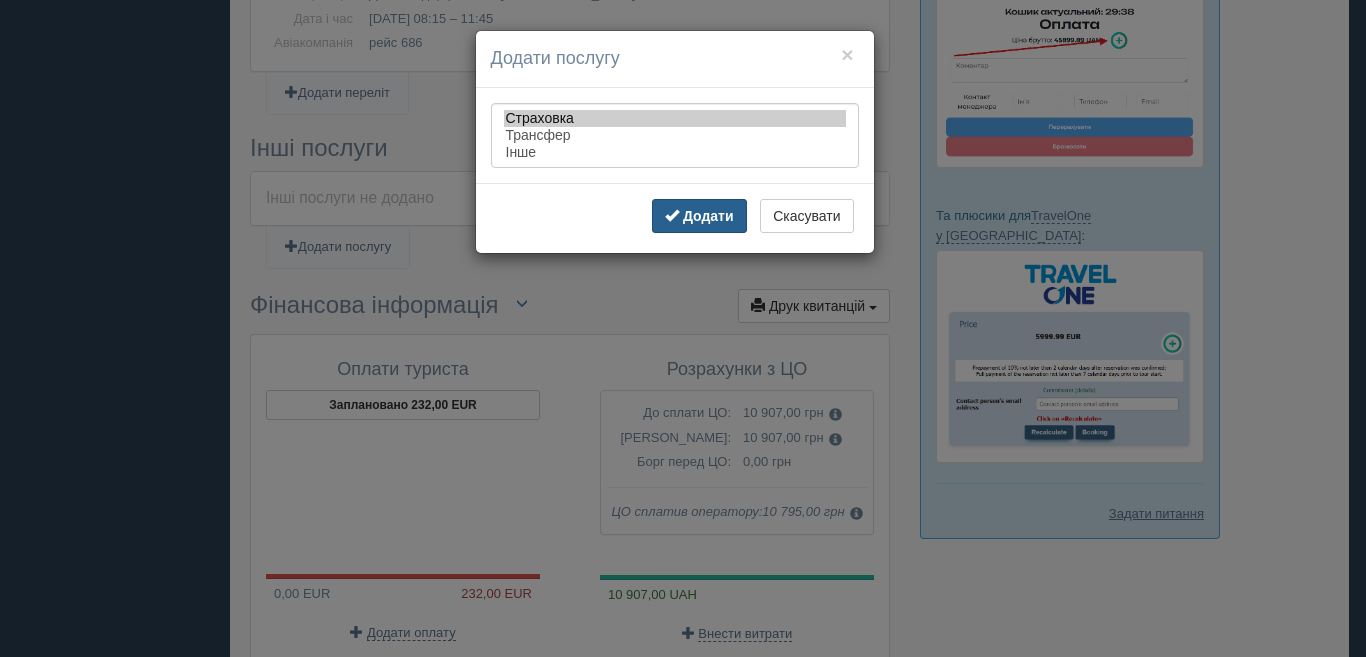 click on "Додати" at bounding box center (699, 216) 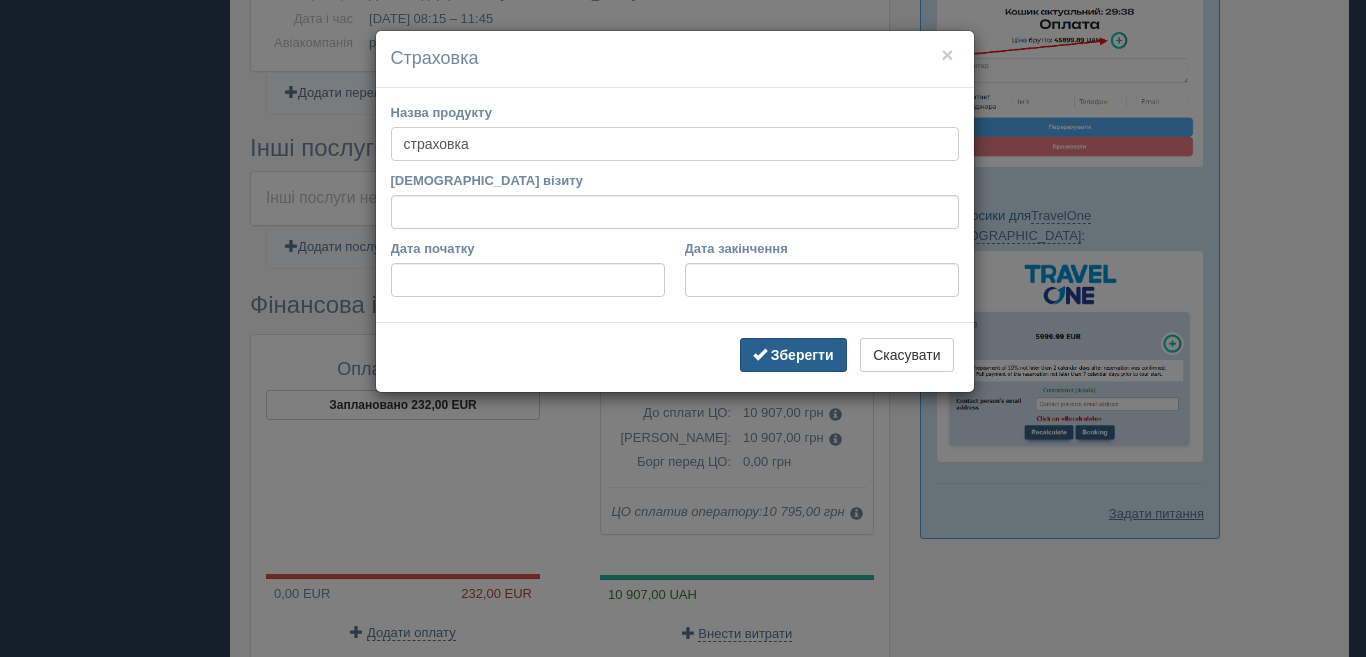 type on "страховка" 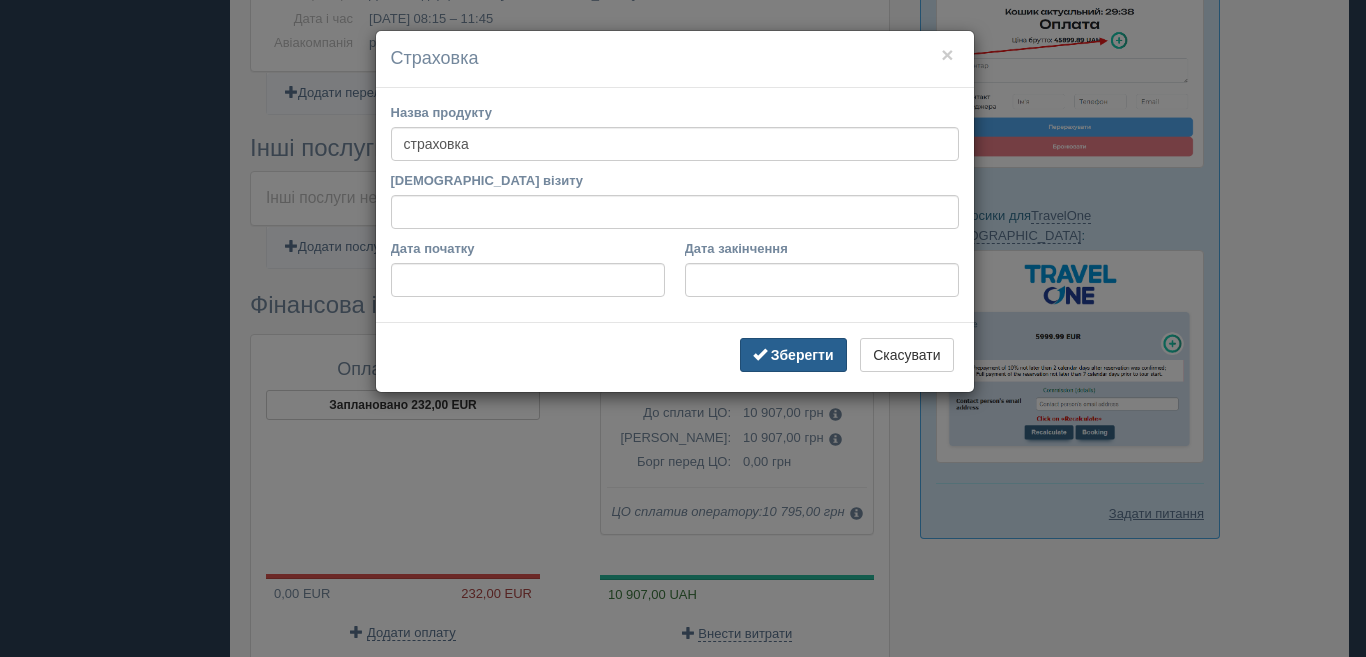 click on "Зберегти" at bounding box center [802, 355] 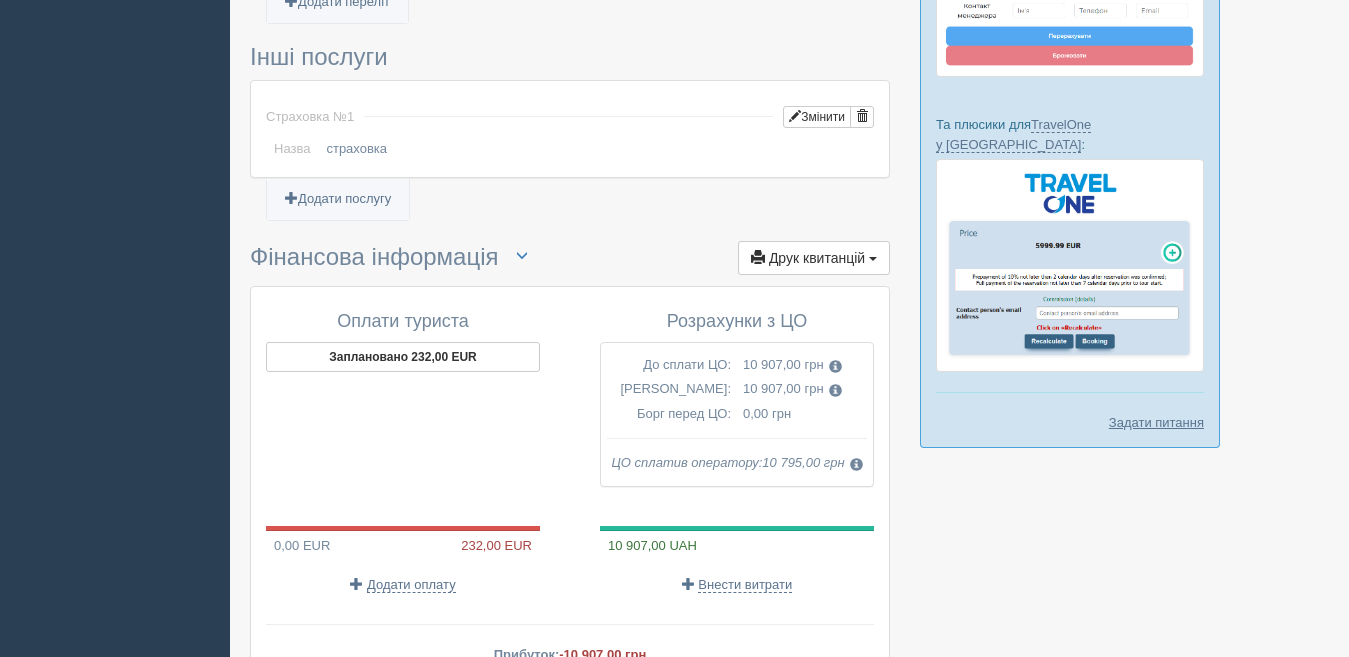 scroll, scrollTop: 1200, scrollLeft: 0, axis: vertical 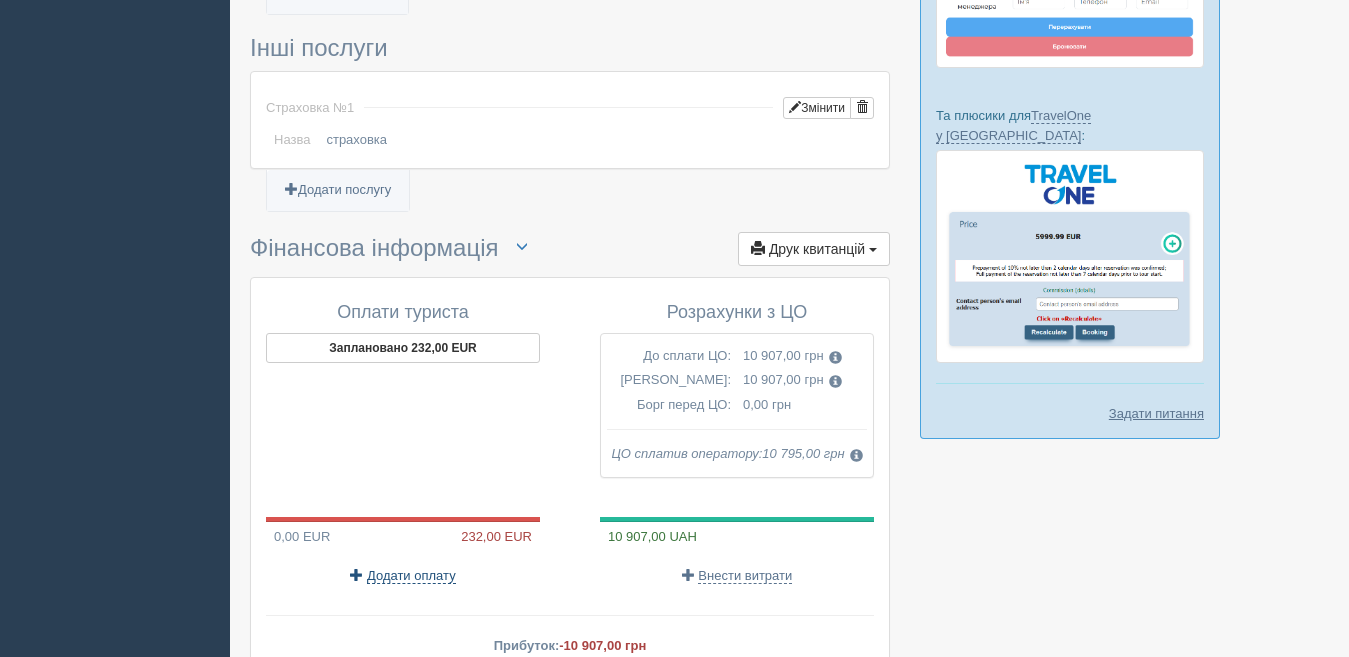 click on "Додати оплату" at bounding box center [411, 576] 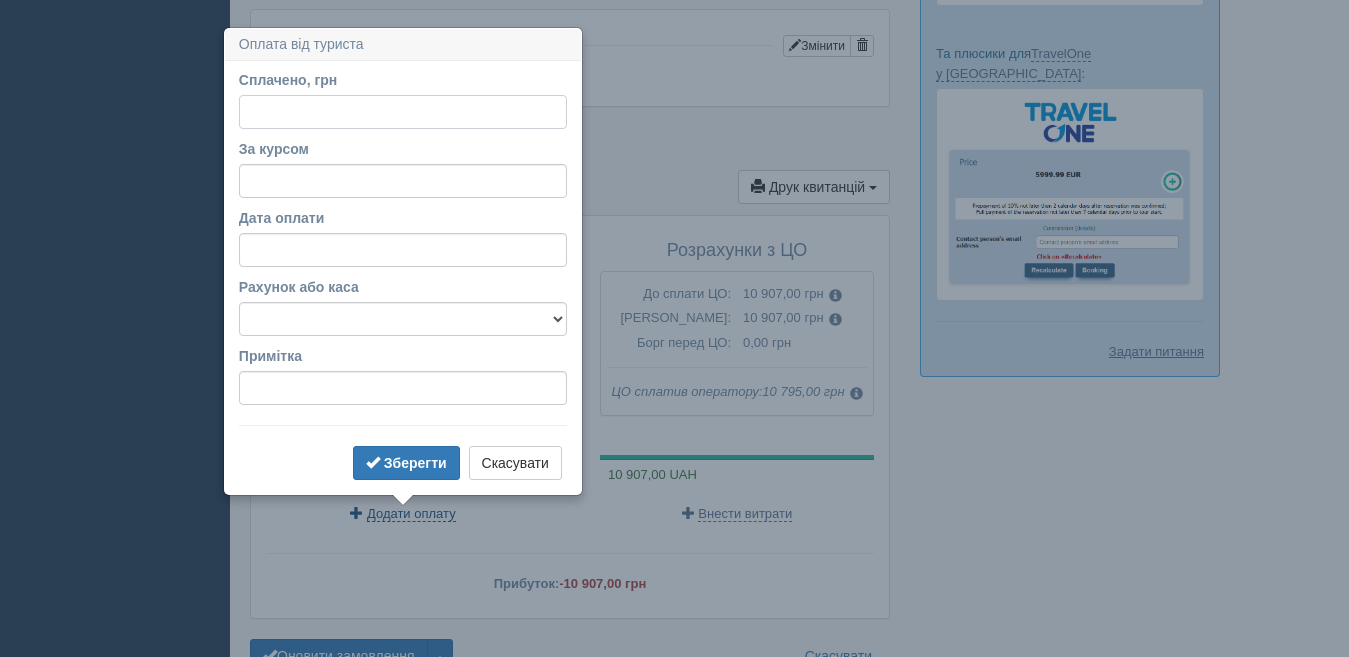 scroll, scrollTop: 1289, scrollLeft: 0, axis: vertical 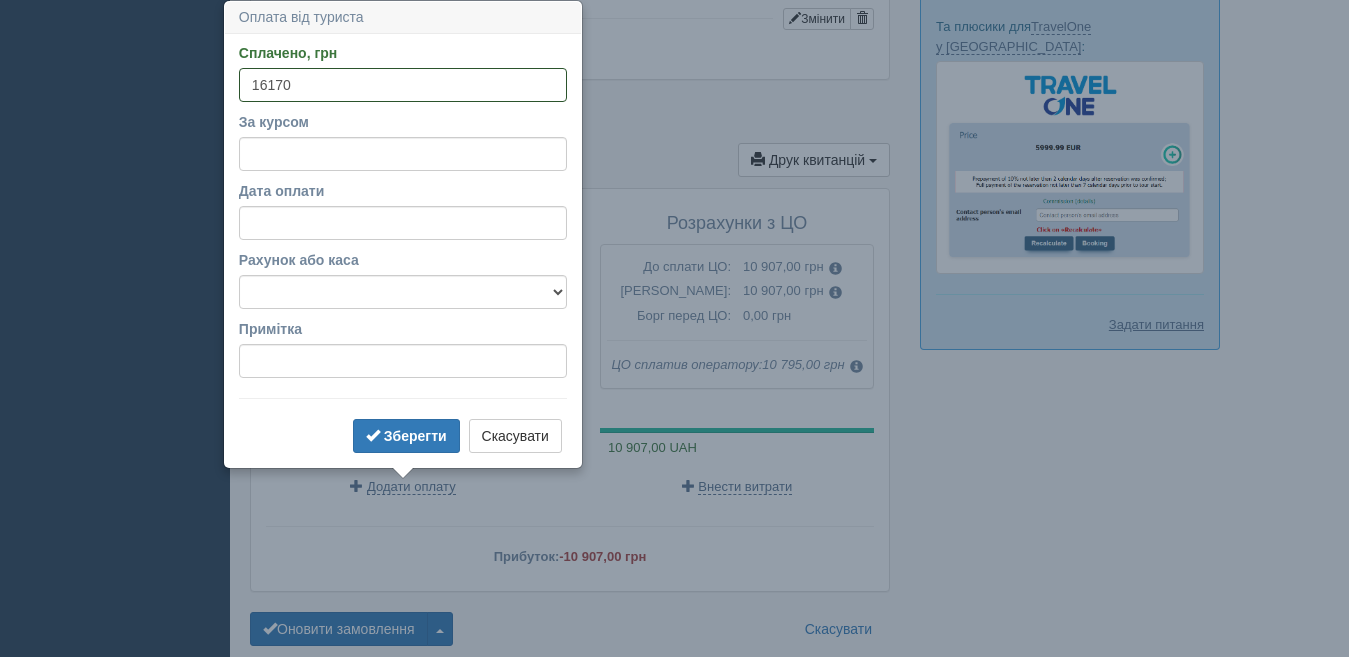 type on "16170" 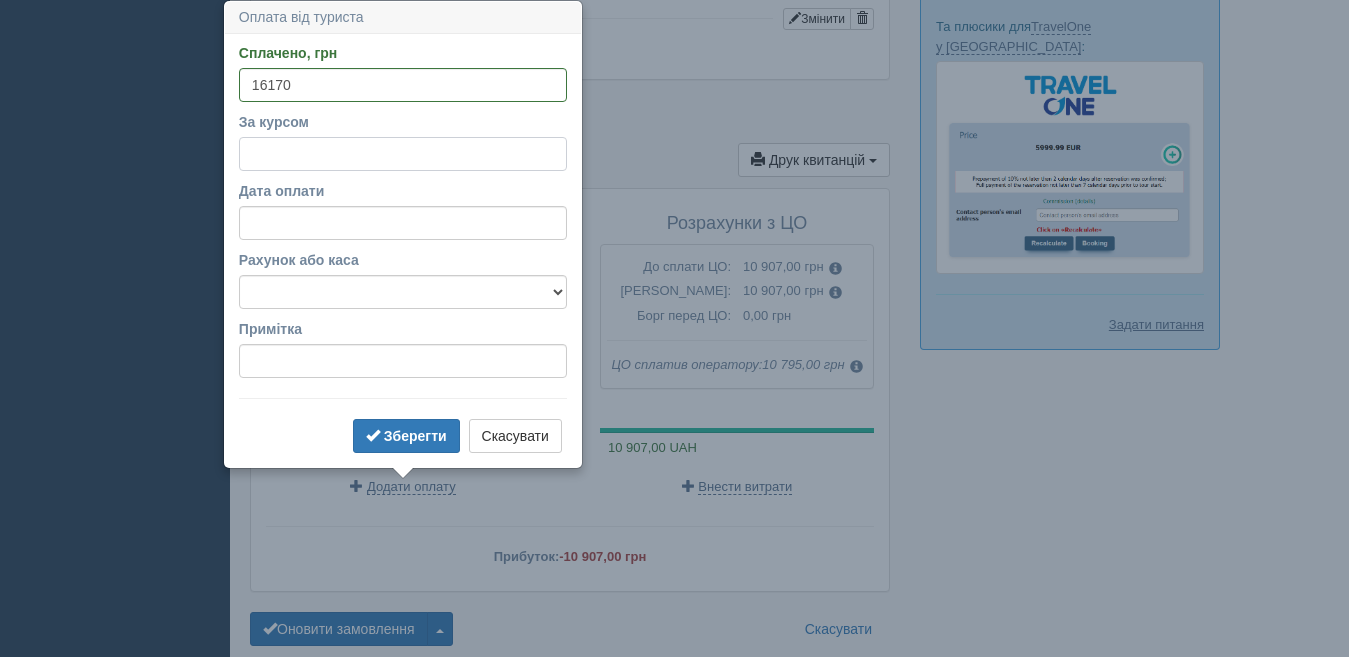 click on "За курсом" at bounding box center [403, 154] 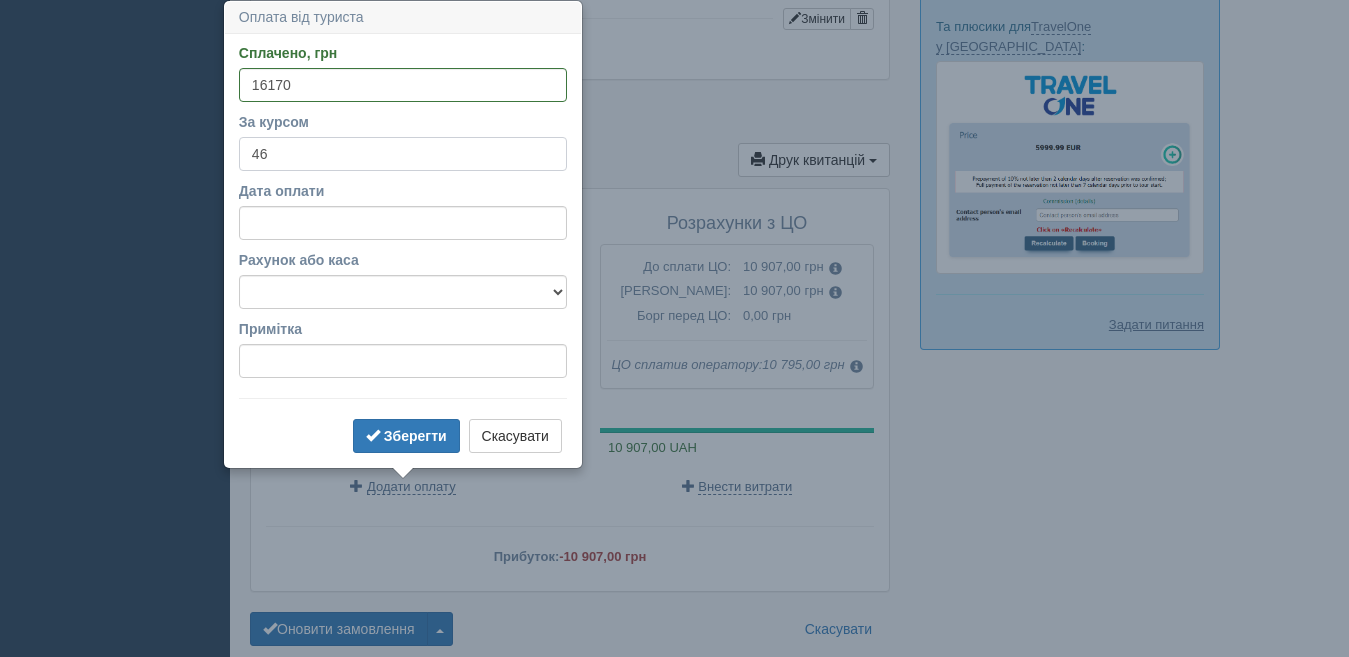 type on "46" 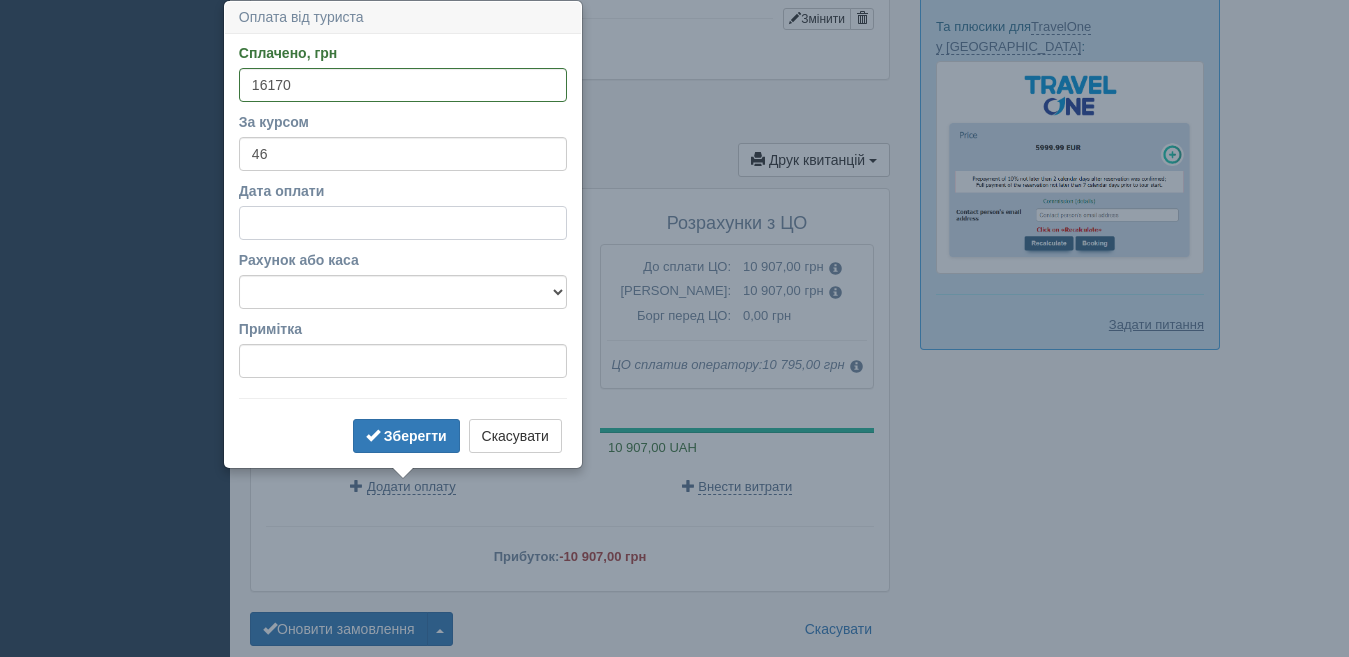 click on "Дата оплати" at bounding box center (403, 223) 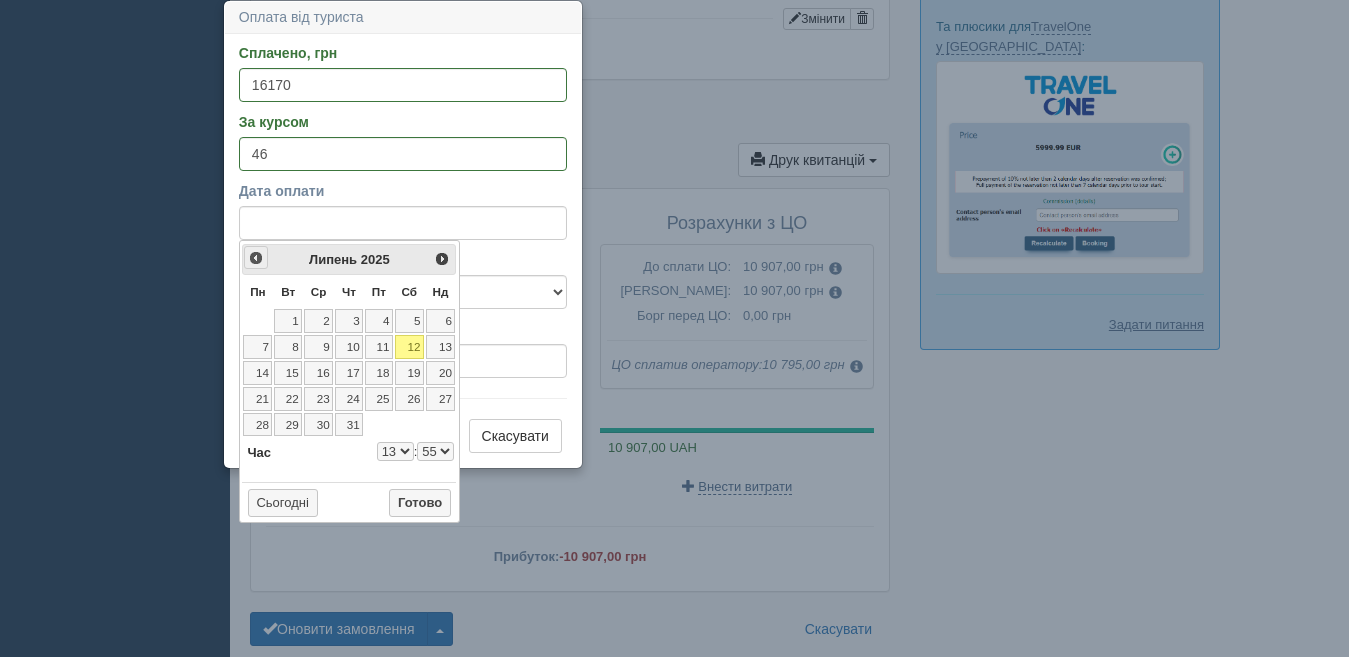 click on "<Попер" at bounding box center [256, 258] 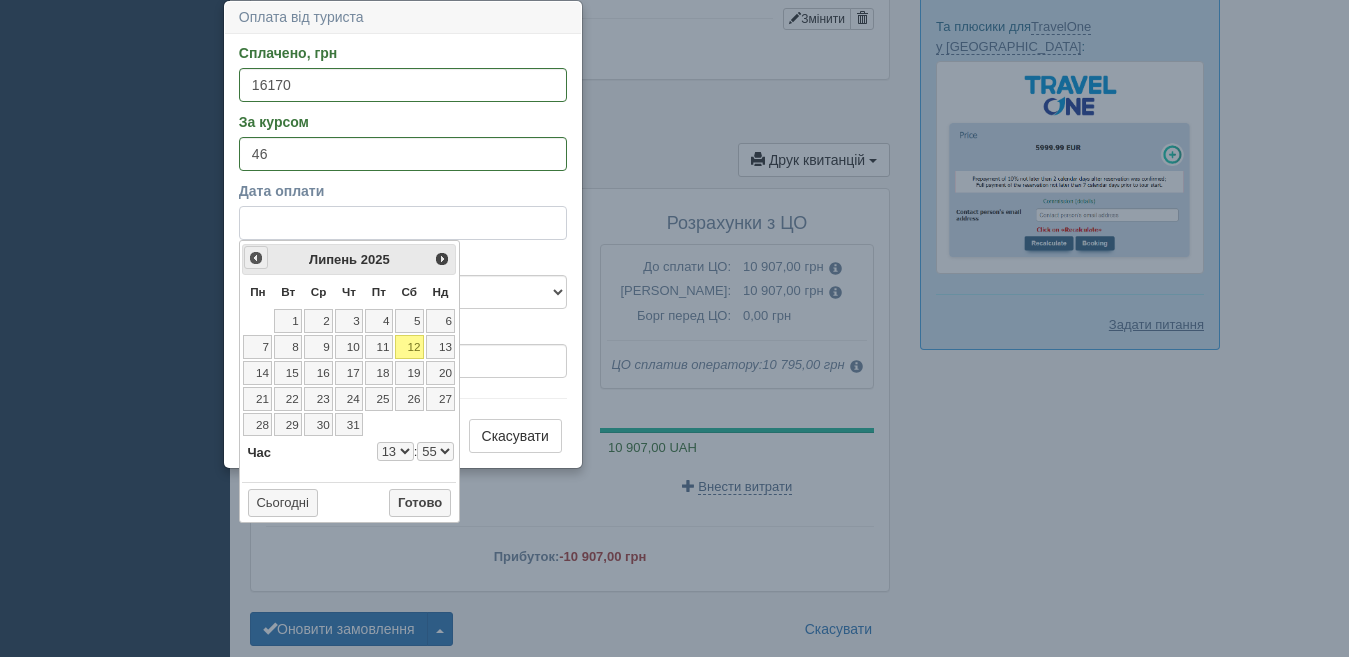 select on "13" 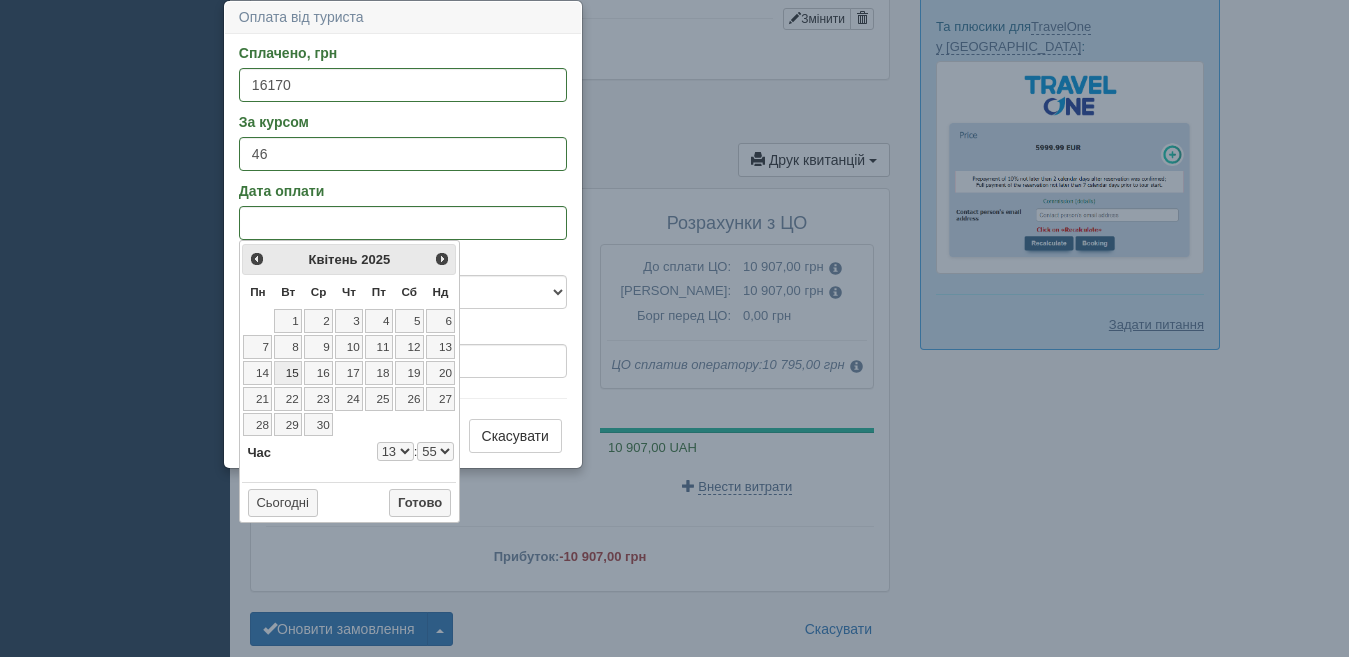 click on "15" at bounding box center [288, 373] 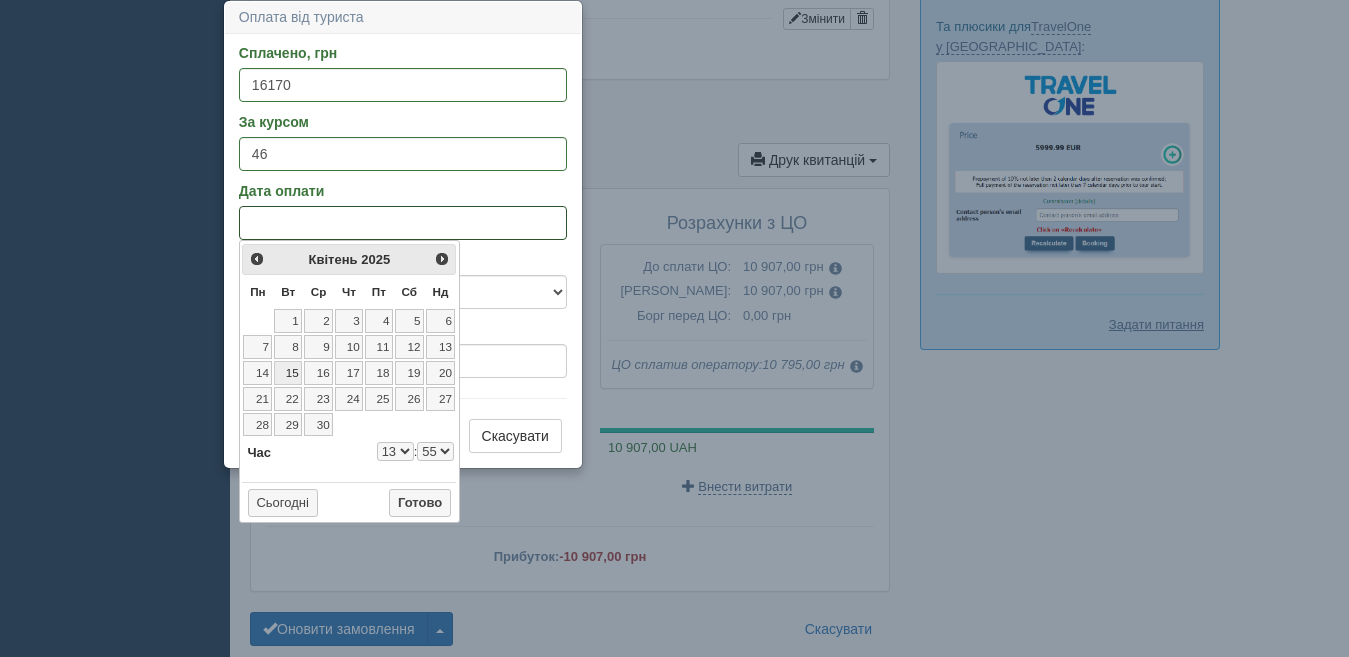 select on "13" 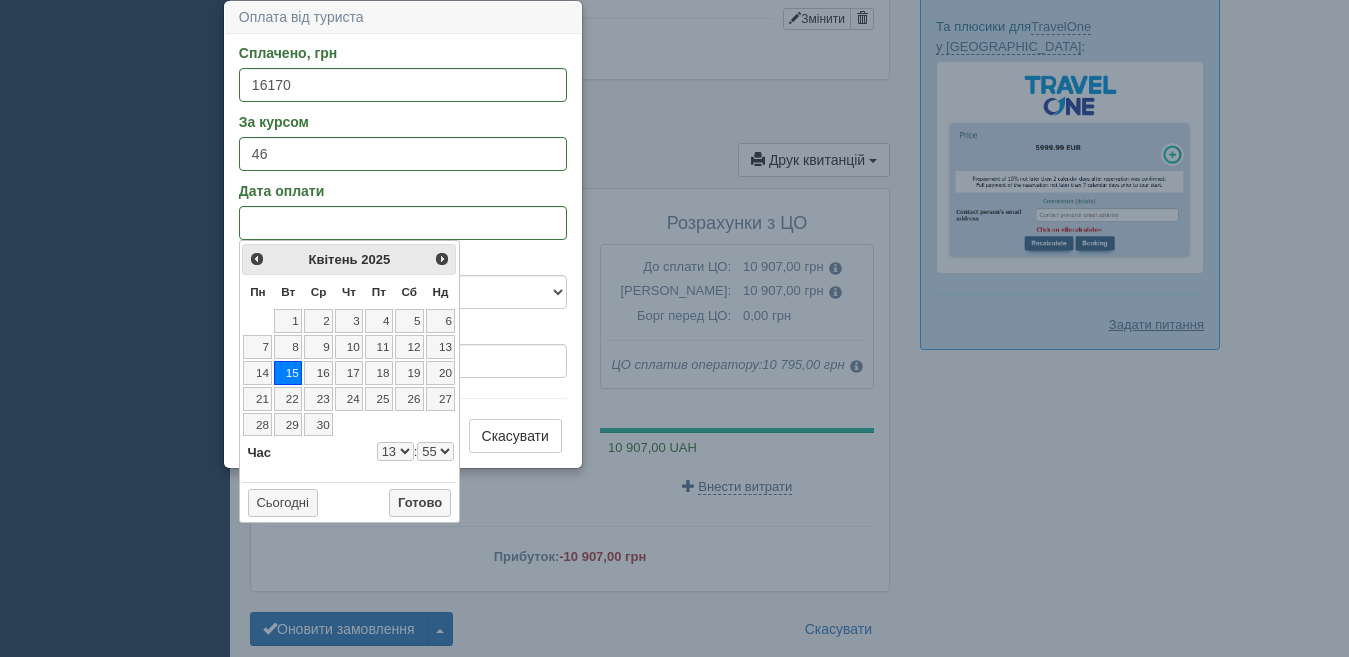click on "0 1 2 3 4 5 6 7 8 9 10 11 12 13 14 15 16 17 18 19 20 21 22 23" at bounding box center (395, 451) 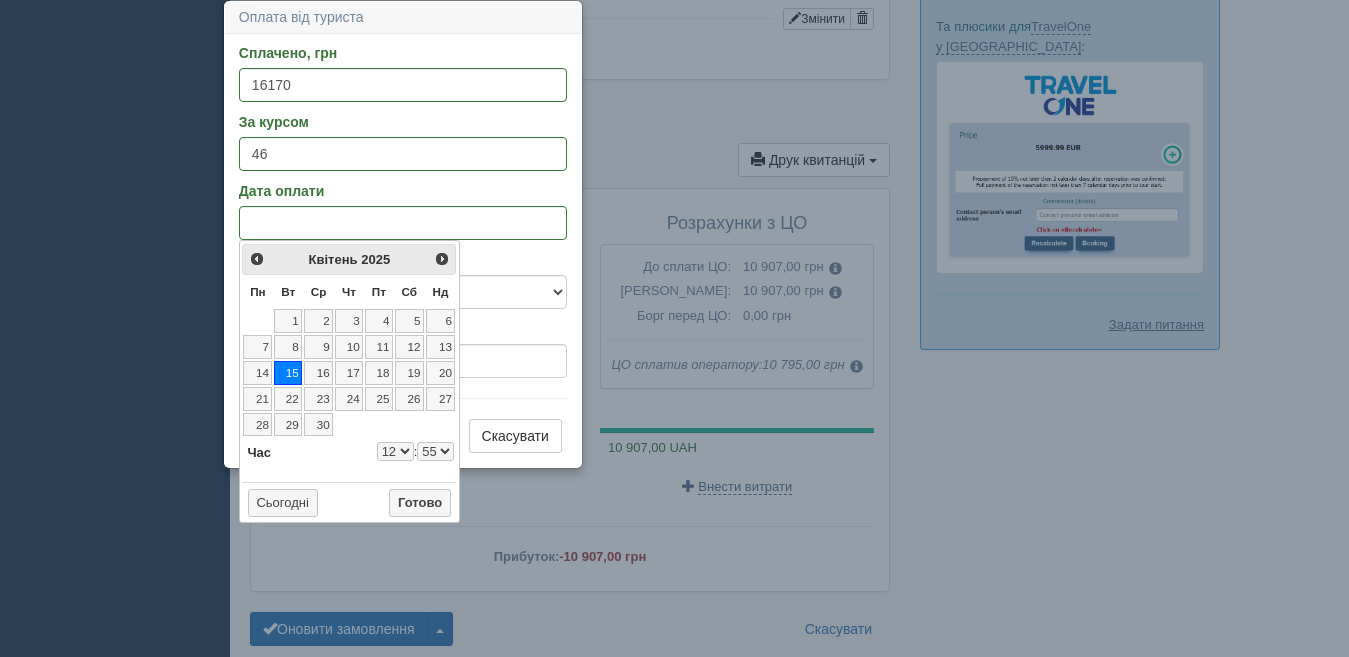 select on "12" 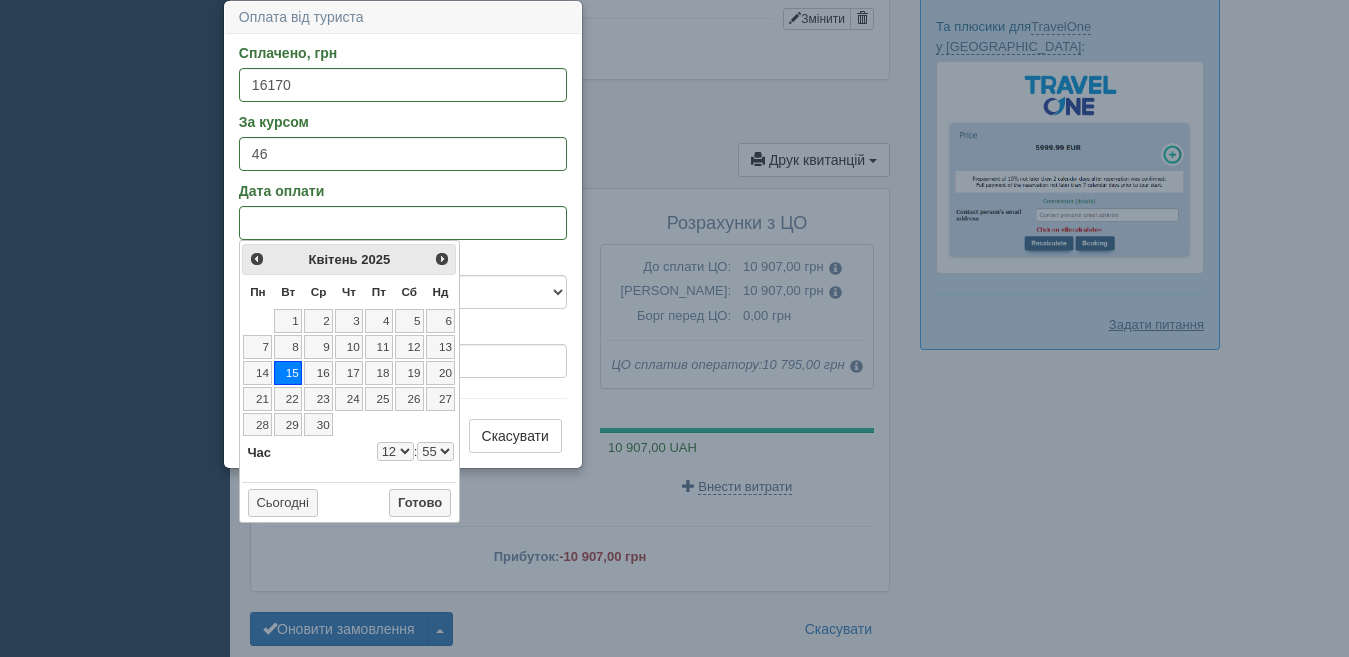 click on "00 01 02 03 04 05 06 07 08 09 10 11 12 13 14 15 16 17 18 19 20 21 22 23 24 25 26 27 28 29 30 31 32 33 34 35 36 37 38 39 40 41 42 43 44 45 46 47 48 49 50 51 52 53 54 55 56 57 58 59" at bounding box center (435, 451) 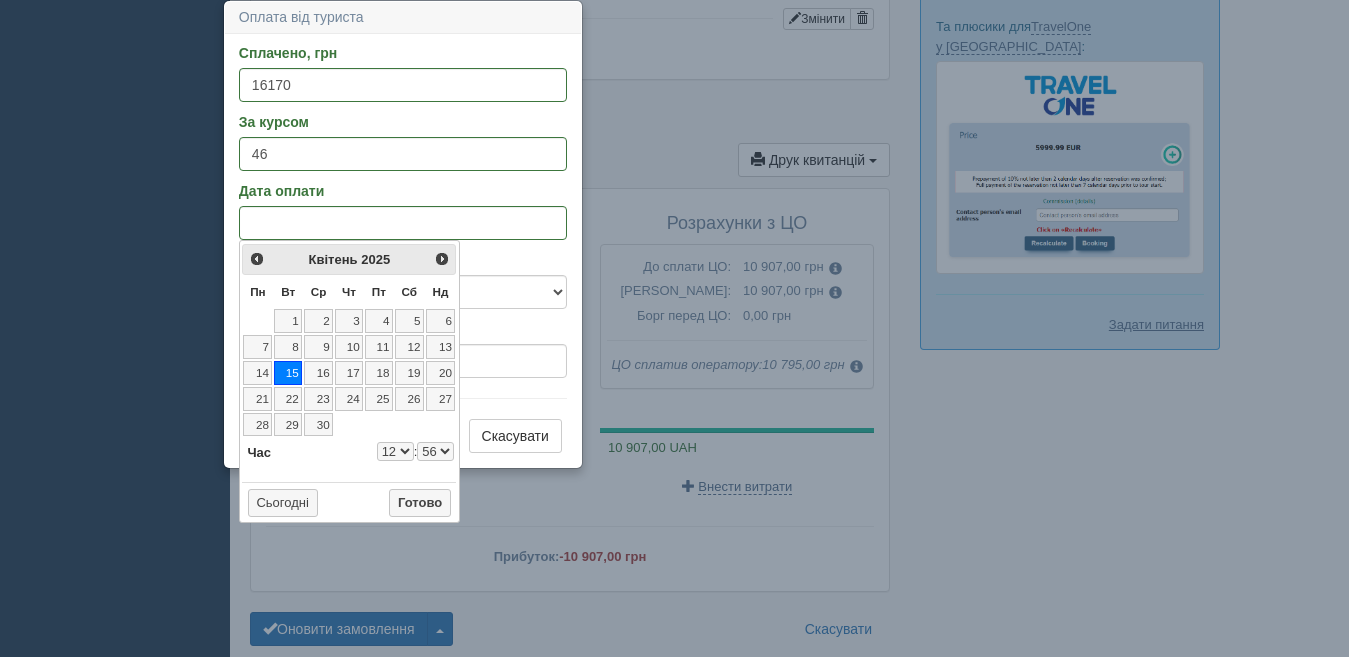 select on "12" 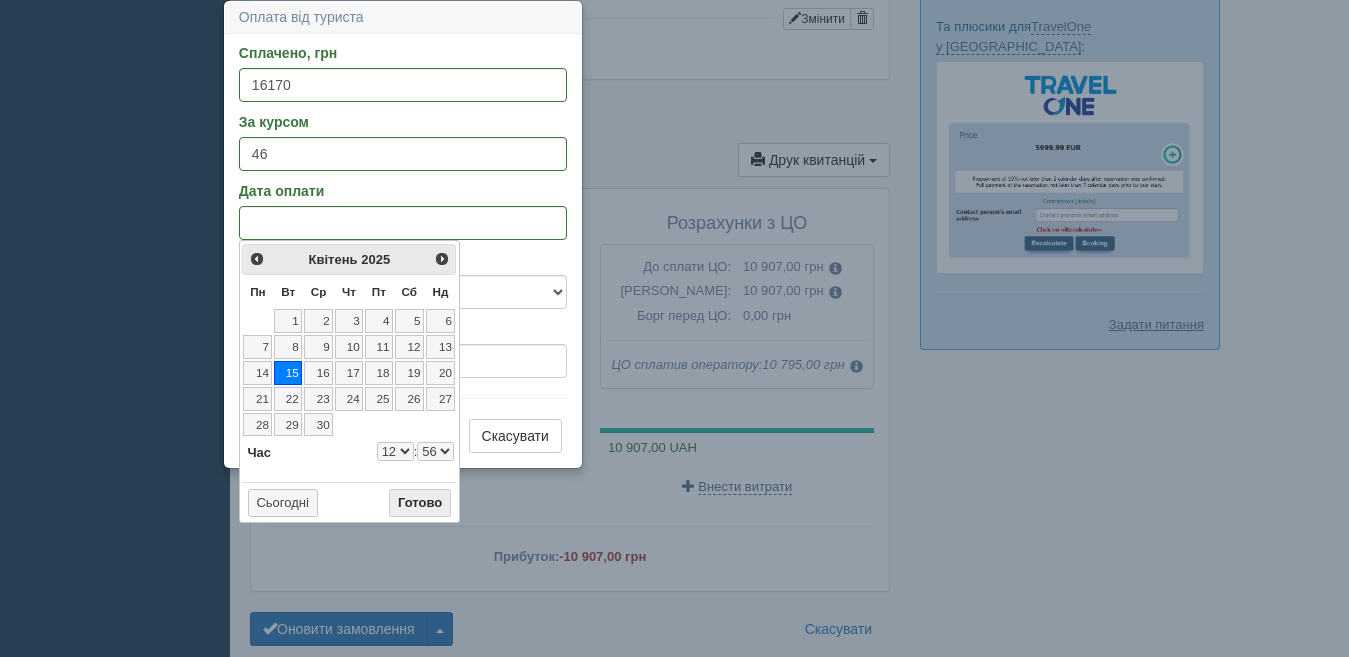 click on "Готово" at bounding box center [420, 503] 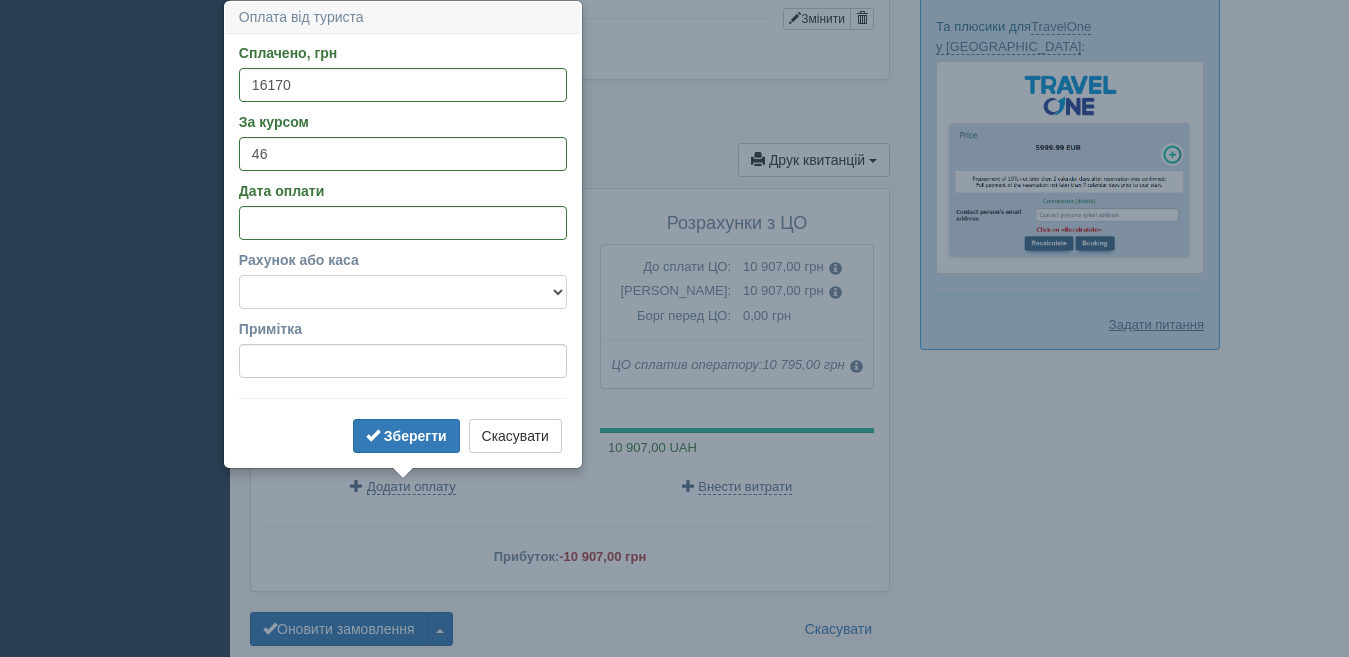 click on "Готівка
Картка
Рахунок у банку" at bounding box center (403, 292) 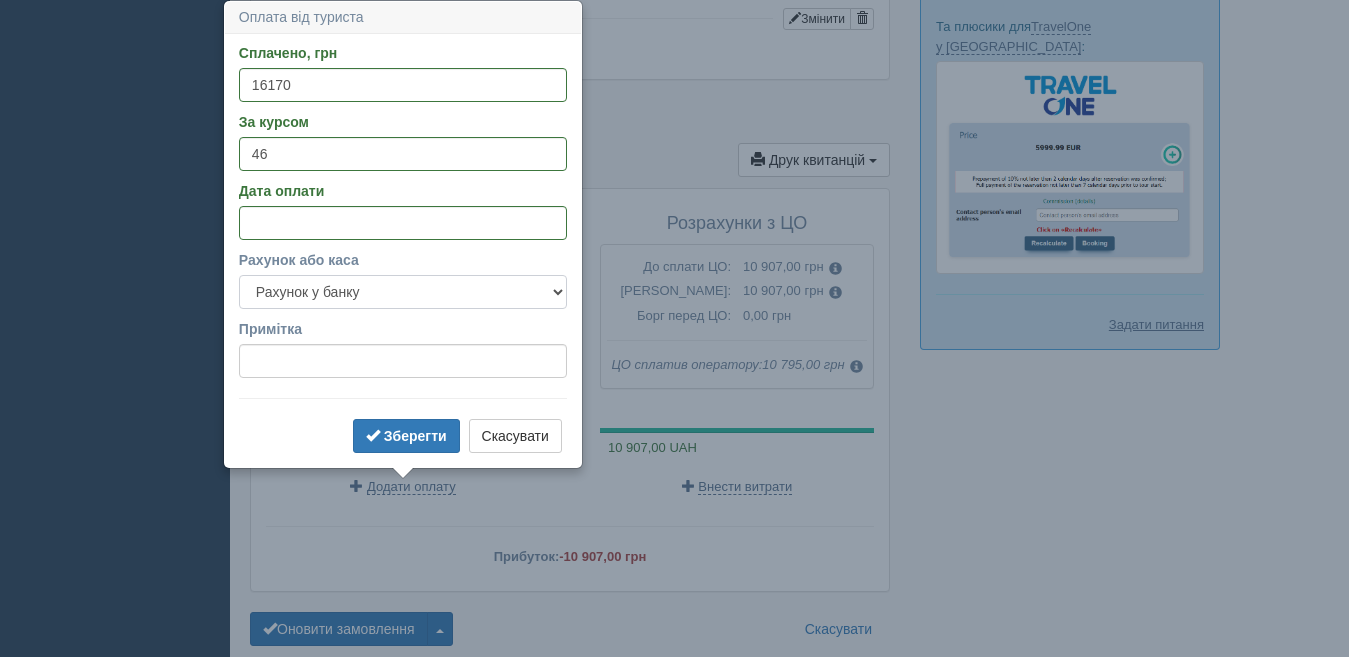 click on "Готівка
Картка
Рахунок у банку" at bounding box center (403, 292) 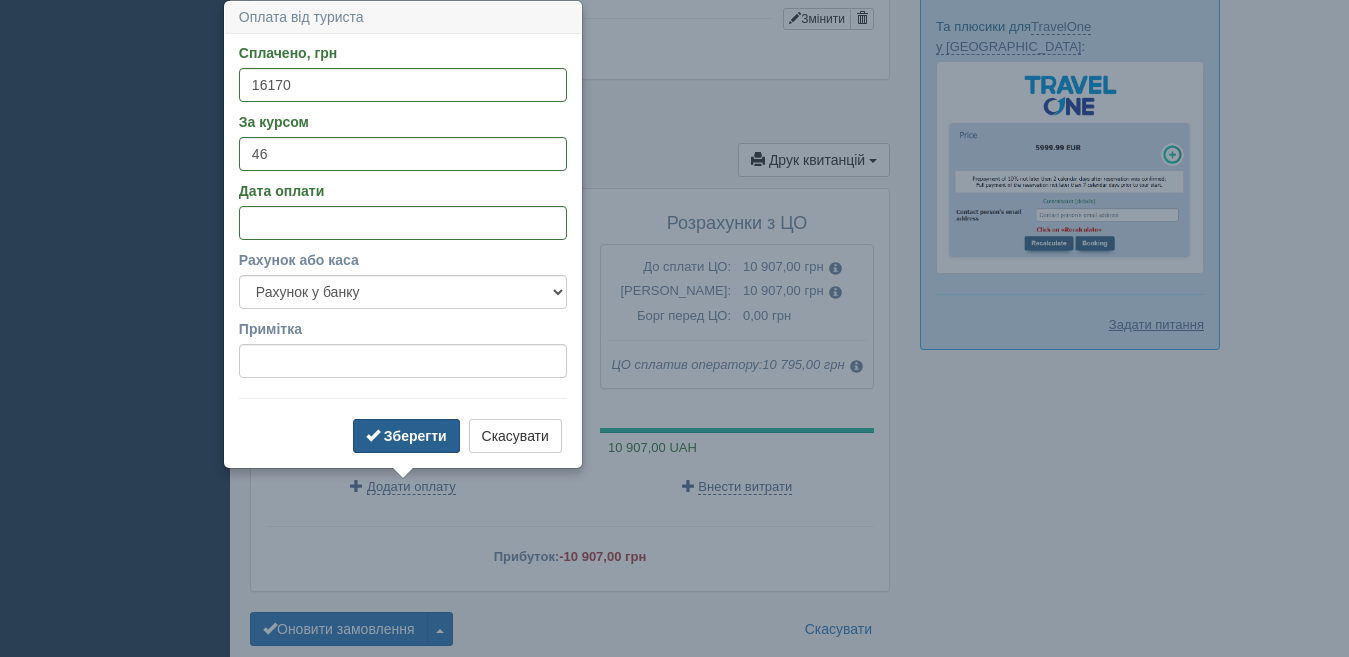 click on "Зберегти" at bounding box center [415, 436] 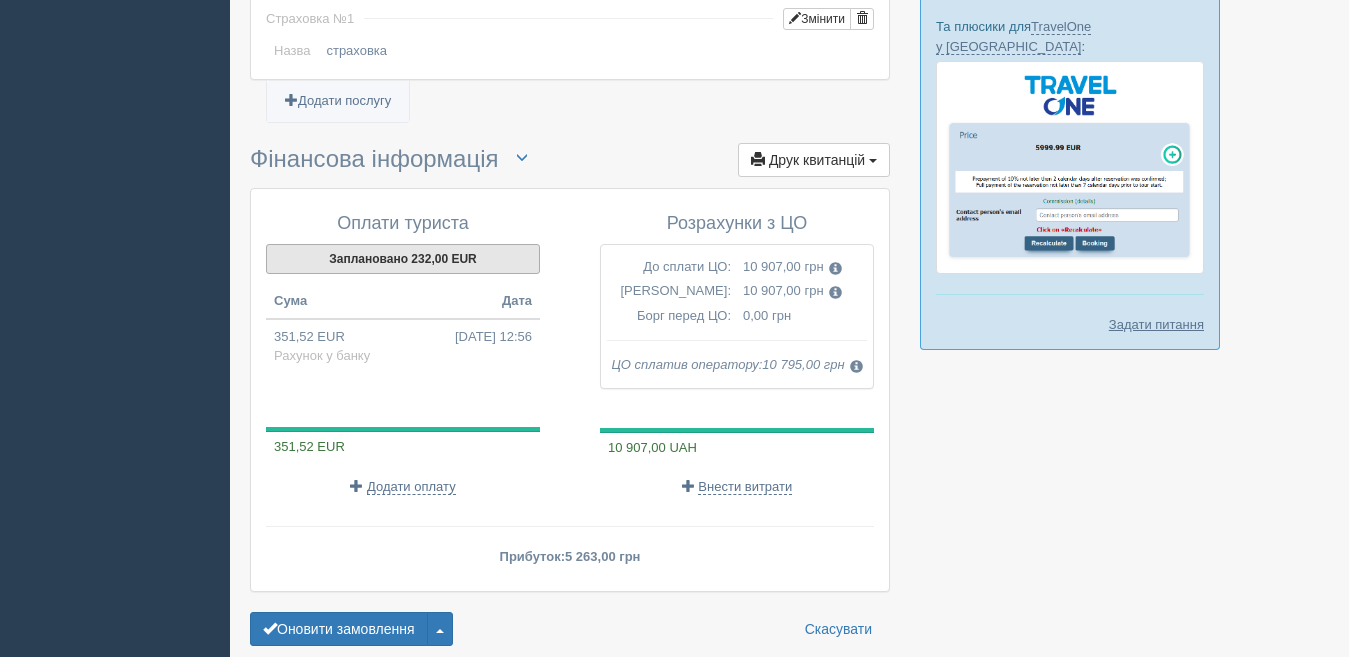 click on "Заплановано 232,00 EUR" at bounding box center [403, 259] 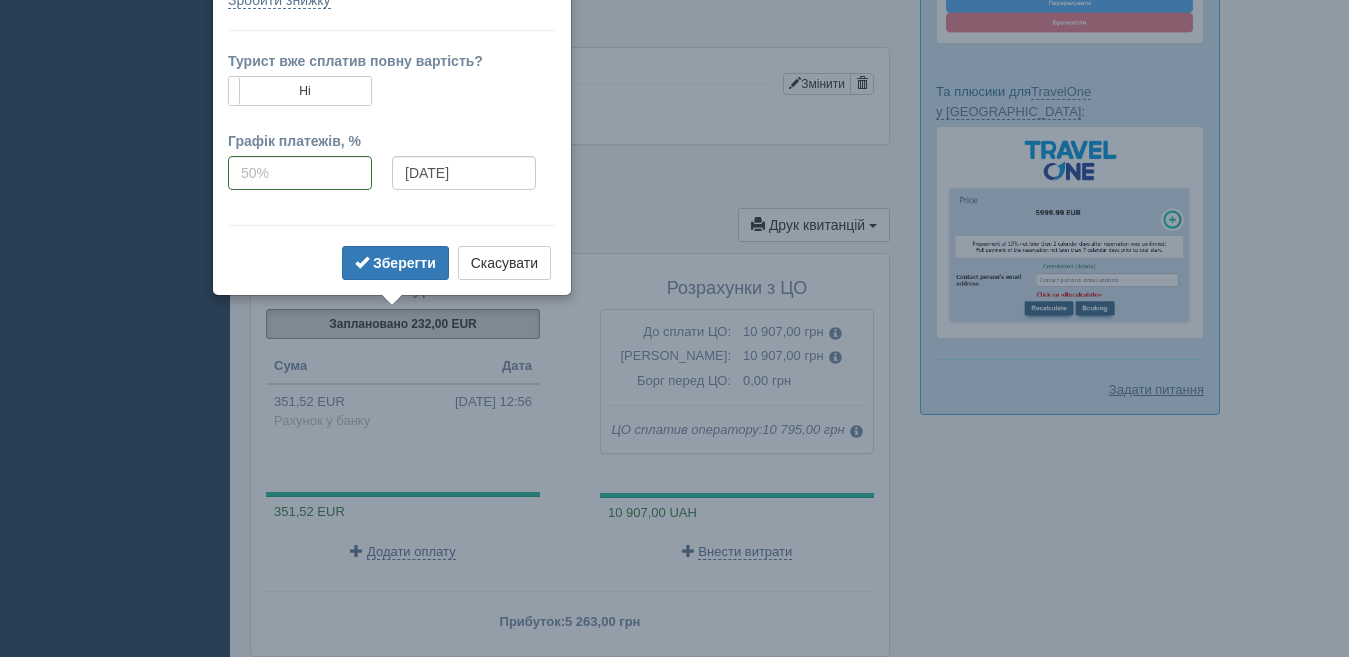 scroll, scrollTop: 992, scrollLeft: 0, axis: vertical 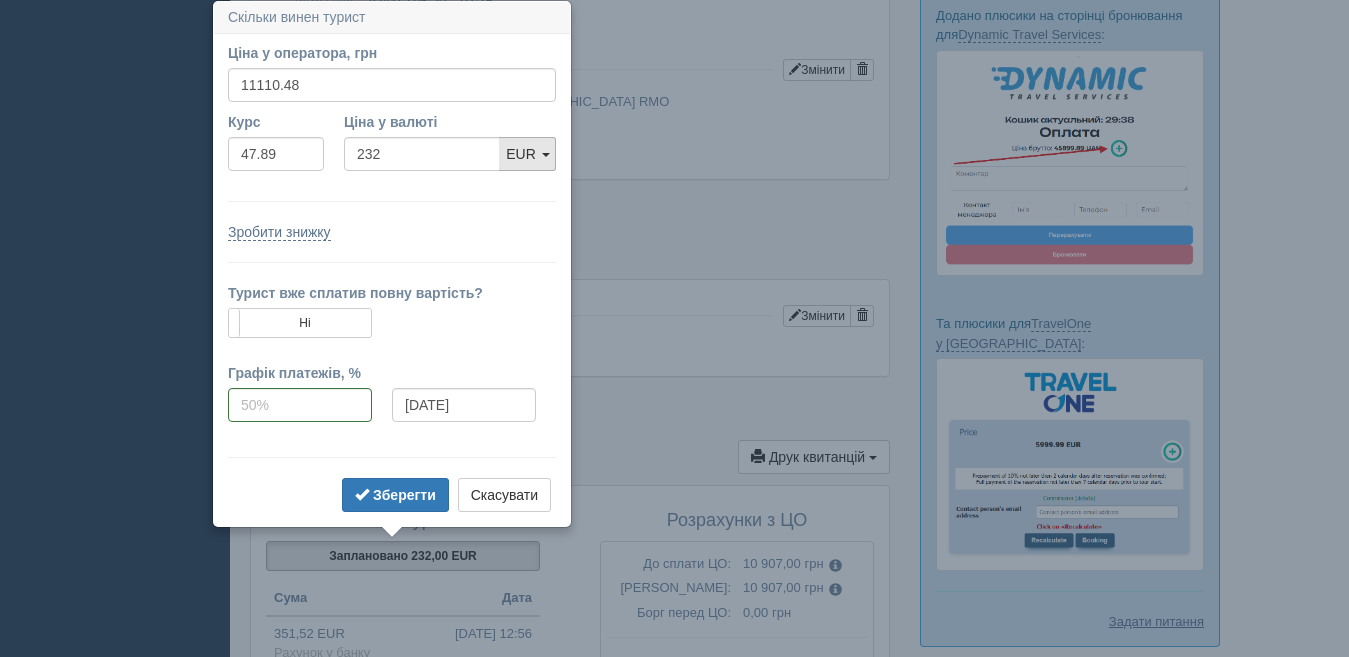 click on "EUR" at bounding box center (527, 154) 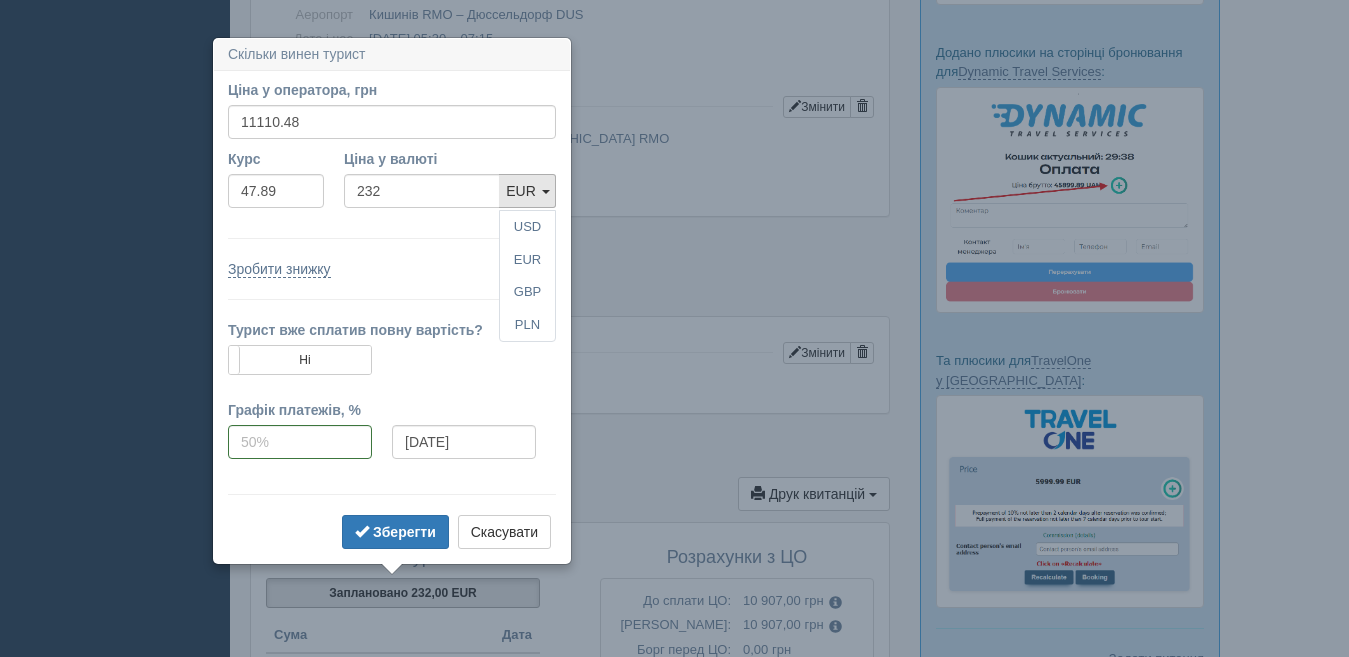 scroll, scrollTop: 792, scrollLeft: 0, axis: vertical 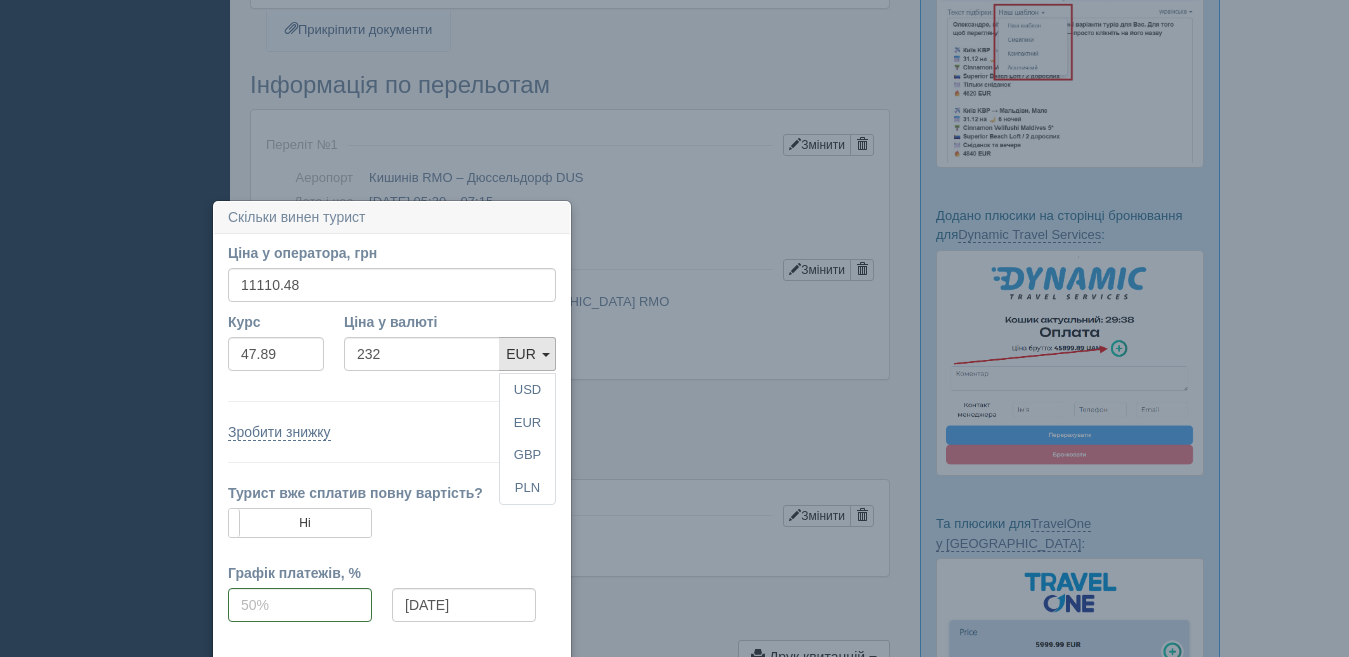 click on "Ціна у оператора, грн
11110.48
Вказати ціну у валюті
Курс
47.89
Ціна у валюті
232
USD
EUR
GBP
PLN
EUR
USD
EUR
GBP
PLN
Зробити знижку
Знижка, %
Знижка, грн" at bounding box center (392, 480) 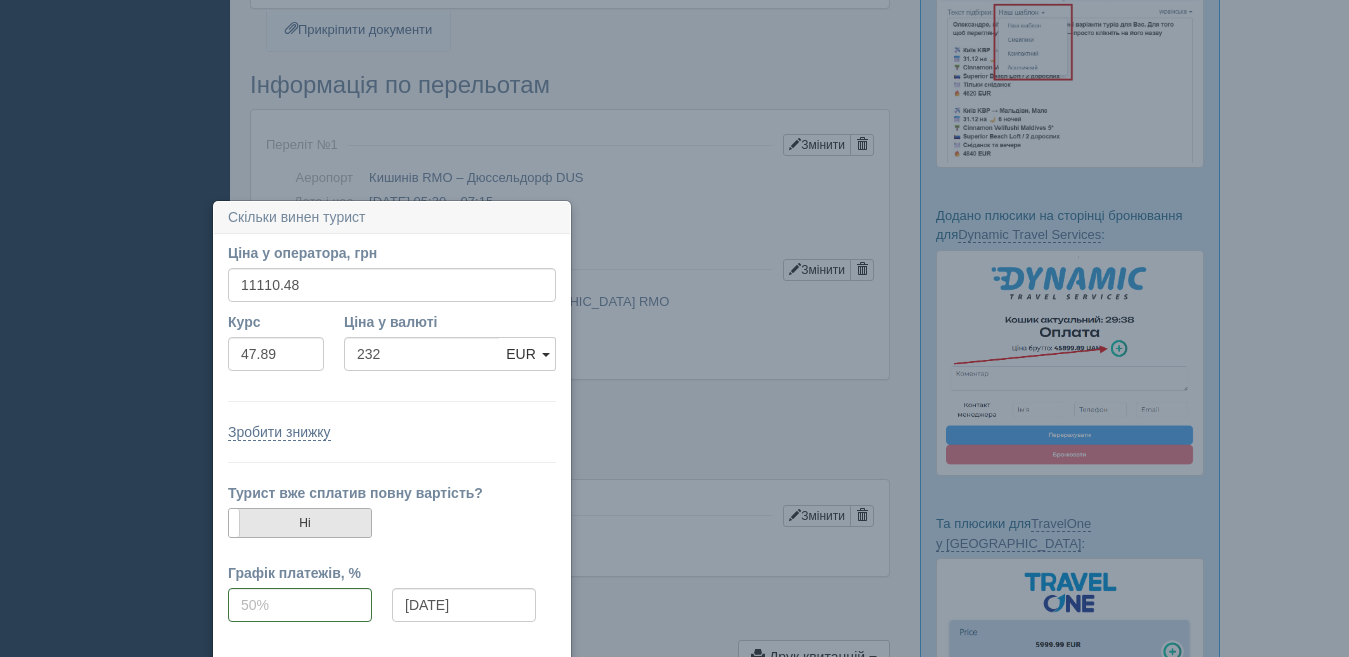 click on "Ні" at bounding box center [300, 523] 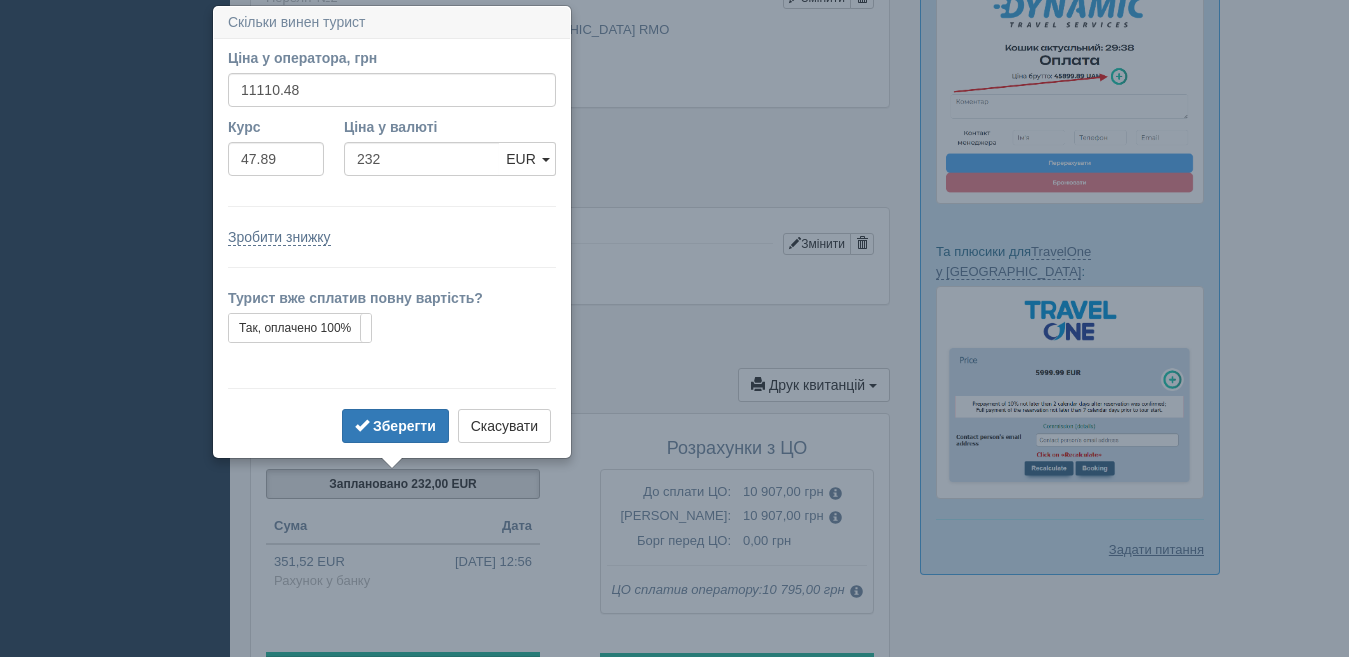 scroll, scrollTop: 1069, scrollLeft: 0, axis: vertical 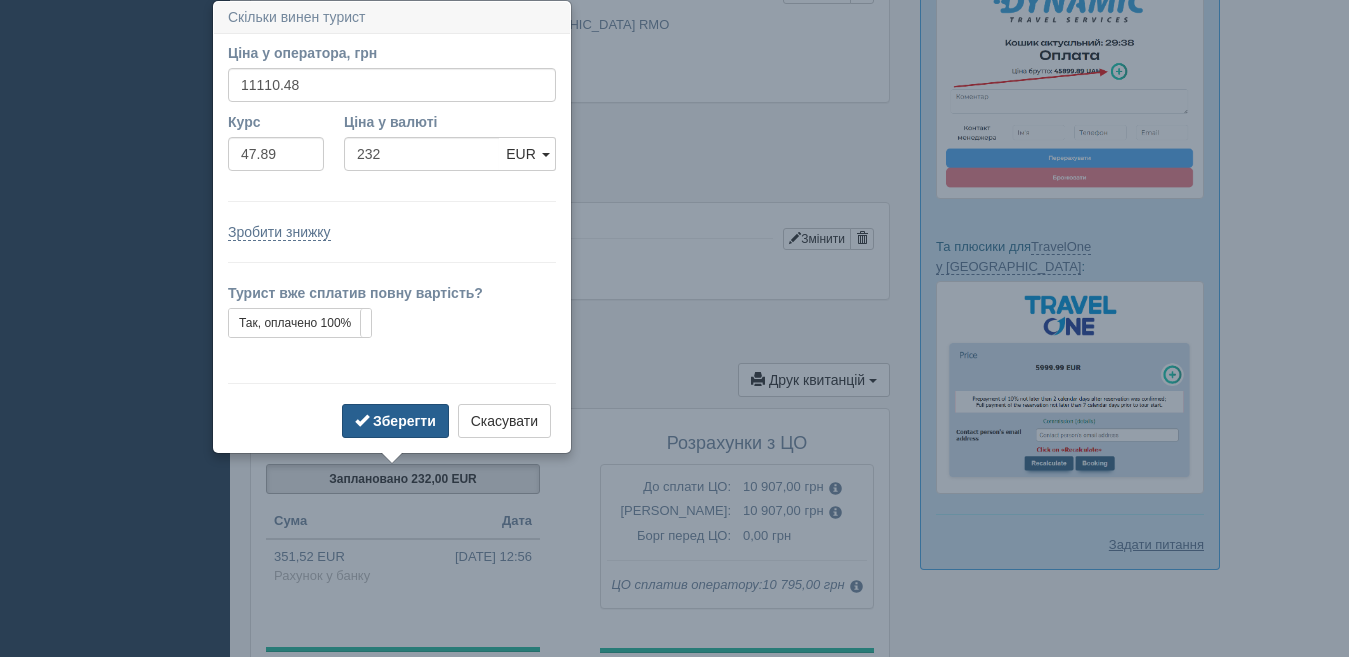 click on "Зберегти" at bounding box center [395, 421] 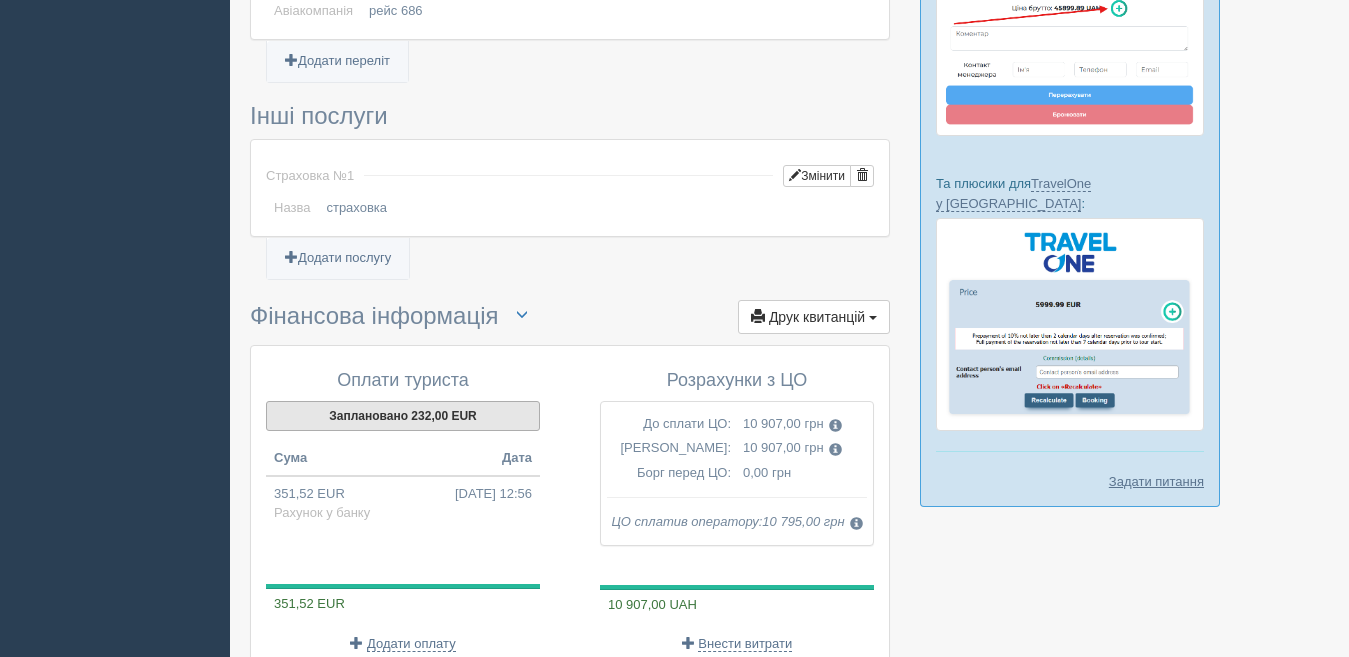 scroll, scrollTop: 1269, scrollLeft: 0, axis: vertical 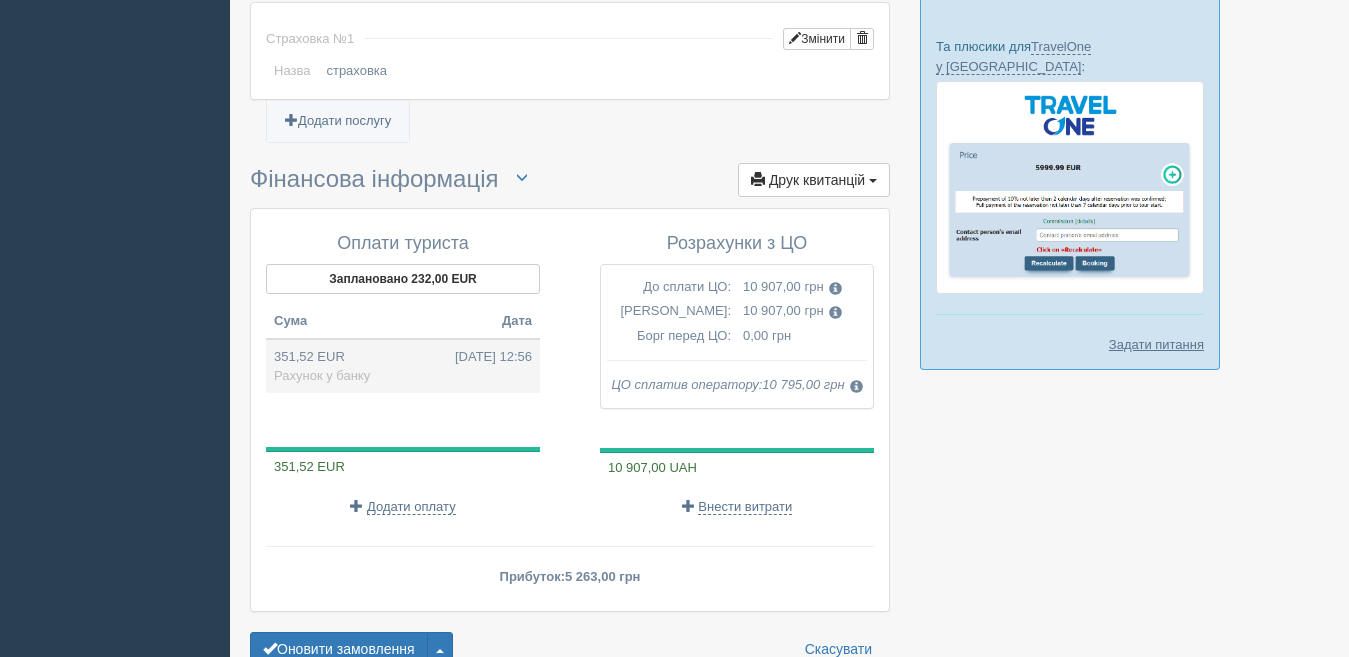 click on "351,52 EUR
15.04.2025 12:56
Рахунок у банку" at bounding box center [403, 366] 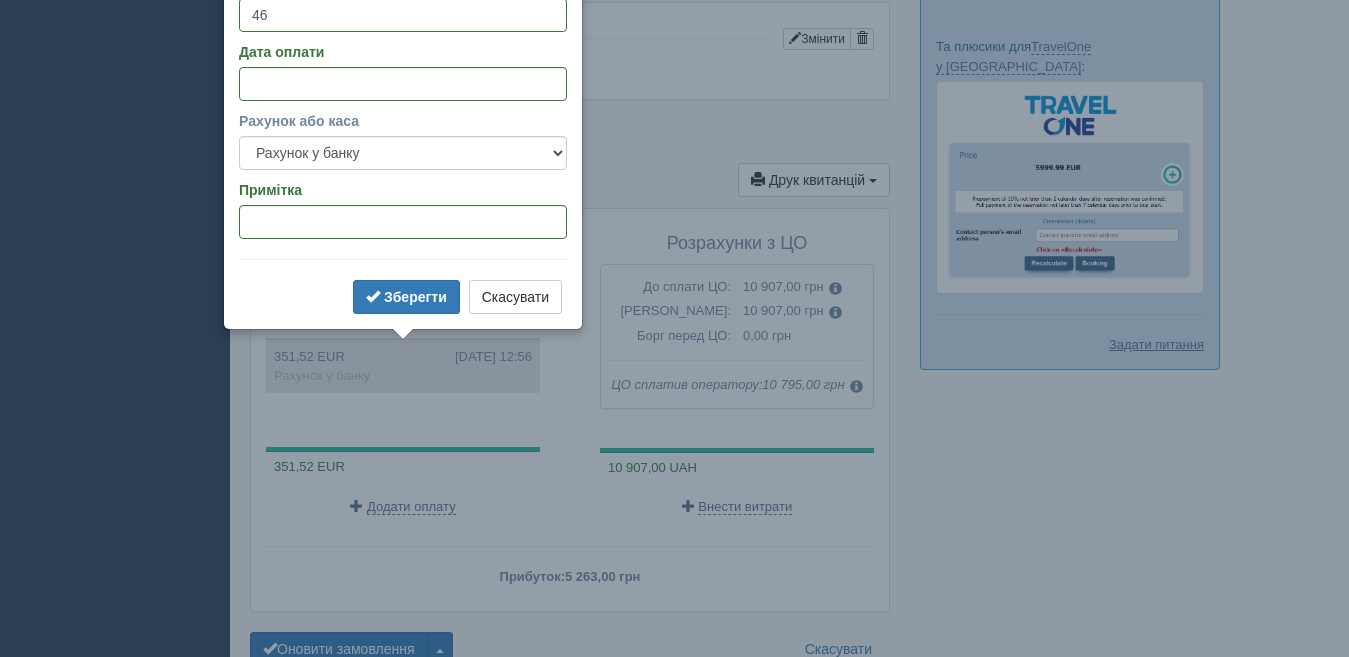 type on "16170.00" 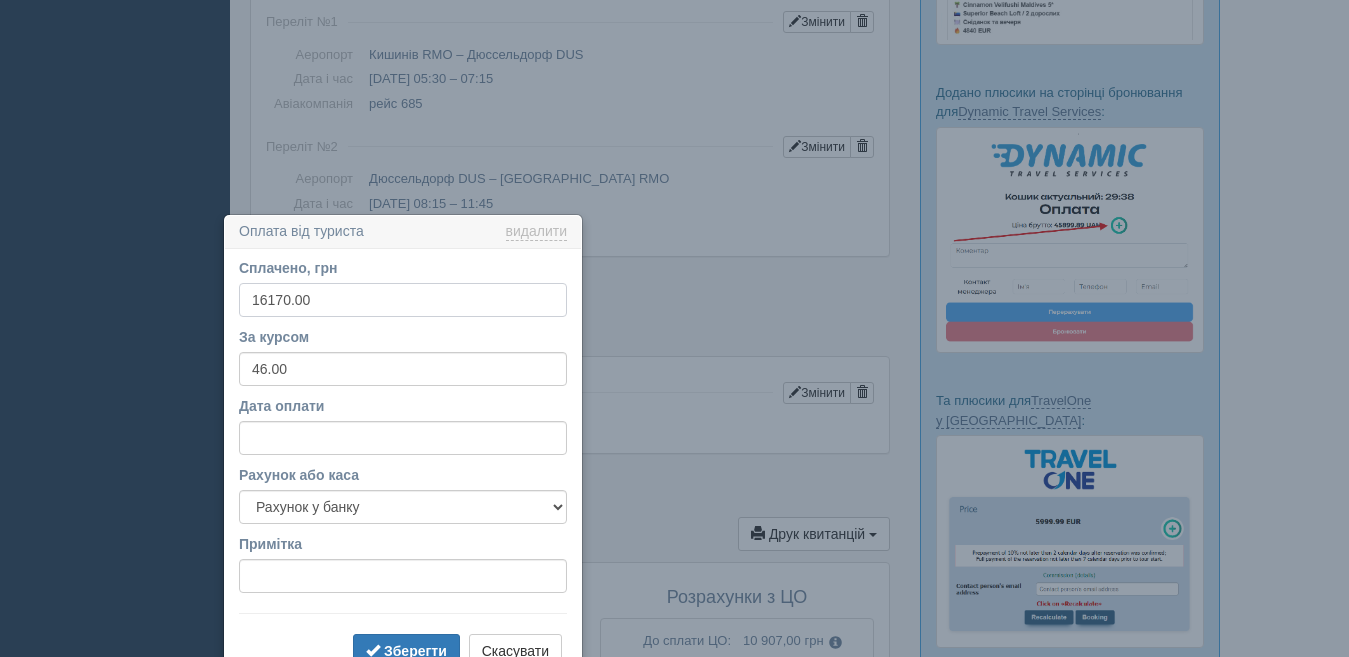 scroll, scrollTop: 1129, scrollLeft: 0, axis: vertical 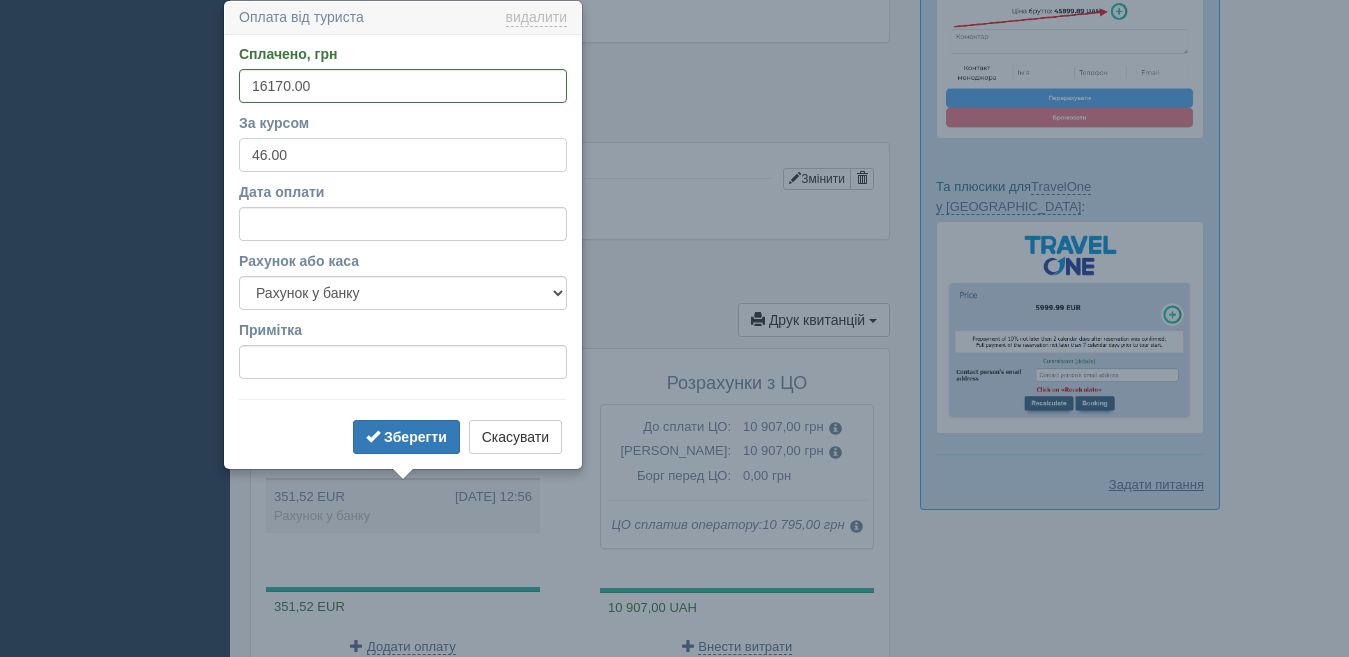 drag, startPoint x: 299, startPoint y: 158, endPoint x: 203, endPoint y: 164, distance: 96.18732 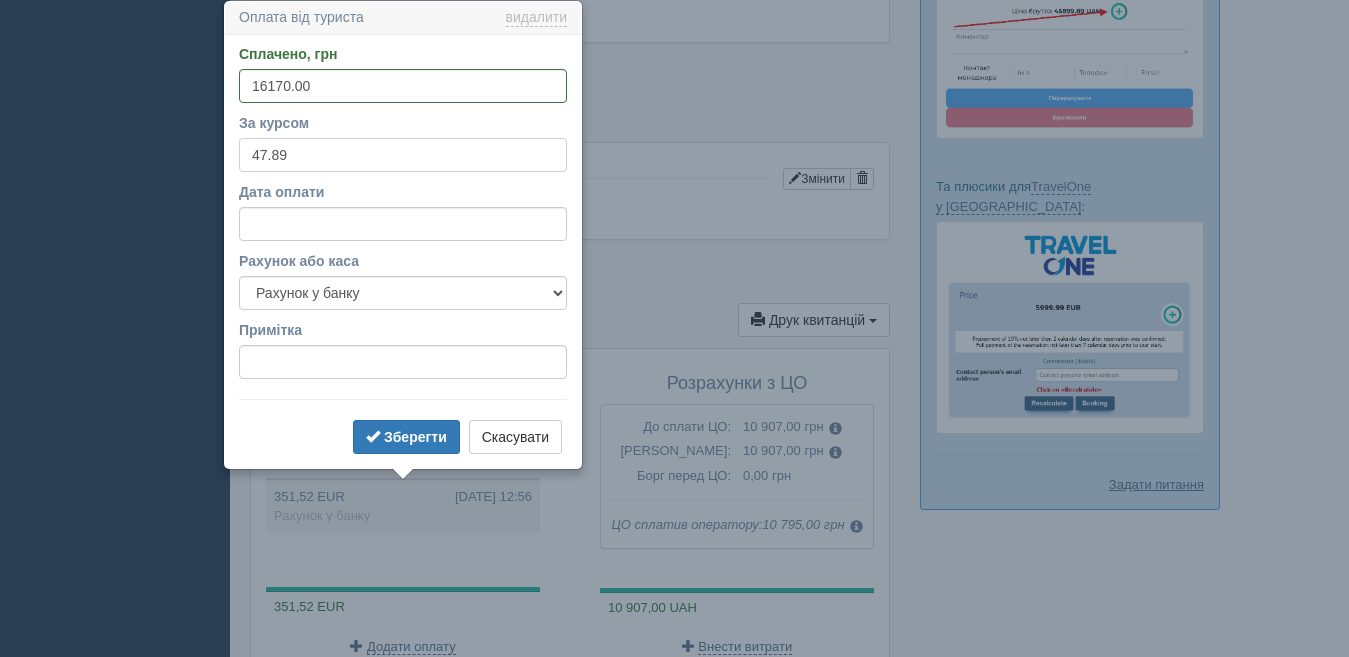 type on "47.89" 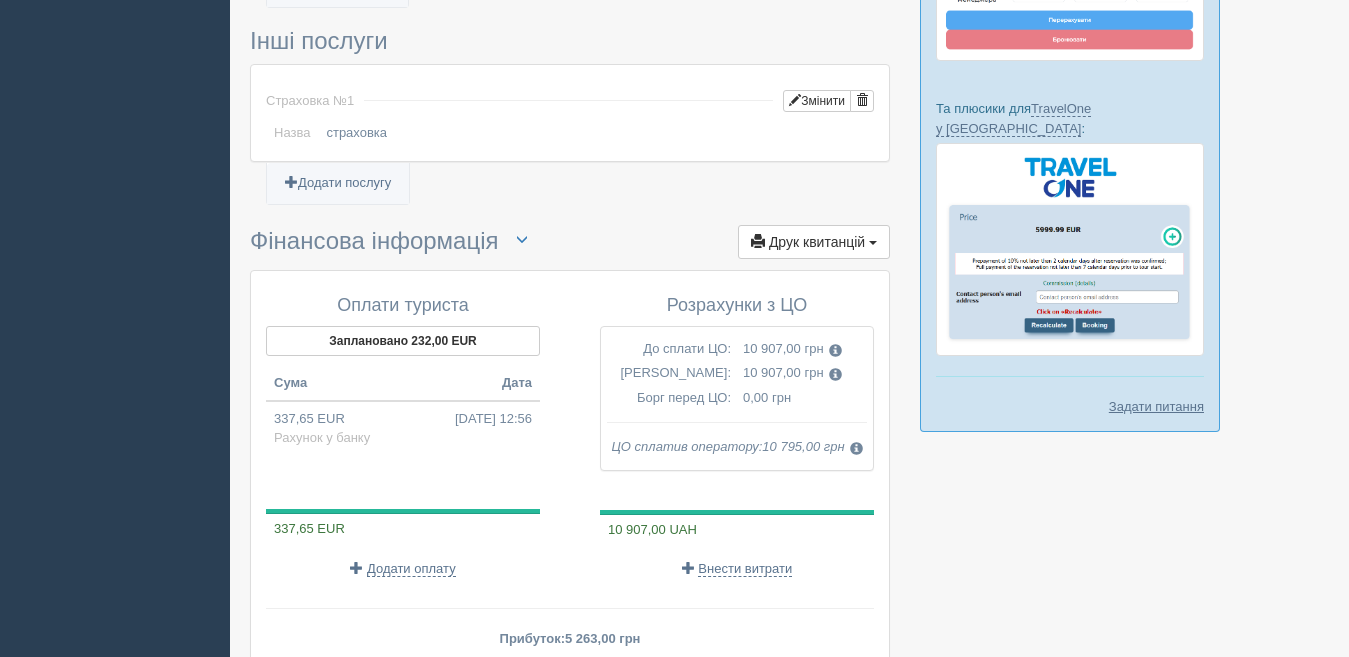 scroll, scrollTop: 1229, scrollLeft: 0, axis: vertical 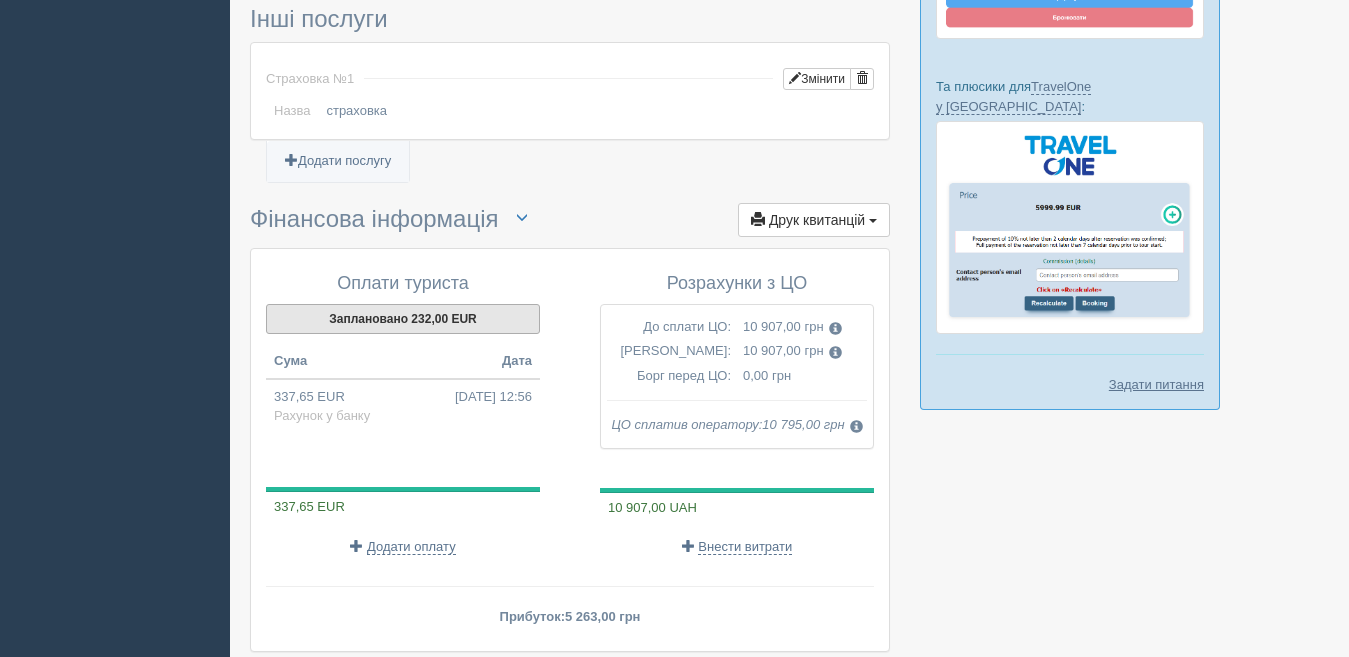 click on "Заплановано 232,00 EUR" at bounding box center [403, 319] 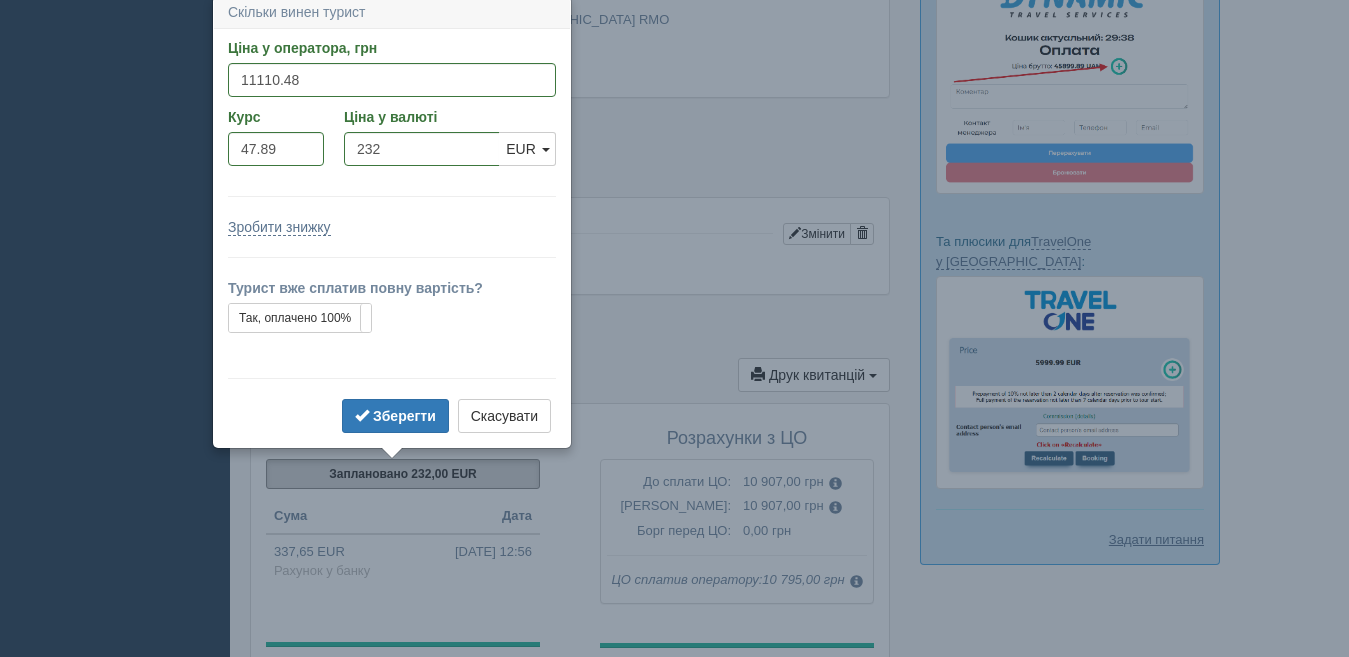 scroll, scrollTop: 1069, scrollLeft: 0, axis: vertical 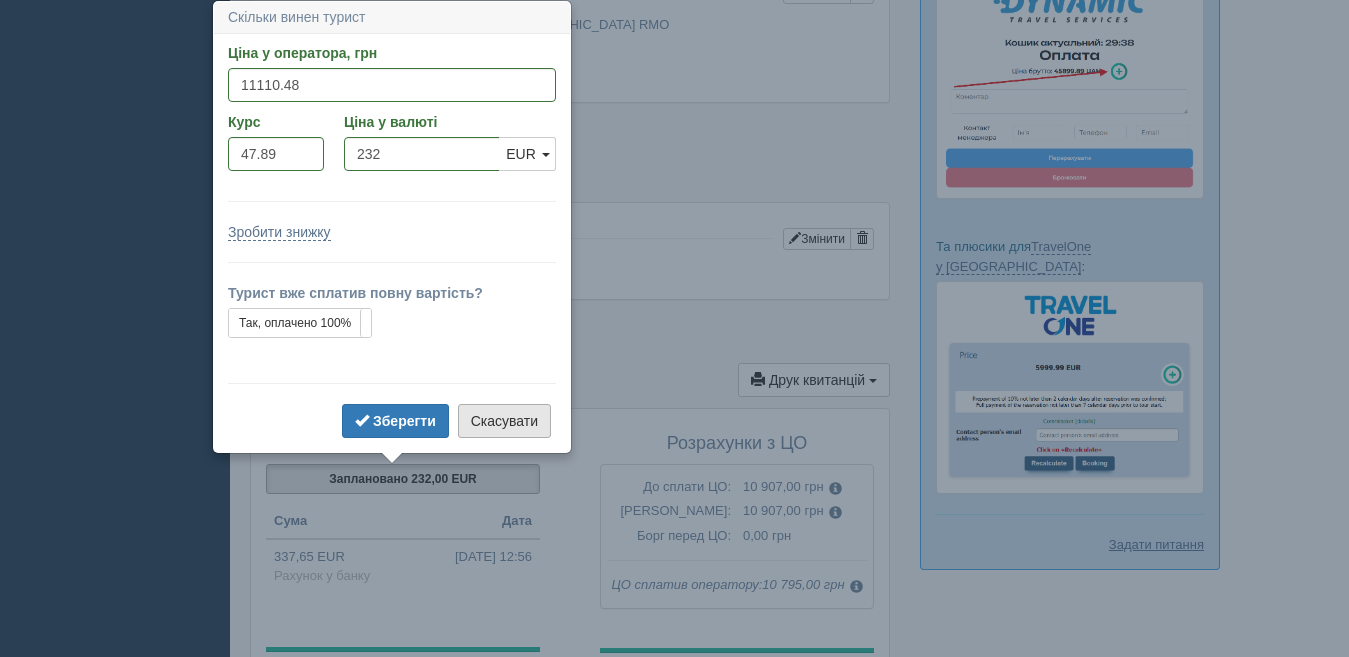 click on "Скасувати" at bounding box center (504, 421) 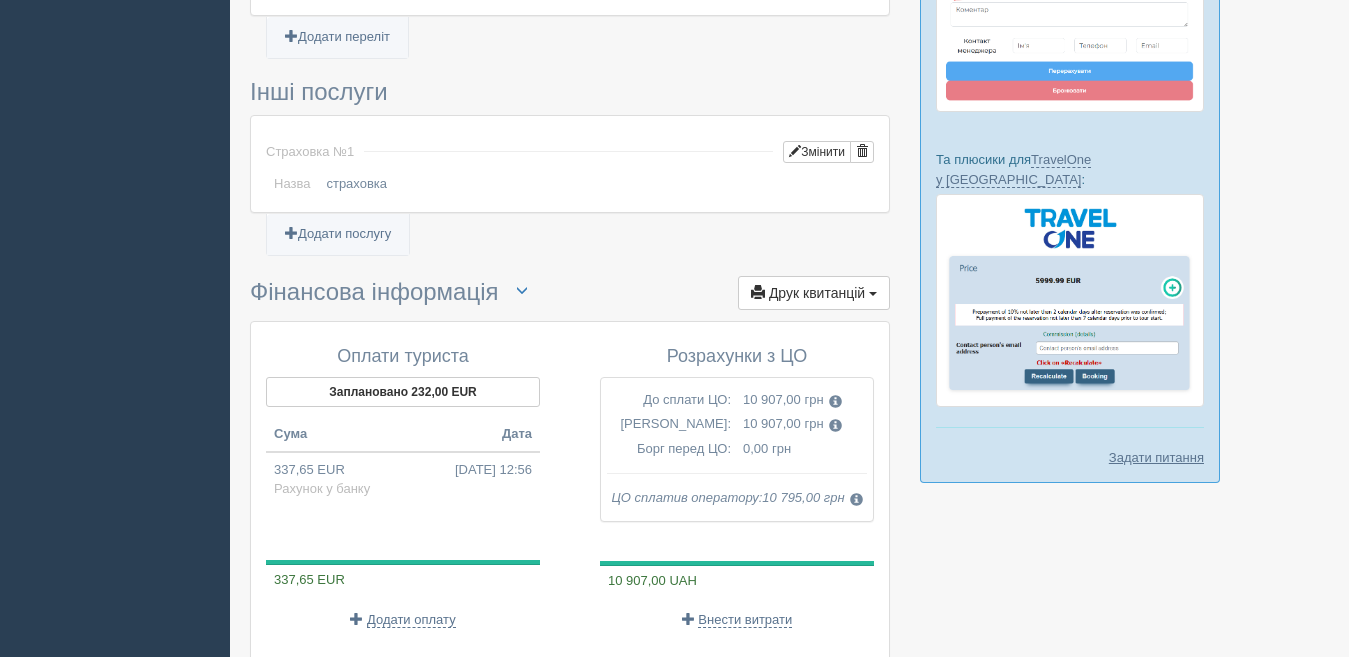 scroll, scrollTop: 1269, scrollLeft: 0, axis: vertical 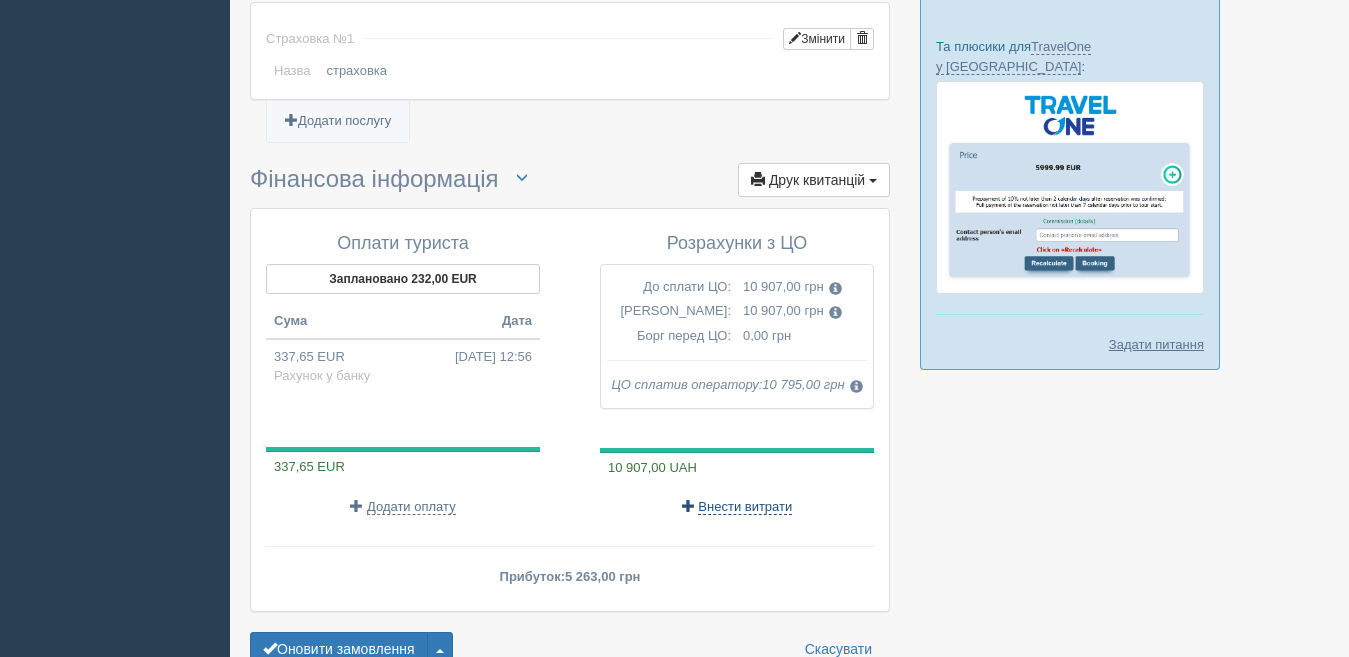 click on "Внести витрати" at bounding box center (745, 507) 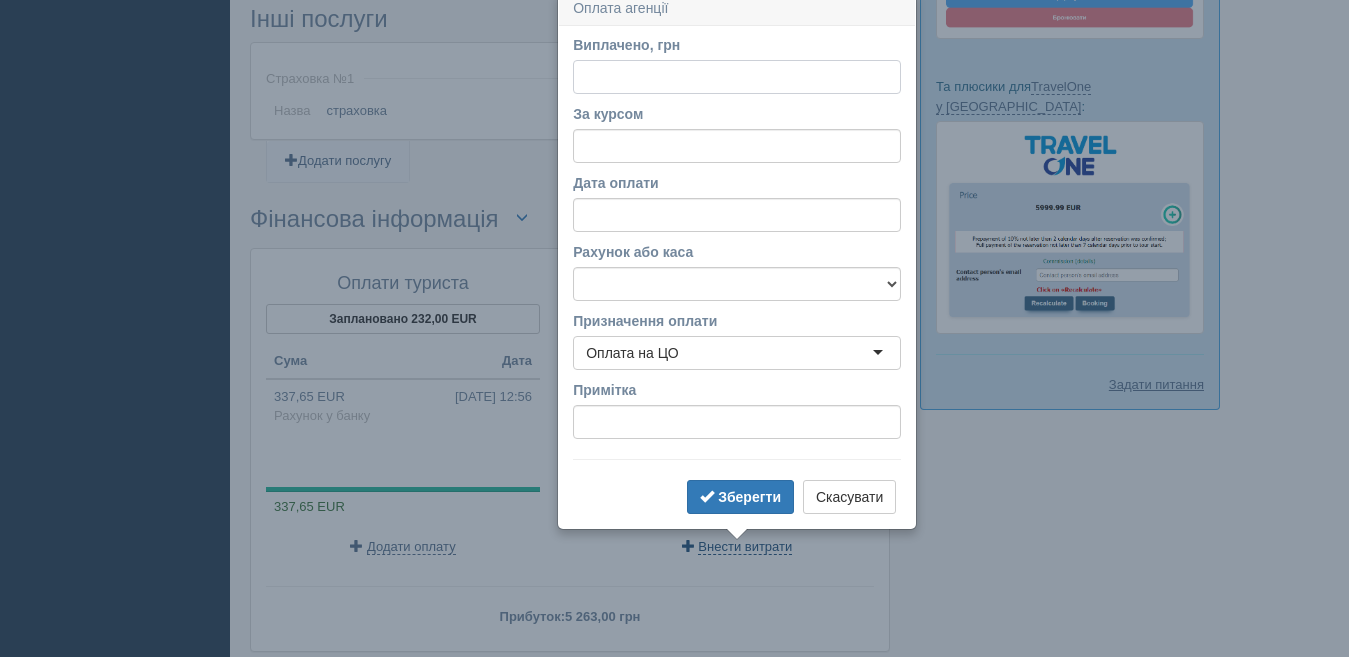 scroll, scrollTop: 1220, scrollLeft: 0, axis: vertical 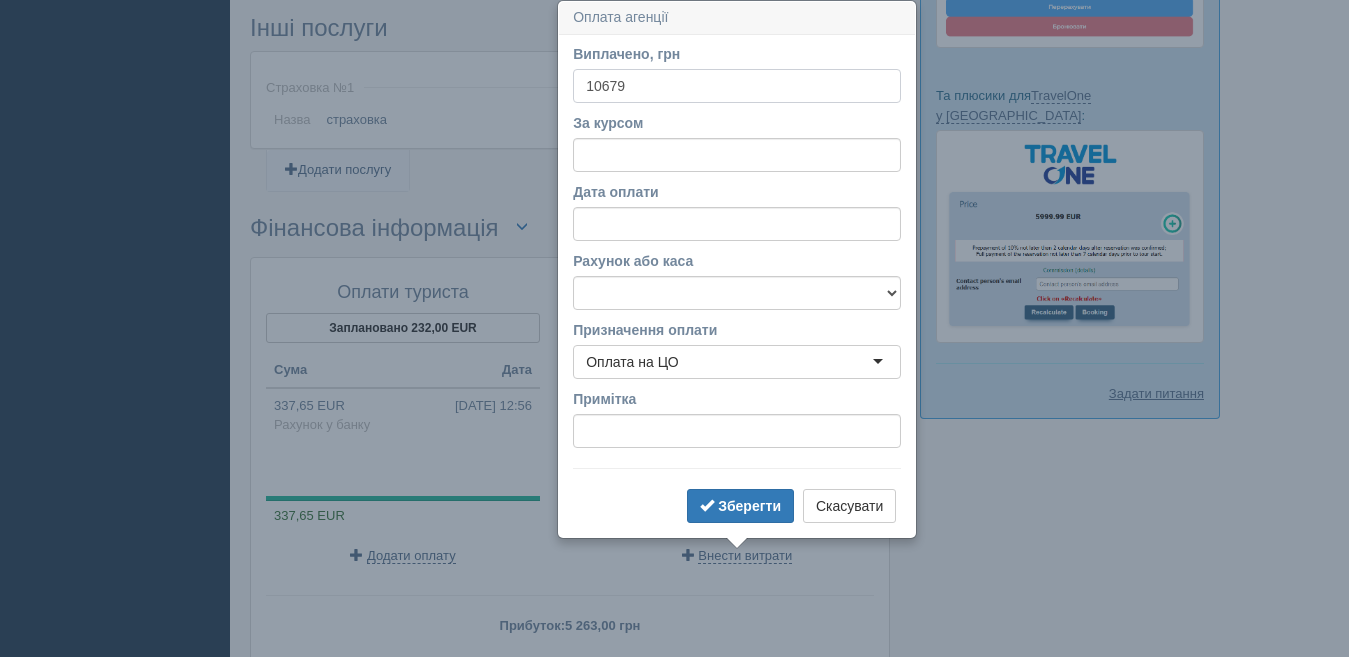 type on "10679" 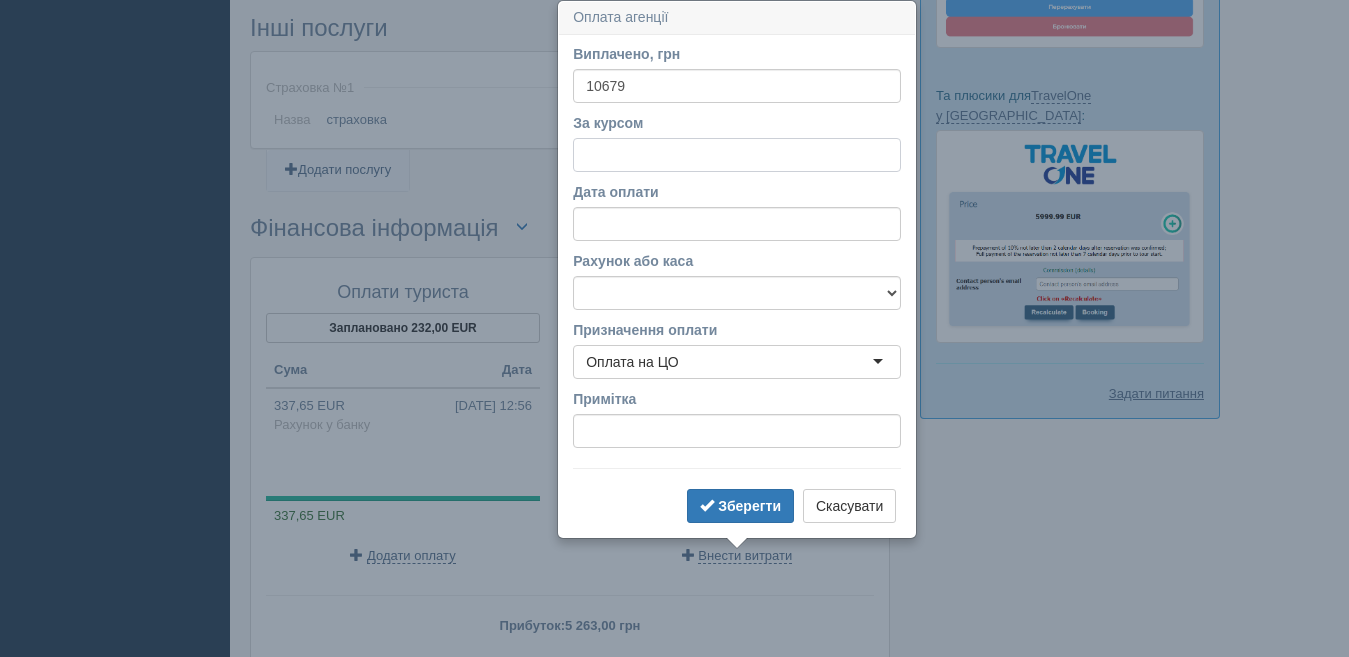 click on "За курсом" at bounding box center (737, 155) 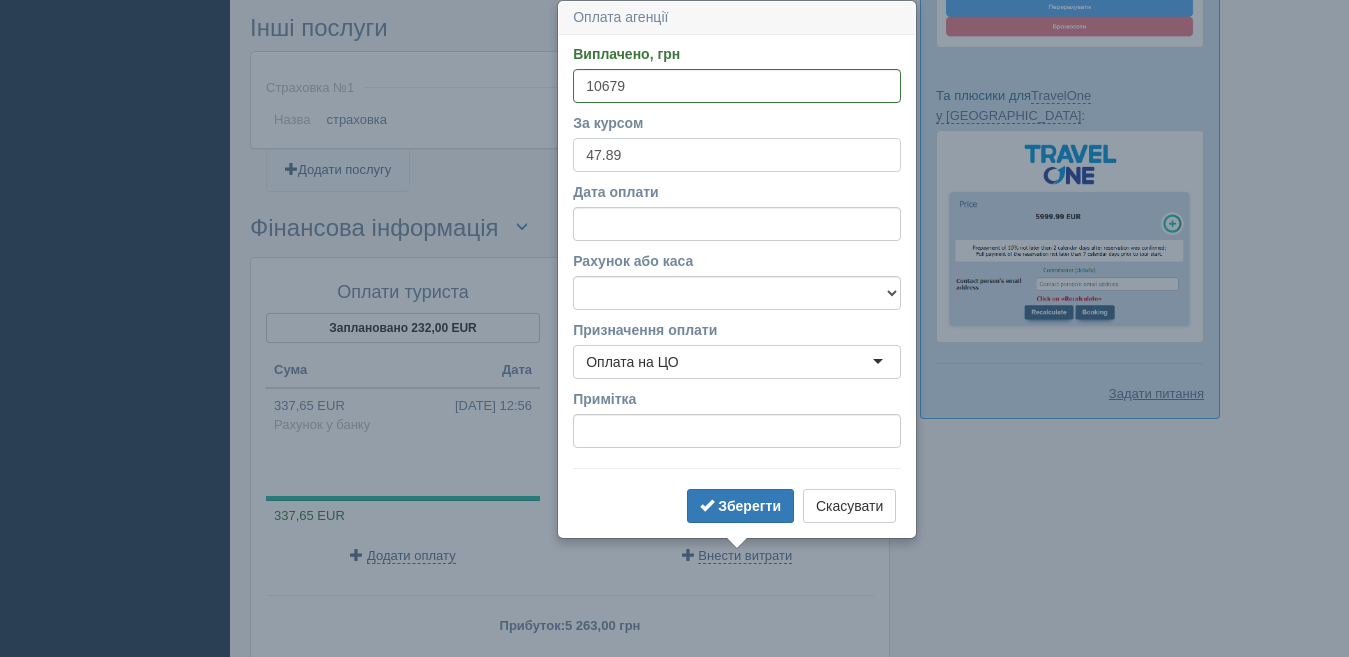 type on "47.89" 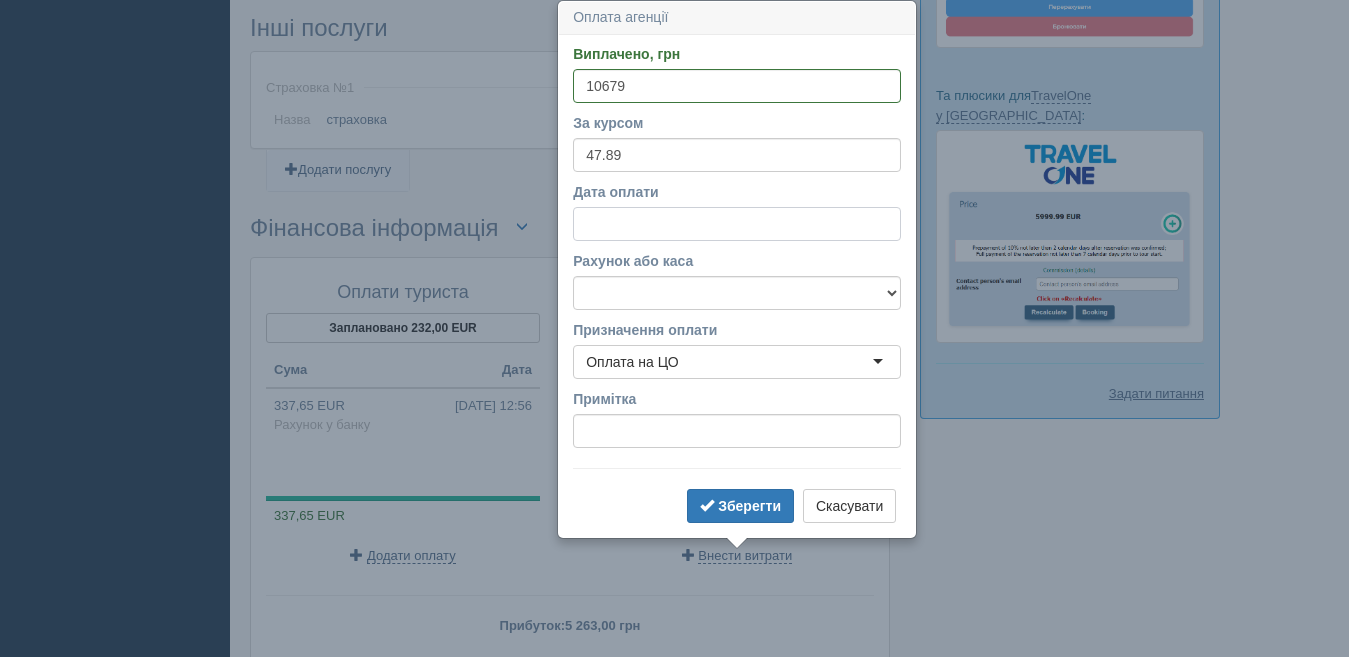 click on "Дата оплати" at bounding box center (737, 224) 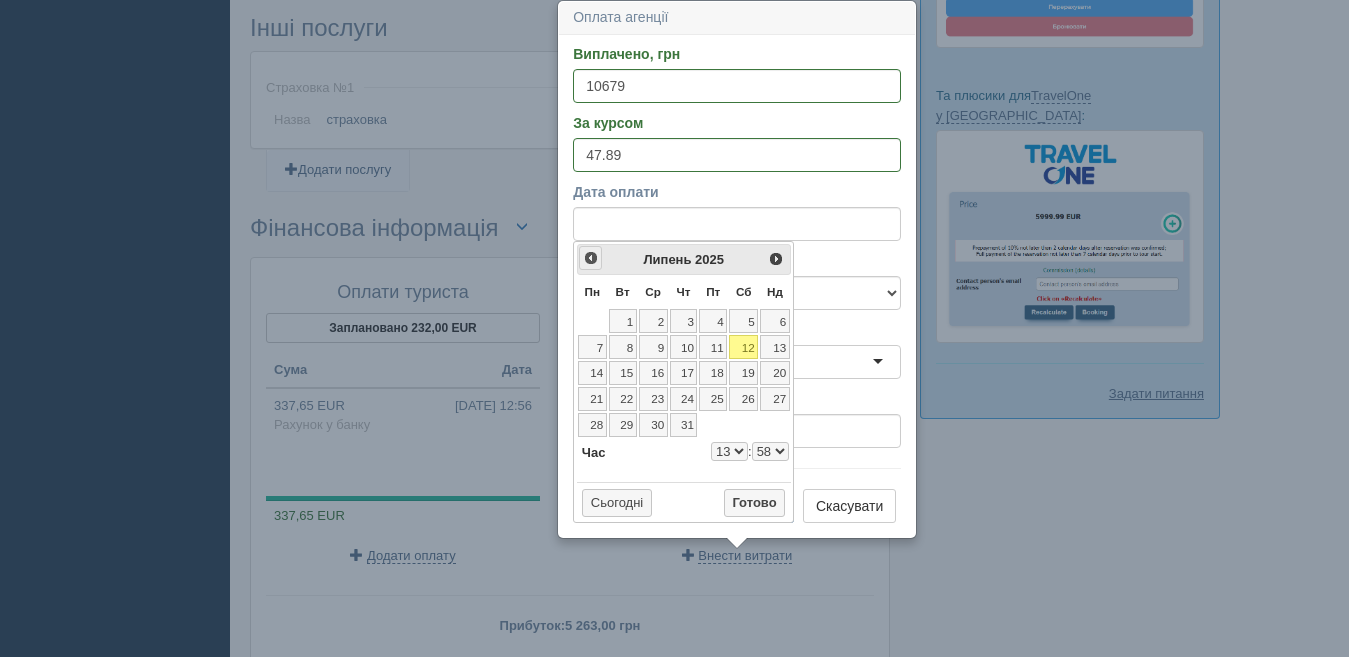 click on "<Попер" at bounding box center (591, 258) 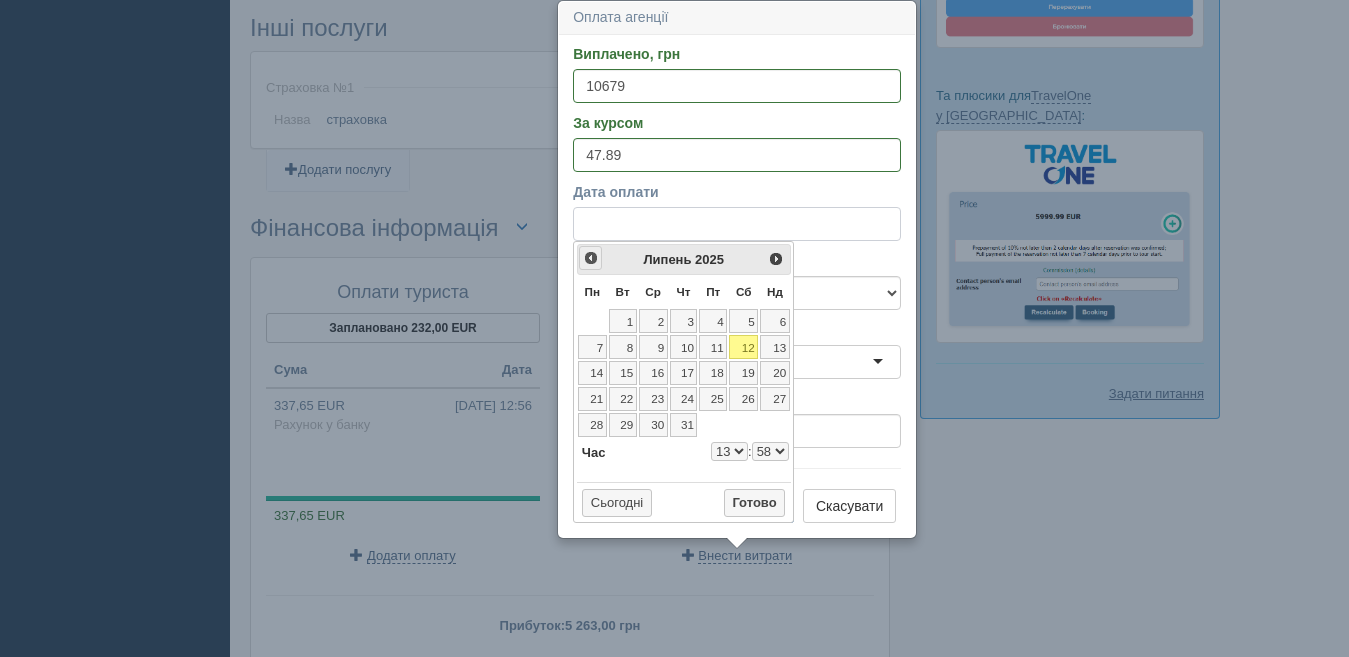 select on "13" 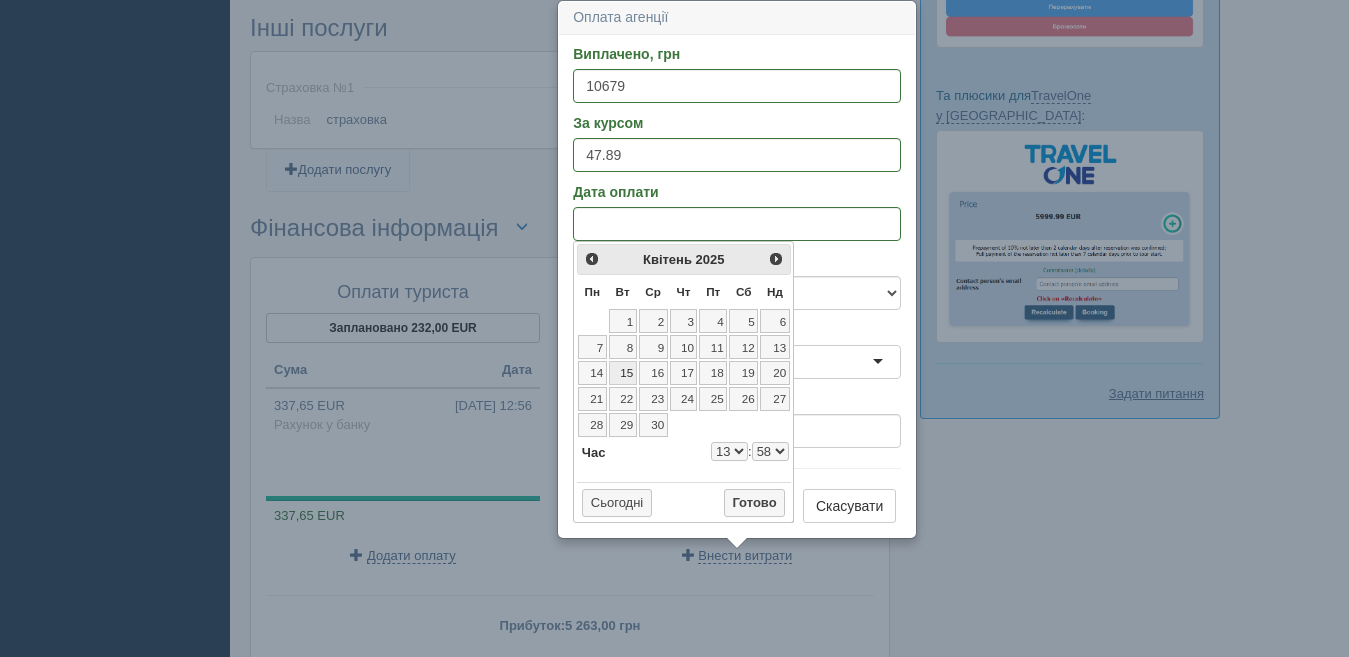 click on "15" at bounding box center [623, 373] 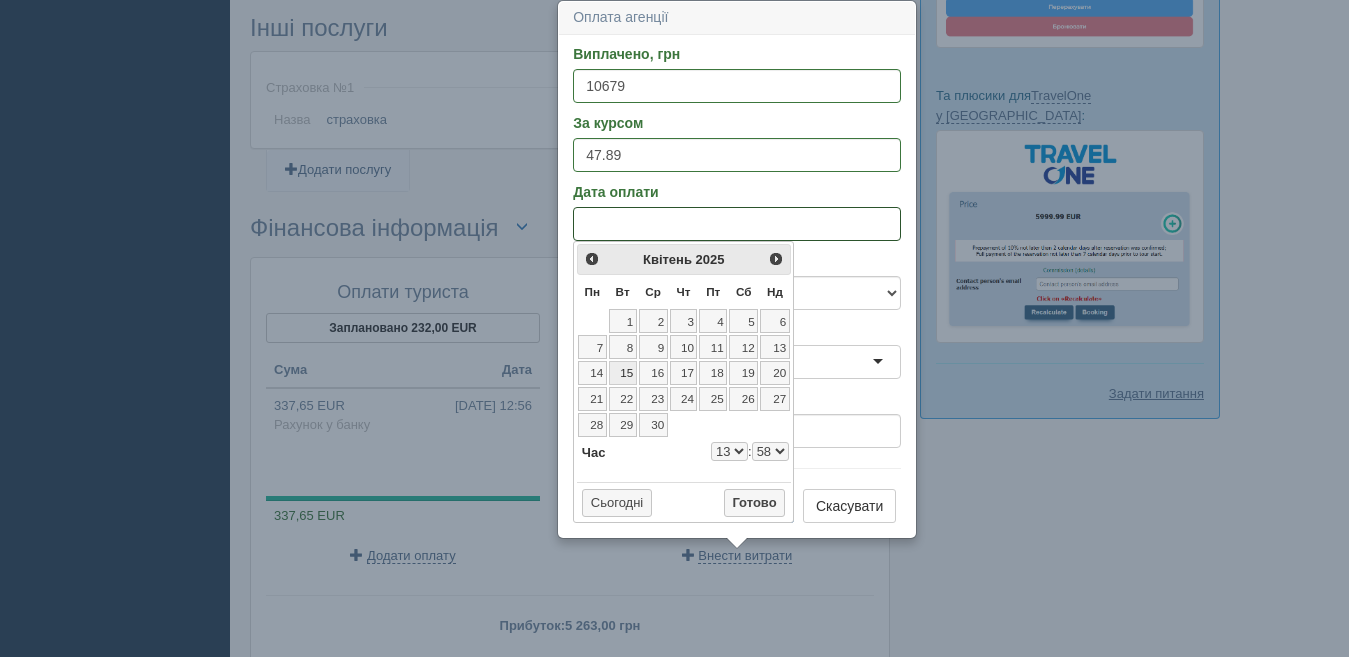 select on "13" 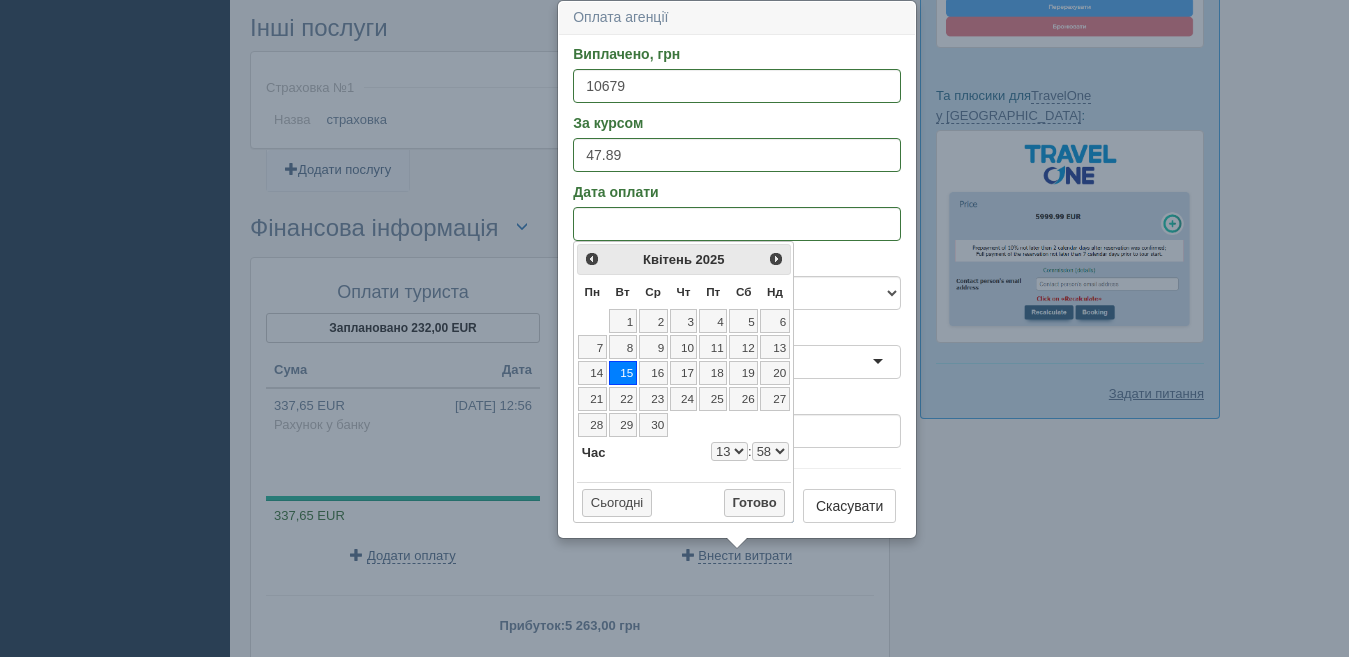 click on "00 01 02 03 04 05 06 07 08 09 10 11 12 13 14 15 16 17 18 19 20 21 22 23 24 25 26 27 28 29 30 31 32 33 34 35 36 37 38 39 40 41 42 43 44 45 46 47 48 49 50 51 52 53 54 55 56 57 58 59" at bounding box center (770, 451) 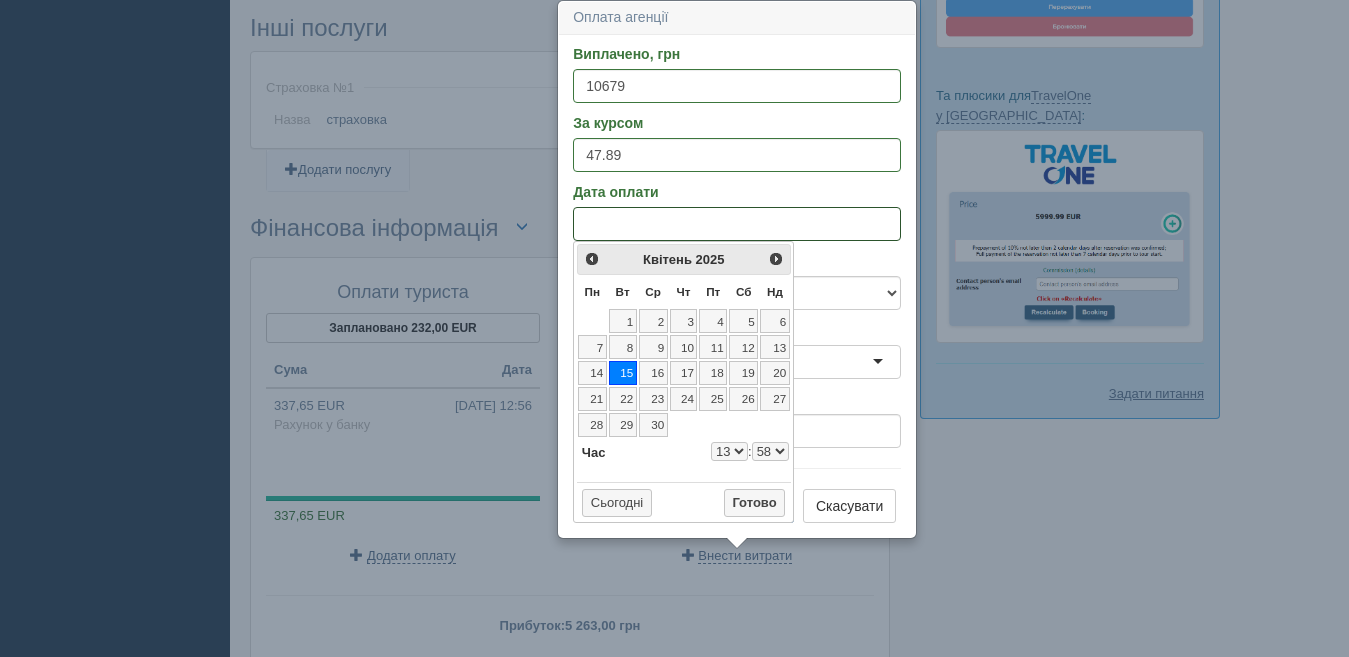 click on "Дата оплати" at bounding box center (737, 224) 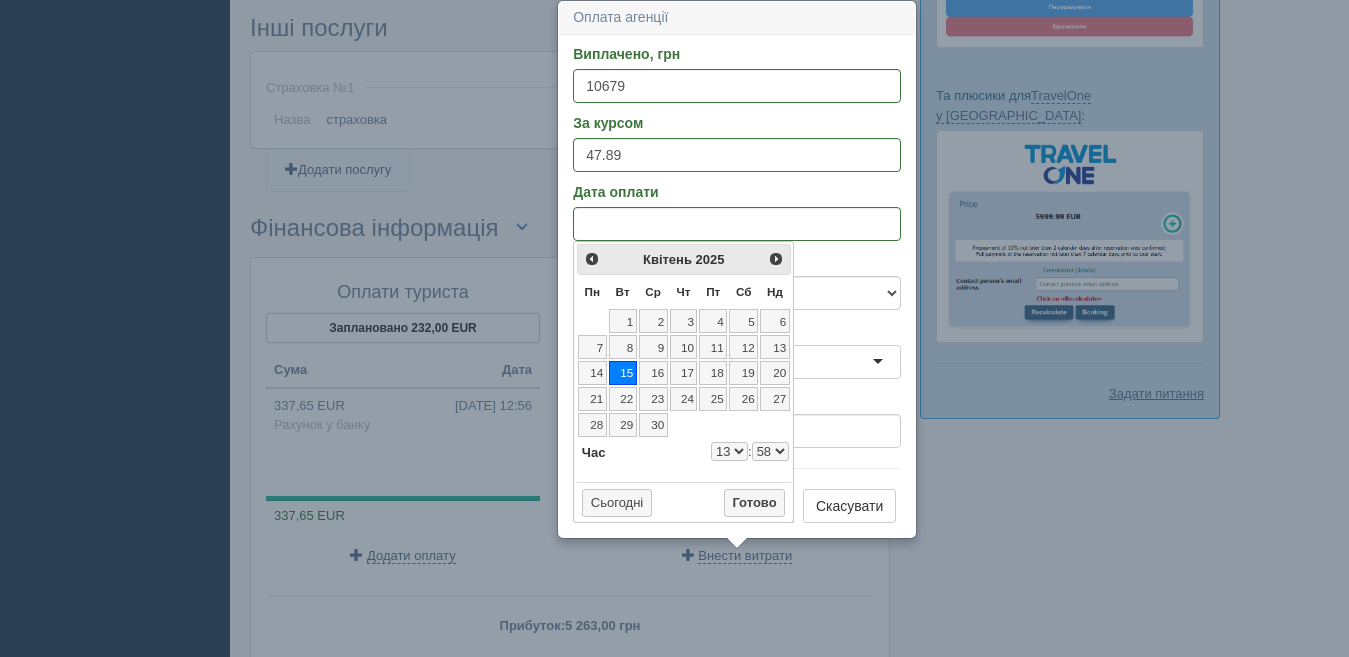 click on "00 01 02 03 04 05 06 07 08 09 10 11 12 13 14 15 16 17 18 19 20 21 22 23 24 25 26 27 28 29 30 31 32 33 34 35 36 37 38 39 40 41 42 43 44 45 46 47 48 49 50 51 52 53 54 55 56 57 58 59" at bounding box center [770, 451] 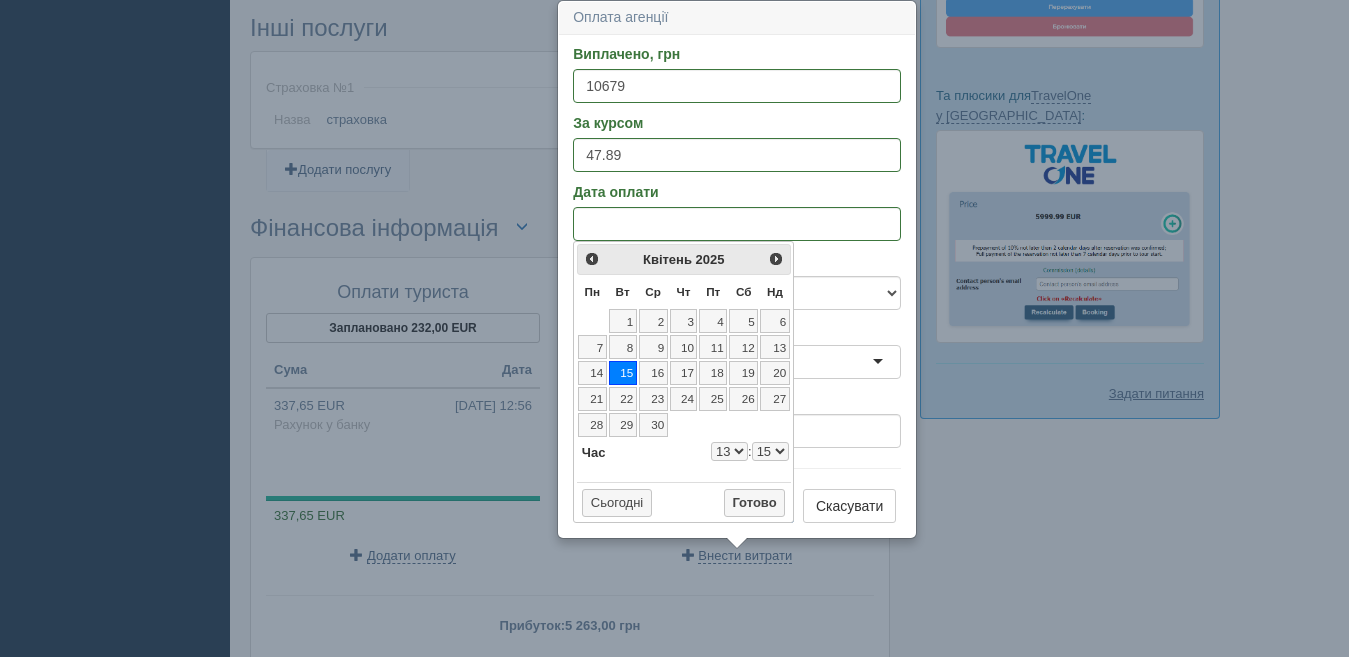 select on "13" 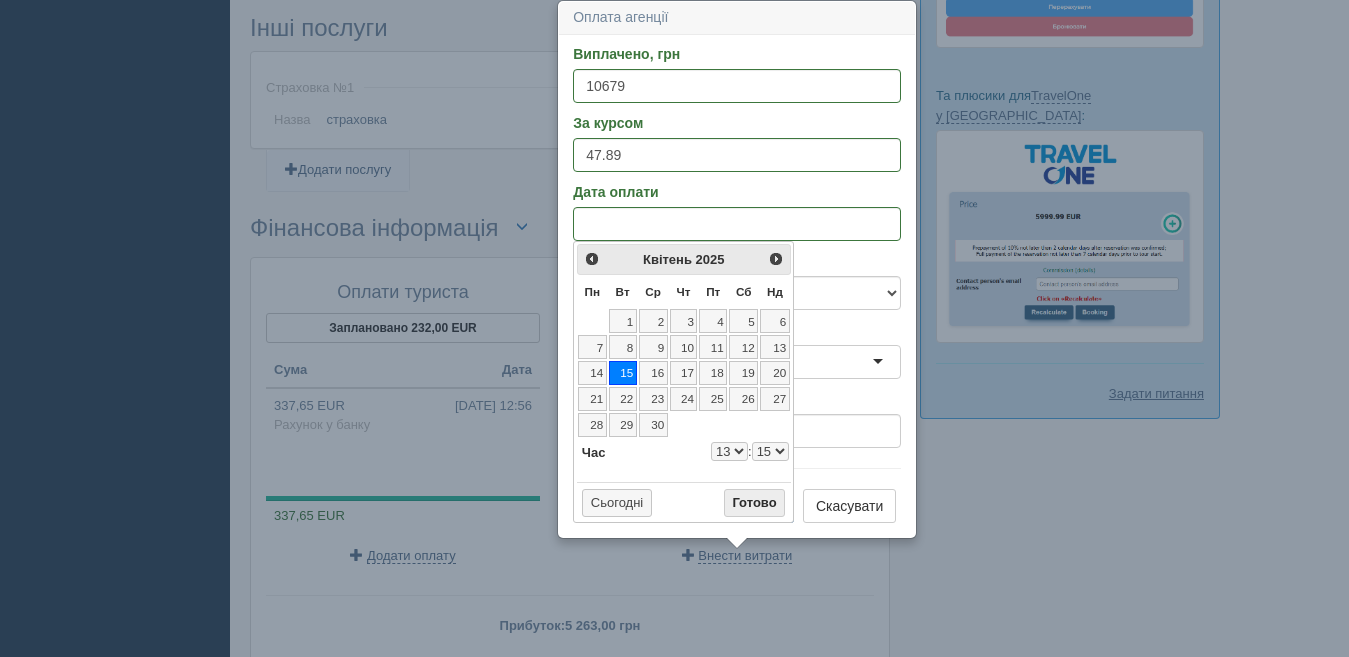 click on "Готово" at bounding box center [755, 503] 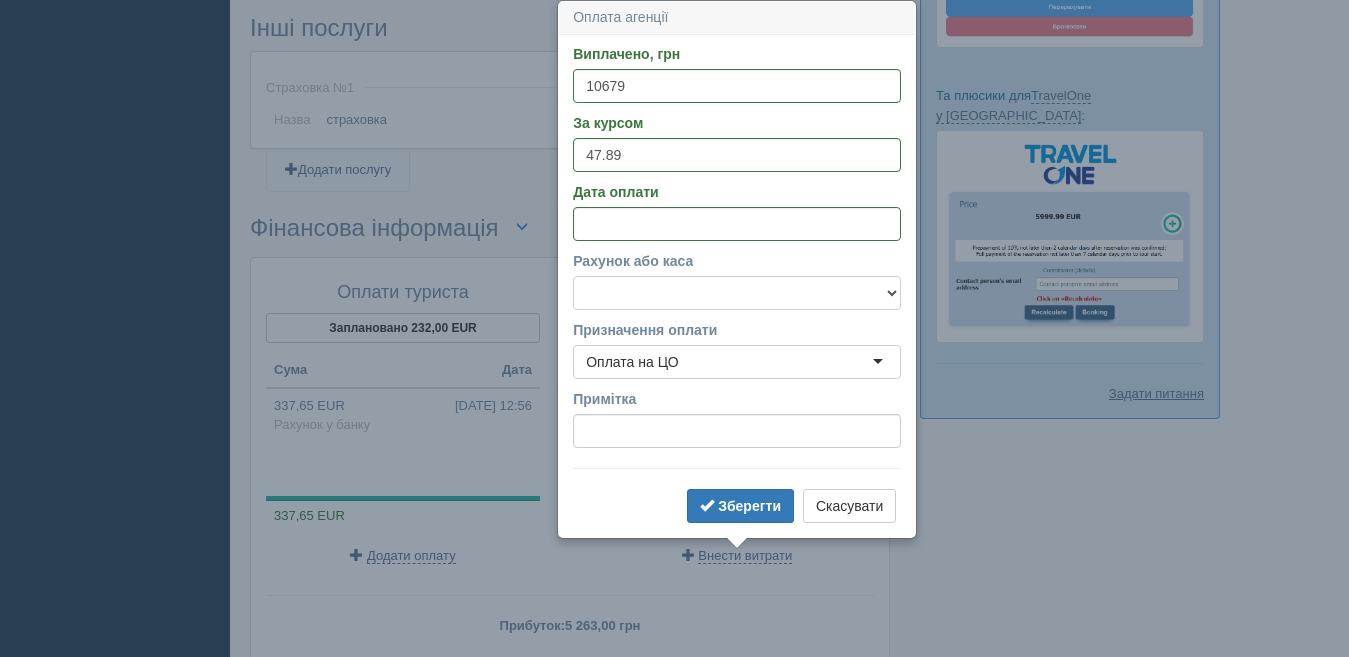 click on "Готівка
Картка
Рахунок у банку" at bounding box center [737, 293] 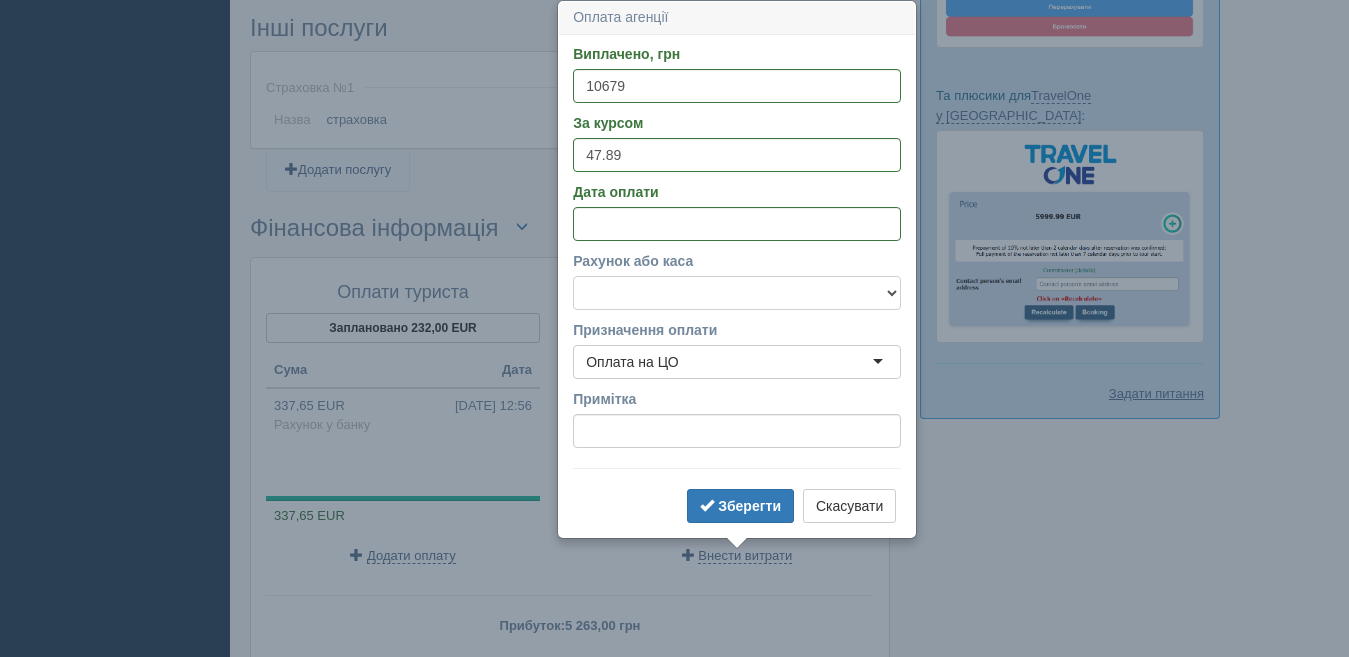 select on "1166" 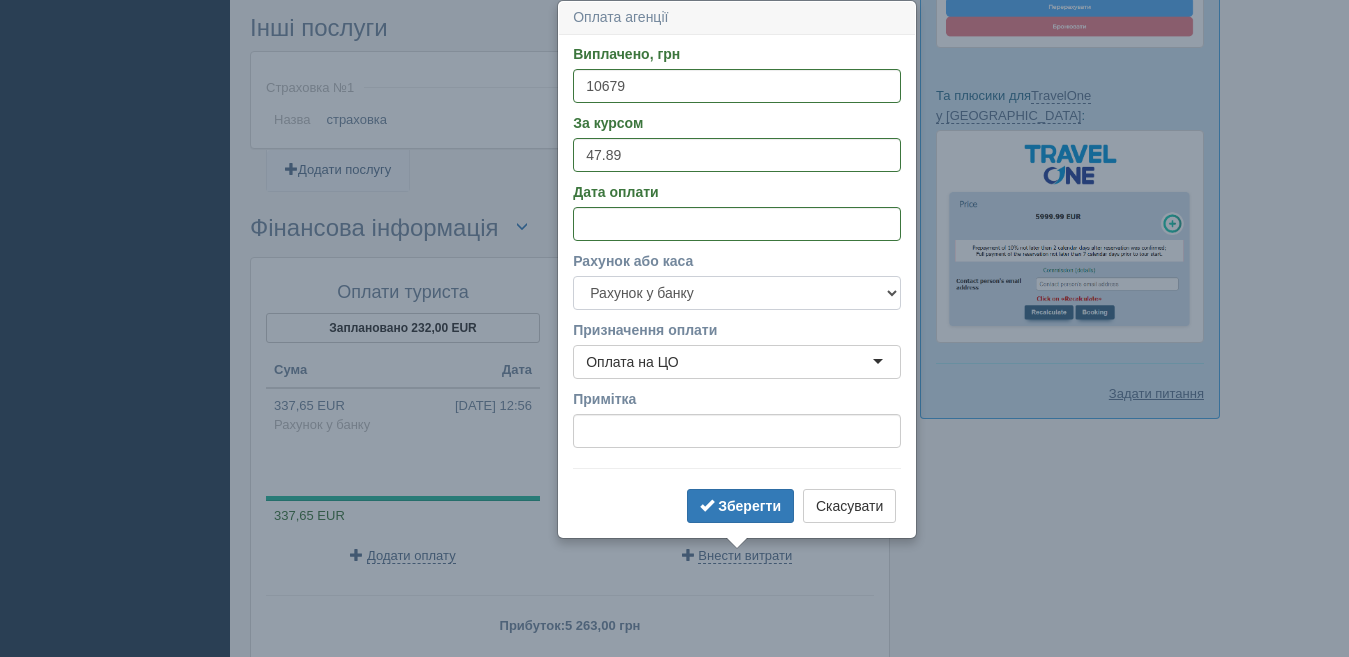 click on "Готівка
Картка
Рахунок у банку" at bounding box center (737, 293) 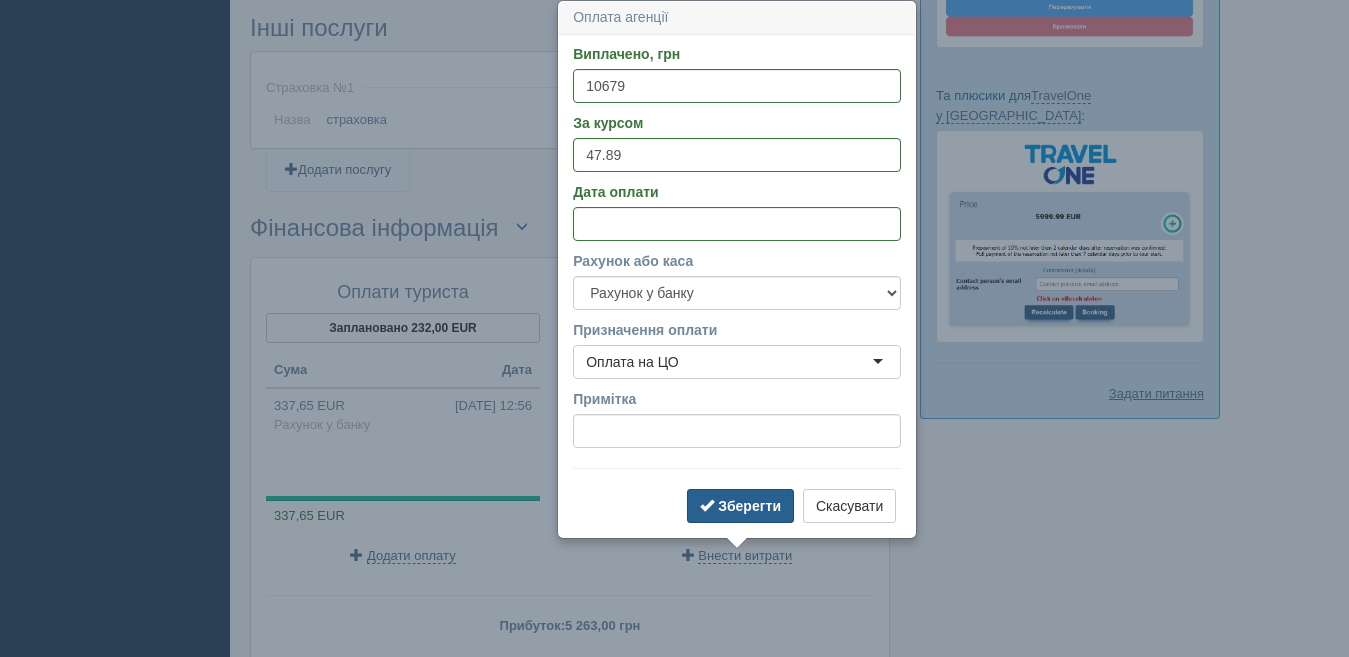click on "Зберегти" at bounding box center (749, 506) 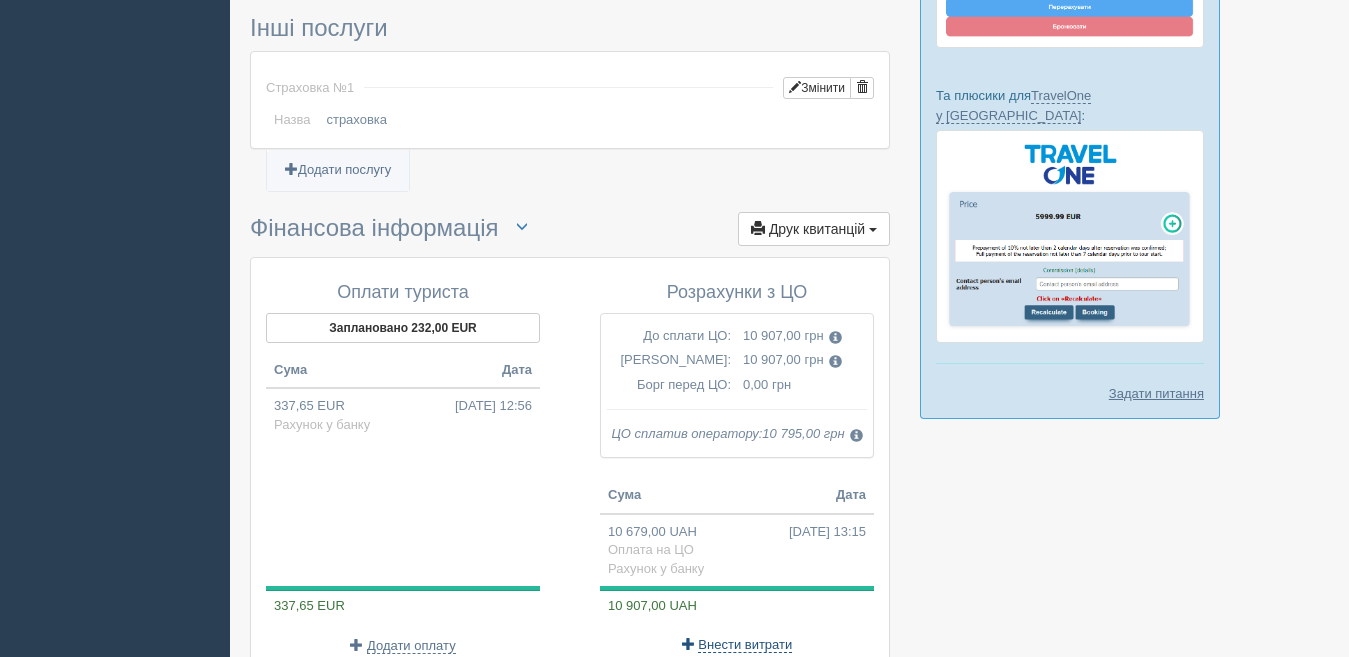 click on "Внести витрати" at bounding box center (745, 645) 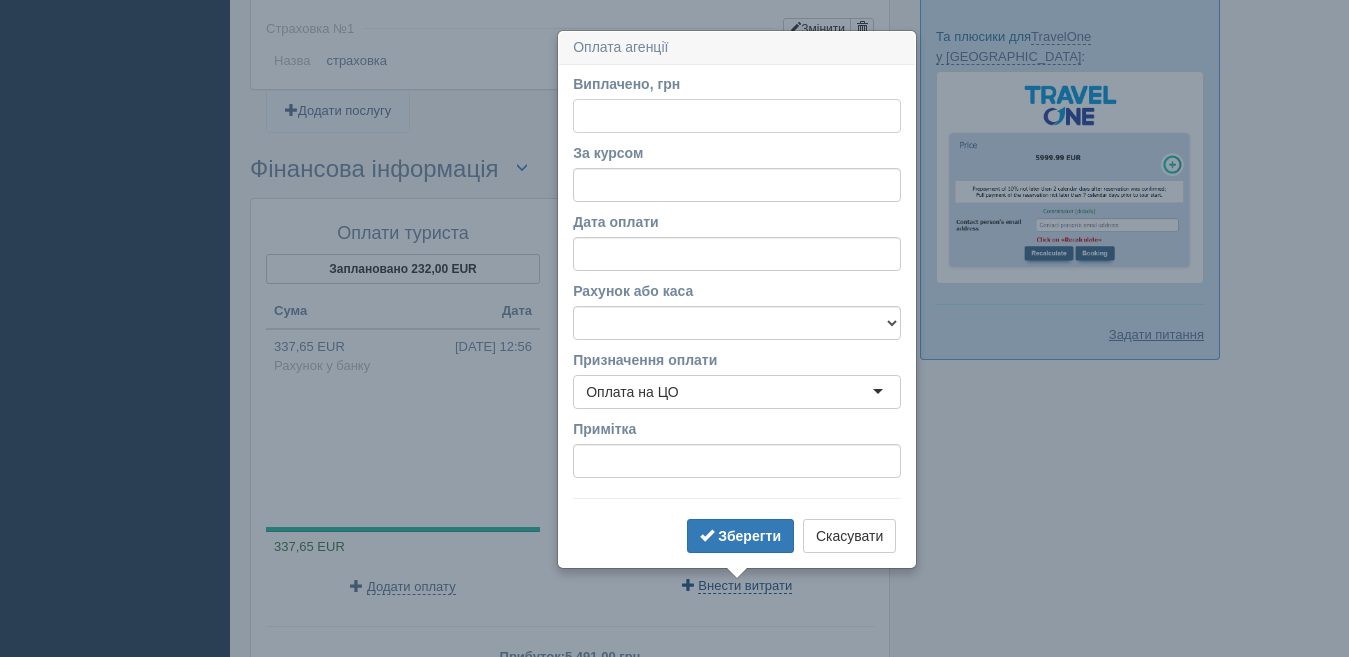 scroll, scrollTop: 1309, scrollLeft: 0, axis: vertical 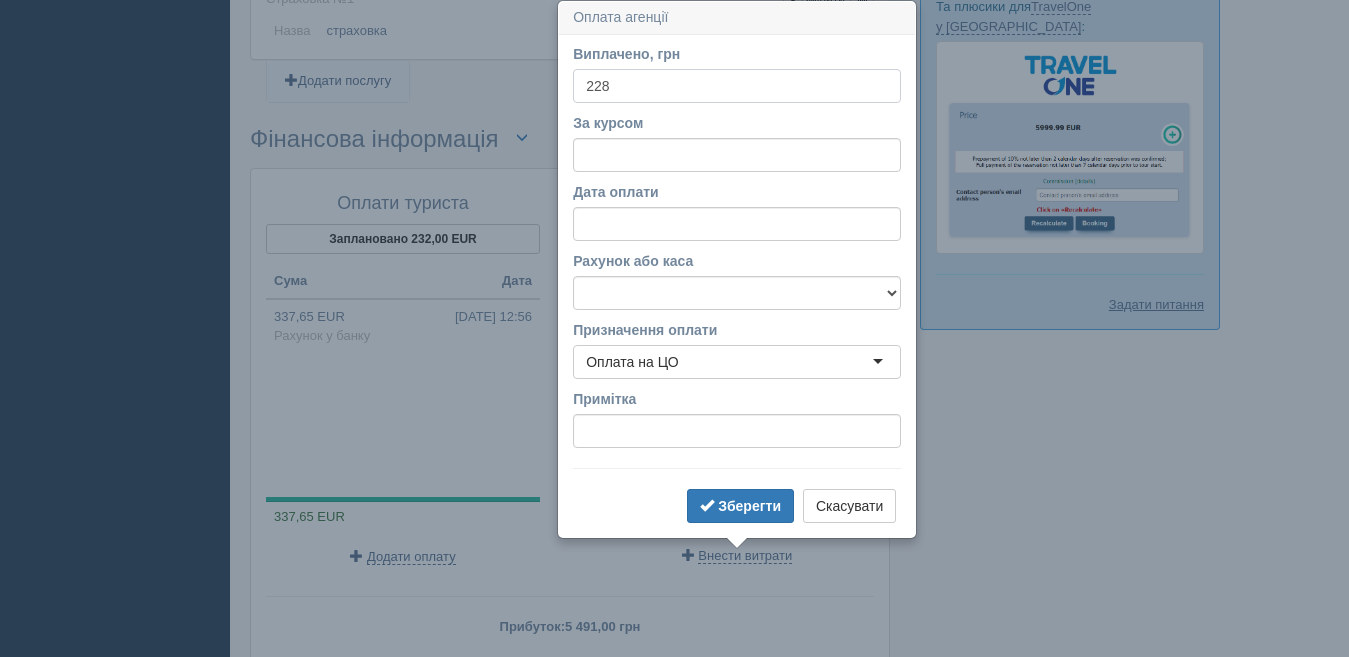 type on "228" 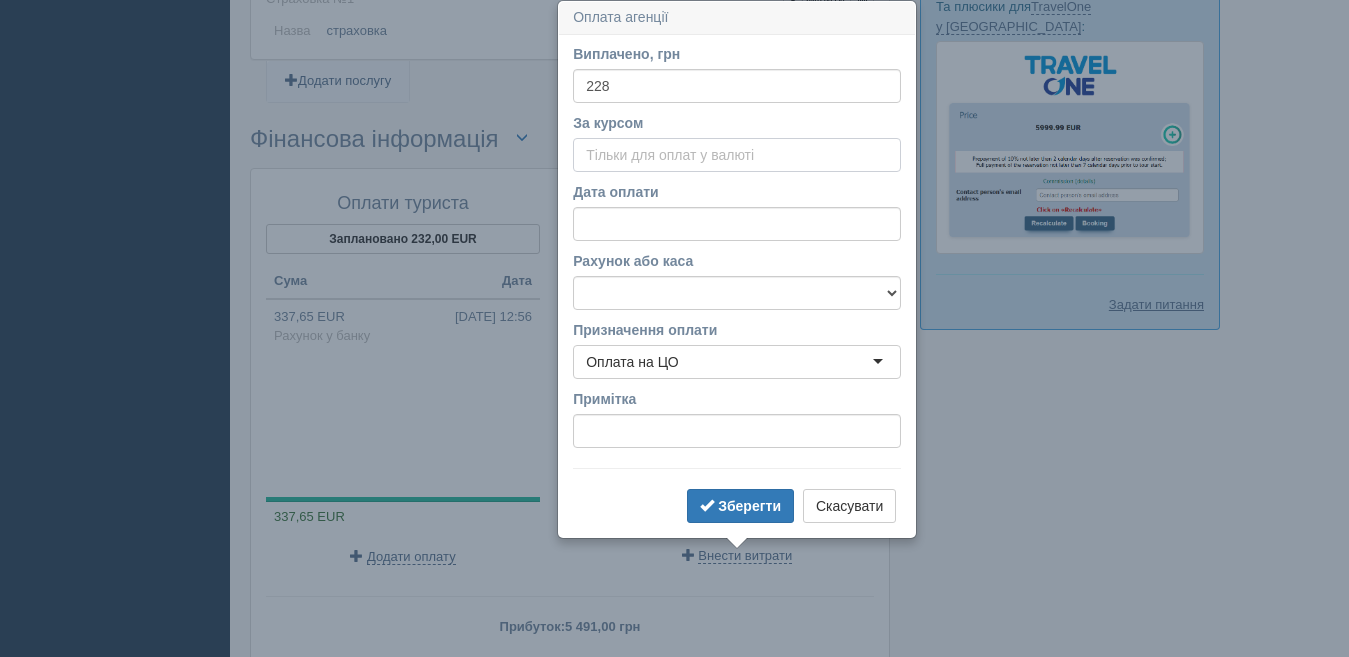 click on "За курсом" at bounding box center [737, 155] 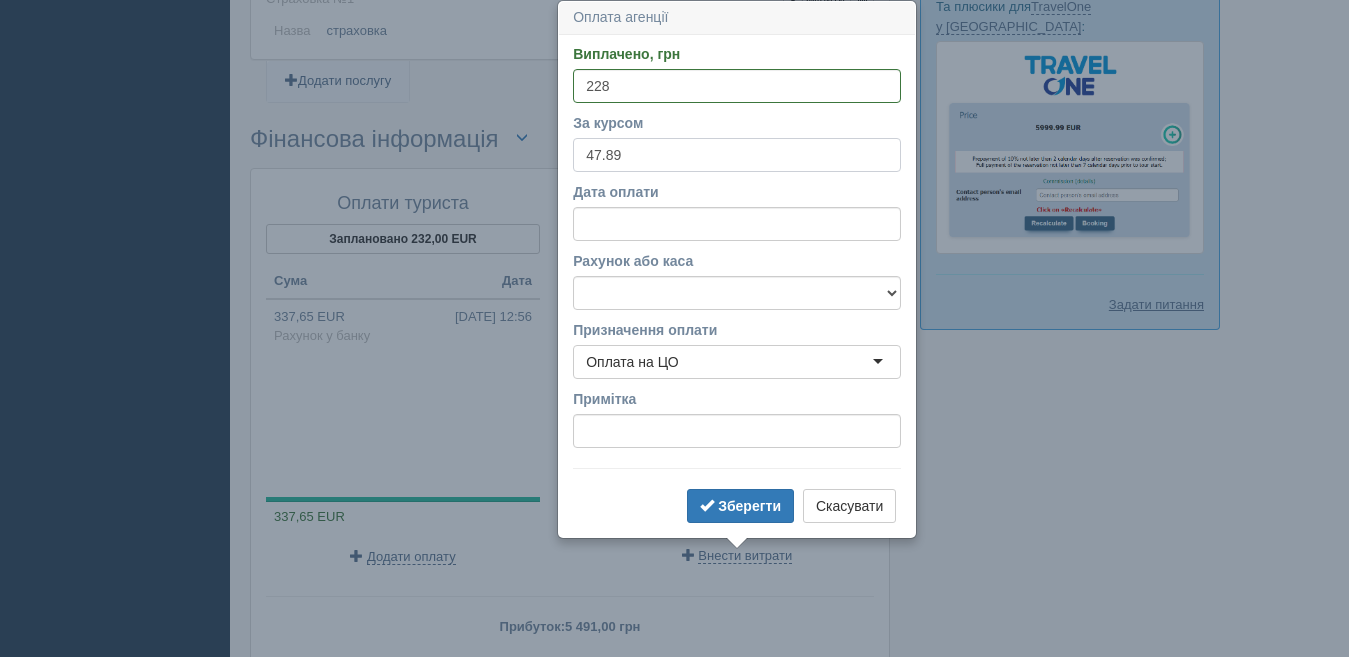 type on "47.89" 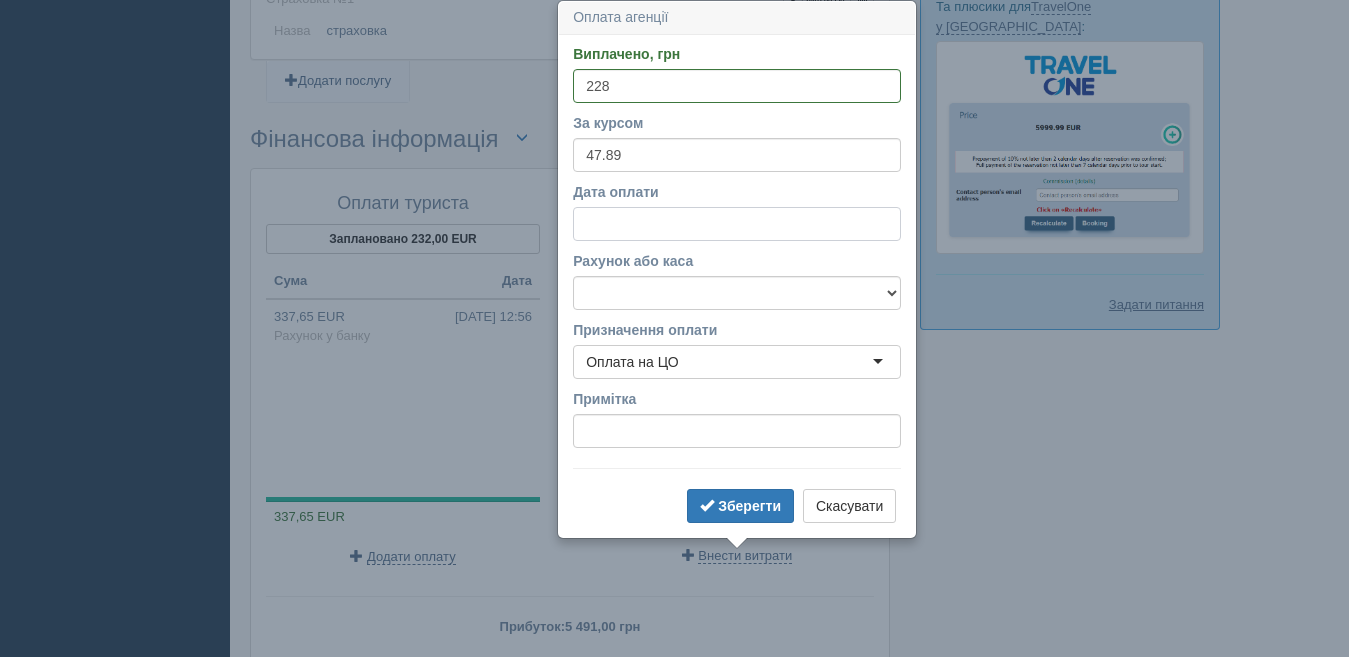 click on "Дата оплати" at bounding box center (737, 224) 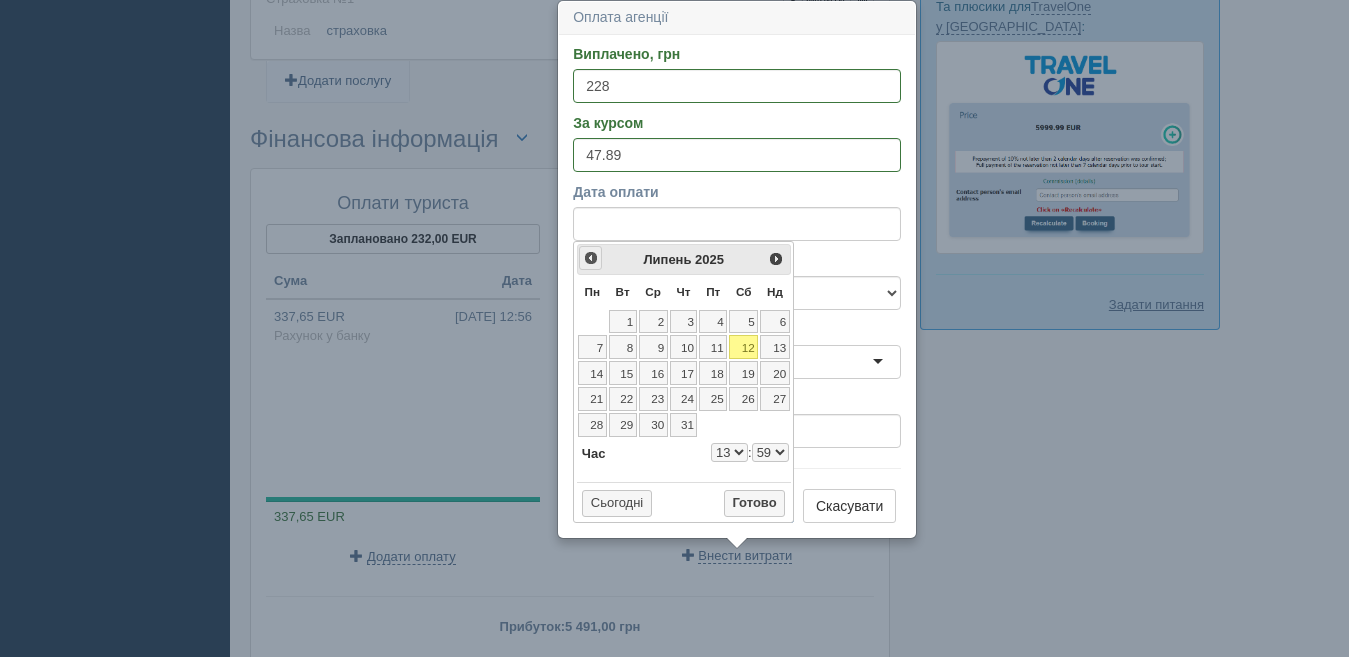 click on "<Попер" at bounding box center [591, 258] 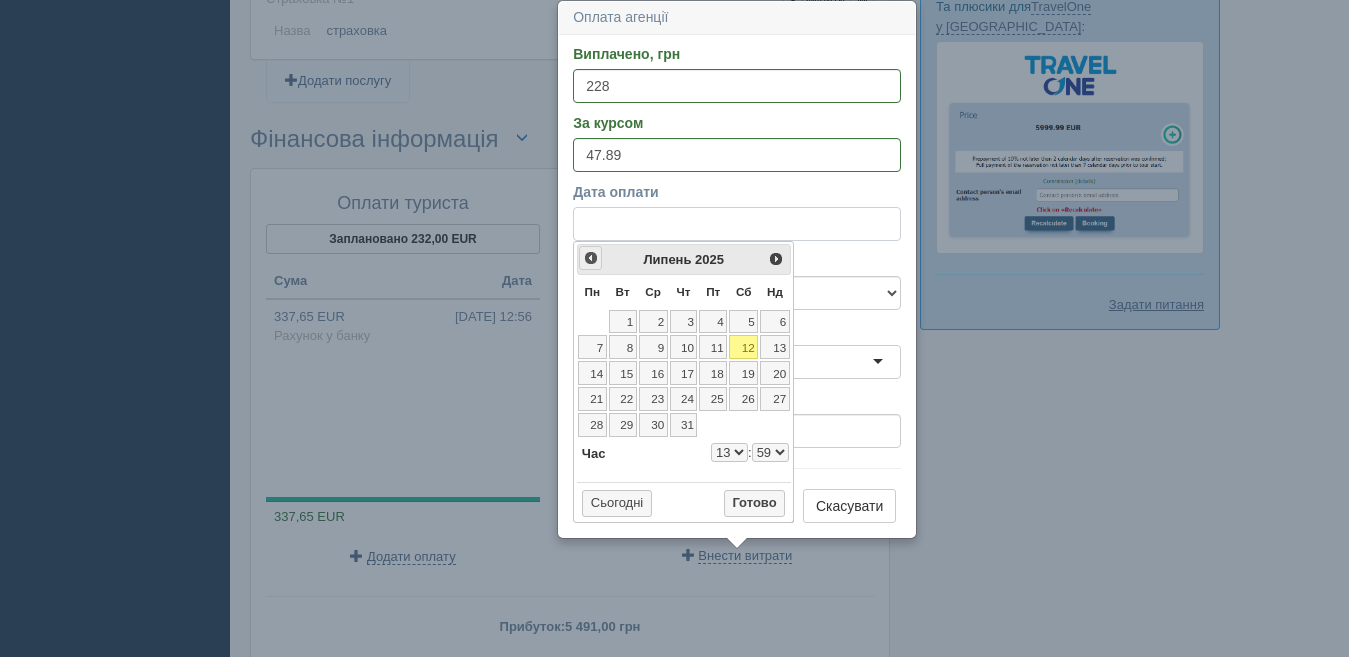 select on "13" 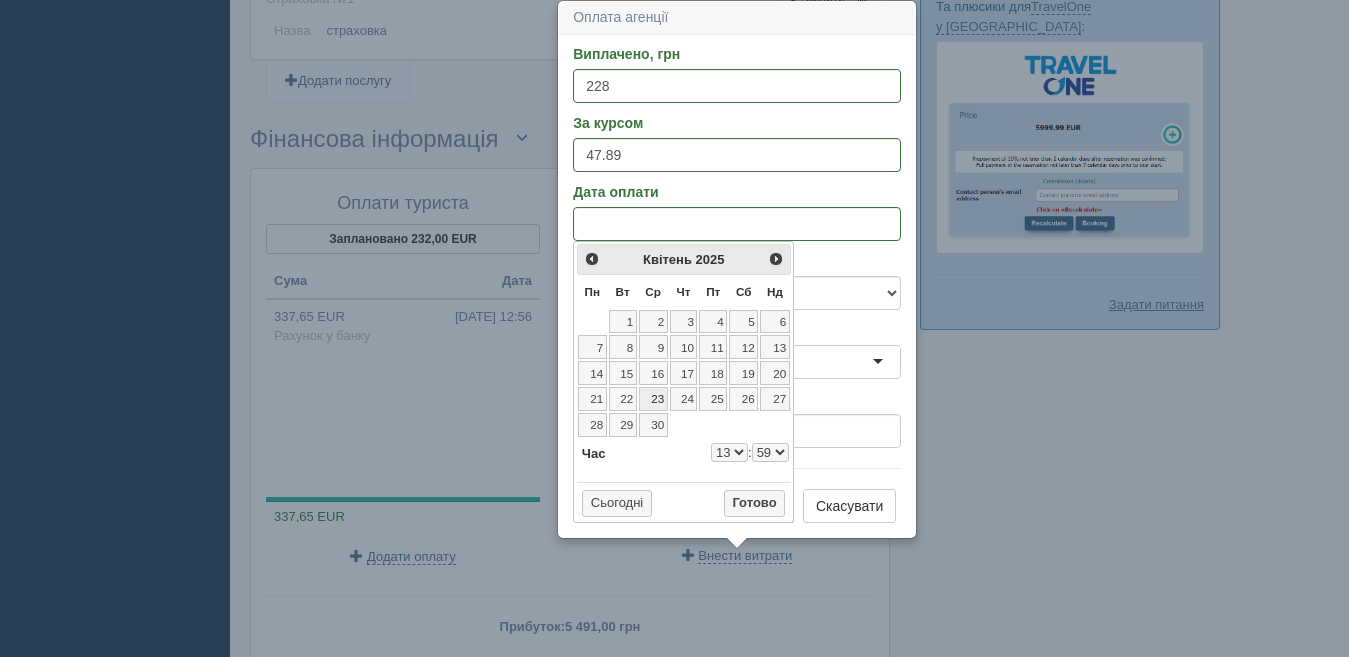 click on "23" at bounding box center [653, 399] 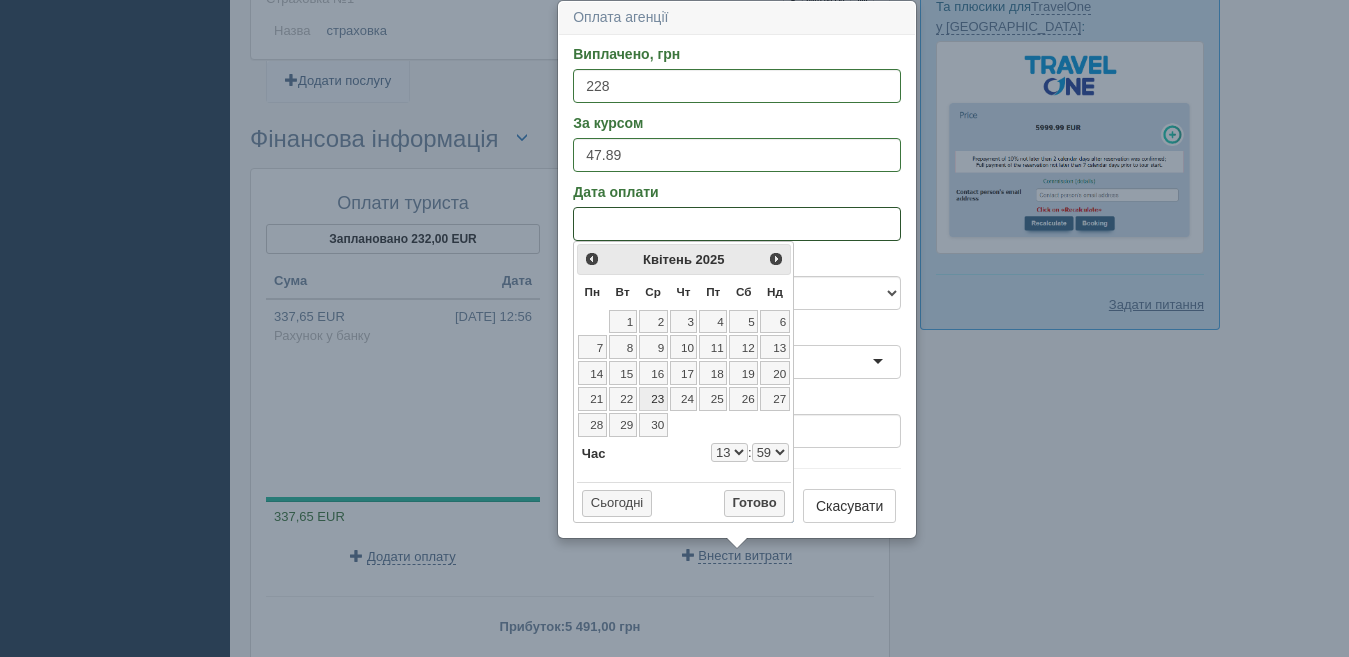 select on "13" 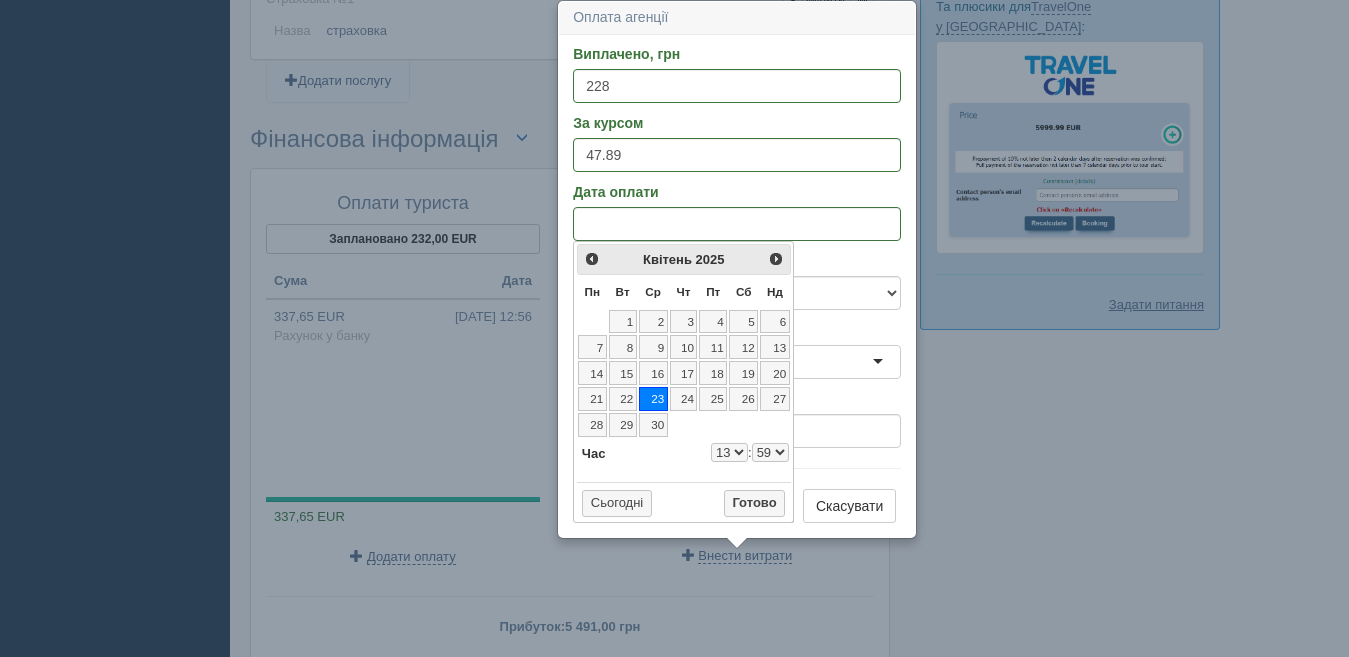 click on "0 1 2 3 4 5 6 7 8 9 10 11 12 13 14 15 16 17 18 19 20 21 22 23" at bounding box center [729, 452] 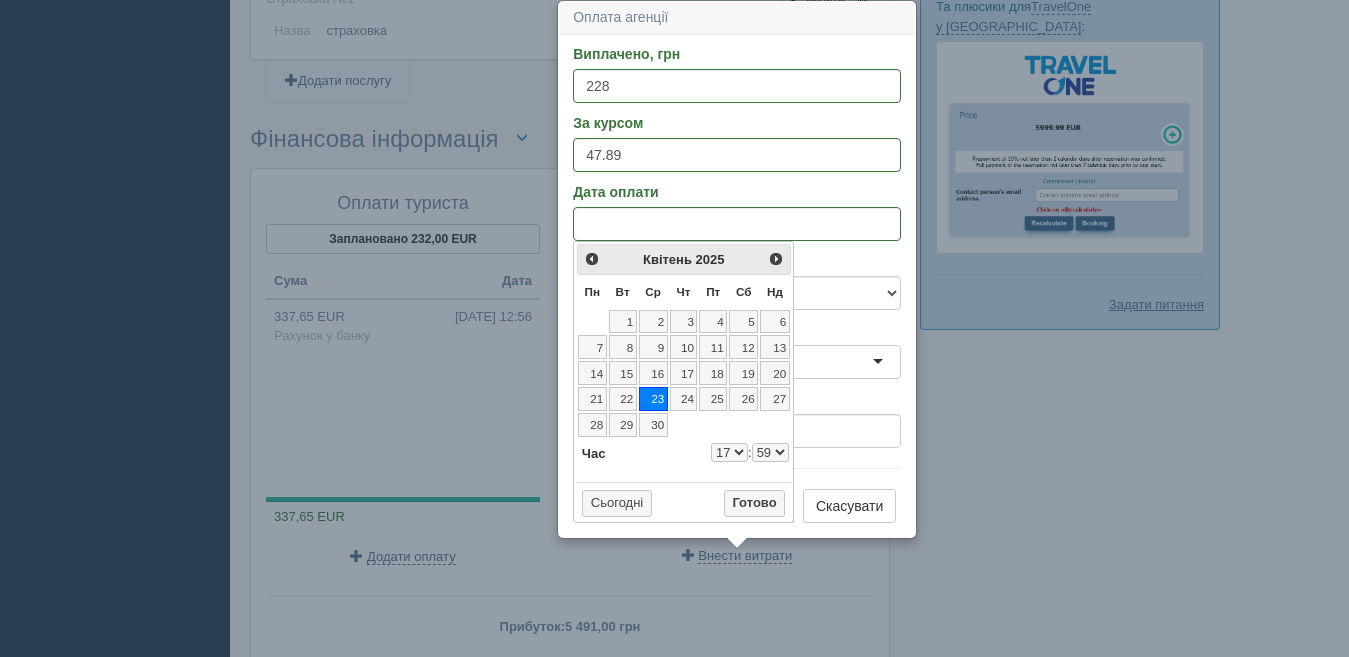 select on "17" 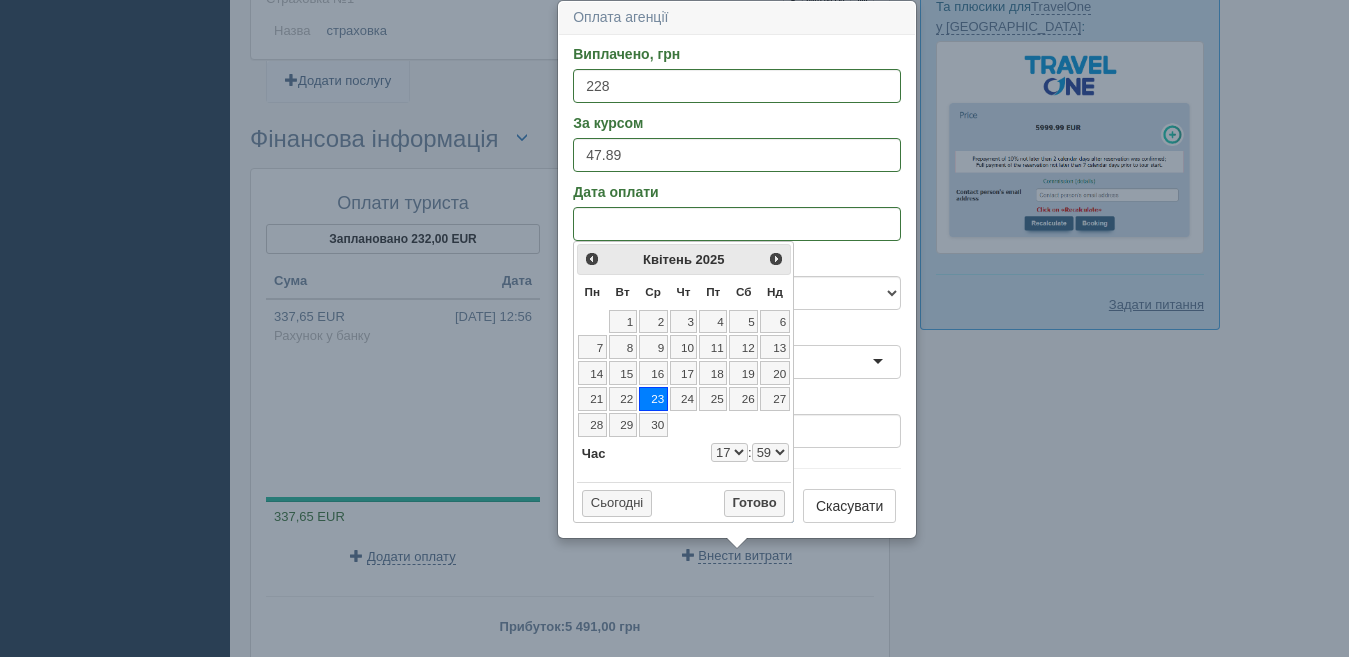 click on "00 01 02 03 04 05 06 07 08 09 10 11 12 13 14 15 16 17 18 19 20 21 22 23 24 25 26 27 28 29 30 31 32 33 34 35 36 37 38 39 40 41 42 43 44 45 46 47 48 49 50 51 52 53 54 55 56 57 58 59" at bounding box center (770, 452) 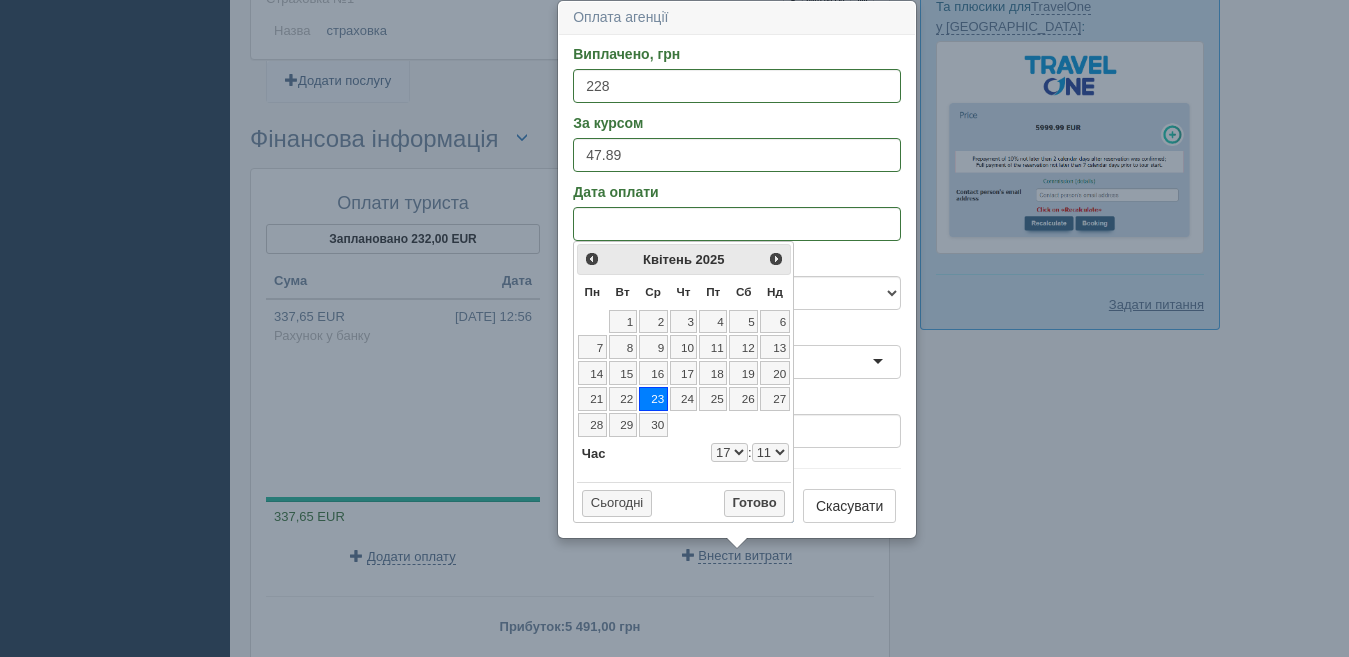select on "17" 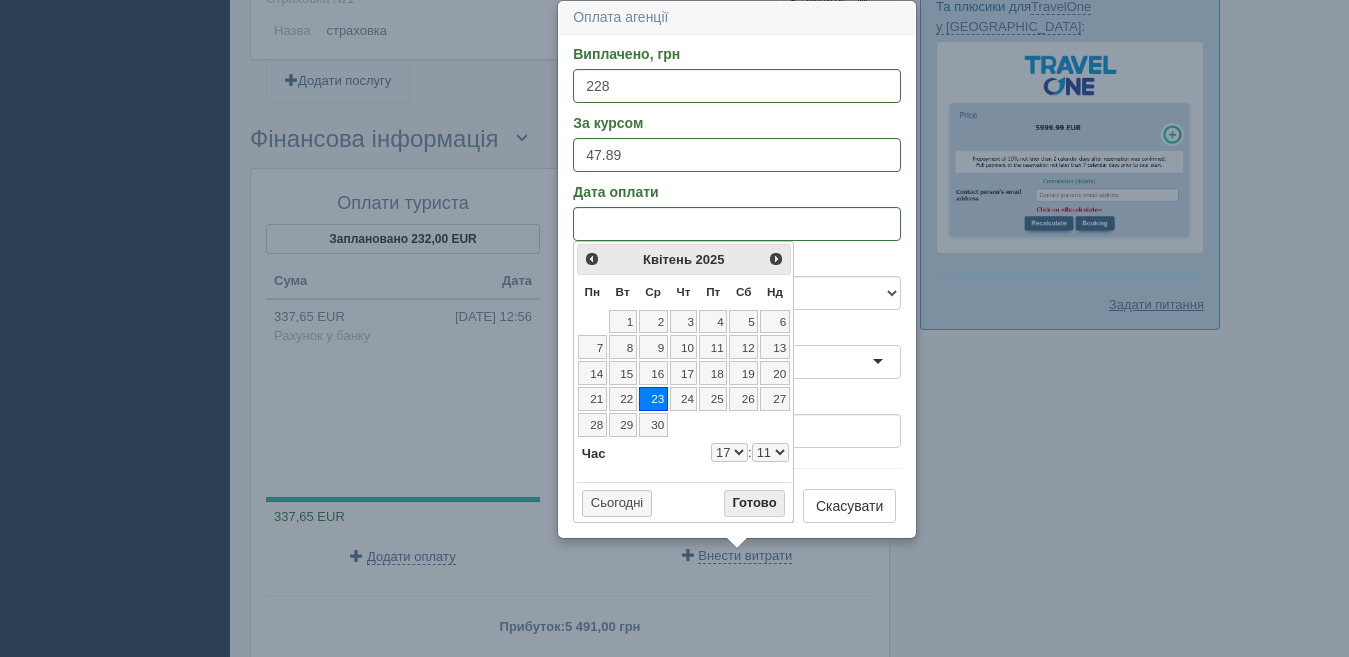 click on "Готово" at bounding box center [755, 504] 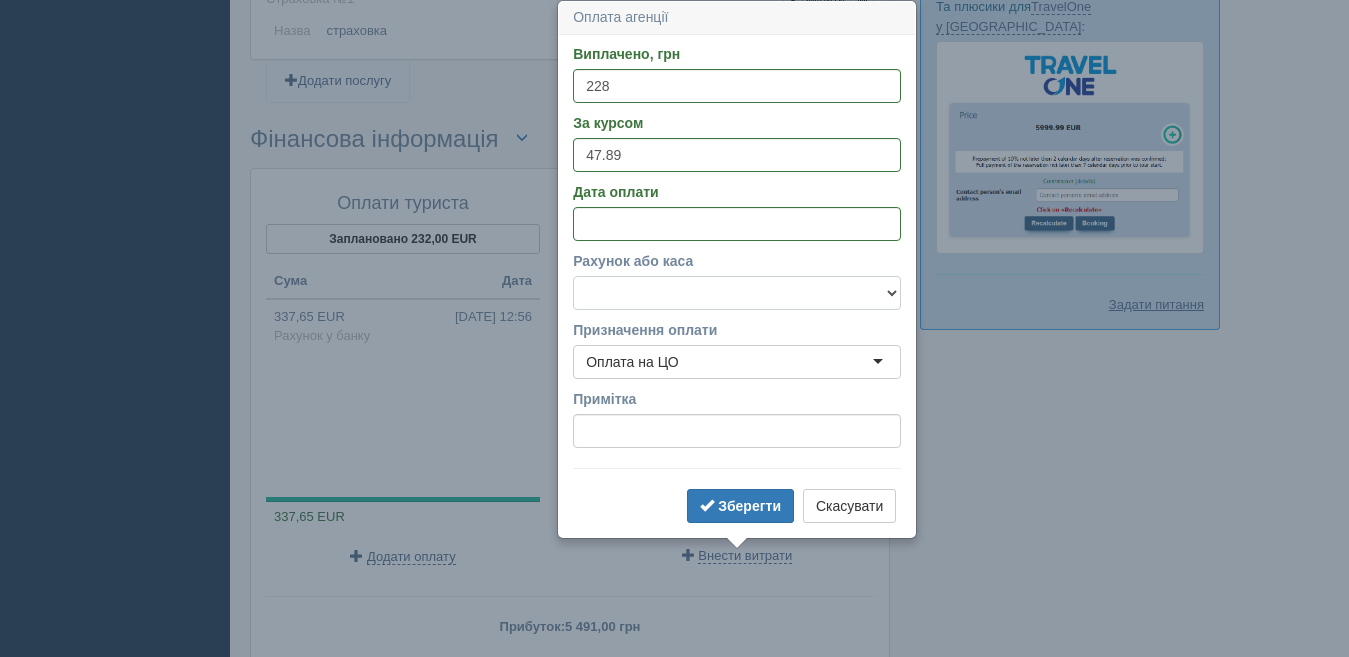 click on "Готівка
Картка
Рахунок у банку" at bounding box center (737, 293) 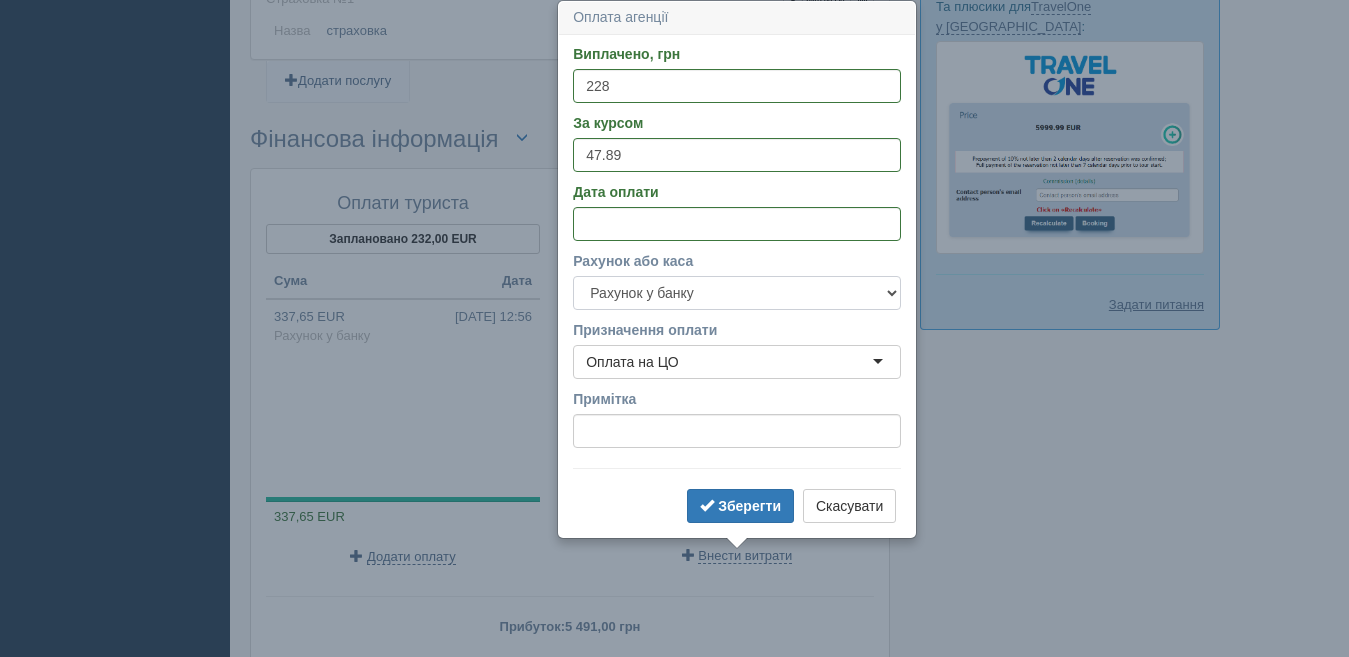 click on "Готівка
Картка
Рахунок у банку" at bounding box center [737, 293] 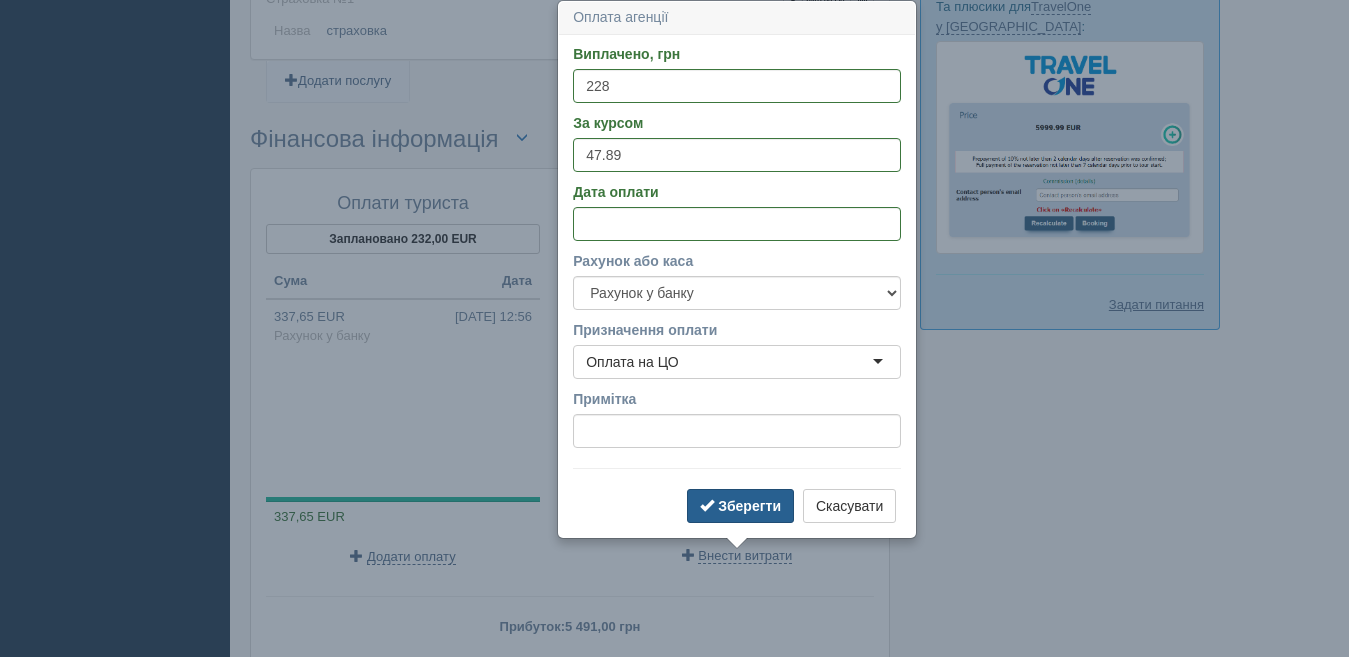 click on "Зберегти" at bounding box center (740, 506) 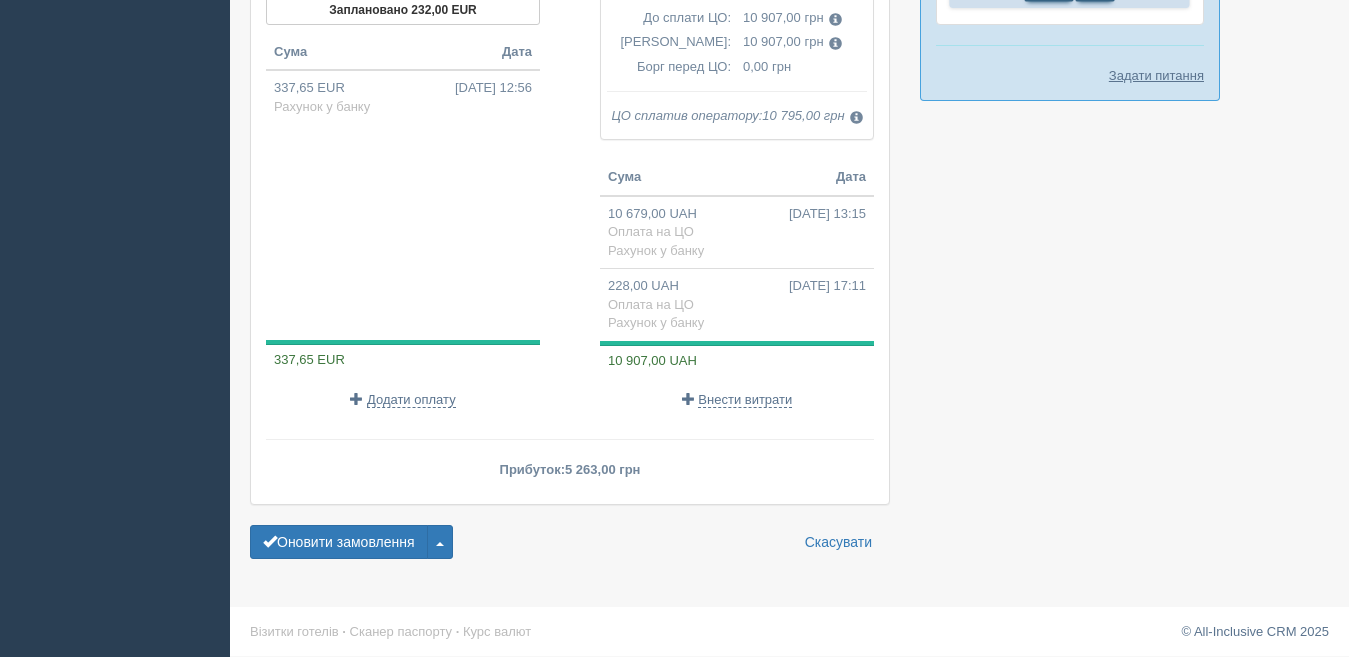 scroll, scrollTop: 1541, scrollLeft: 0, axis: vertical 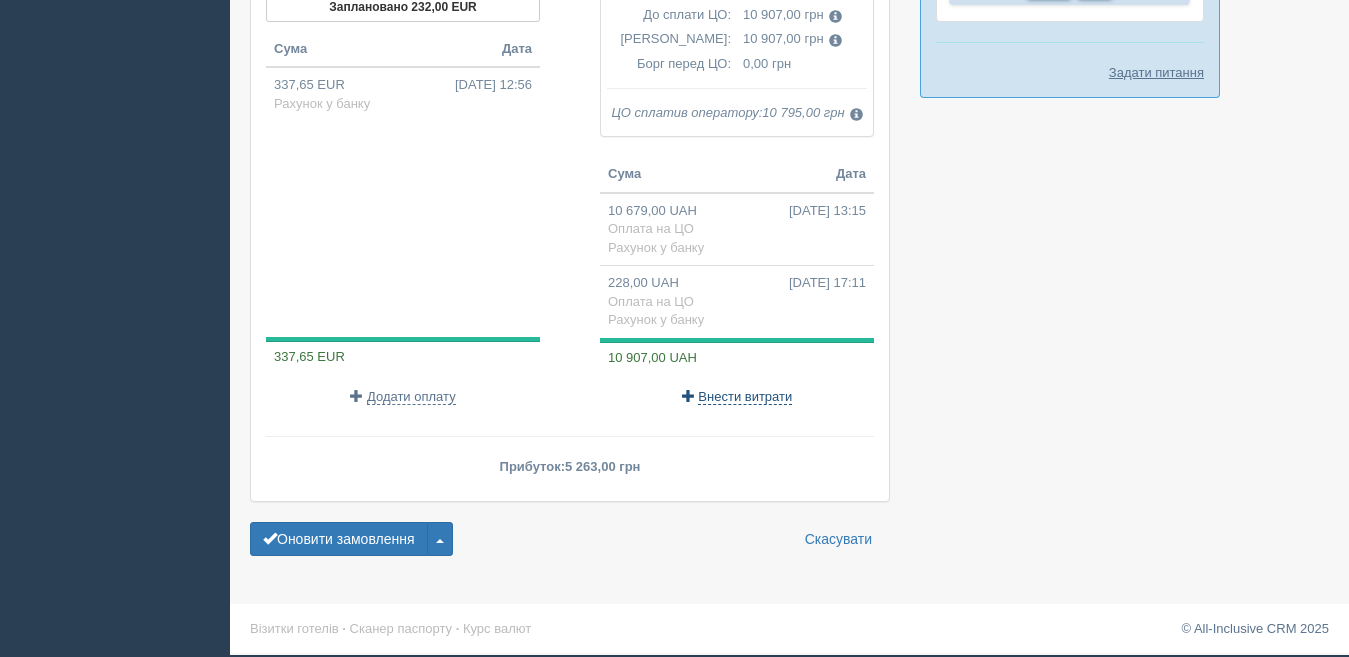 click on "Внести витрати" at bounding box center [745, 397] 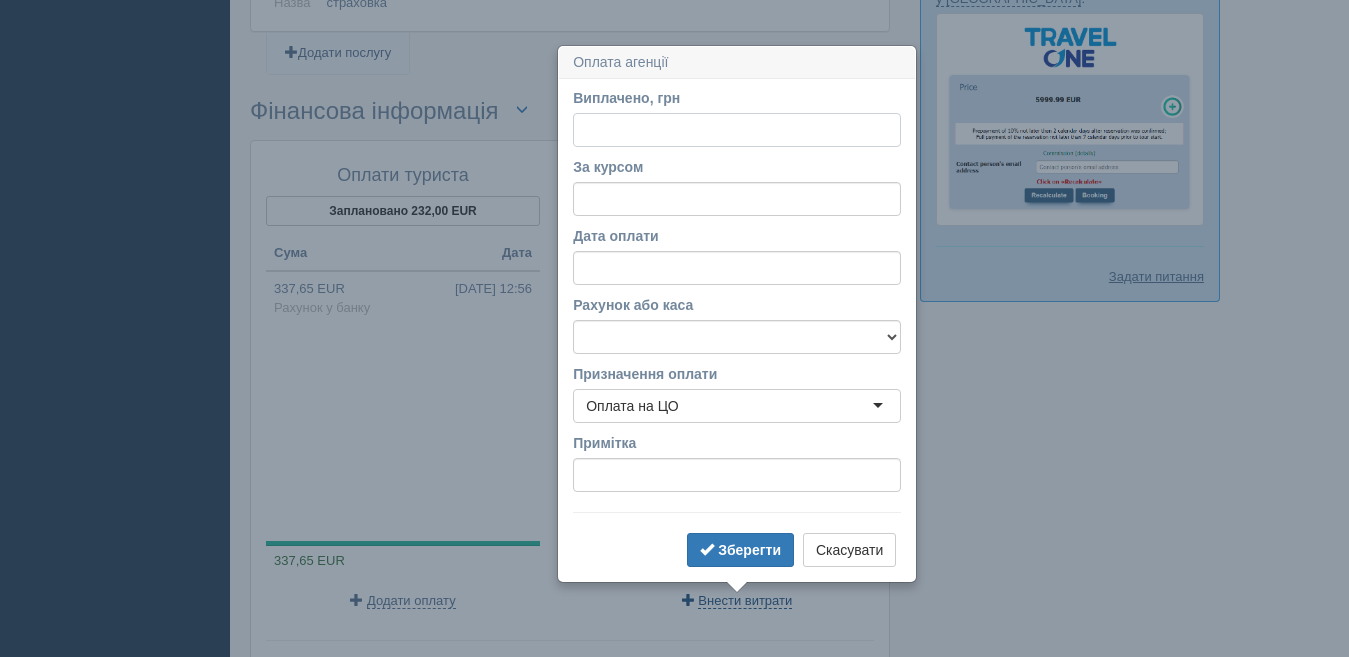 scroll, scrollTop: 1382, scrollLeft: 0, axis: vertical 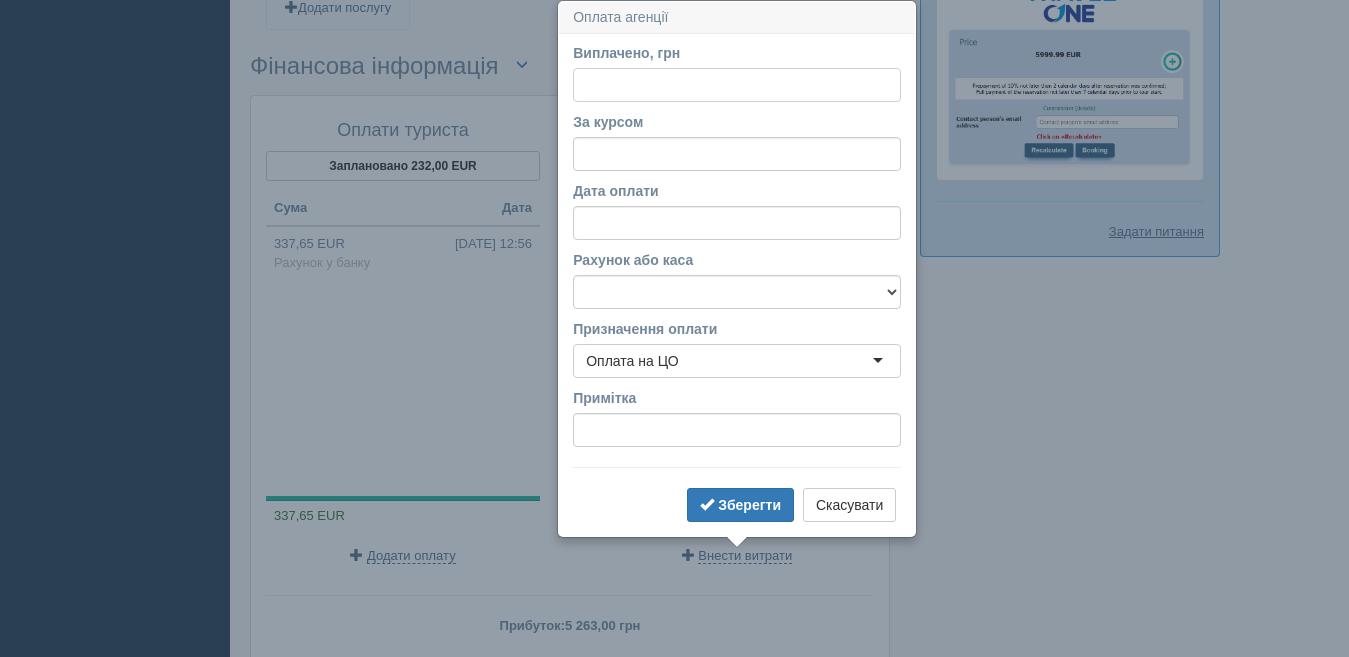 click on "Виплачено, грн" at bounding box center [737, 85] 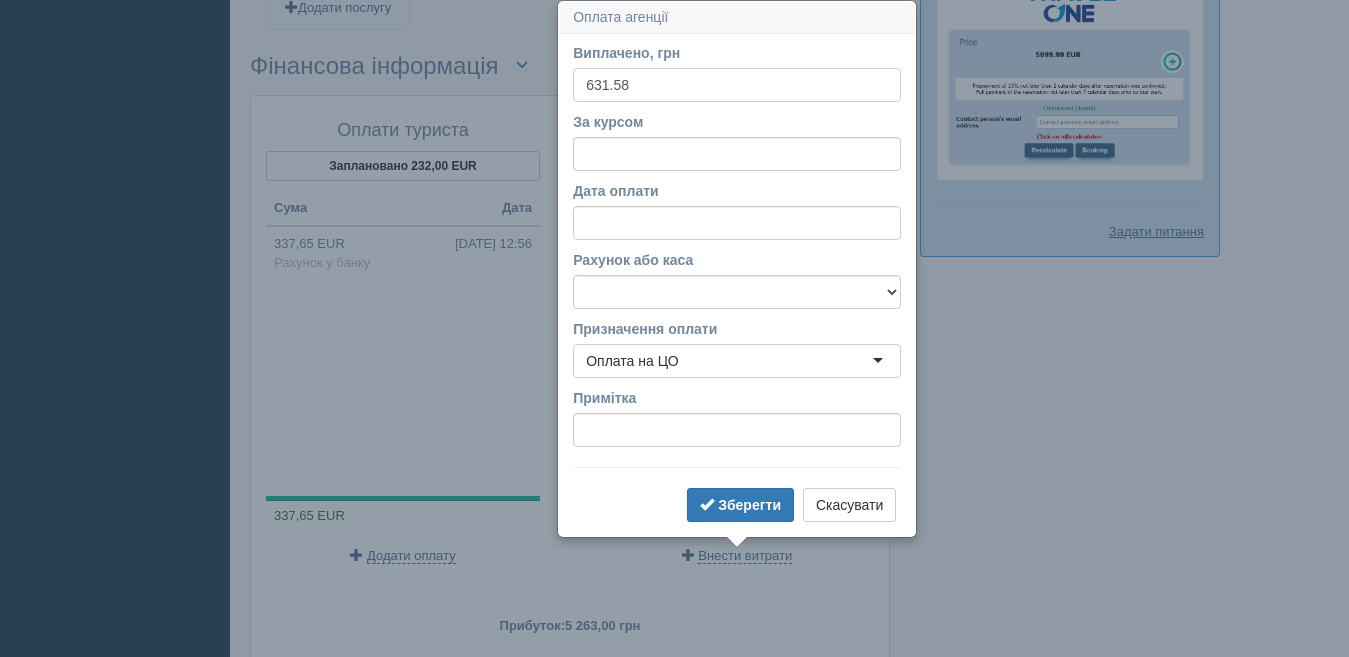 type on "631.58" 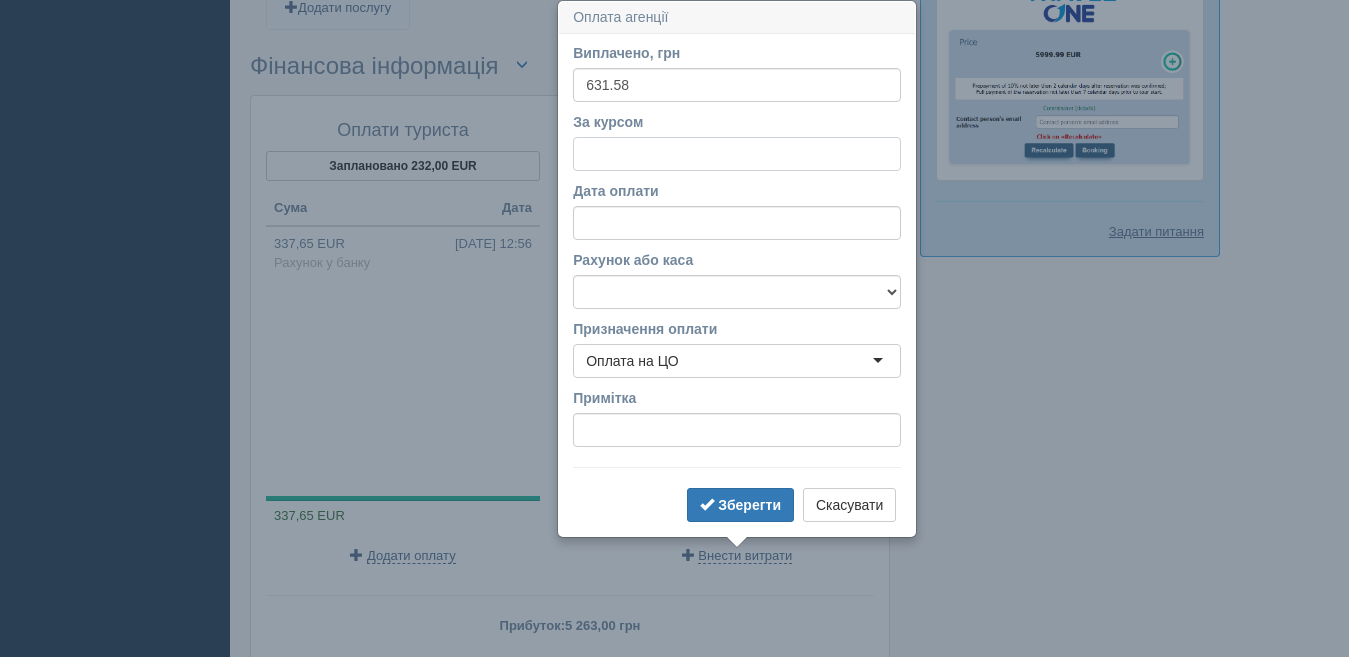click on "За курсом" at bounding box center (737, 154) 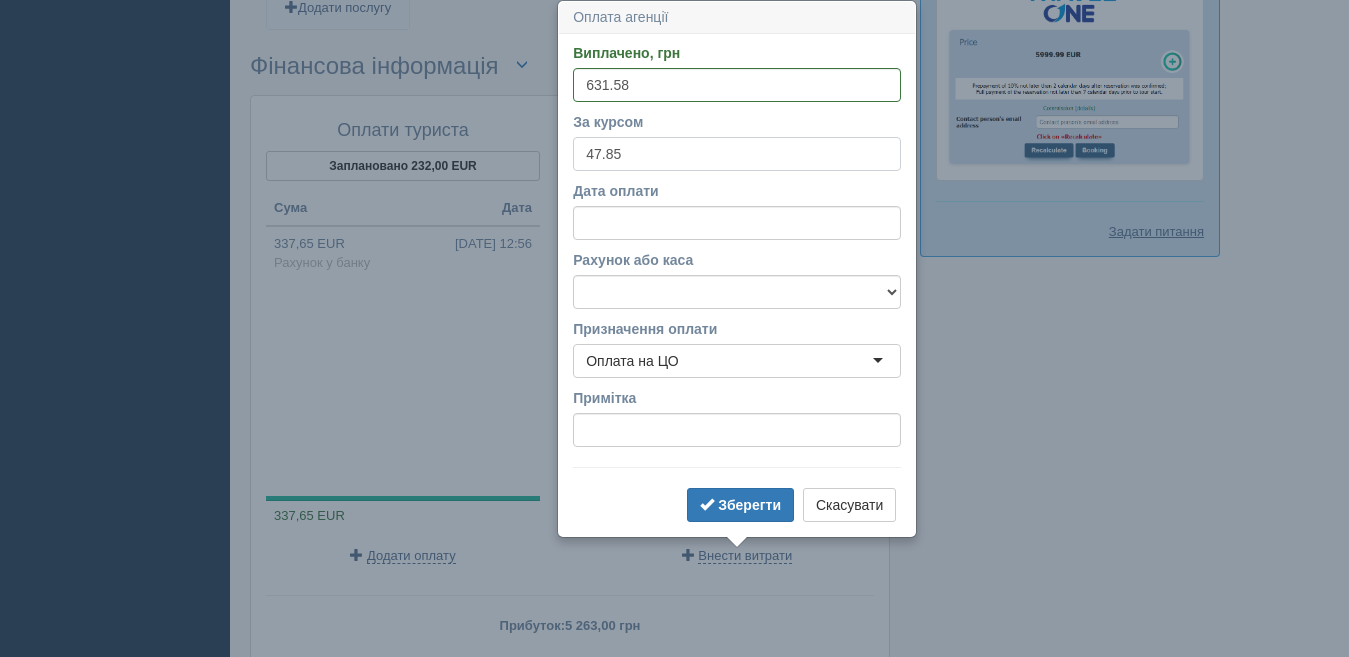 type on "47.85" 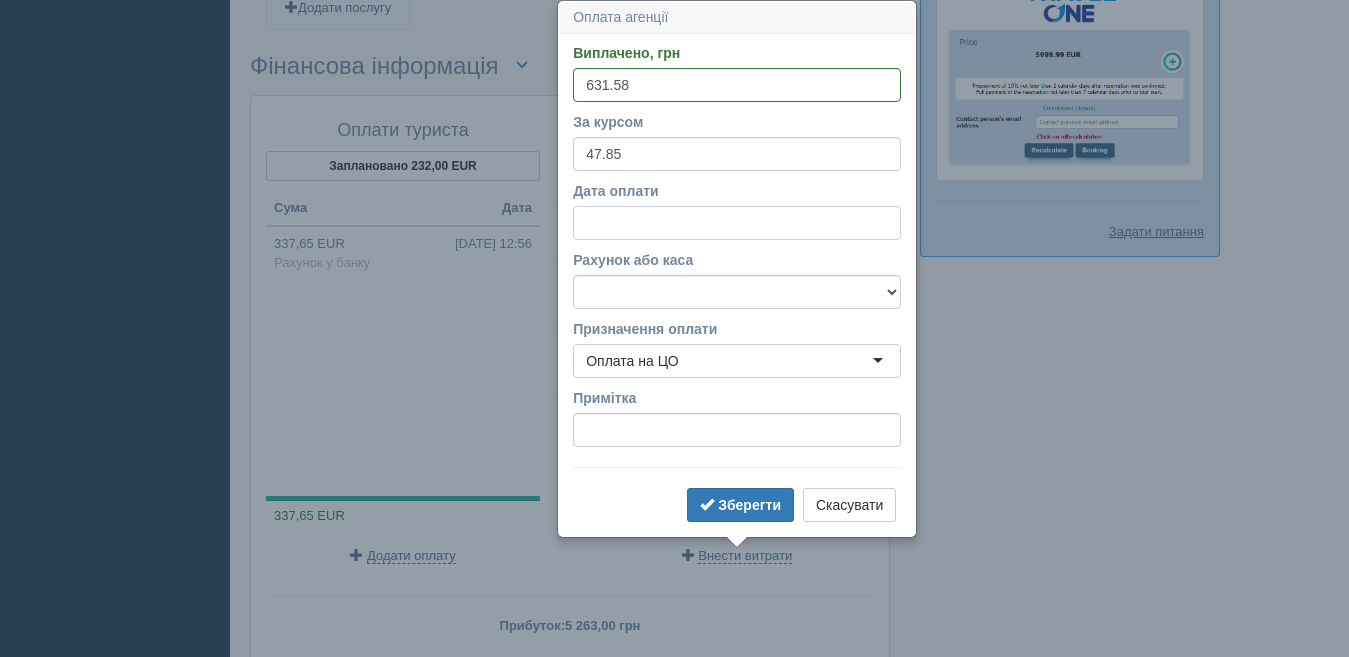 click on "Дата оплати" at bounding box center (737, 223) 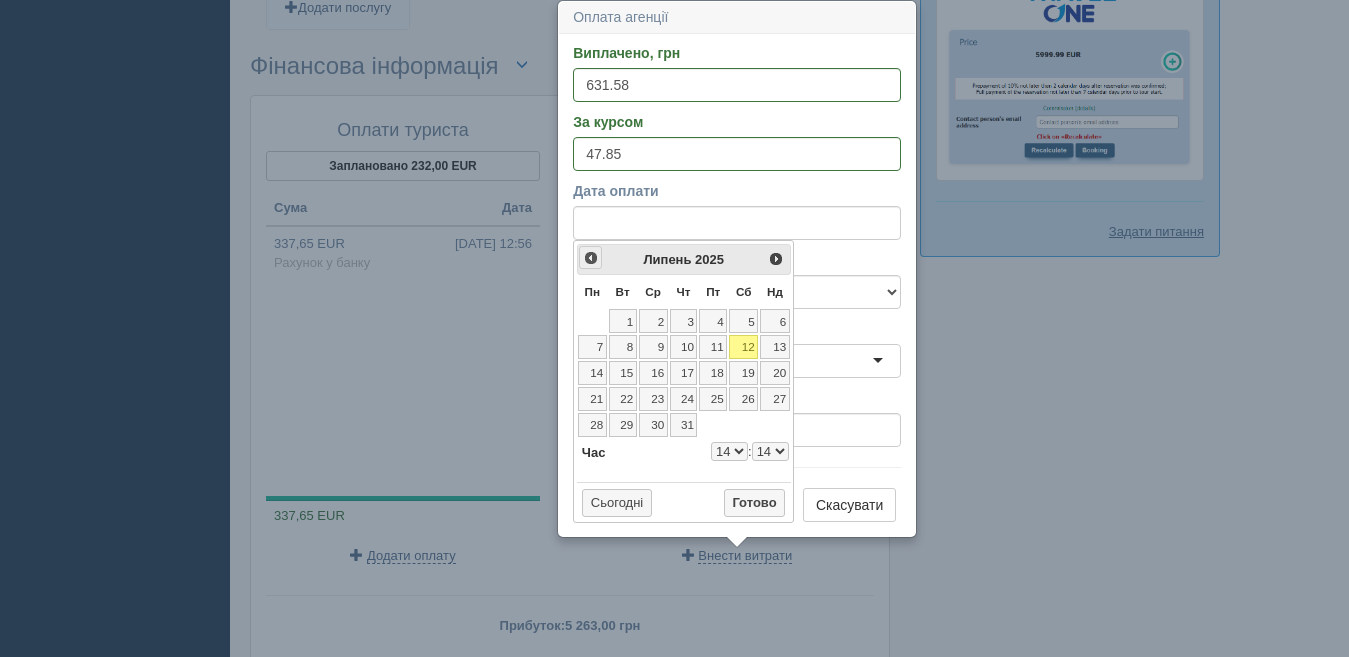 click on "<Попер" at bounding box center (590, 257) 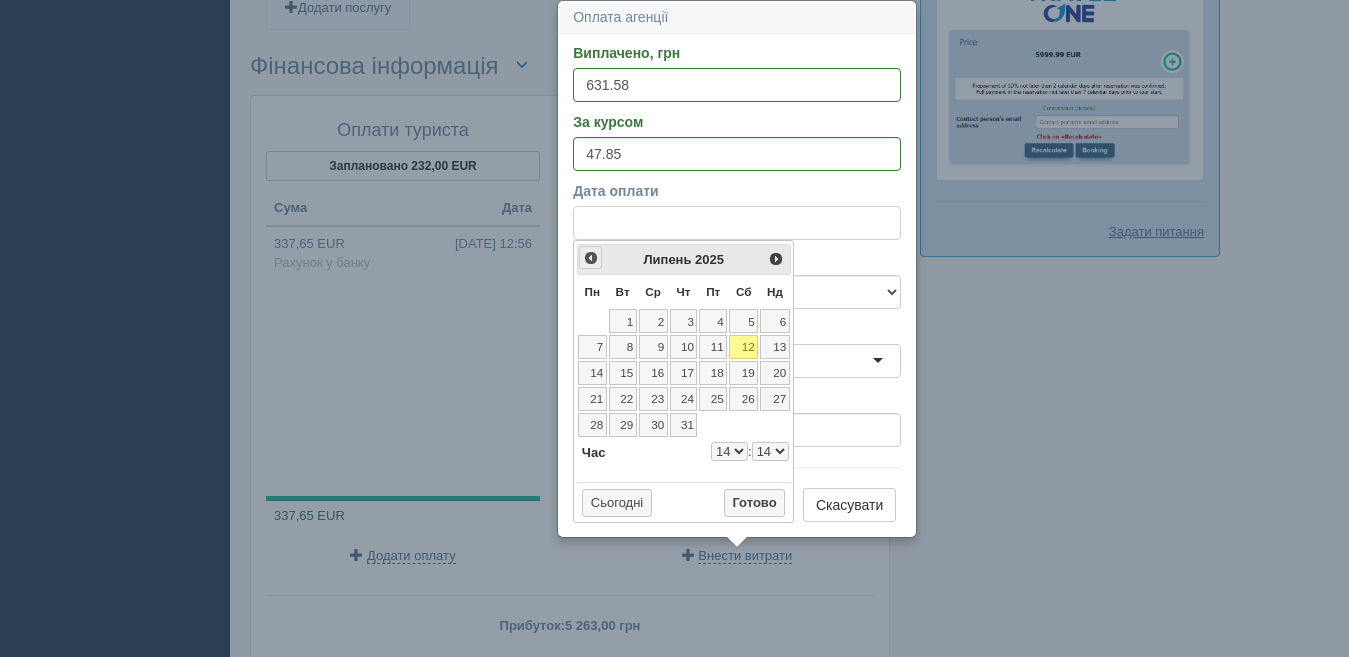 select on "14" 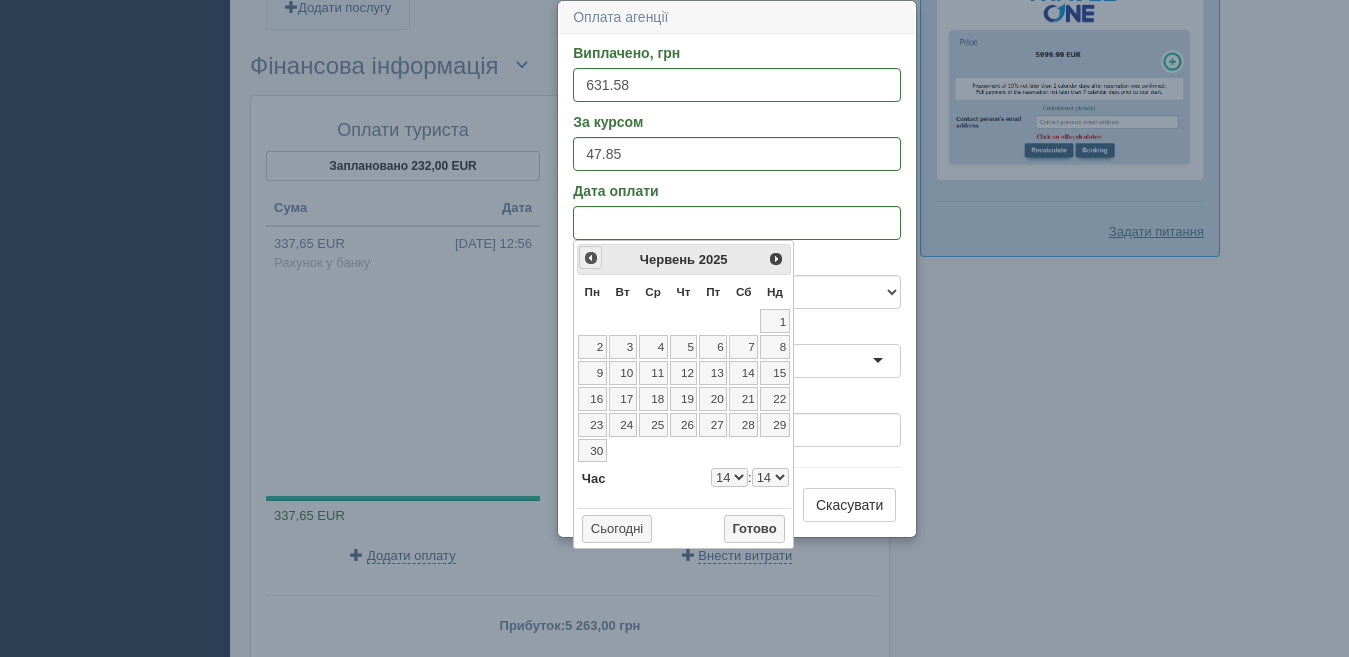 click on "<Попер" at bounding box center (591, 258) 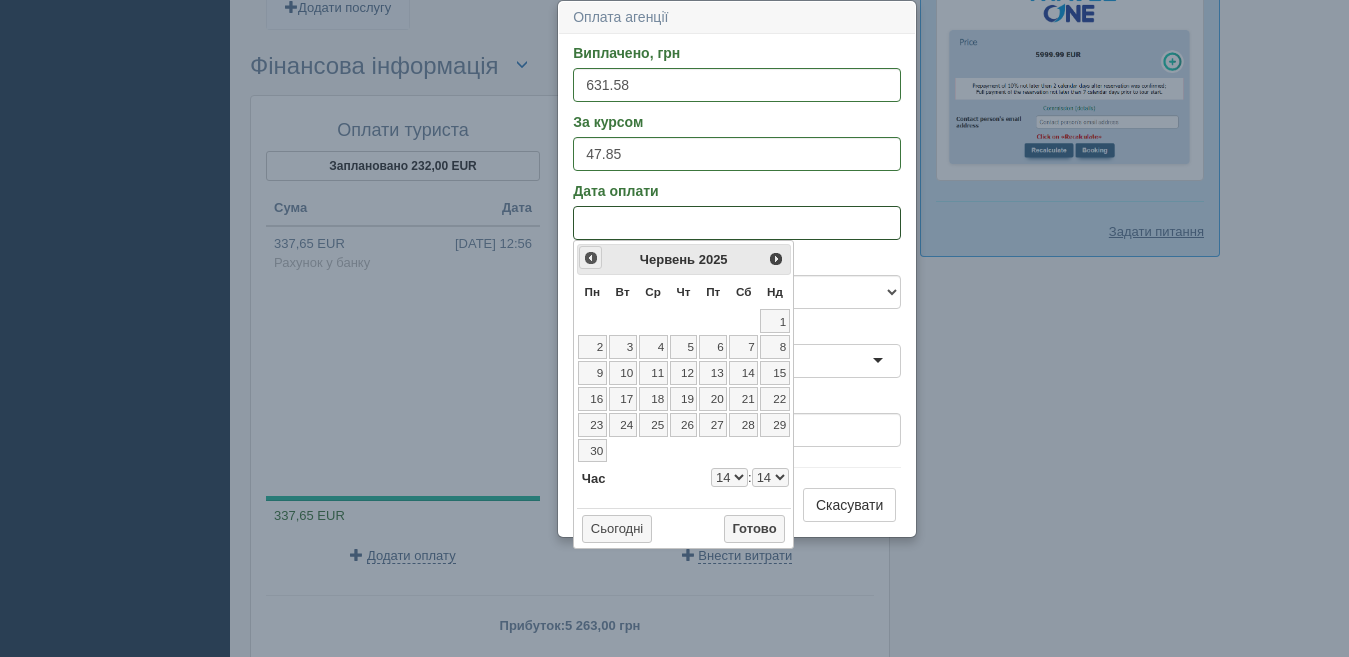 select on "14" 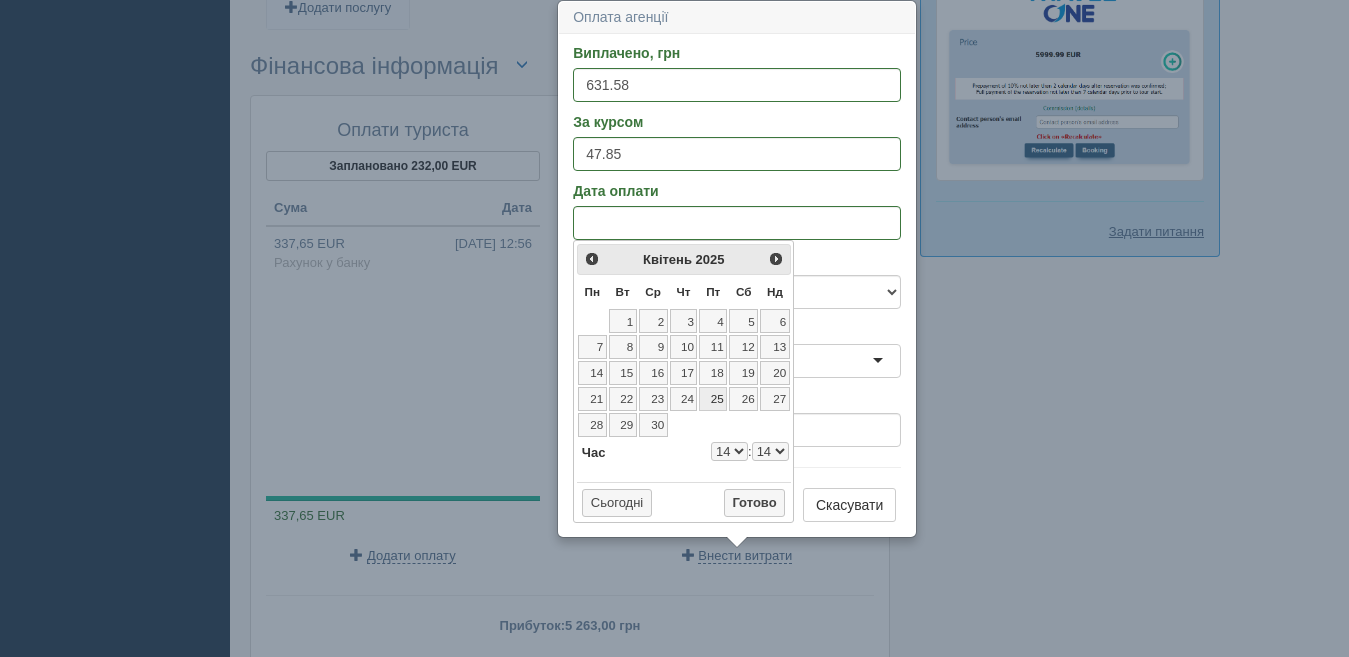 click on "25" at bounding box center [713, 399] 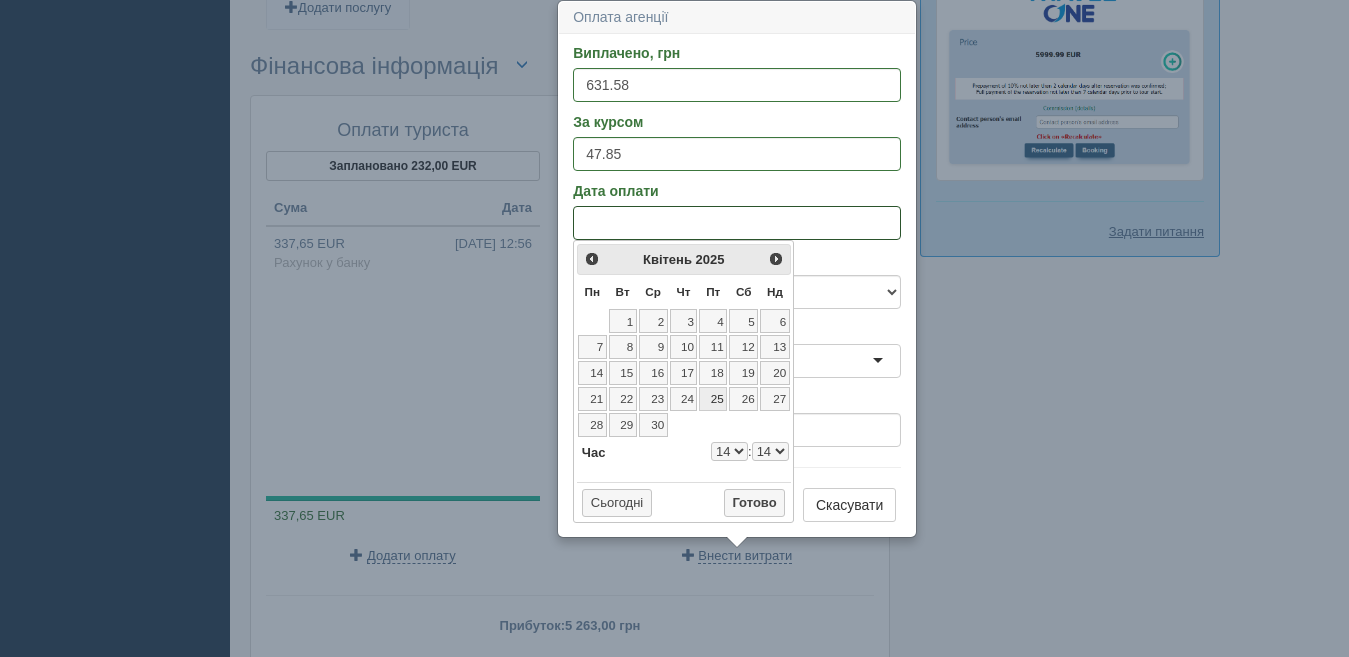 select on "14" 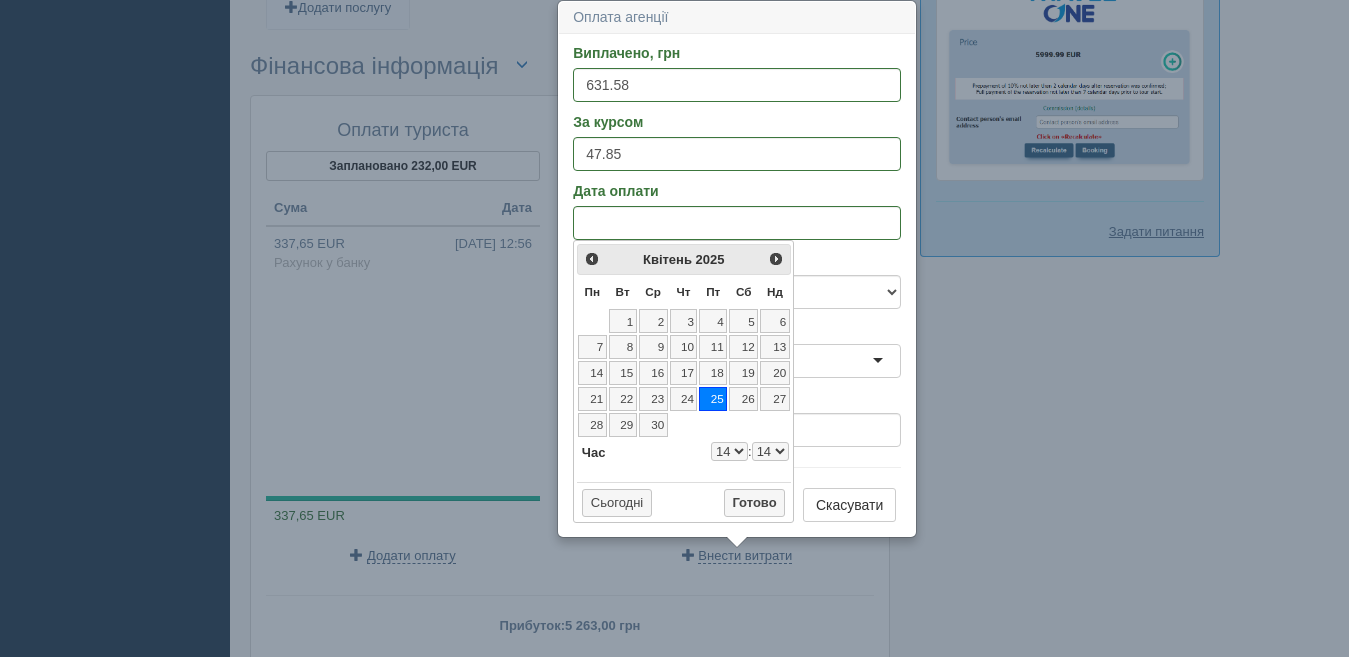 click on "0 1 2 3 4 5 6 7 8 9 10 11 12 13 14 15 16 17 18 19 20 21 22 23" at bounding box center (729, 451) 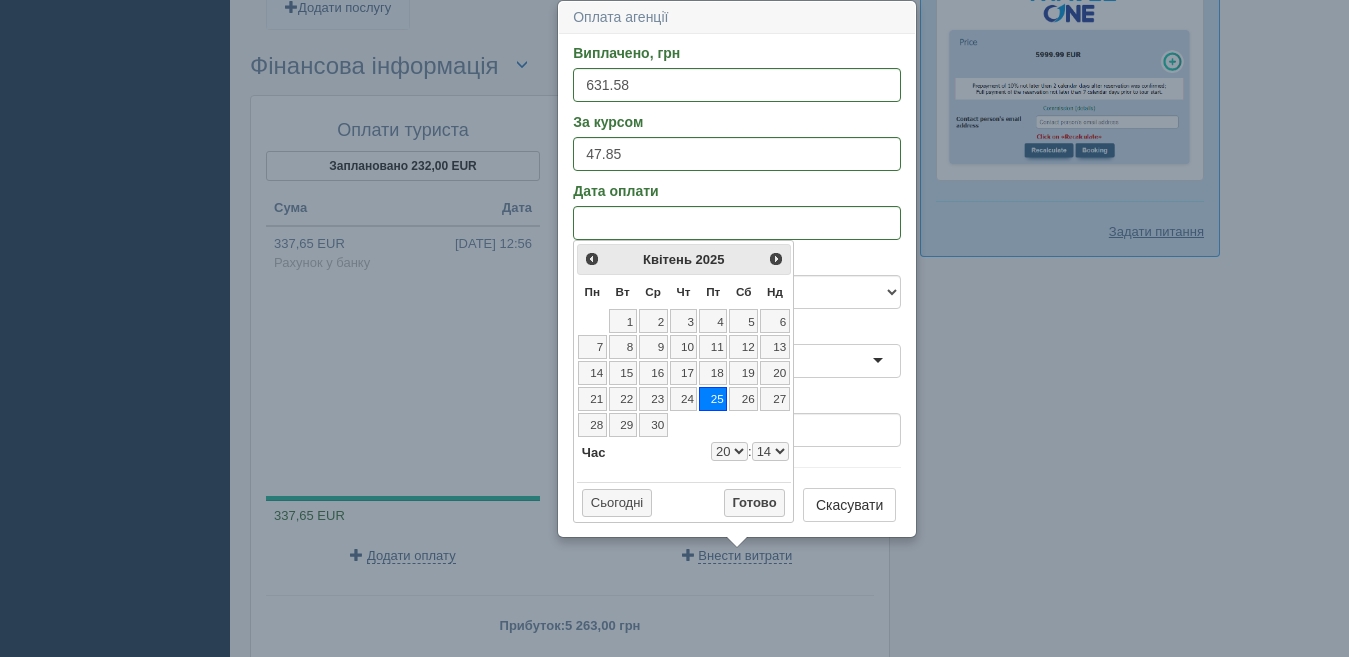 select on "20" 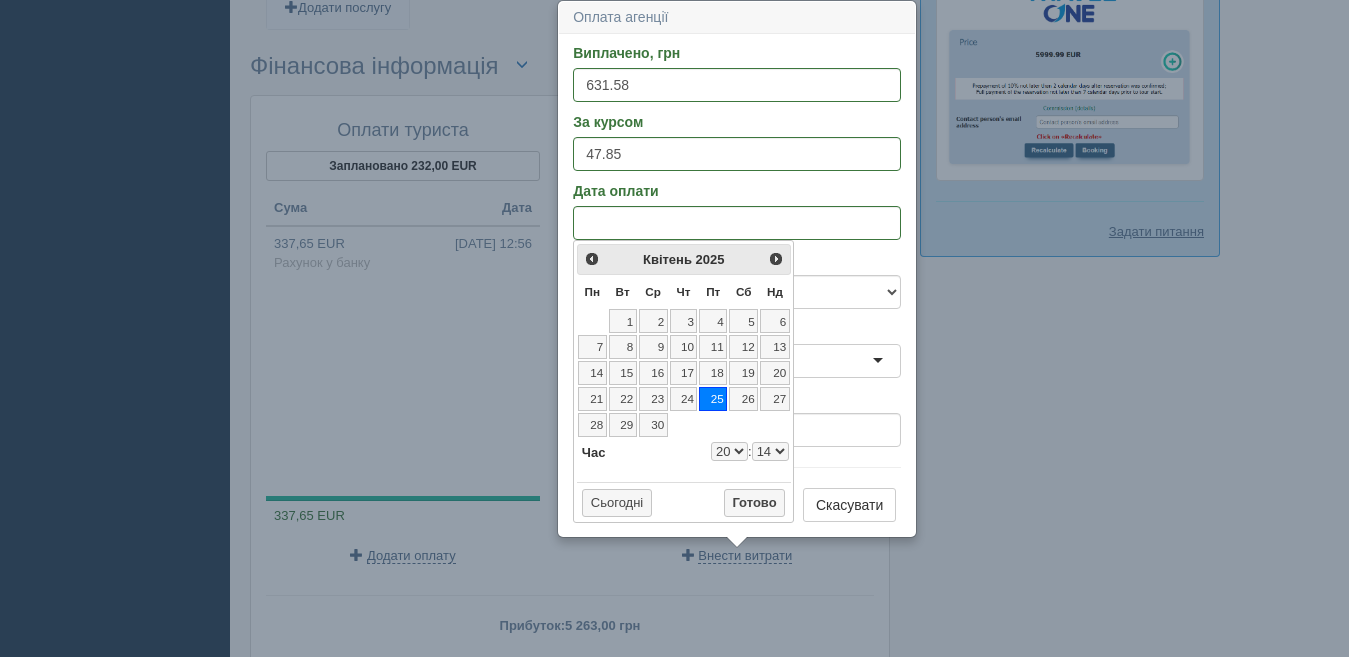 click on "00 01 02 03 04 05 06 07 08 09 10 11 12 13 14 15 16 17 18 19 20 21 22 23 24 25 26 27 28 29 30 31 32 33 34 35 36 37 38 39 40 41 42 43 44 45 46 47 48 49 50 51 52 53 54 55 56 57 58 59" at bounding box center [770, 451] 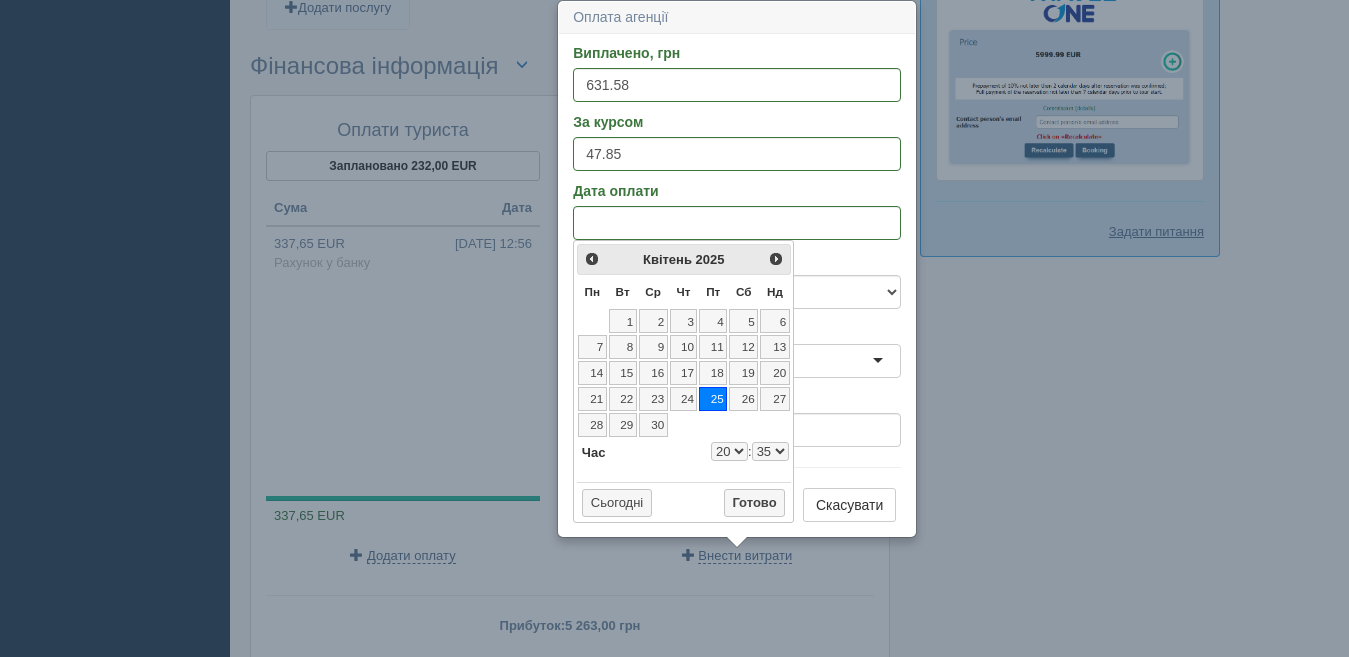 select on "20" 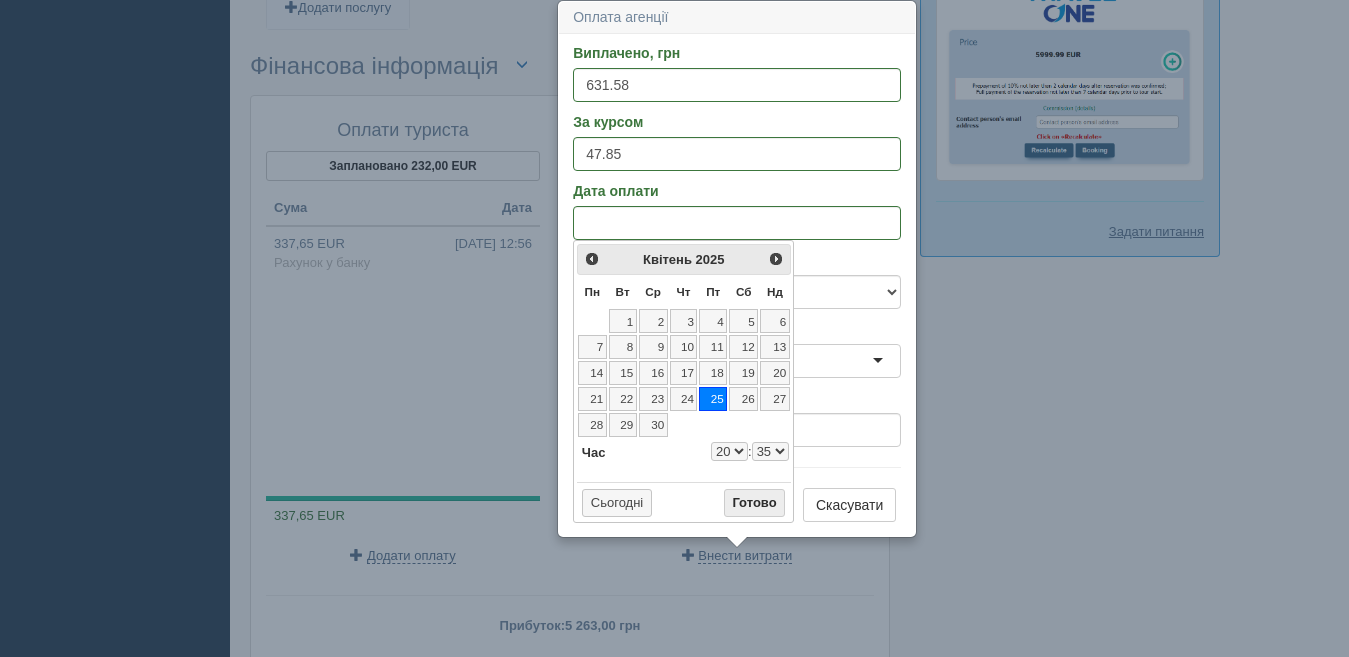 click on "Готово" at bounding box center (755, 503) 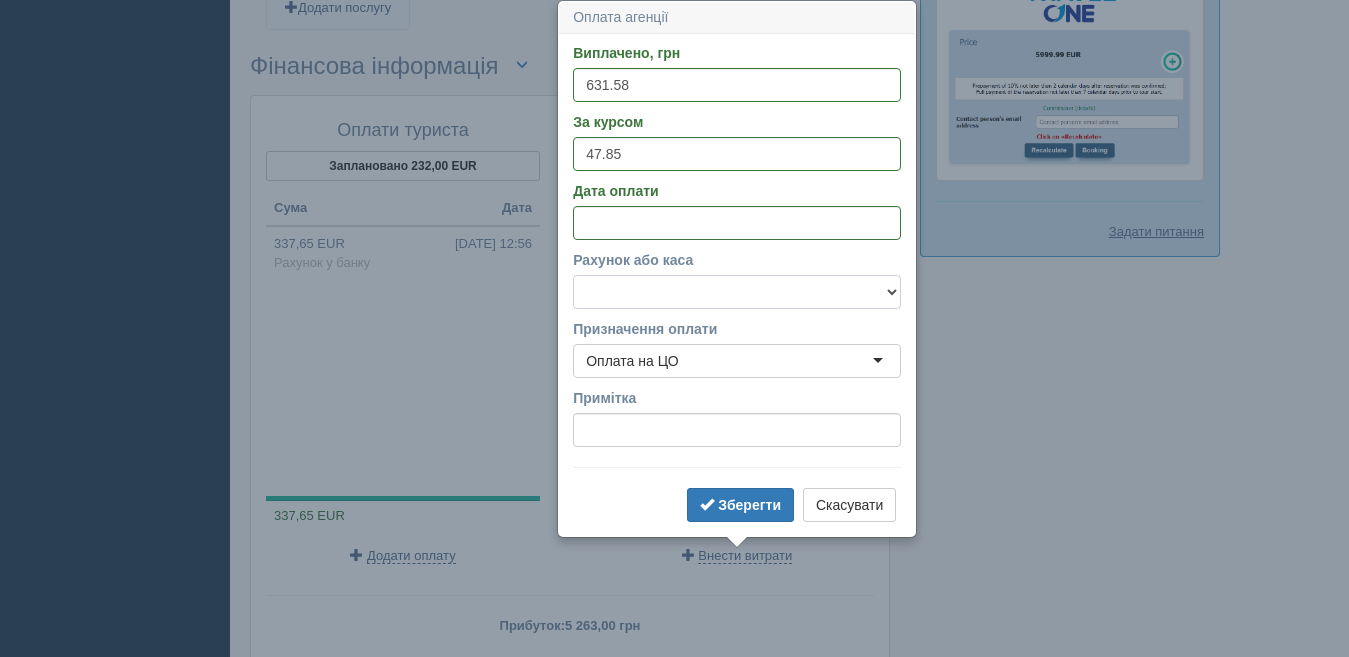 click on "Готівка
Картка
Рахунок у банку" at bounding box center [737, 292] 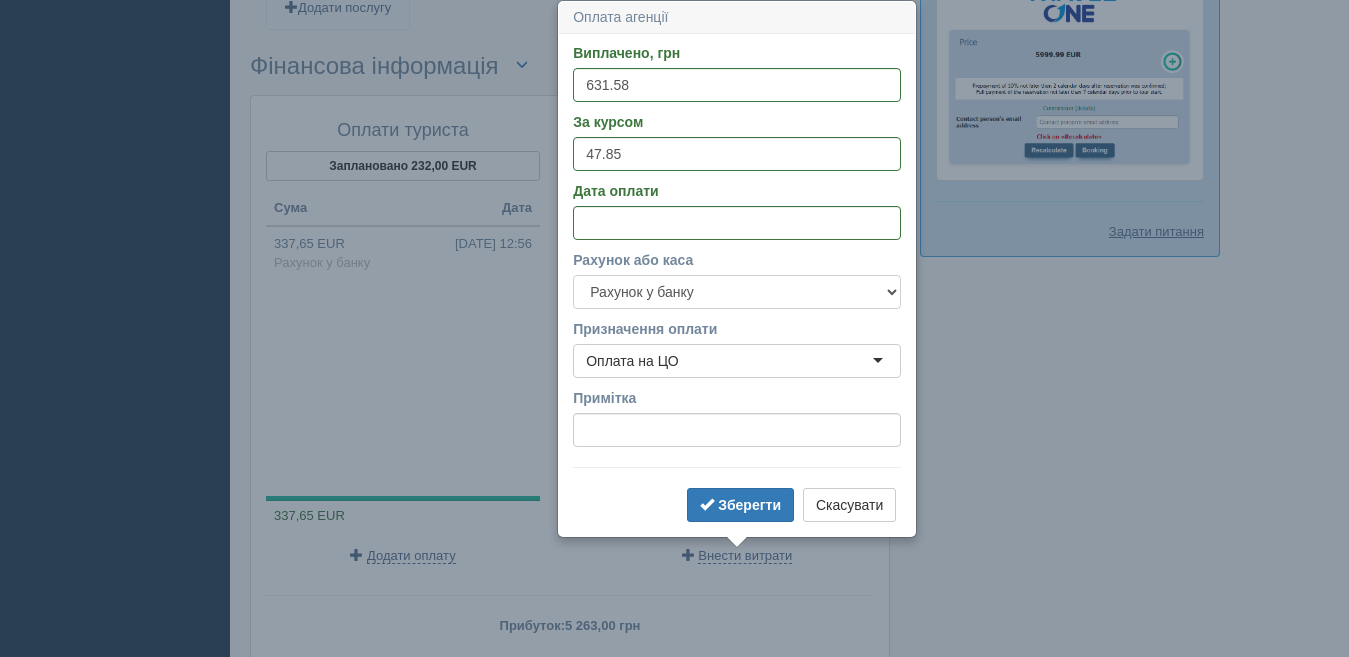 click on "Готівка
Картка
Рахунок у банку" at bounding box center [737, 292] 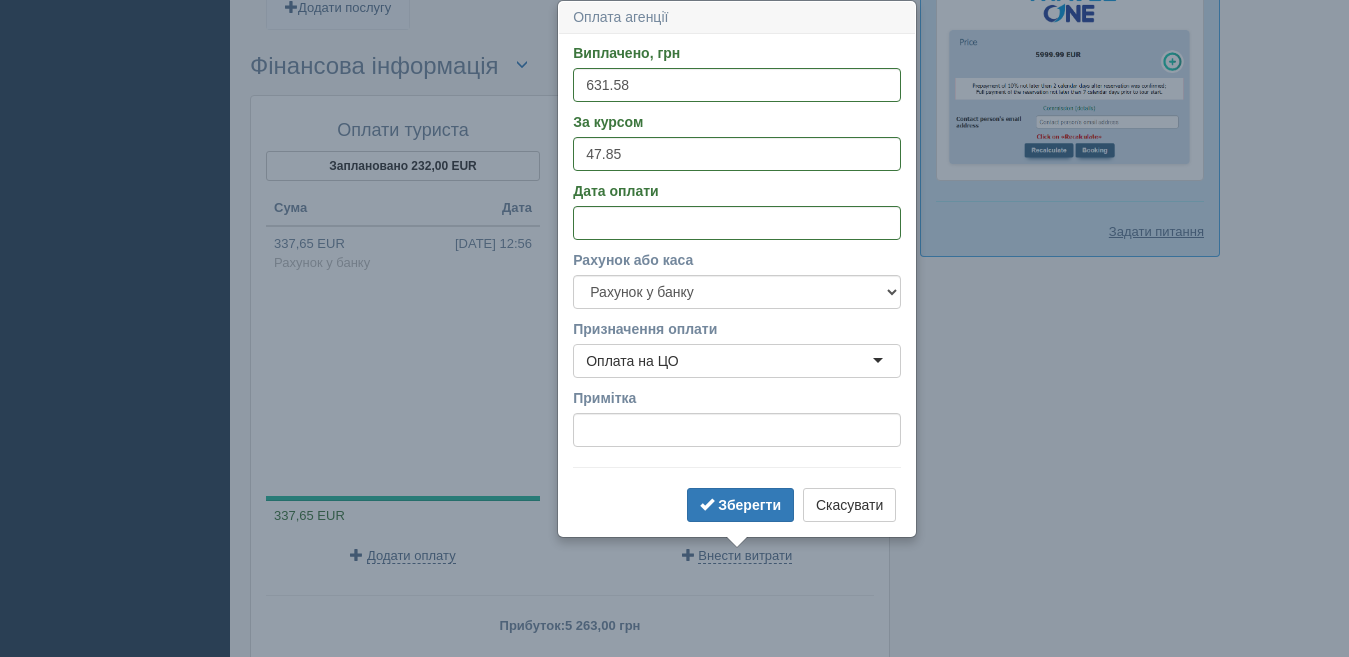 click on "Оплата на ЦО" at bounding box center (737, 361) 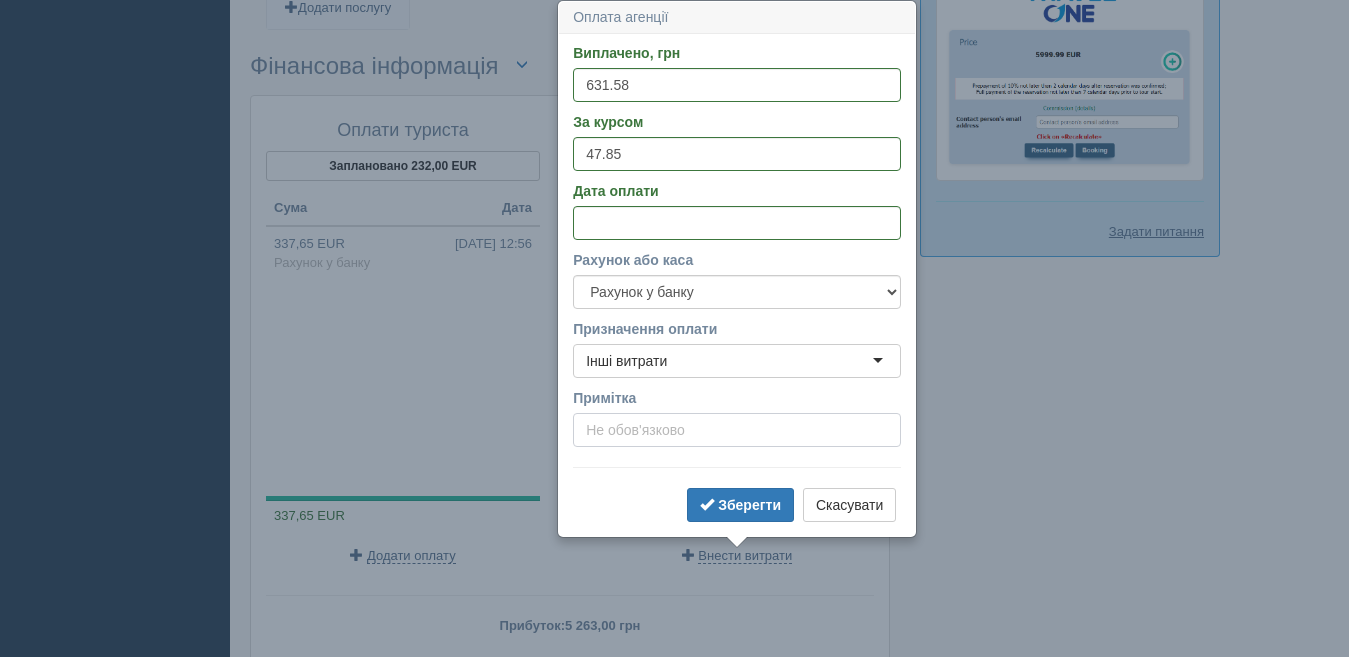 click on "Примітка" at bounding box center [737, 430] 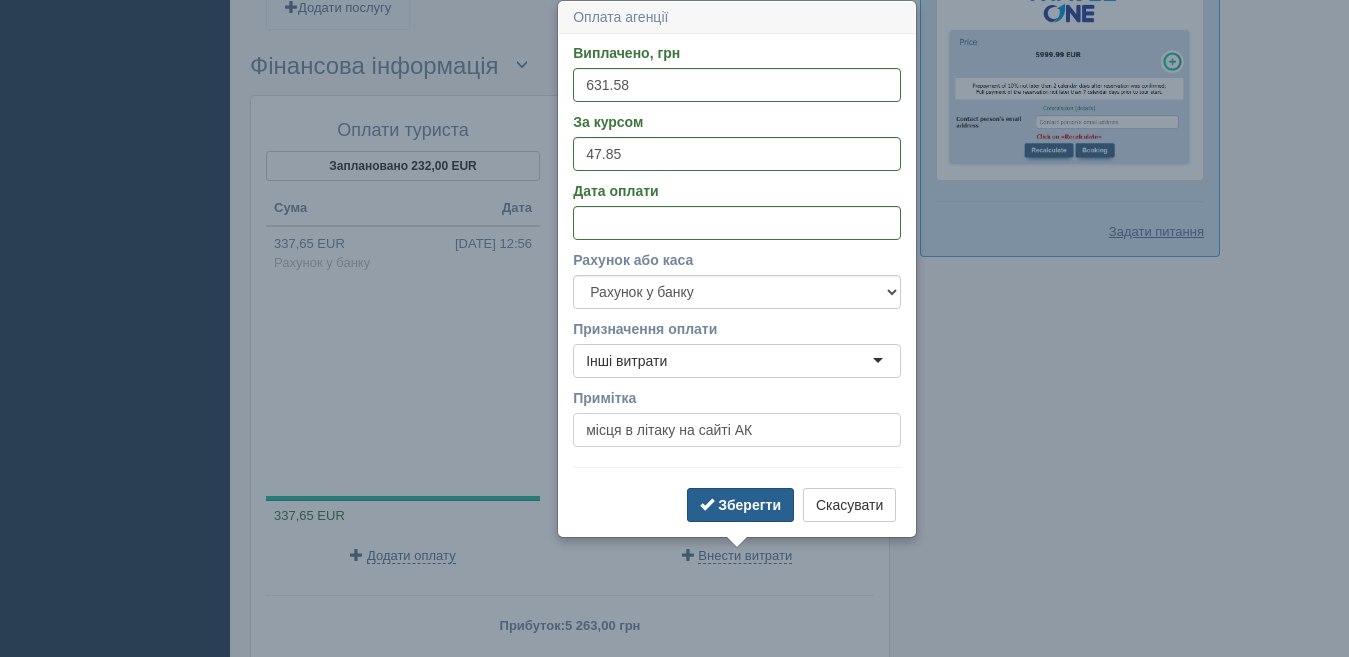 type on "місця в літаку на сайті АК" 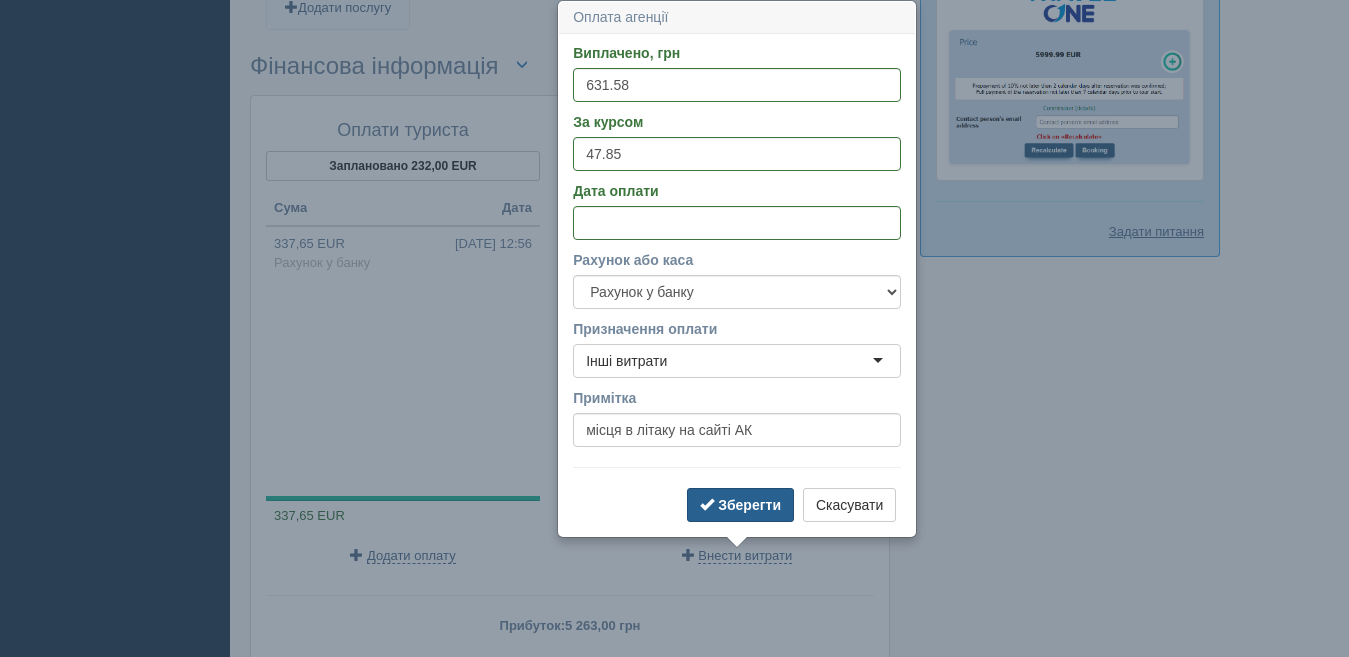click on "Зберегти" at bounding box center (749, 505) 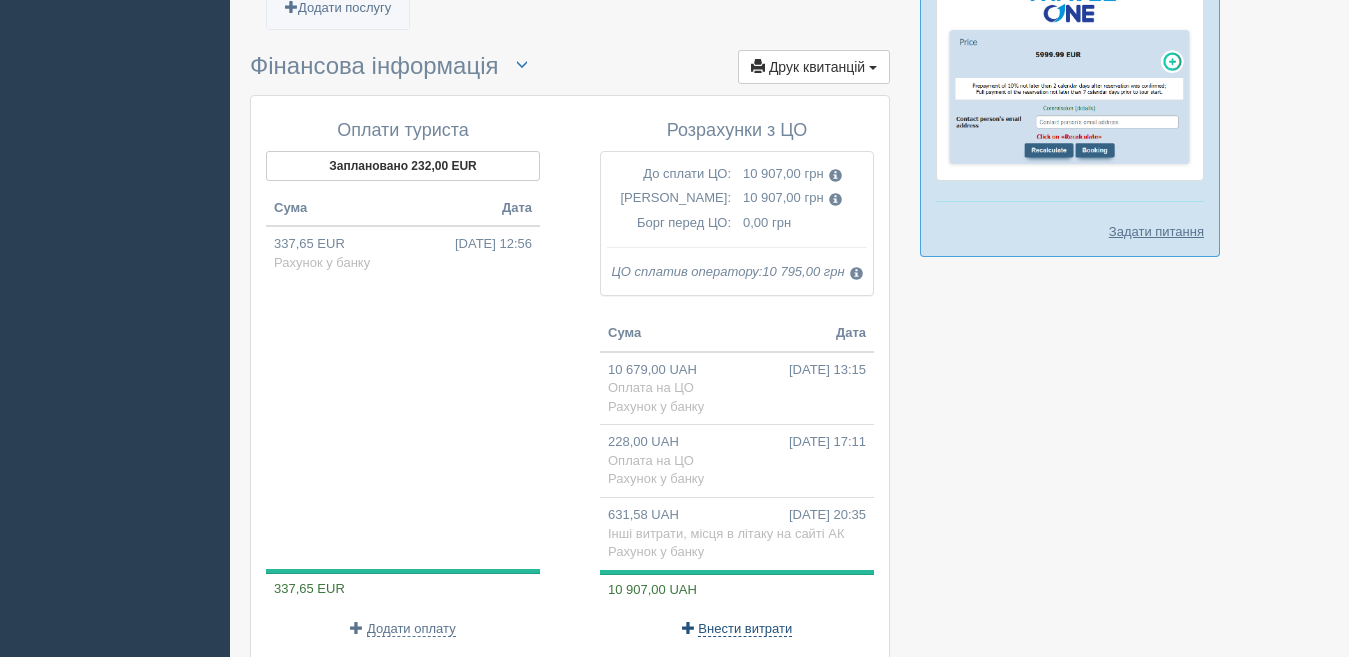 click on "Внести витрати" at bounding box center [745, 629] 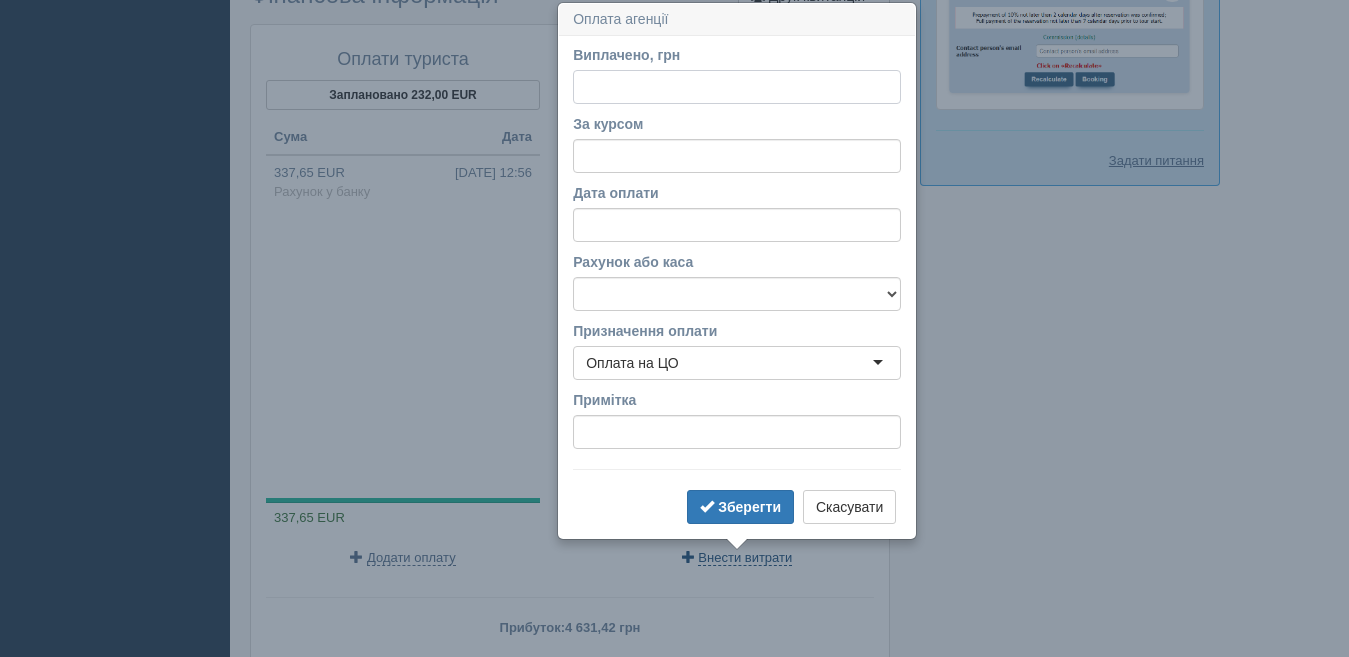 scroll, scrollTop: 1455, scrollLeft: 0, axis: vertical 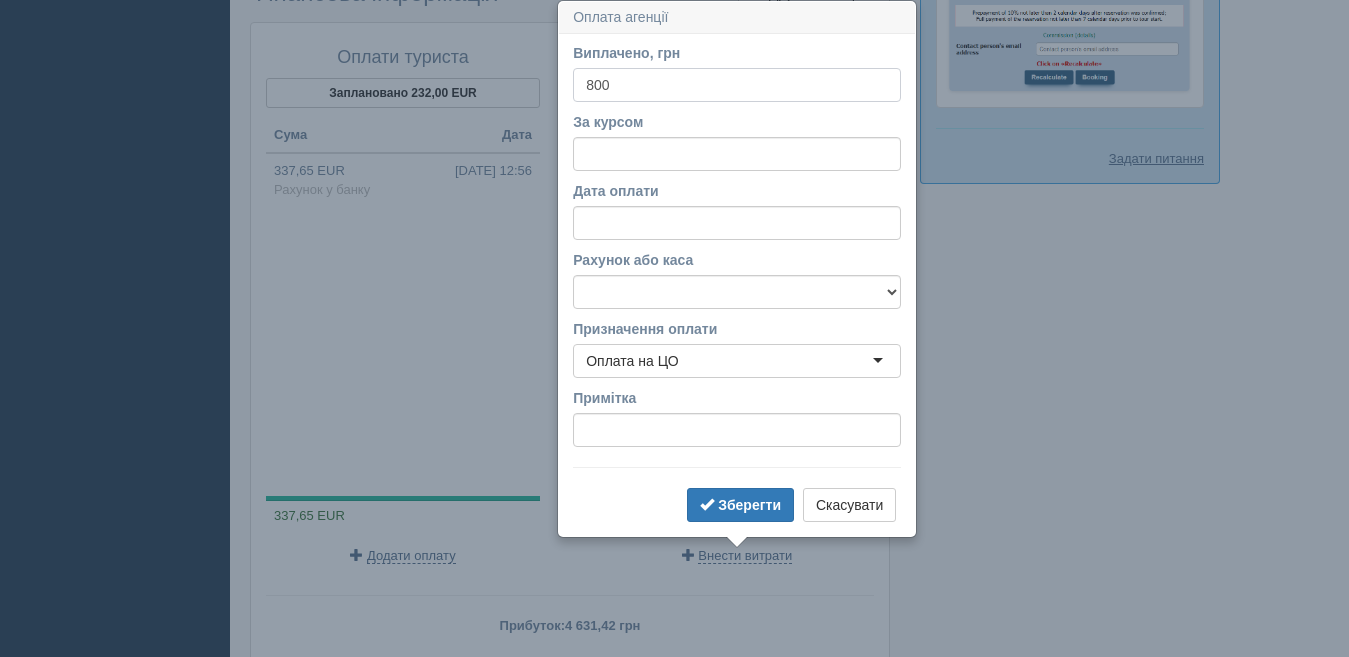 type on "800" 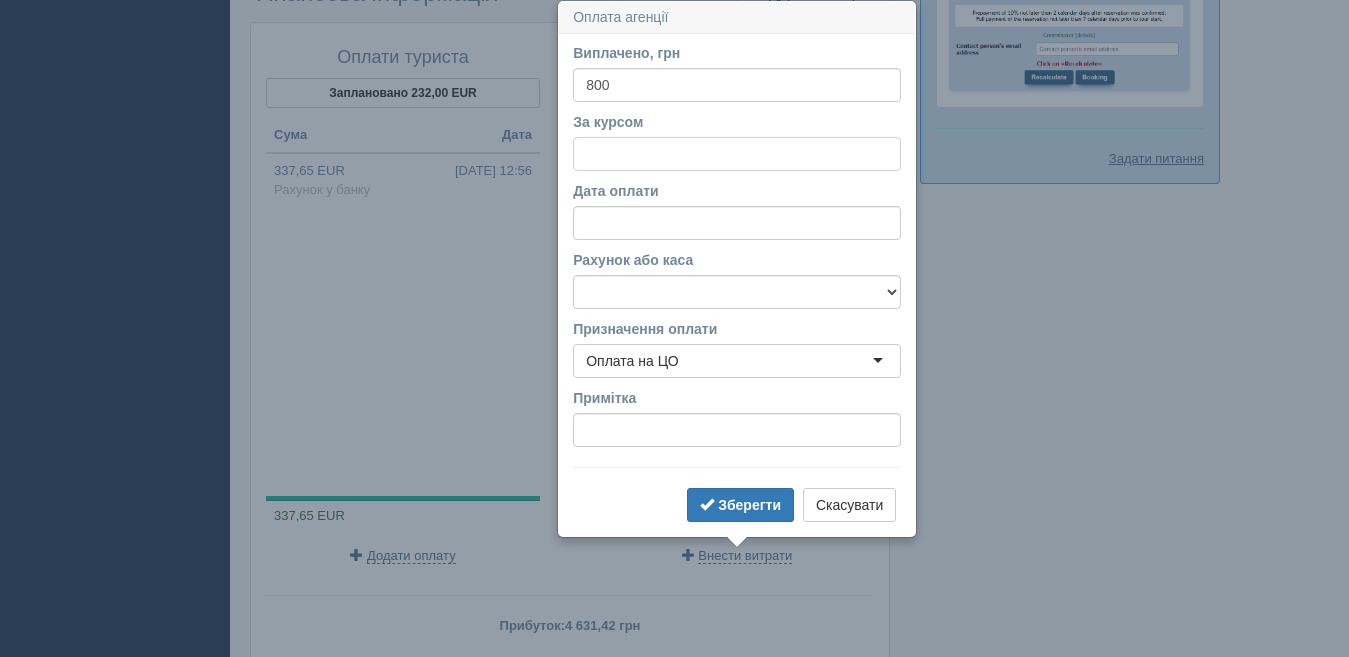 click on "За курсом" at bounding box center (737, 154) 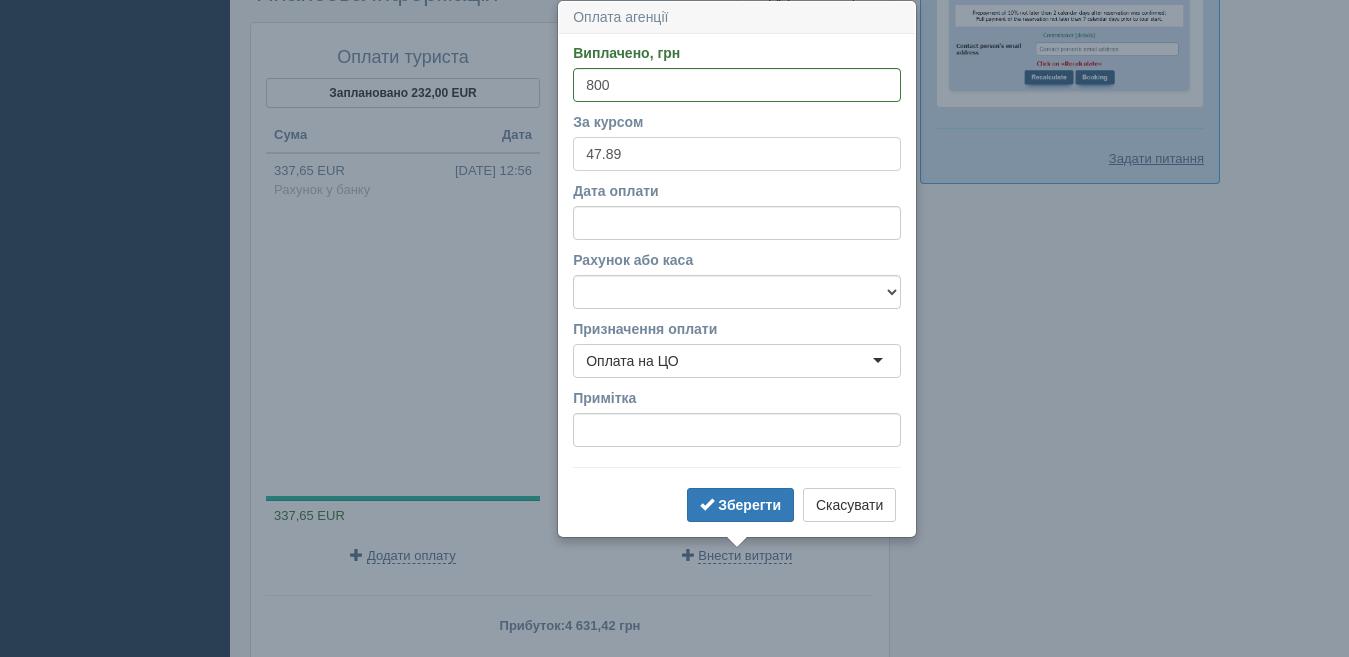 type on "47.89" 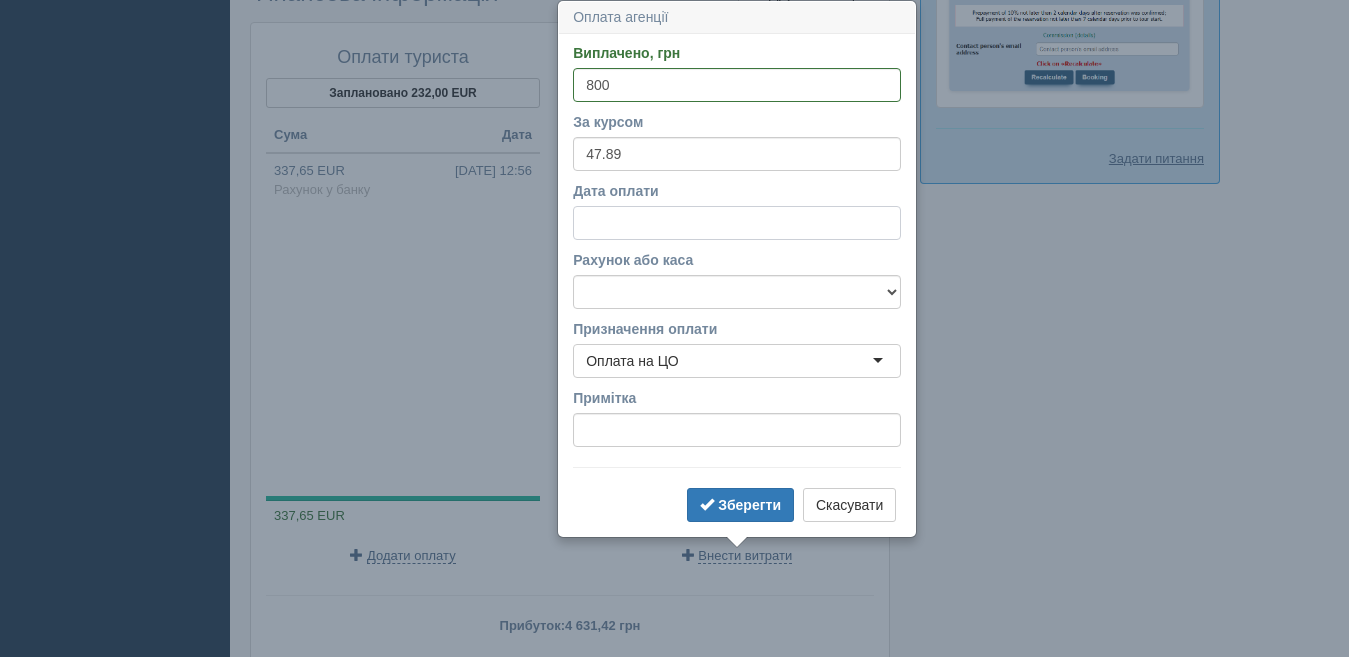 click on "Дата оплати" at bounding box center (737, 223) 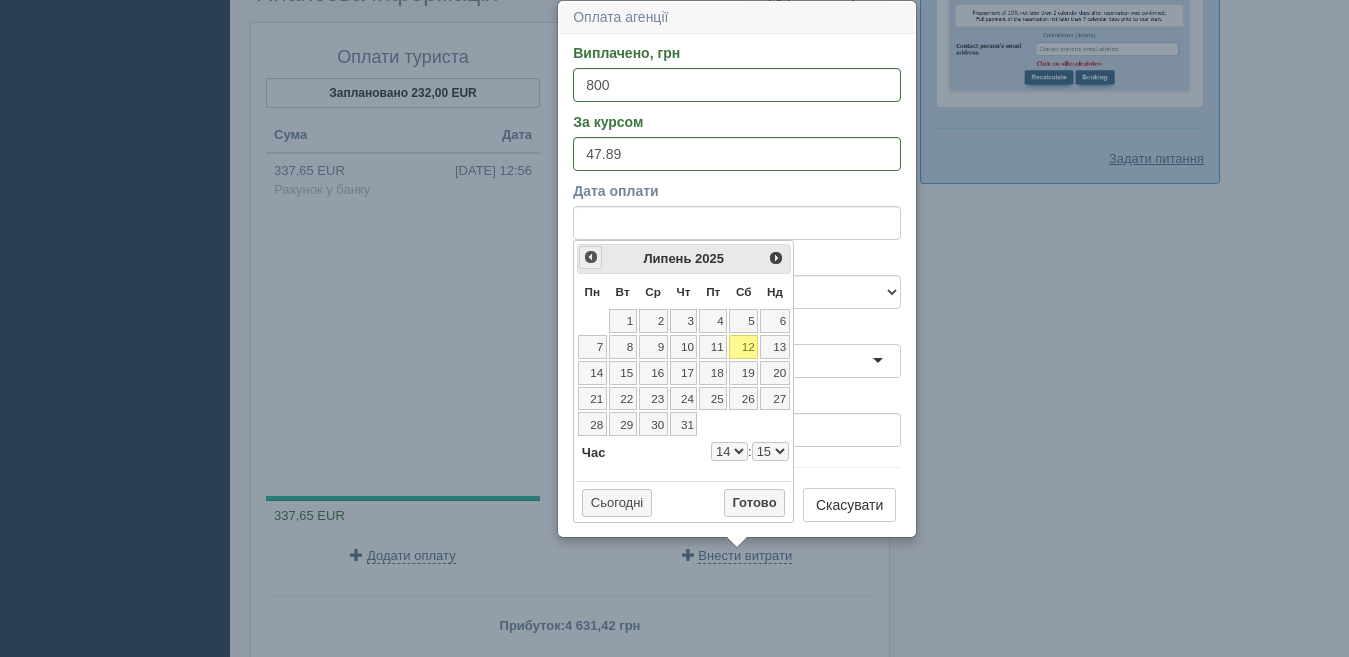 click on "<Попер" at bounding box center (591, 257) 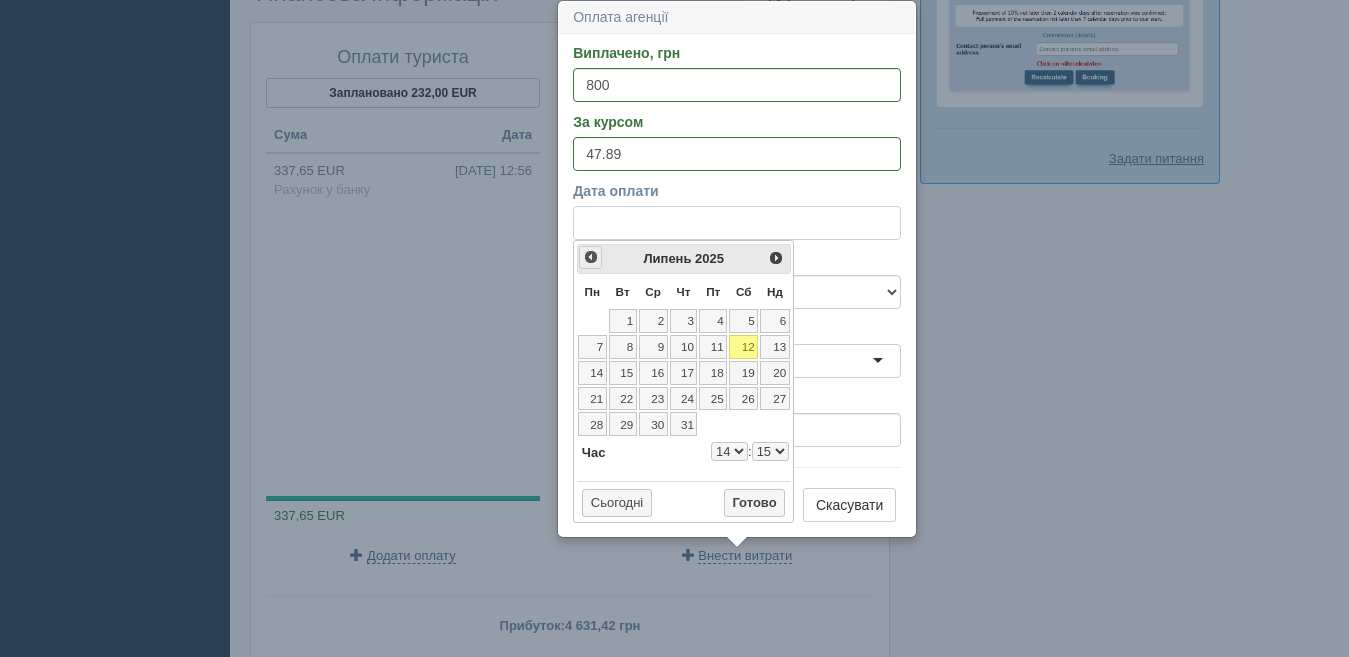 select on "14" 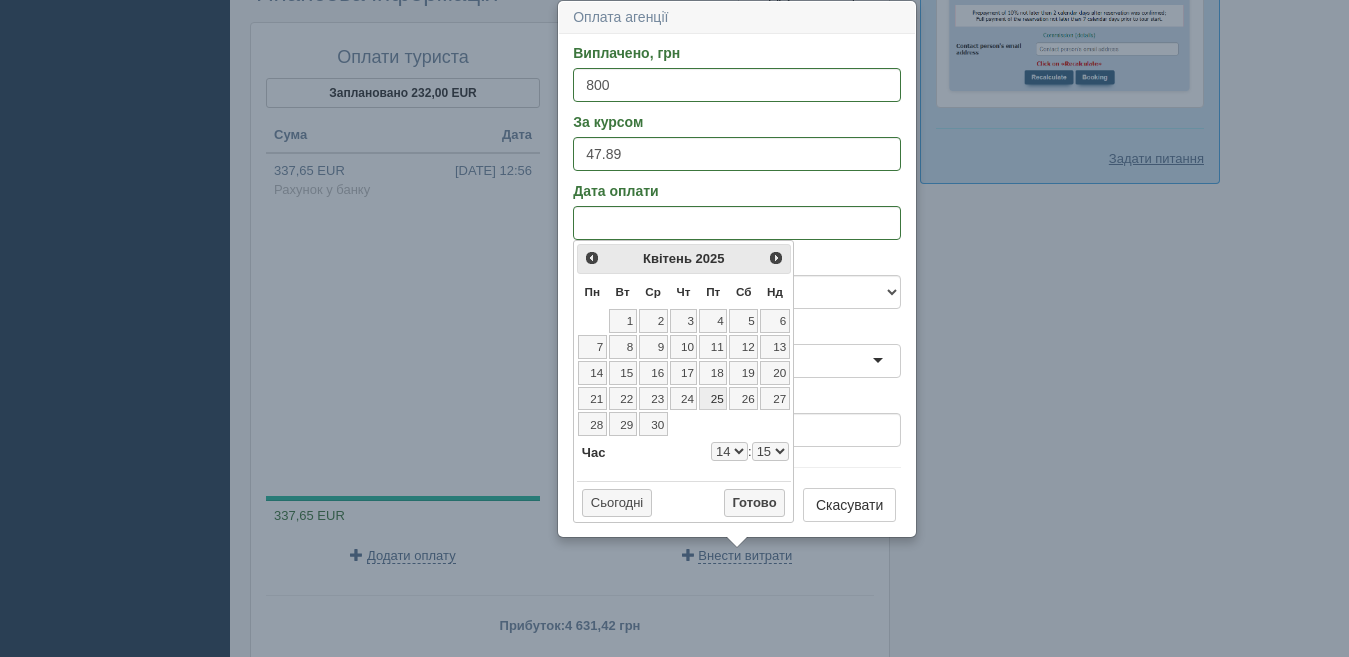 click on "25" at bounding box center [713, 399] 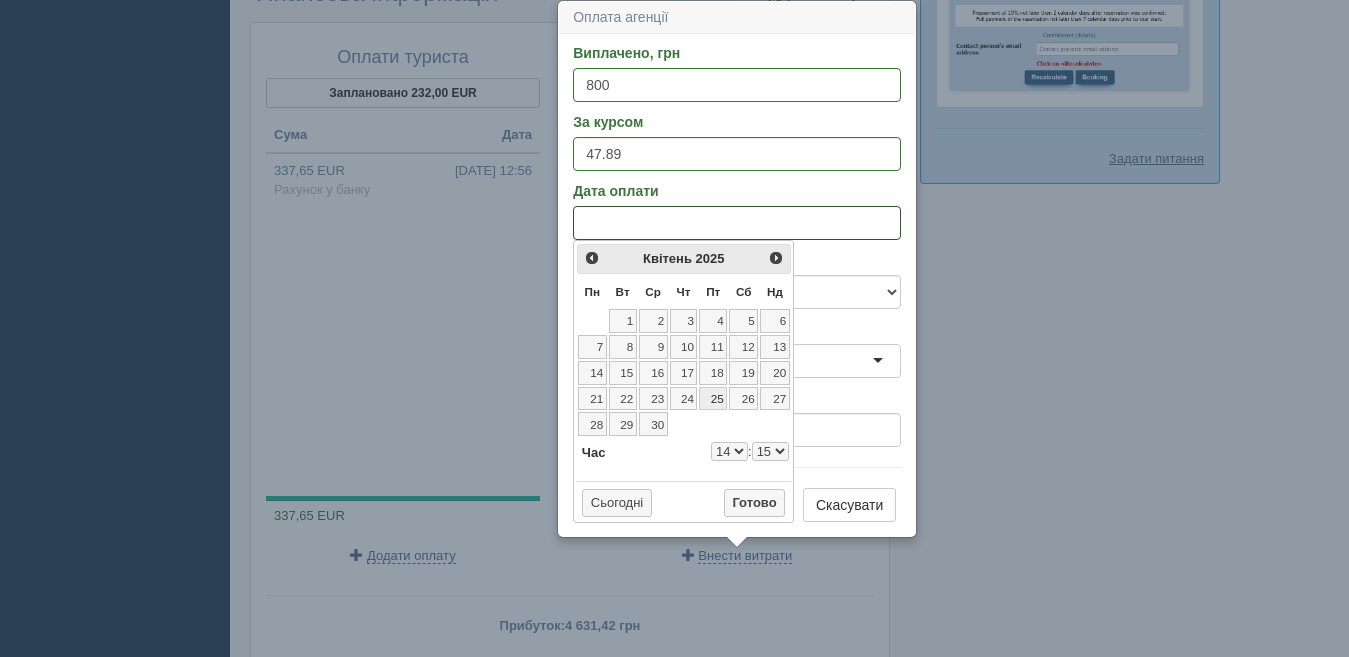 select on "14" 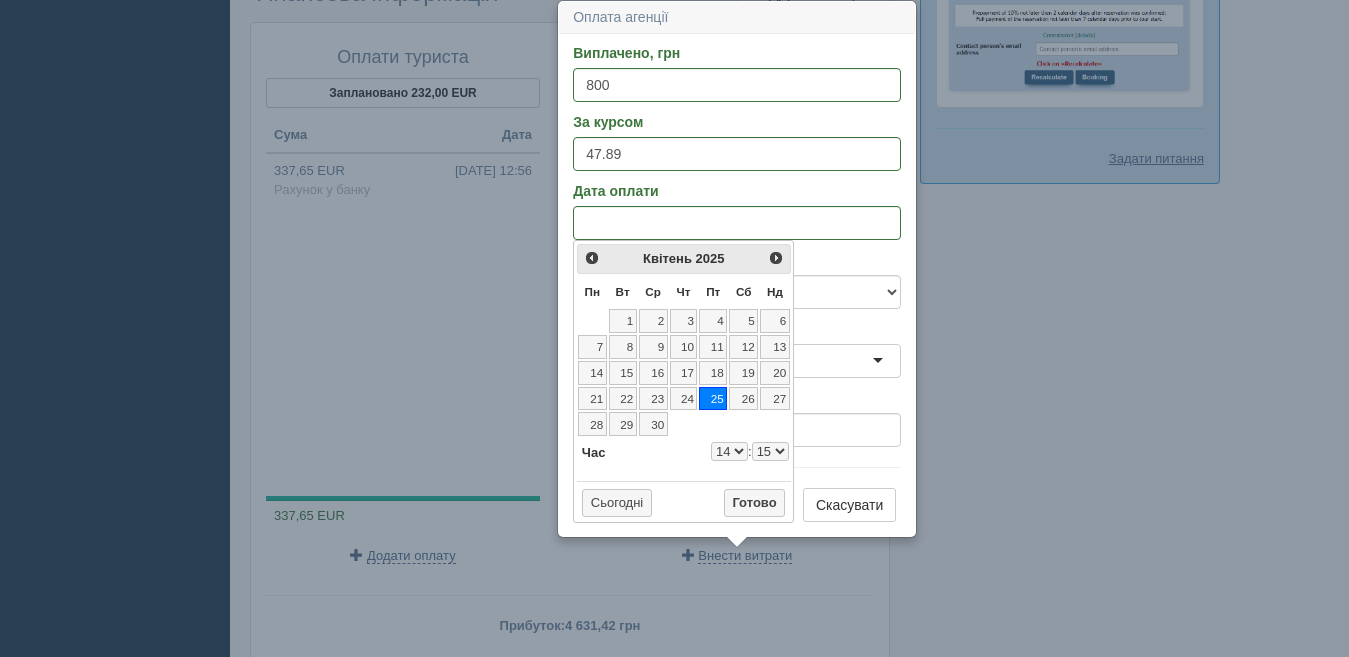click on "00 01 02 03 04 05 06 07 08 09 10 11 12 13 14 15 16 17 18 19 20 21 22 23 24 25 26 27 28 29 30 31 32 33 34 35 36 37 38 39 40 41 42 43 44 45 46 47 48 49 50 51 52 53 54 55 56 57 58 59" at bounding box center [770, 451] 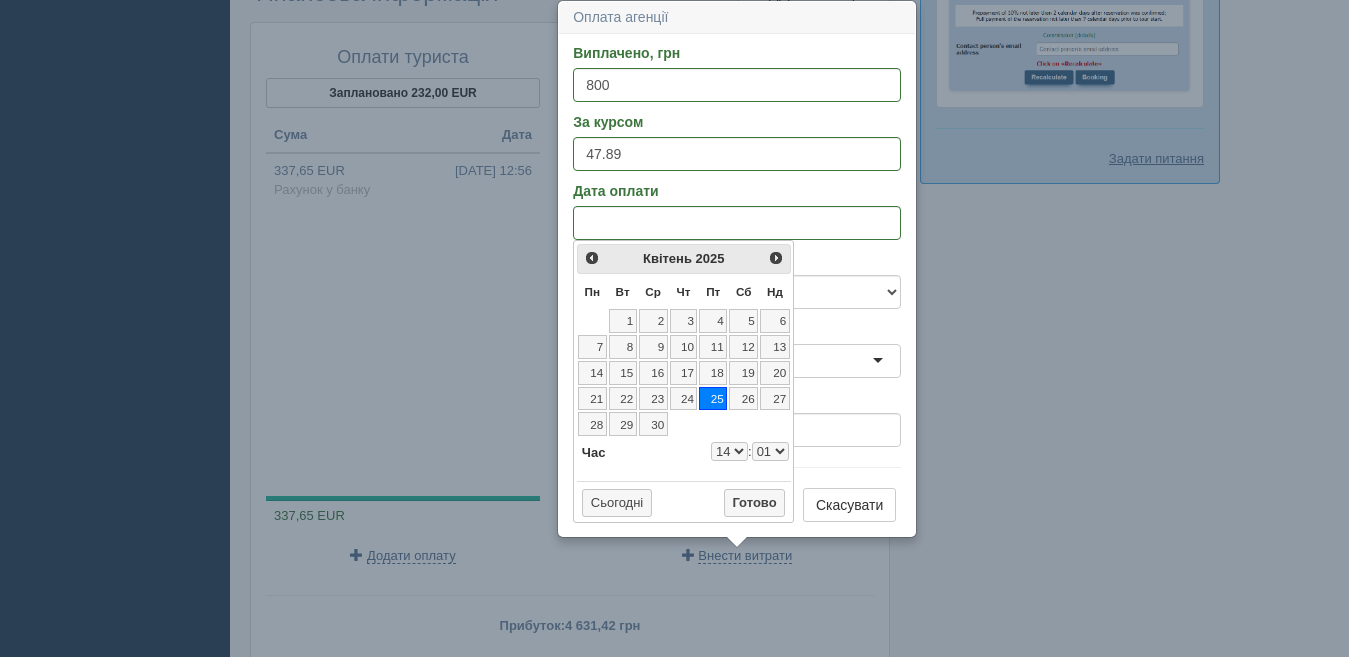 select on "14" 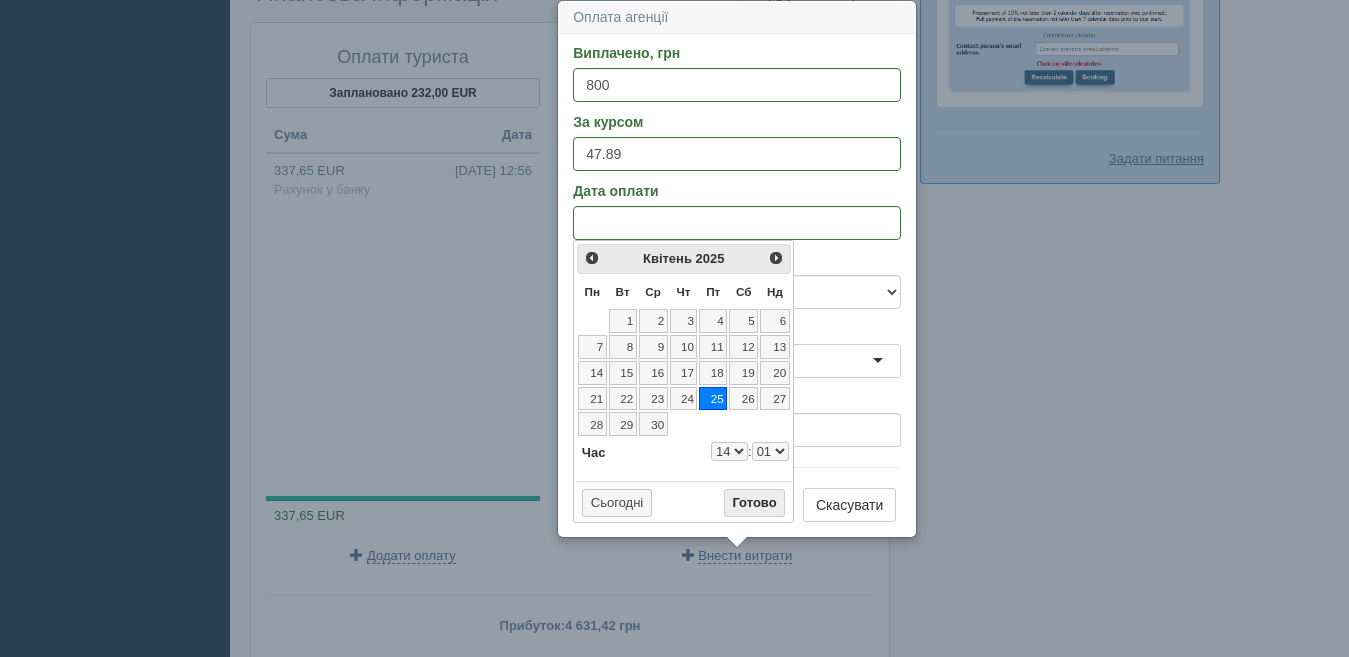 click on "Готово" at bounding box center (755, 503) 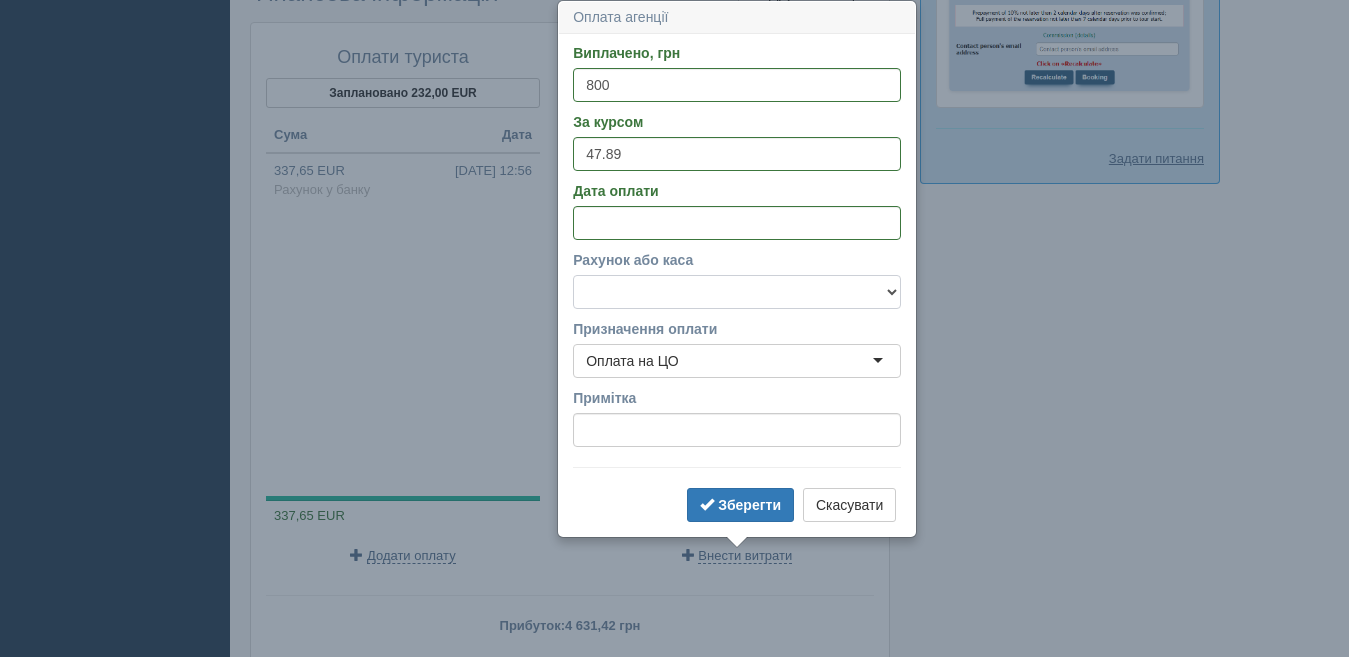 click on "Готівка
Картка
Рахунок у банку" at bounding box center [737, 292] 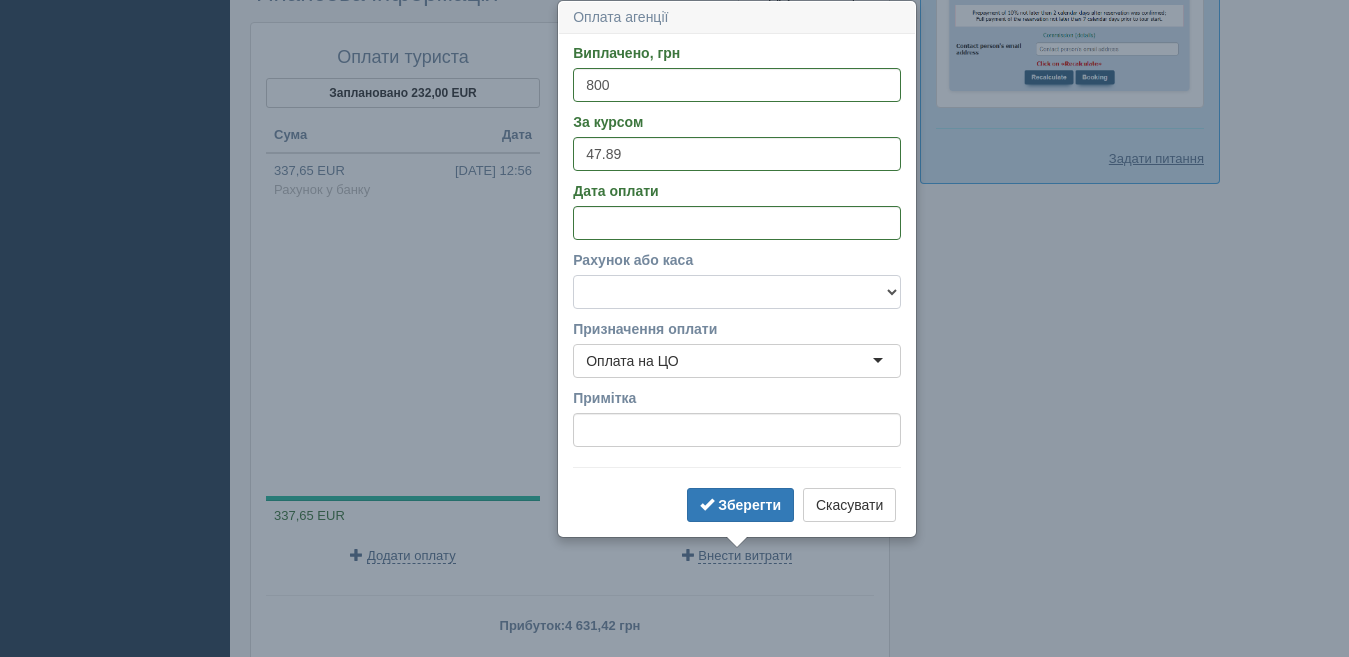 select on "1196" 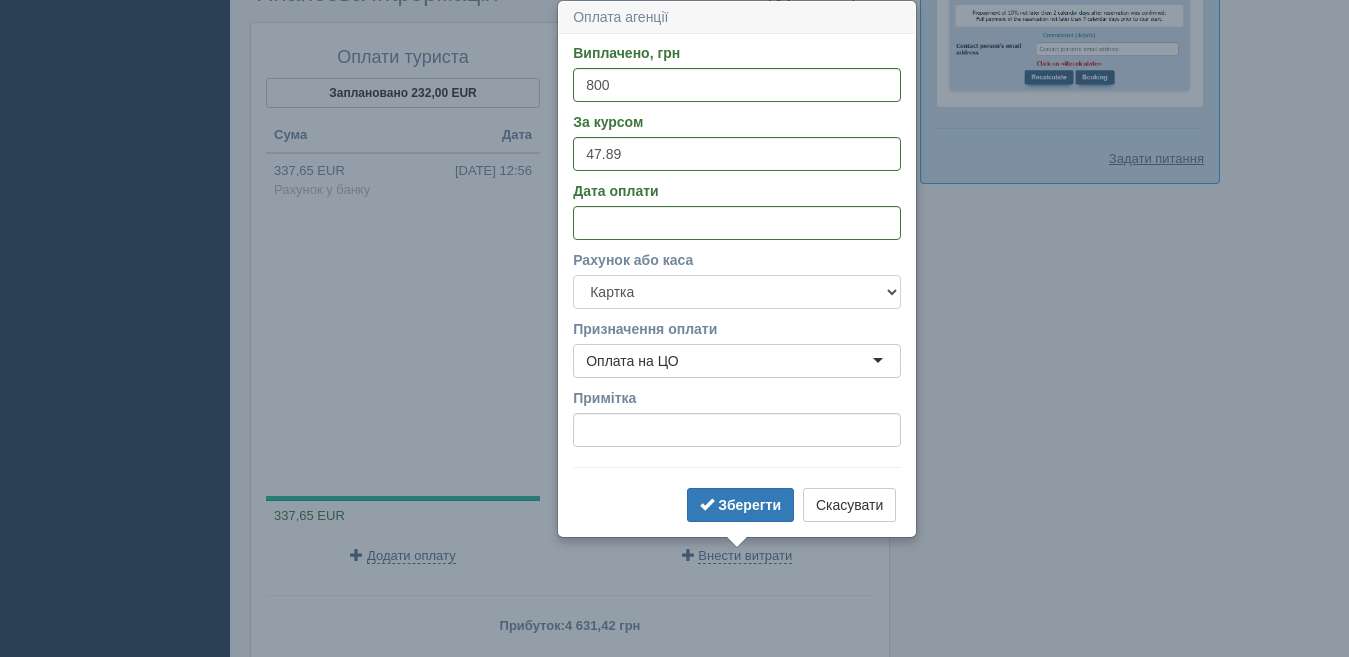 click on "Готівка
Картка
Рахунок у банку" at bounding box center [737, 292] 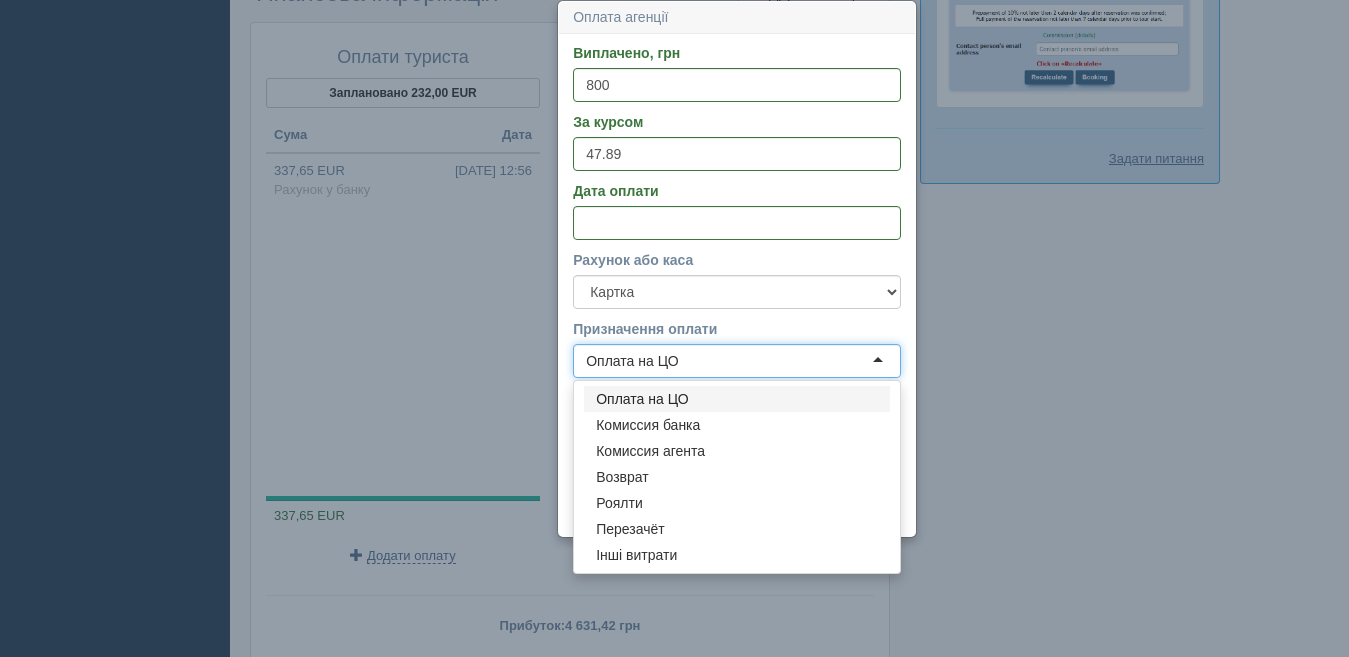 click on "Оплата на ЦО" at bounding box center (632, 361) 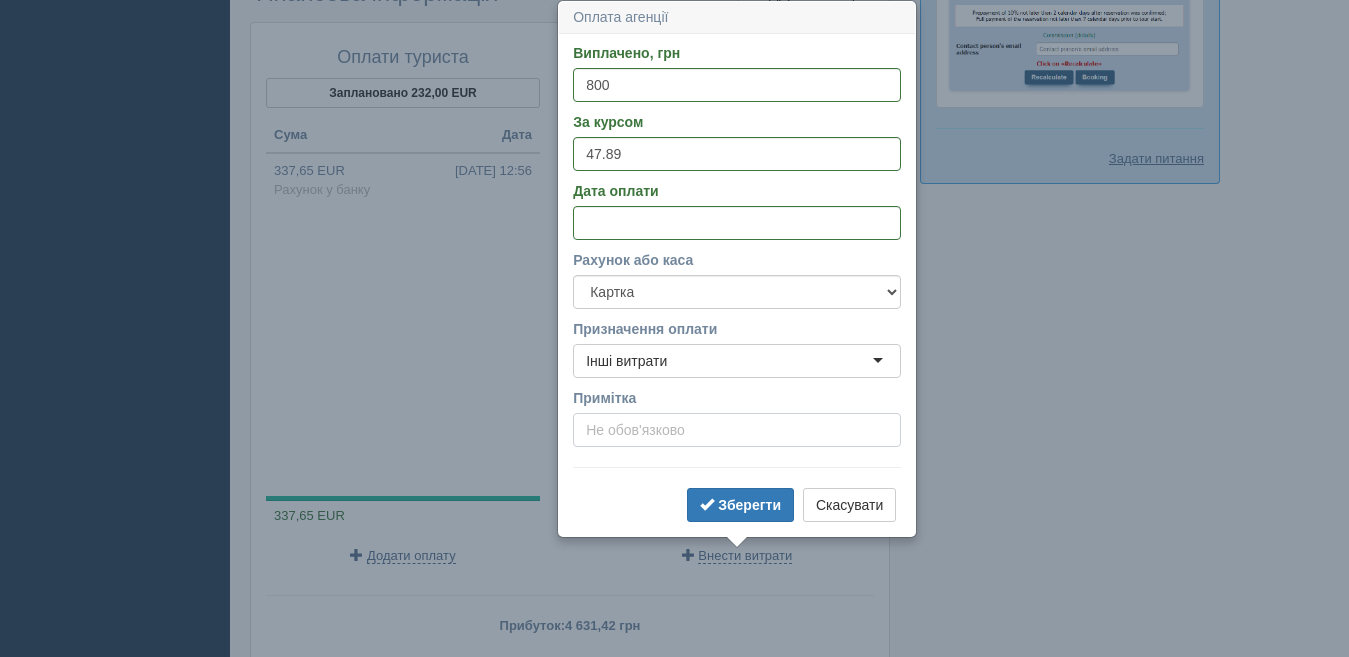 click on "Примітка" at bounding box center [737, 430] 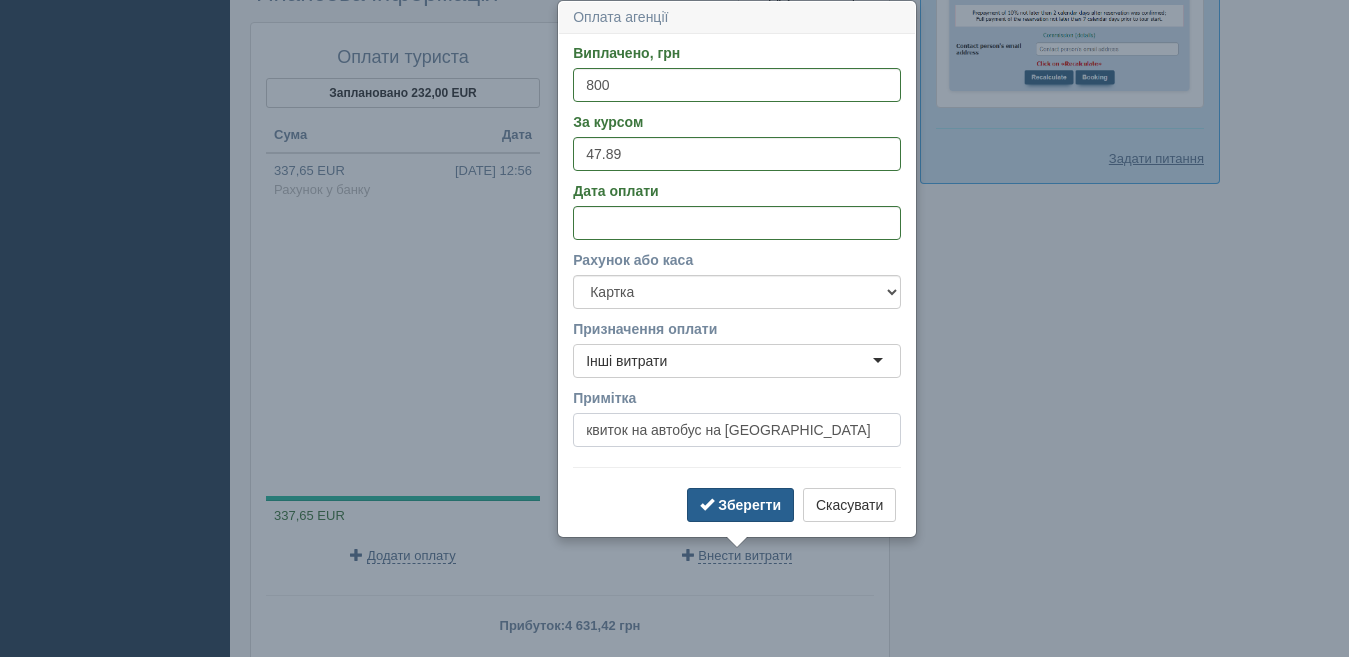 type on "квиток на автобус на Бусфор" 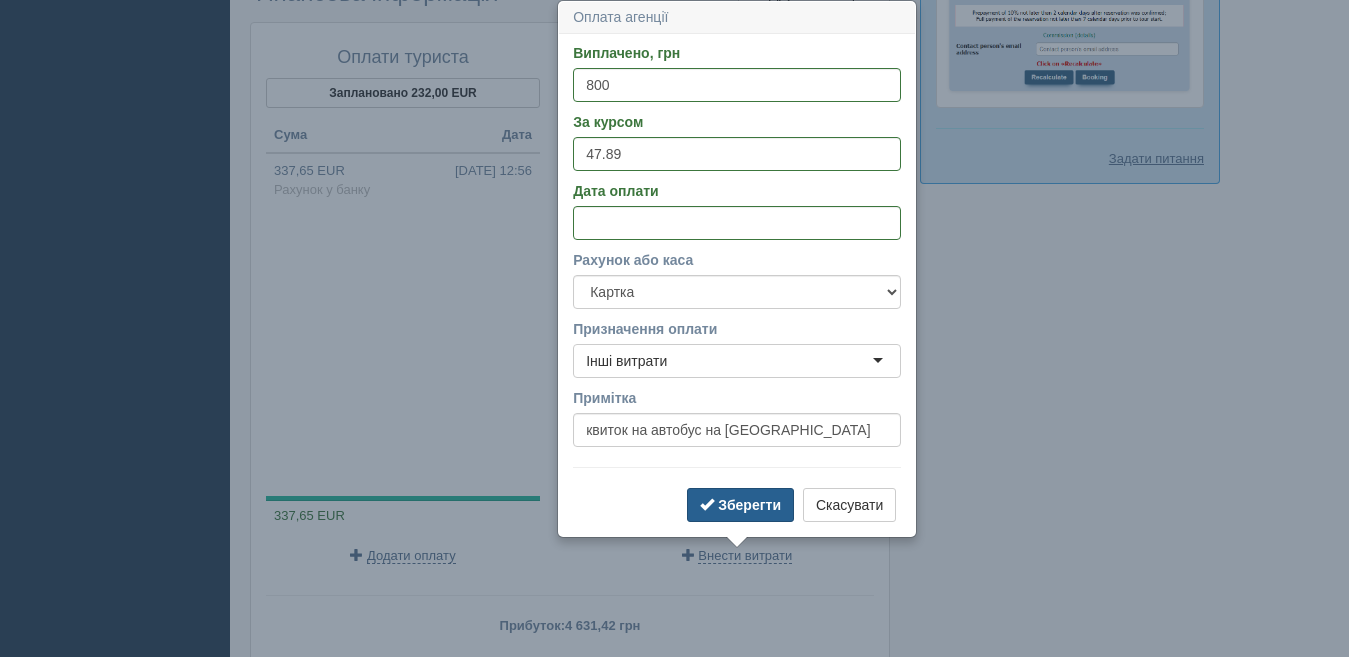 click on "Зберегти" at bounding box center (749, 505) 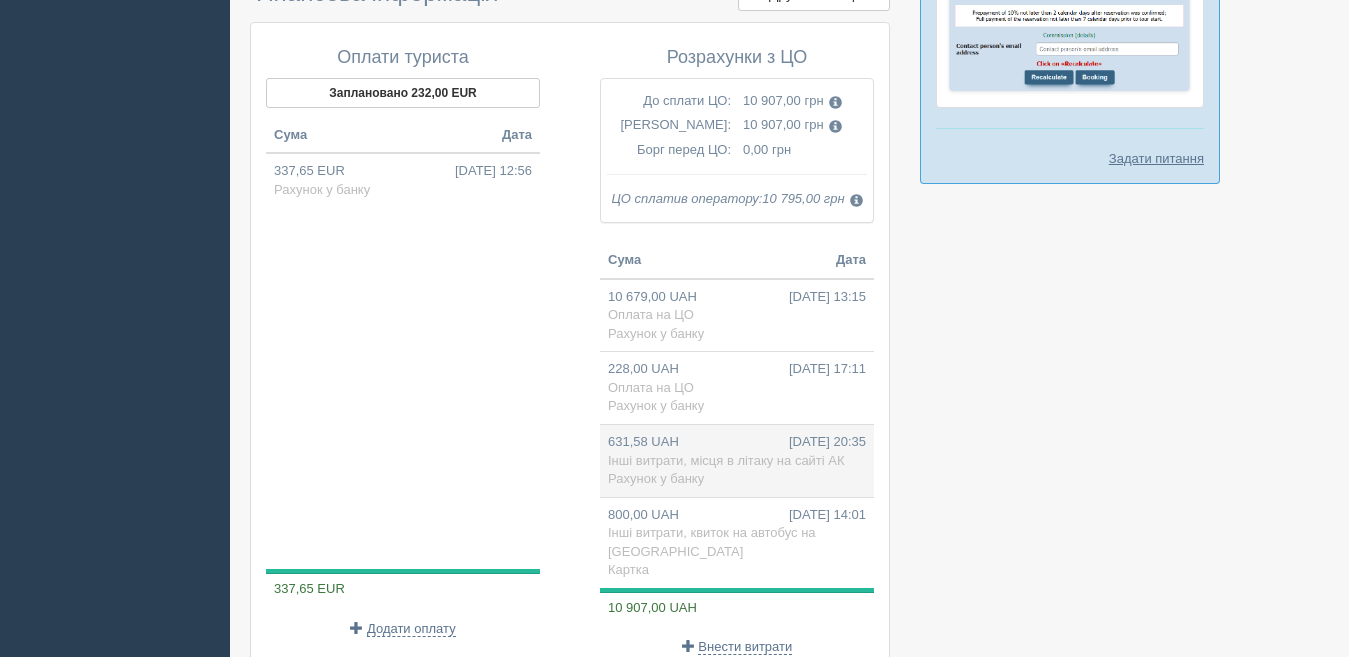 click on "Інші витрати, місця в літаку на сайті АК" at bounding box center [726, 460] 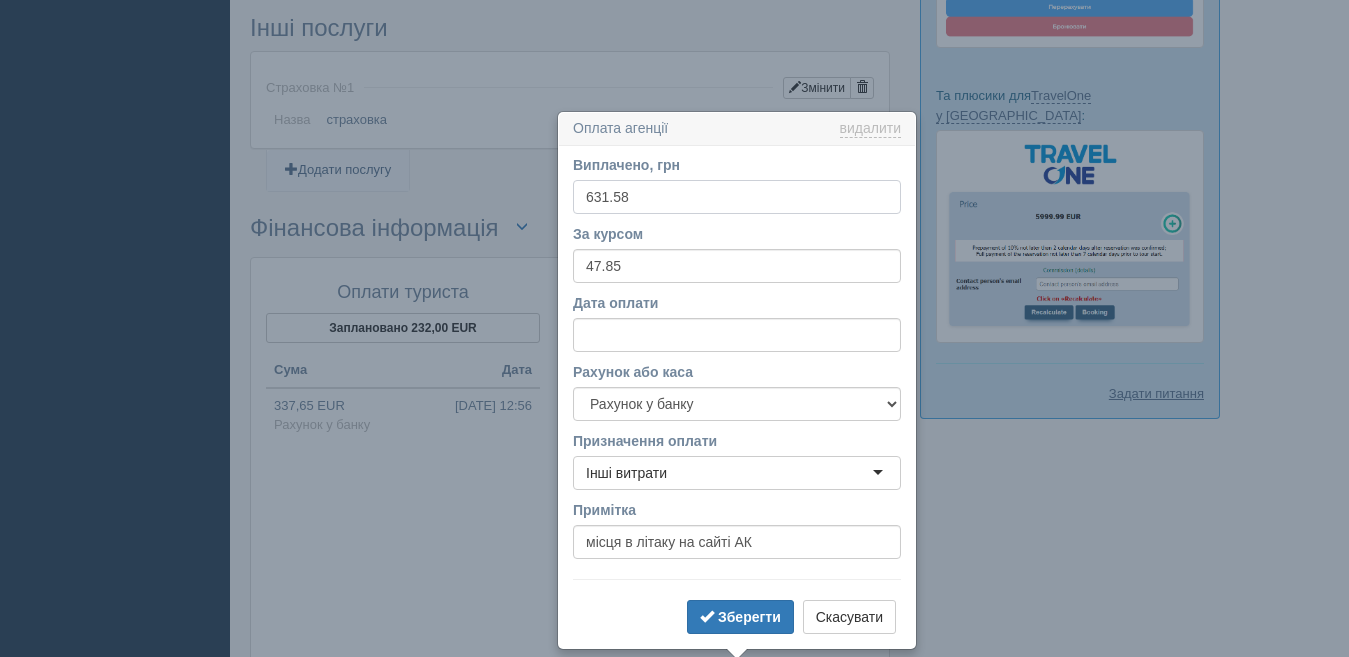 scroll, scrollTop: 1331, scrollLeft: 0, axis: vertical 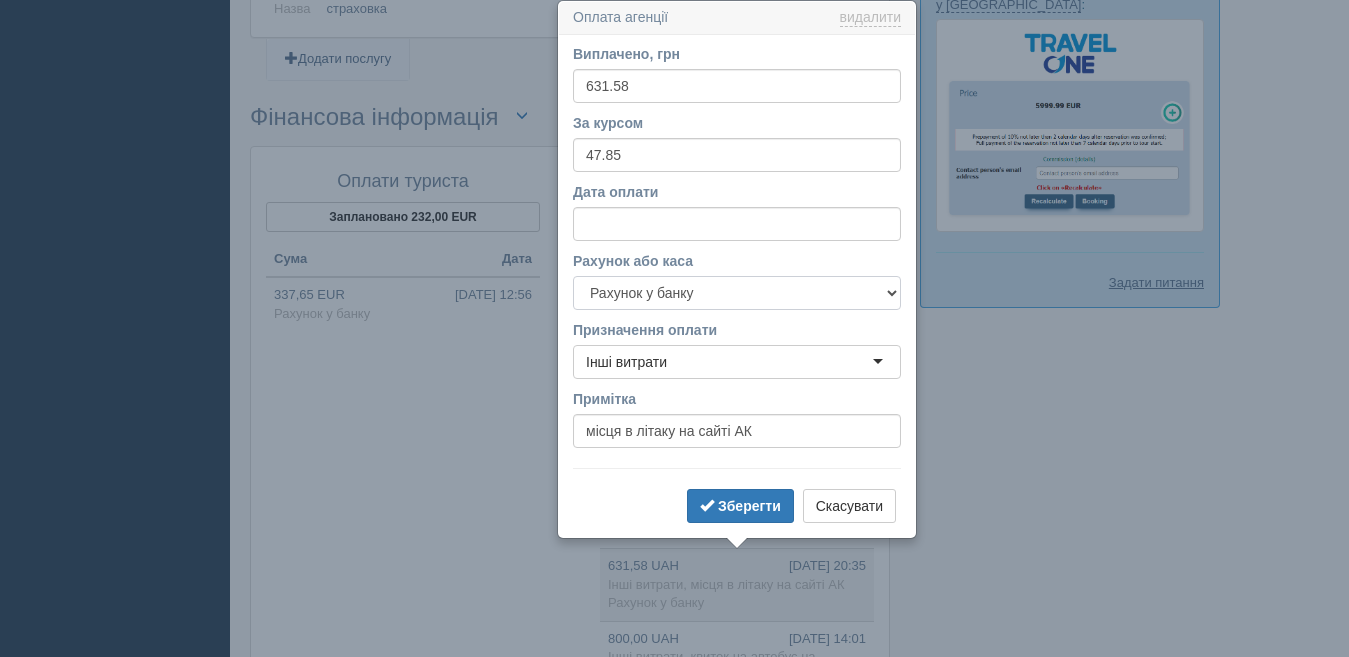click on "Готівка
Картка
Рахунок у банку" at bounding box center (737, 293) 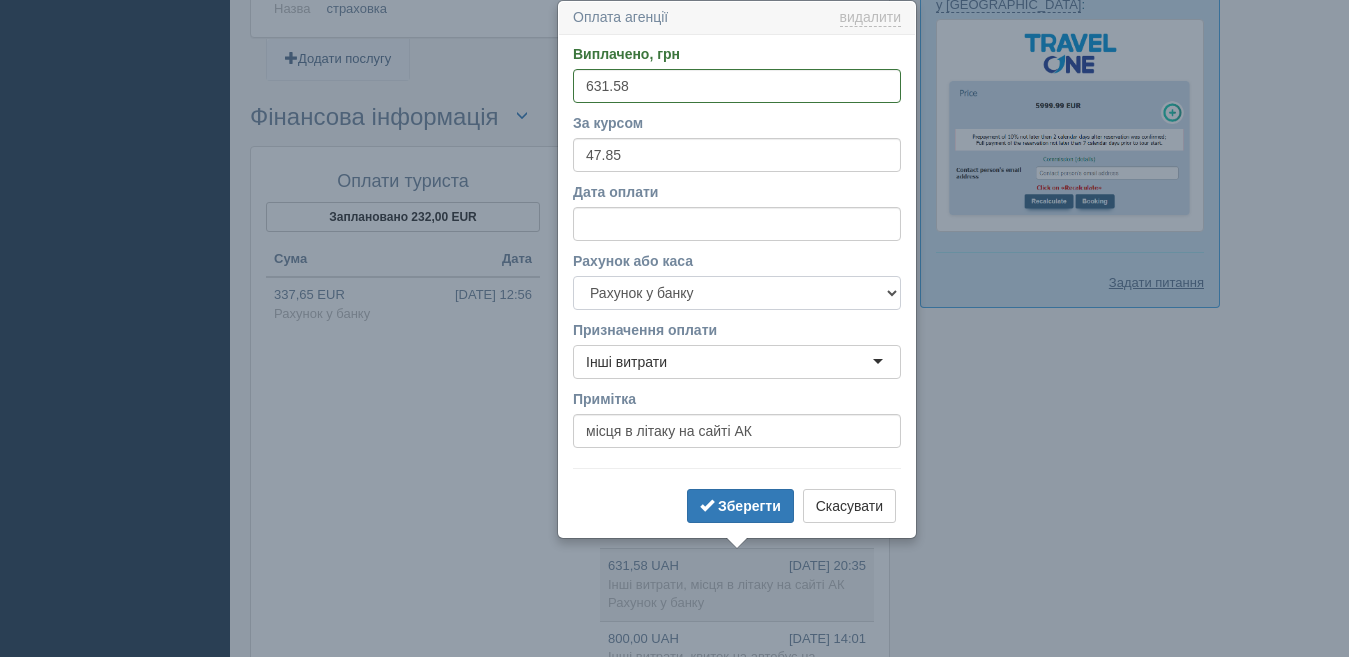 select on "1196" 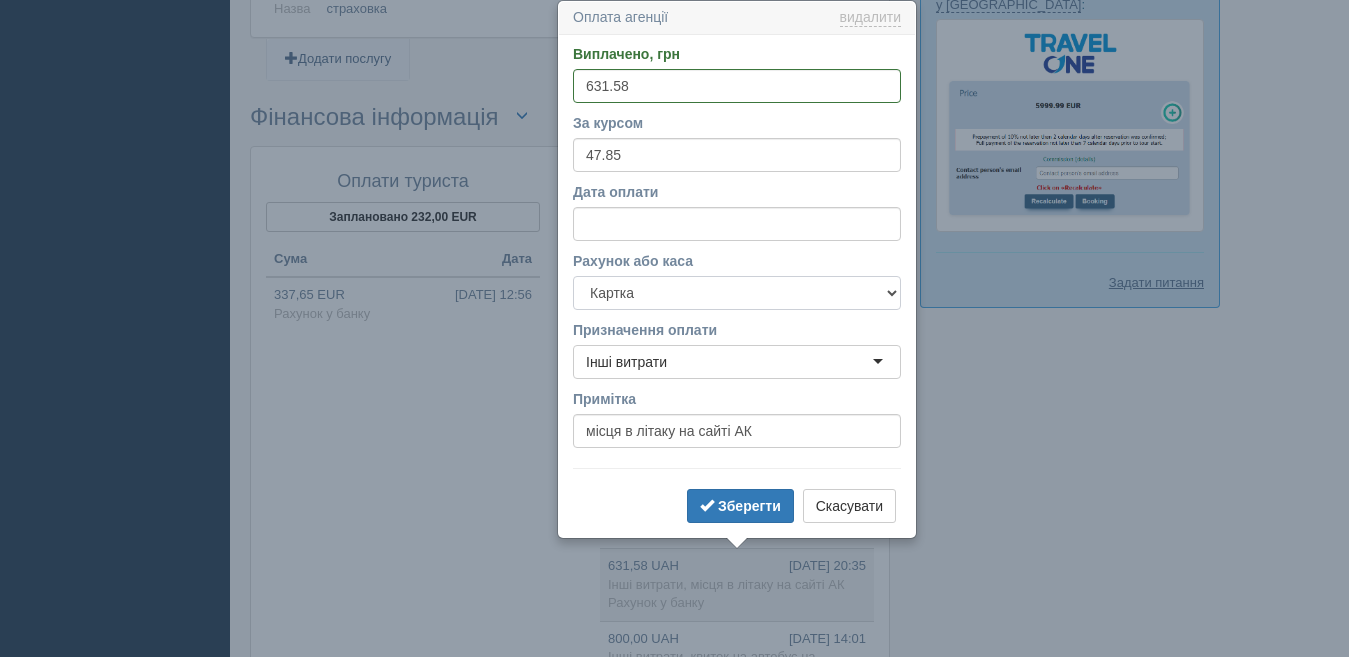 click on "Готівка
Картка
Рахунок у банку" at bounding box center (737, 293) 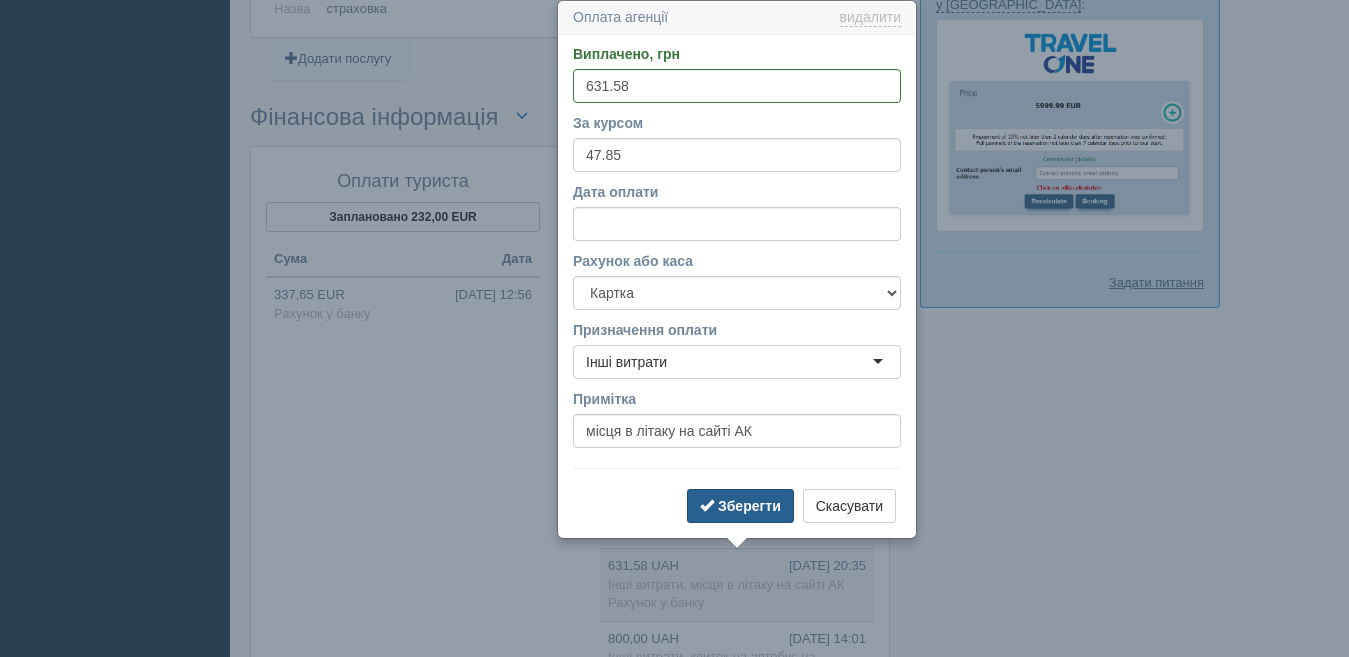 click at bounding box center (707, 505) 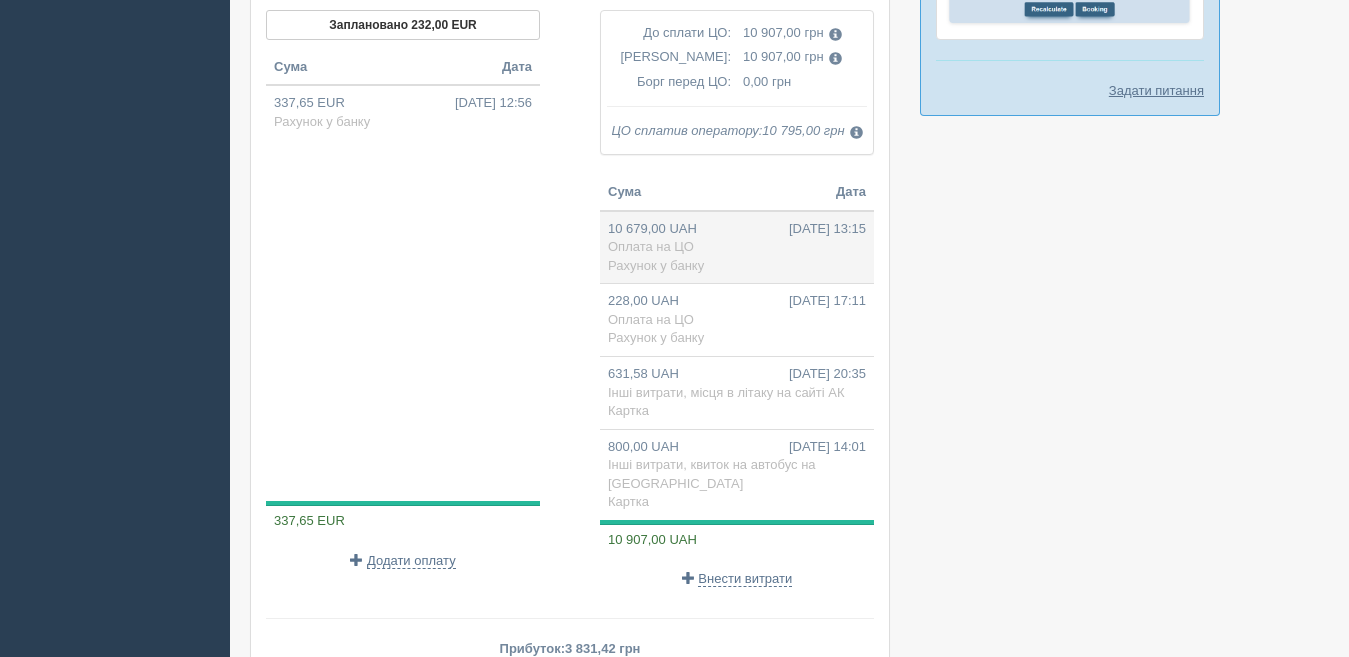 scroll, scrollTop: 1531, scrollLeft: 0, axis: vertical 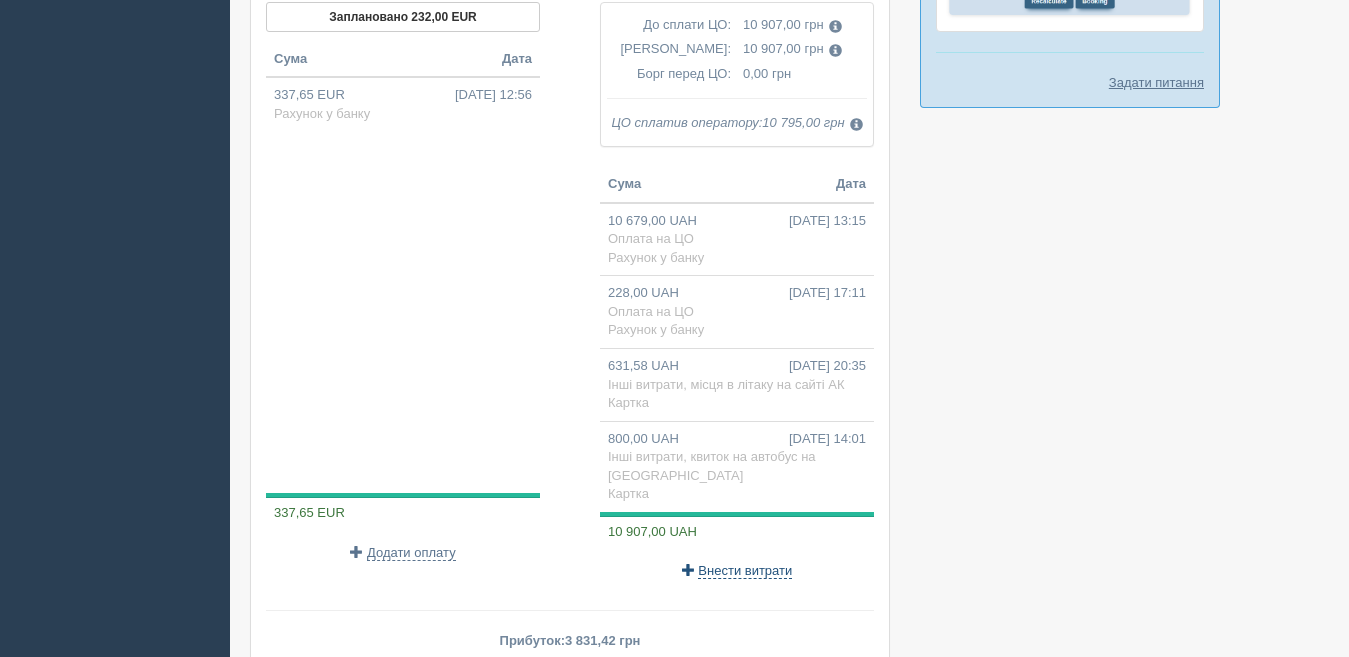 click on "Внести витрати" at bounding box center (745, 571) 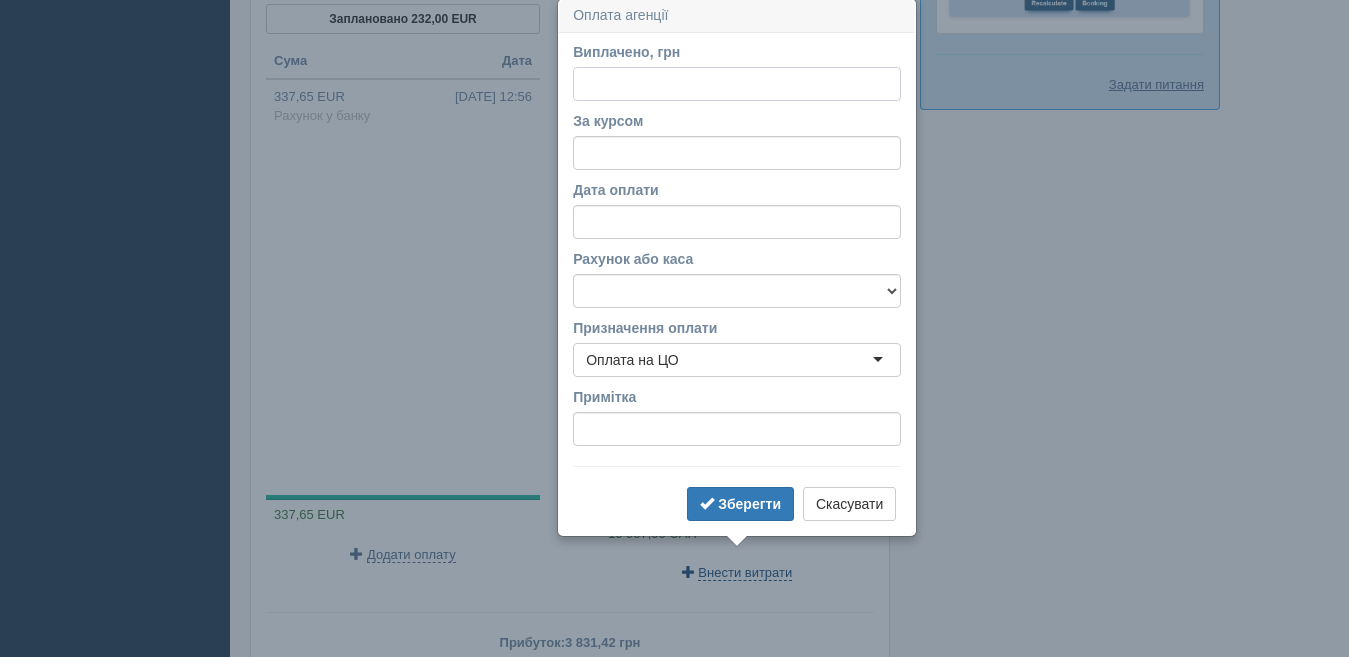 scroll, scrollTop: 1527, scrollLeft: 0, axis: vertical 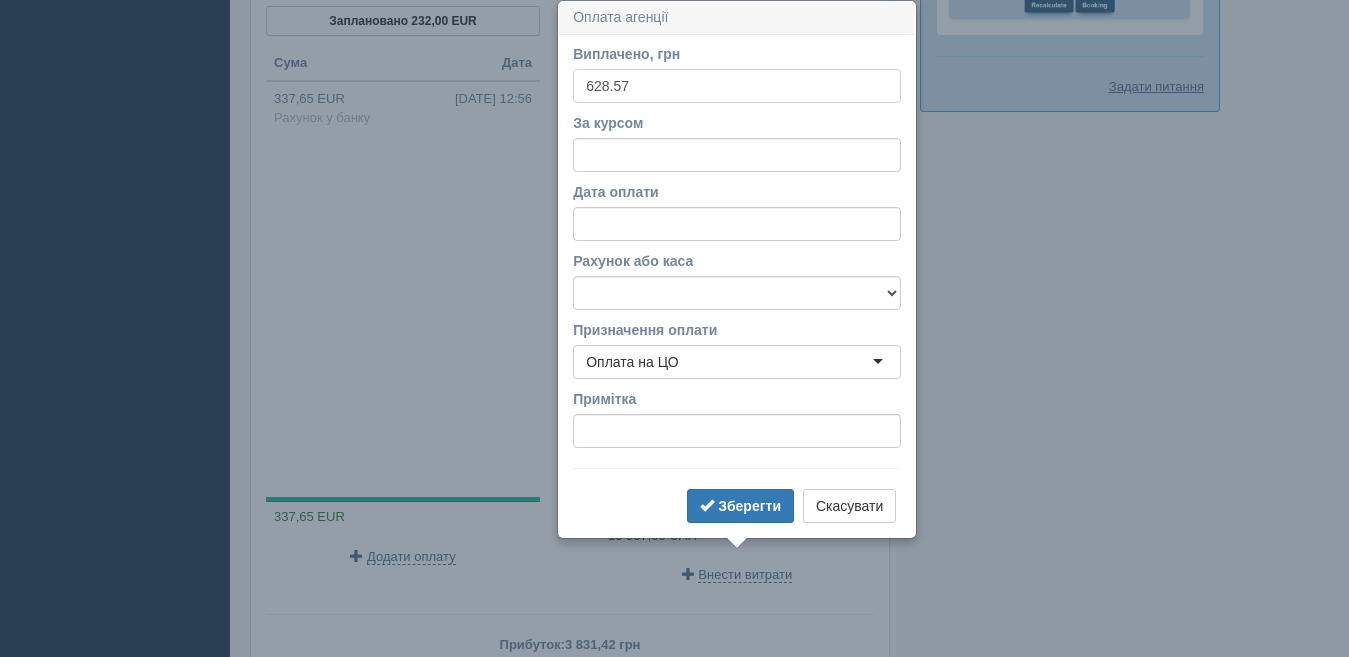 type on "628.57" 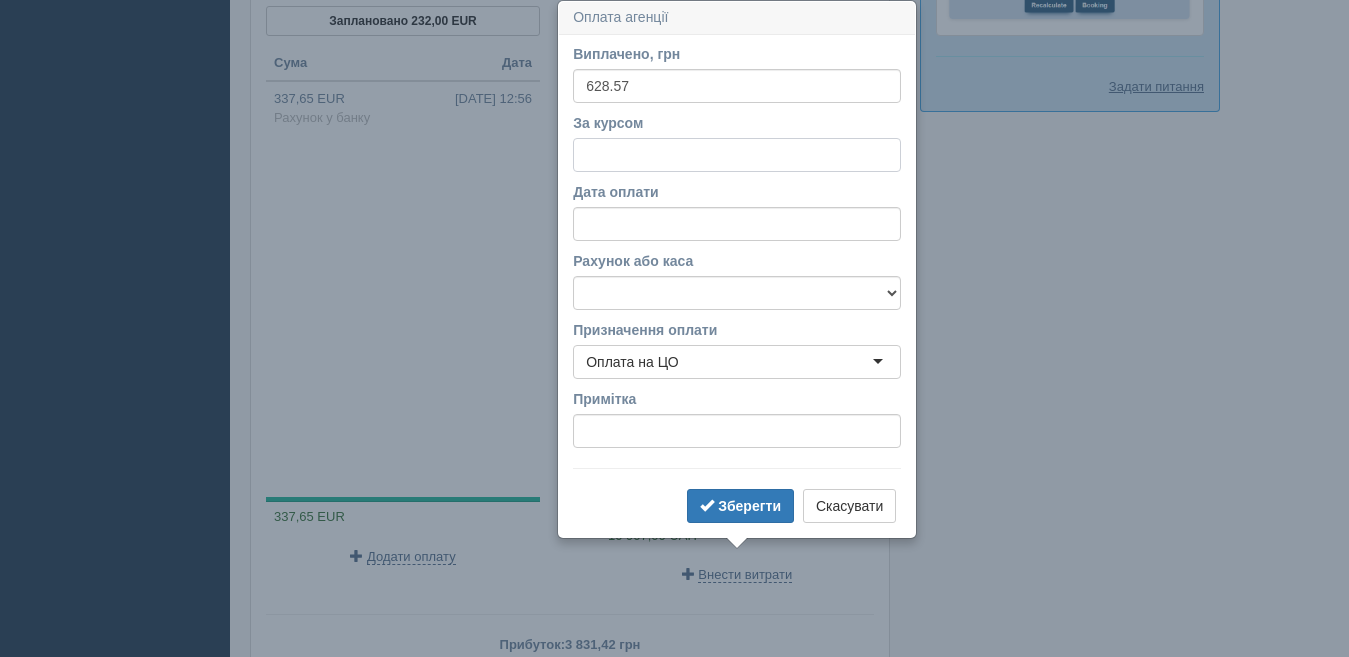 click on "За курсом" at bounding box center (737, 155) 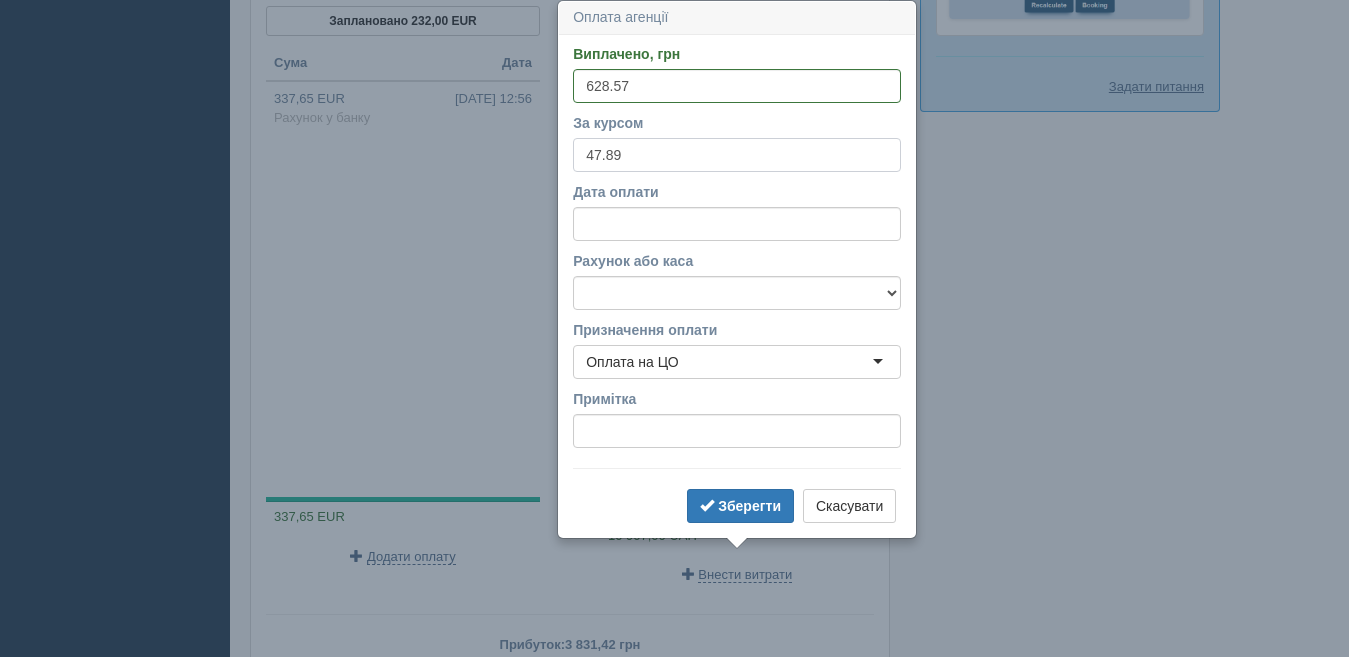type on "47.89" 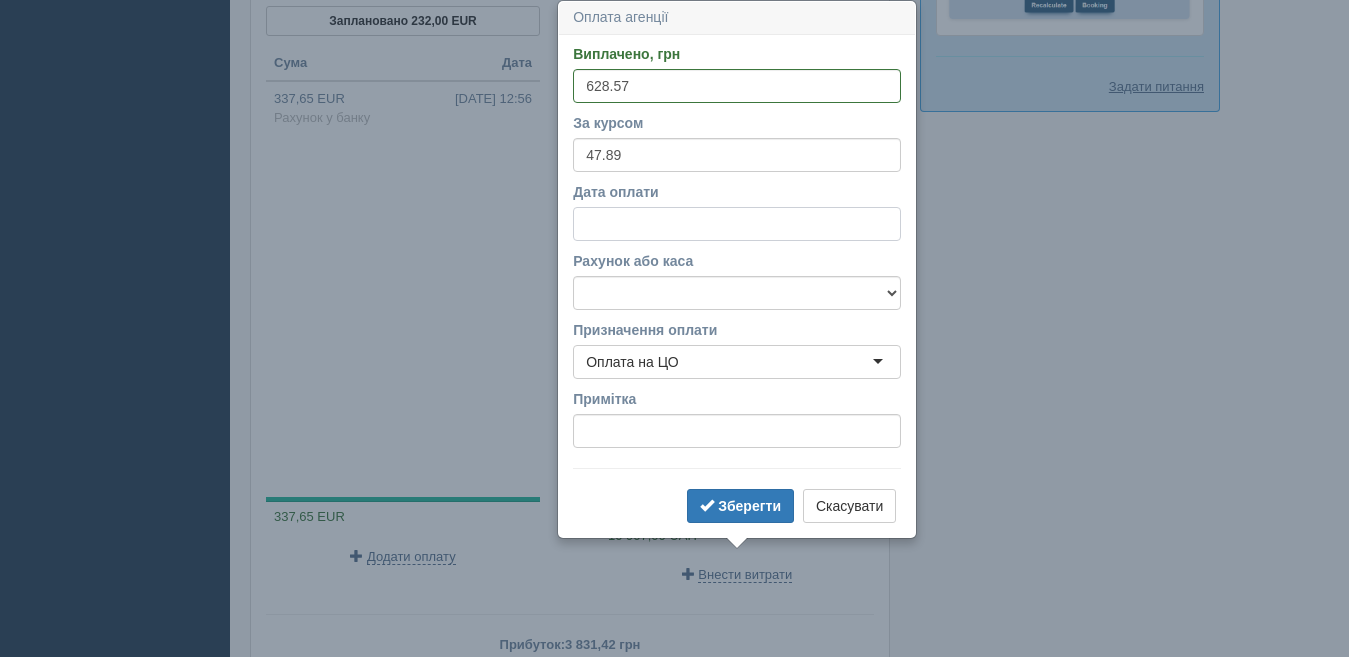 click on "Дата оплати" at bounding box center (737, 224) 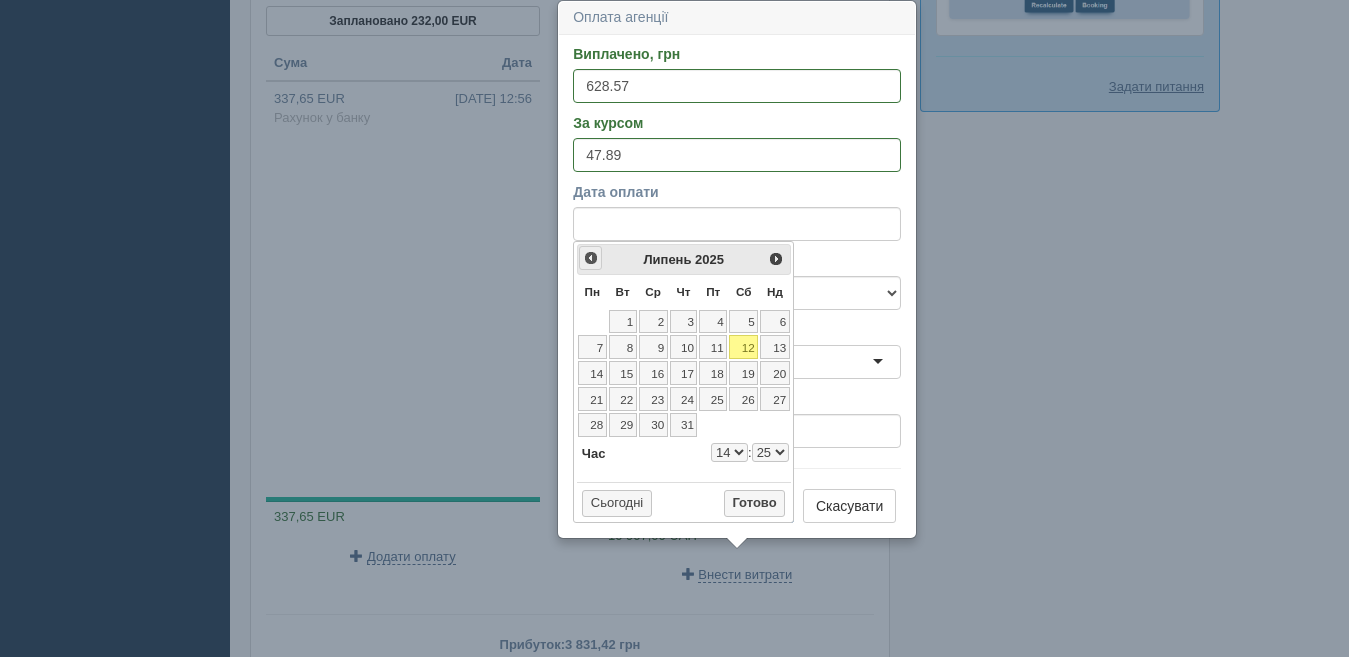 click on "<Попер" at bounding box center [591, 258] 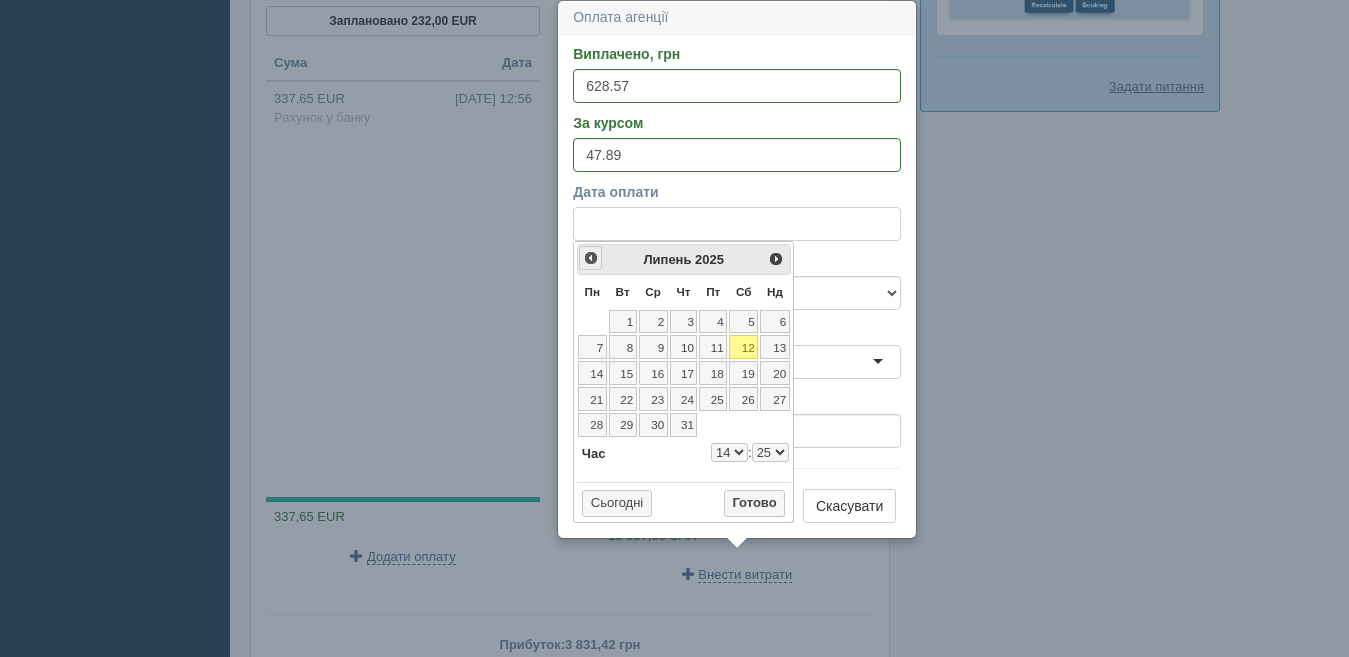 select on "14" 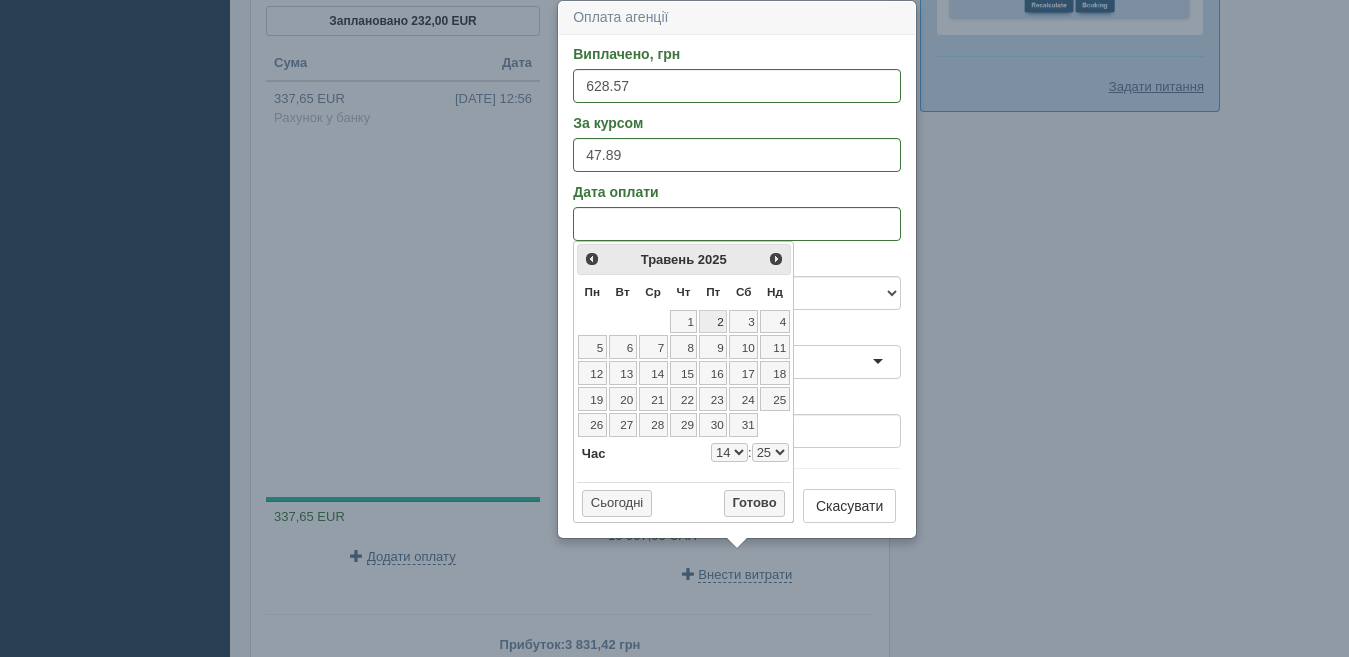 click on "2" at bounding box center (713, 322) 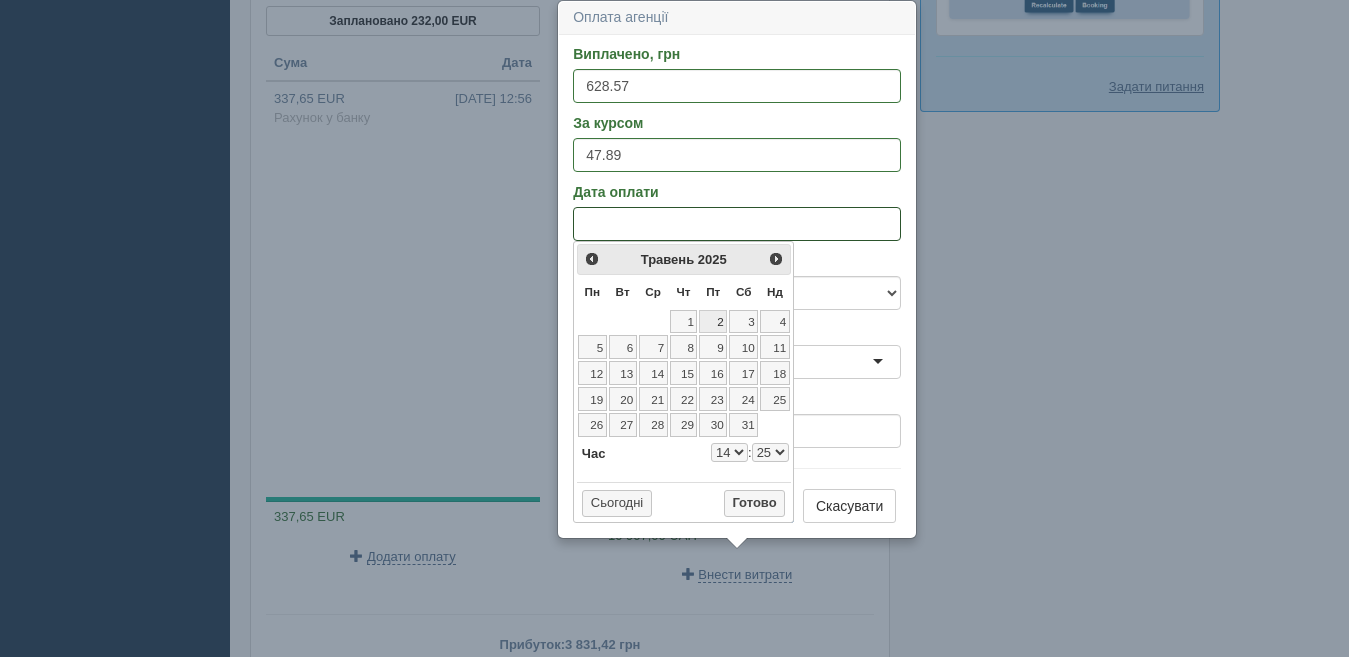 select on "14" 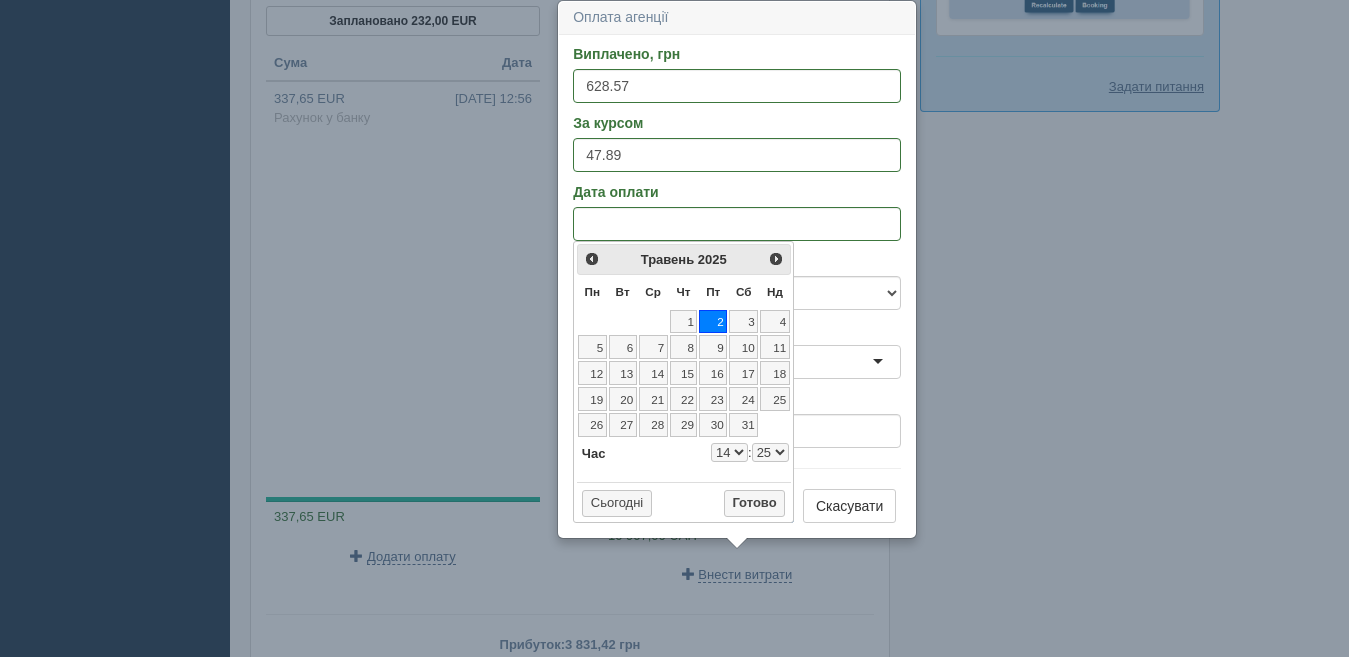 click on "0 1 2 3 4 5 6 7 8 9 10 11 12 13 14 15 16 17 18 19 20 21 22 23" at bounding box center [729, 452] 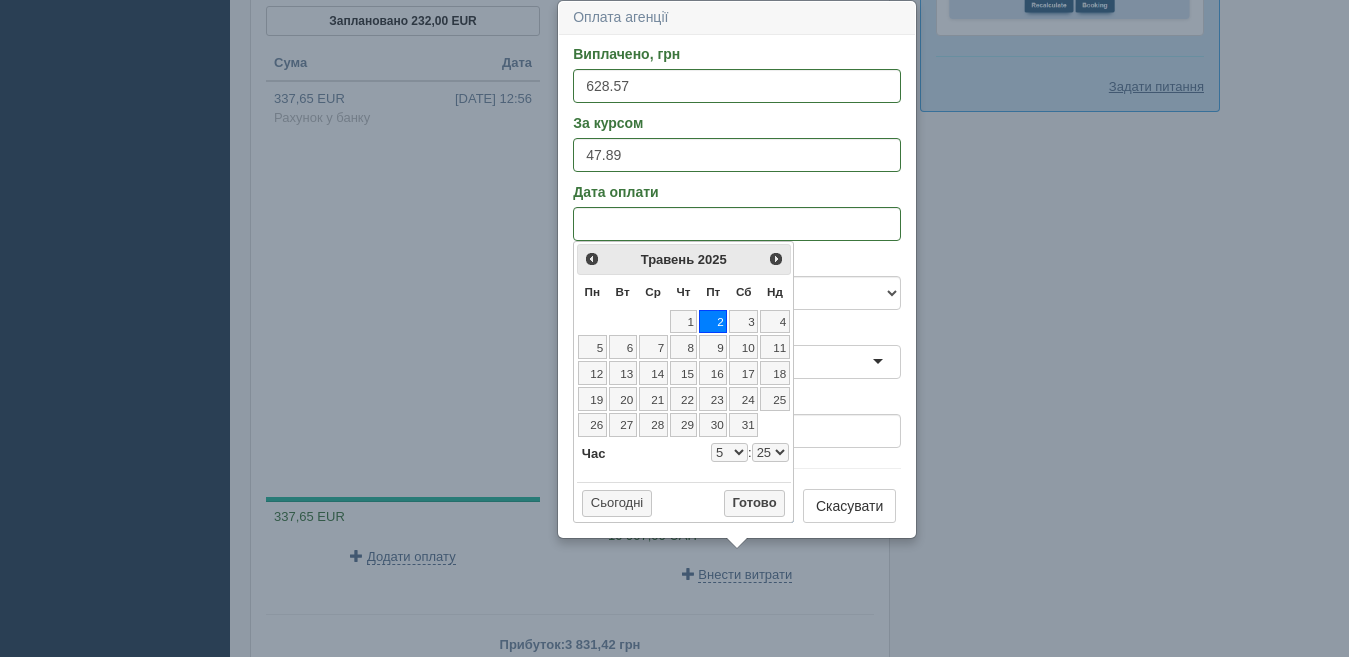 select on "5" 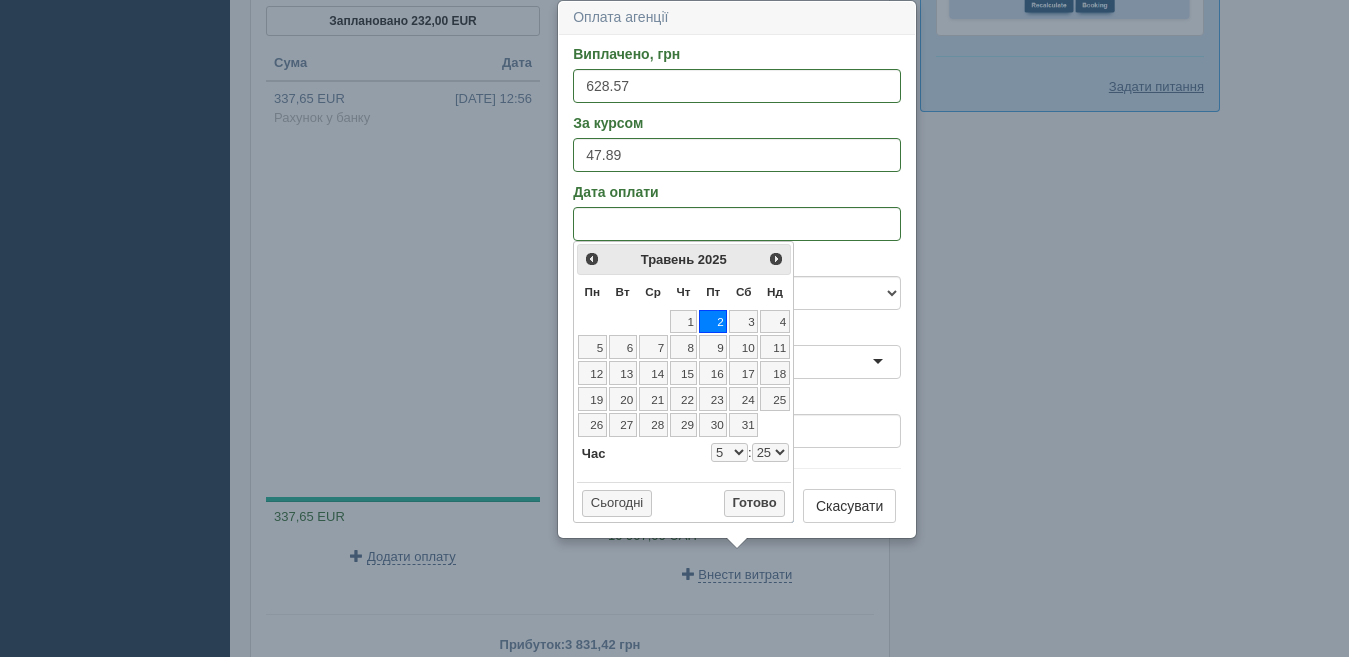 click on "00 01 02 03 04 05 06 07 08 09 10 11 12 13 14 15 16 17 18 19 20 21 22 23 24 25 26 27 28 29 30 31 32 33 34 35 36 37 38 39 40 41 42 43 44 45 46 47 48 49 50 51 52 53 54 55 56 57 58 59" at bounding box center [770, 452] 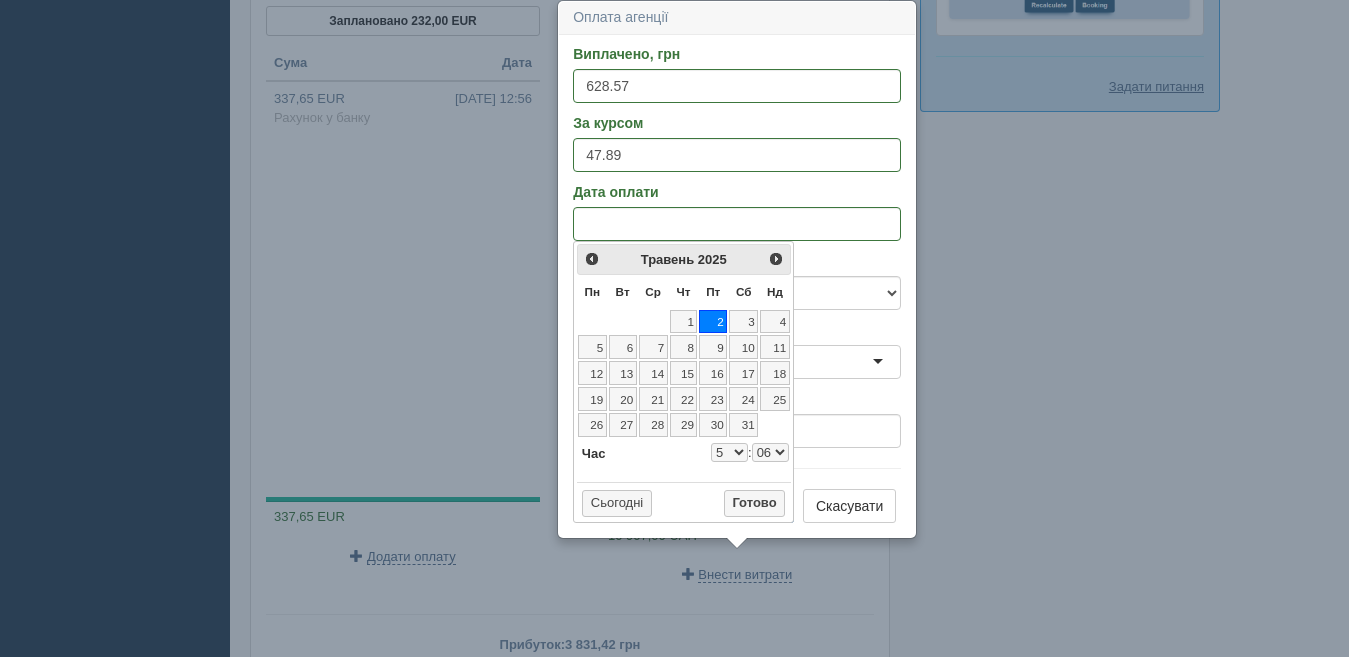 select on "5" 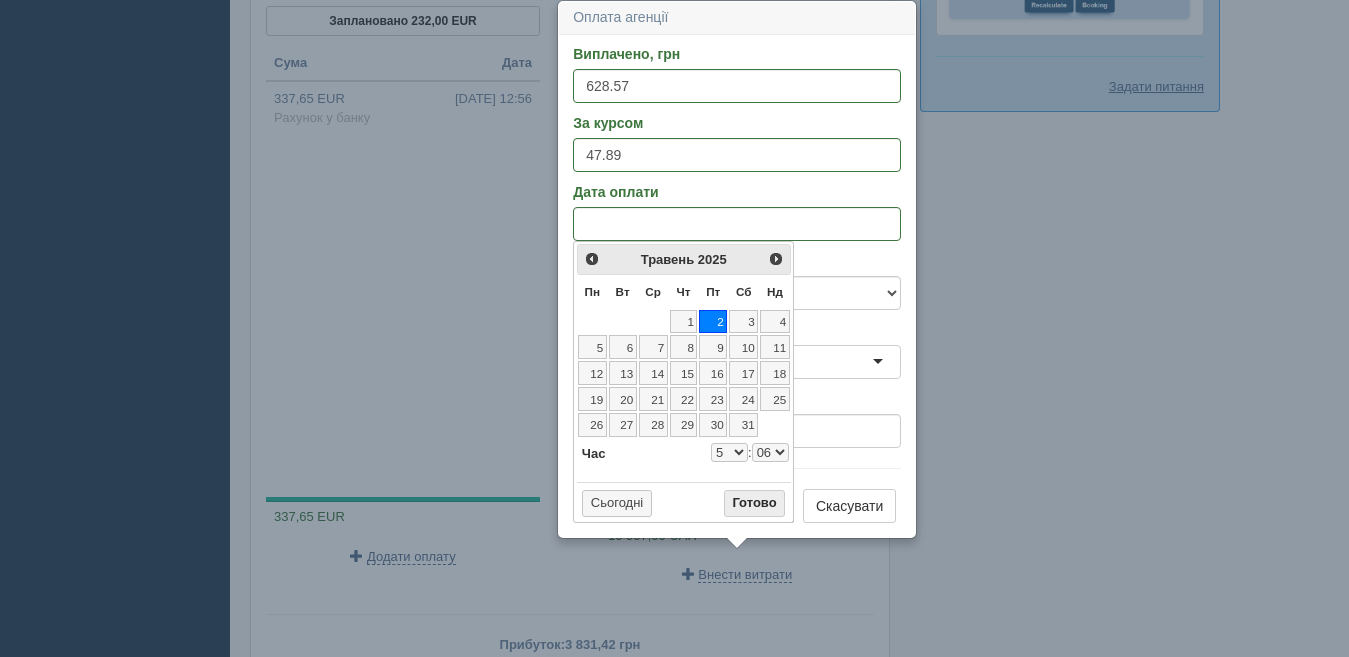 click on "Готово" at bounding box center (755, 504) 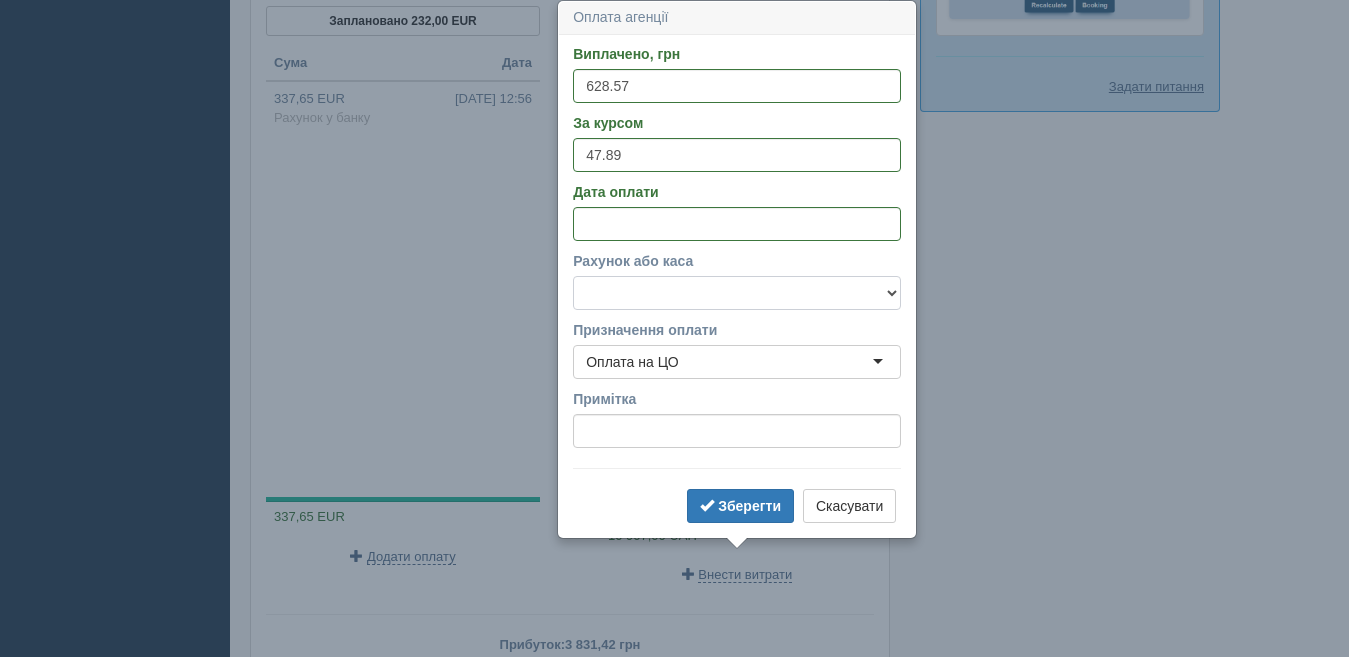 click on "Готівка
Картка
Рахунок у банку" at bounding box center [737, 293] 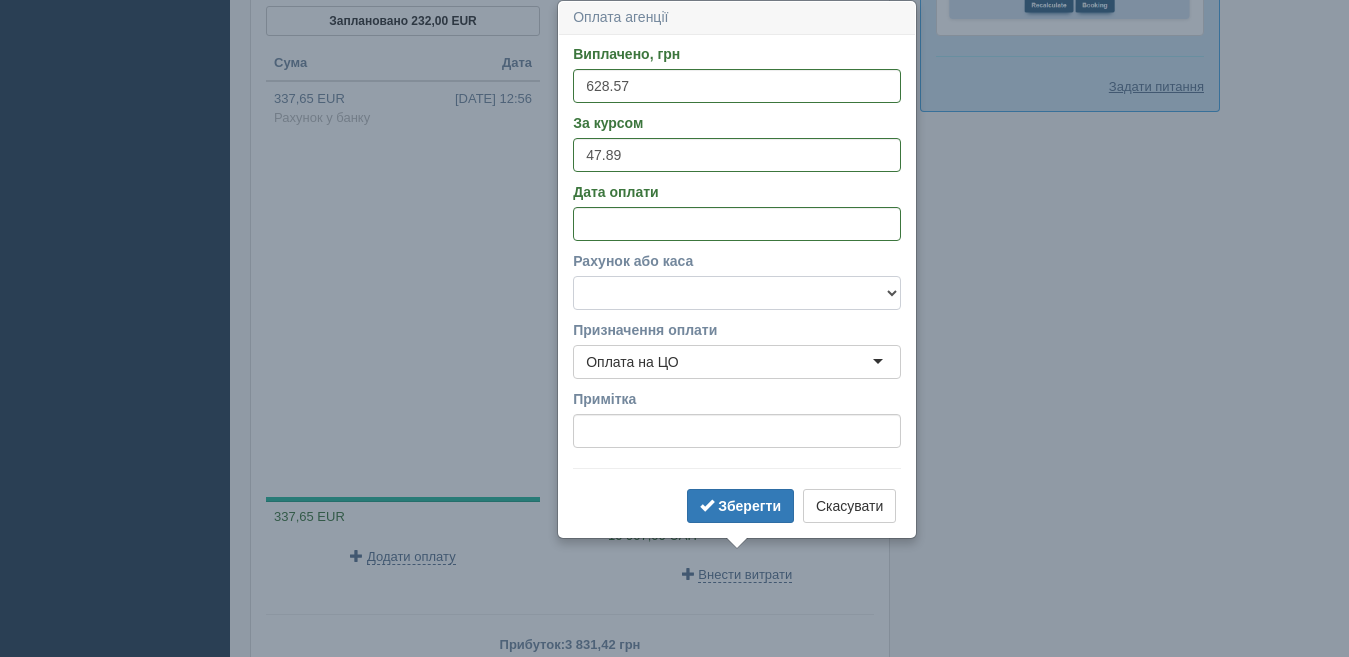 select on "1196" 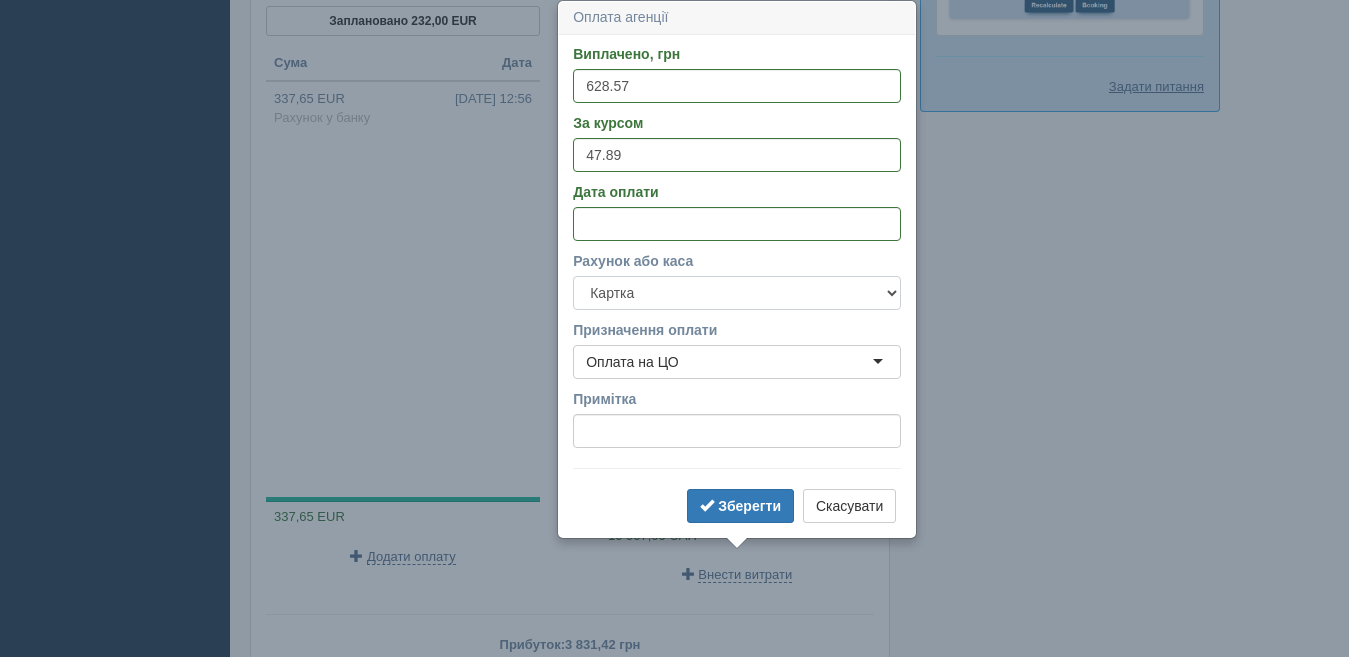 click on "Готівка
Картка
Рахунок у банку" at bounding box center [737, 293] 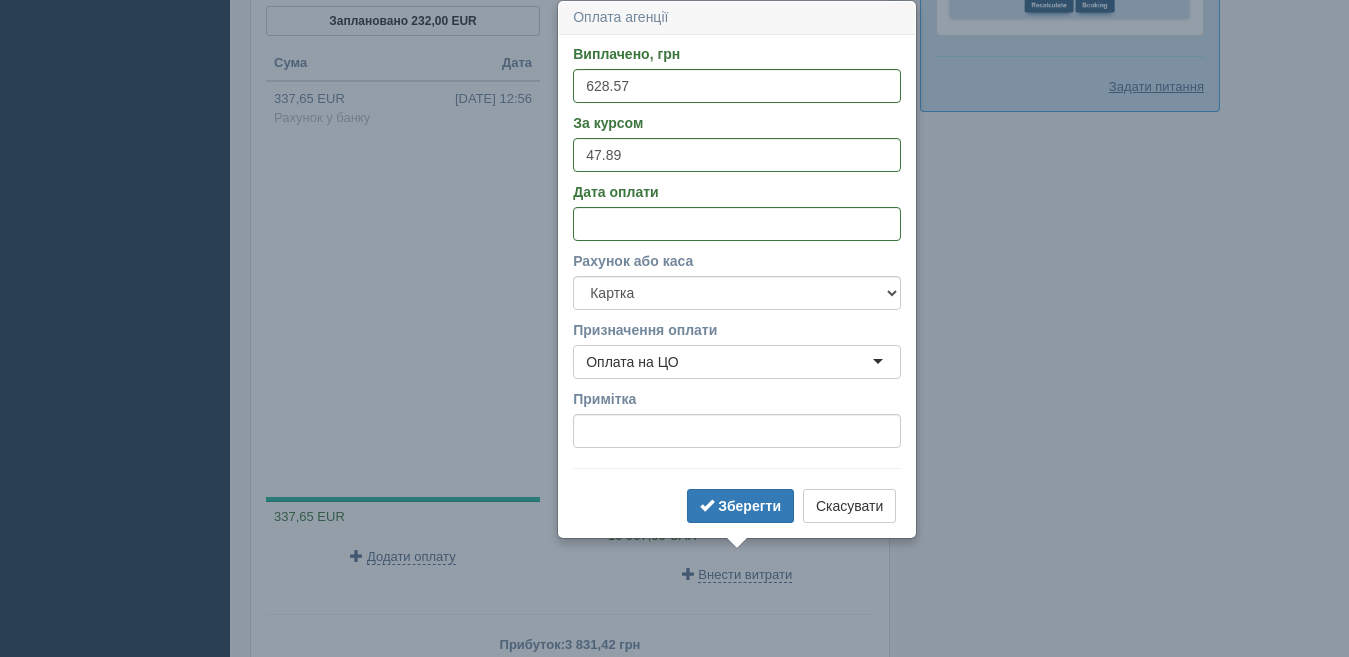 click on "Оплата на ЦО" at bounding box center (737, 362) 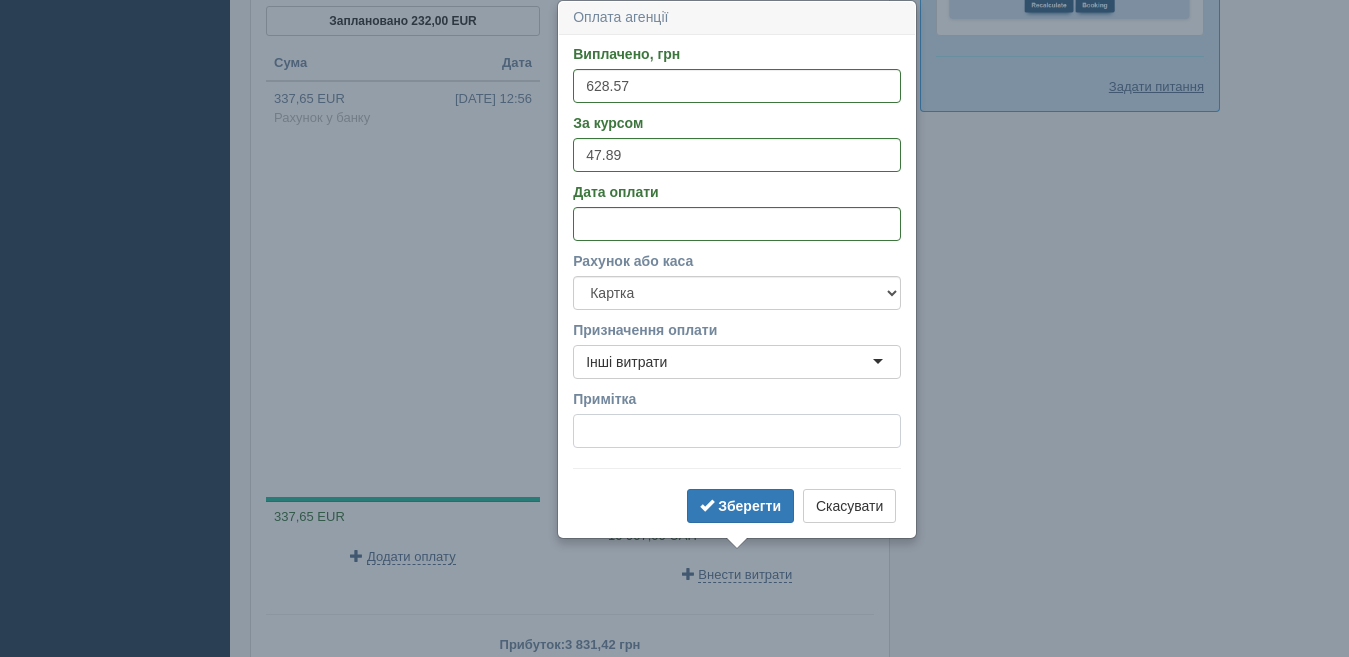 click on "Примітка" at bounding box center [737, 431] 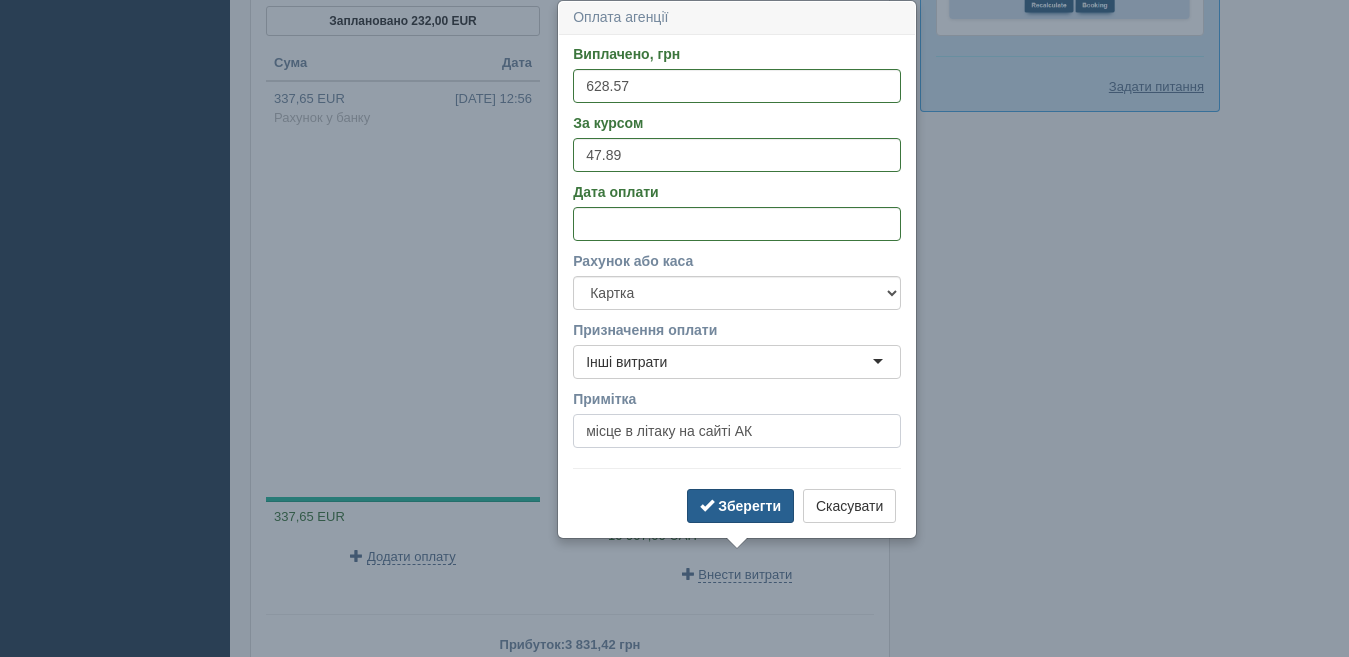 type on "місце в літаку на сайті АК" 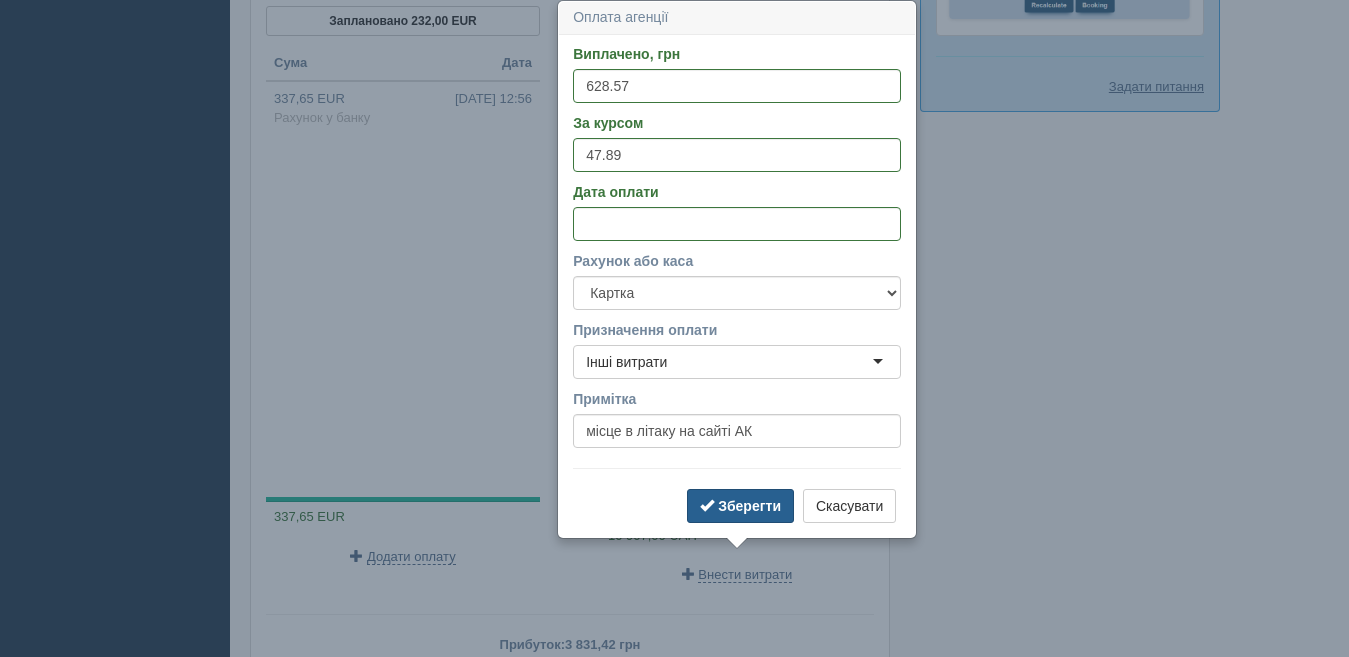 click on "Зберегти" at bounding box center (740, 506) 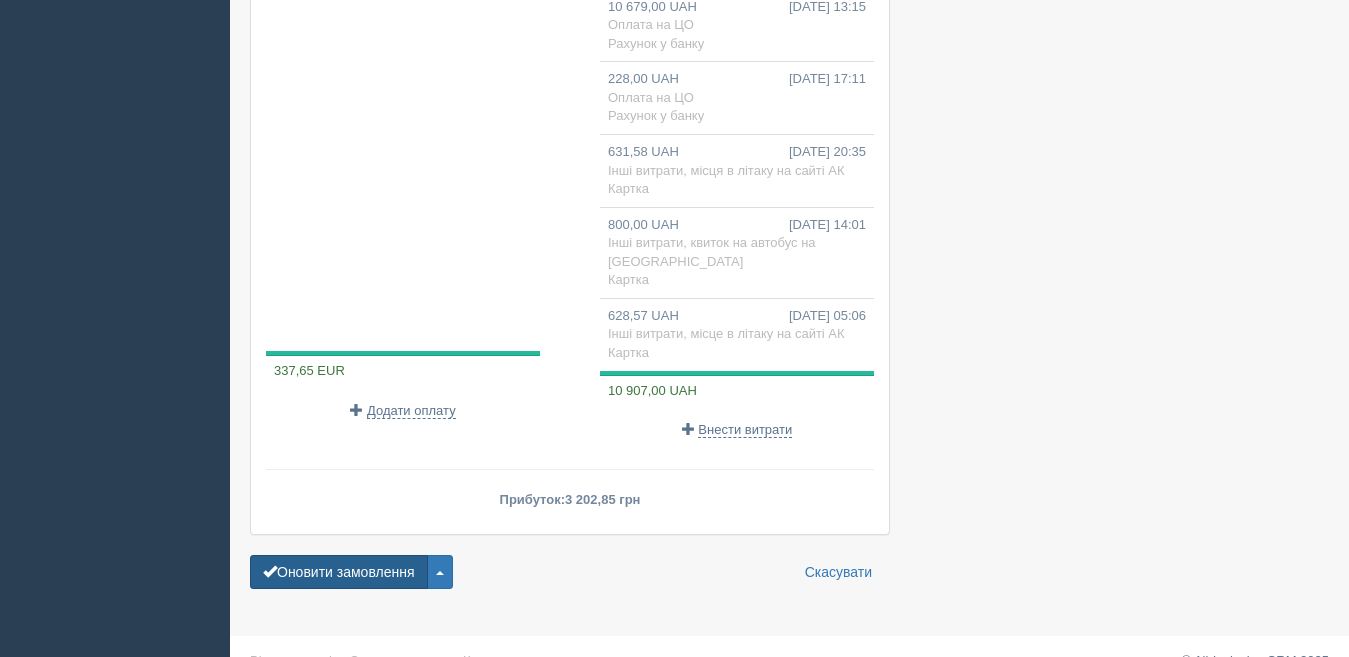 scroll, scrollTop: 1759, scrollLeft: 0, axis: vertical 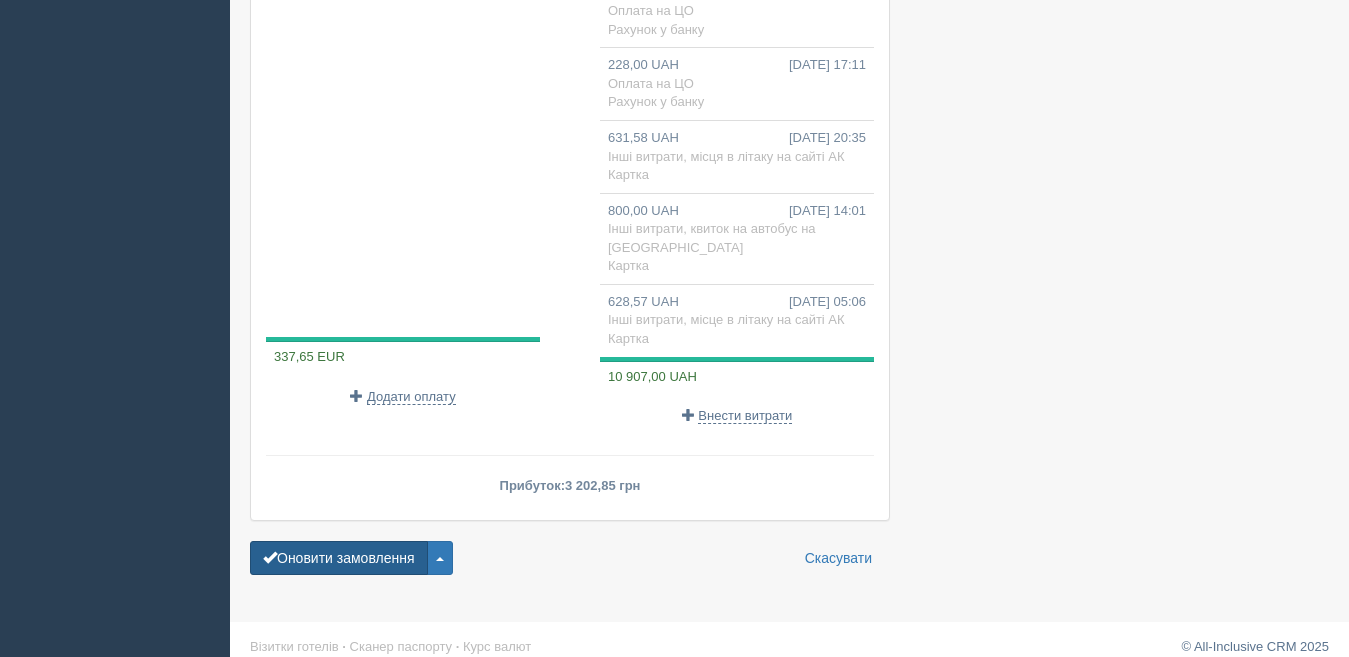 click on "Оновити замовлення" at bounding box center [339, 558] 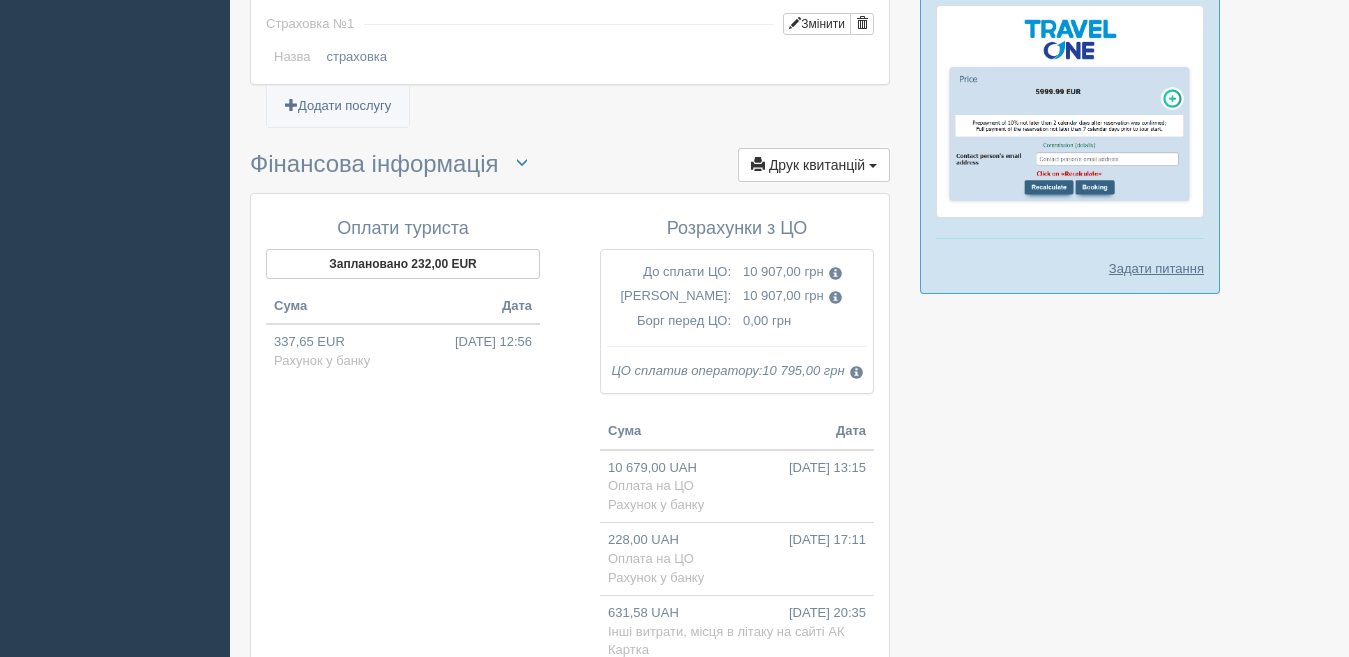scroll, scrollTop: 1400, scrollLeft: 0, axis: vertical 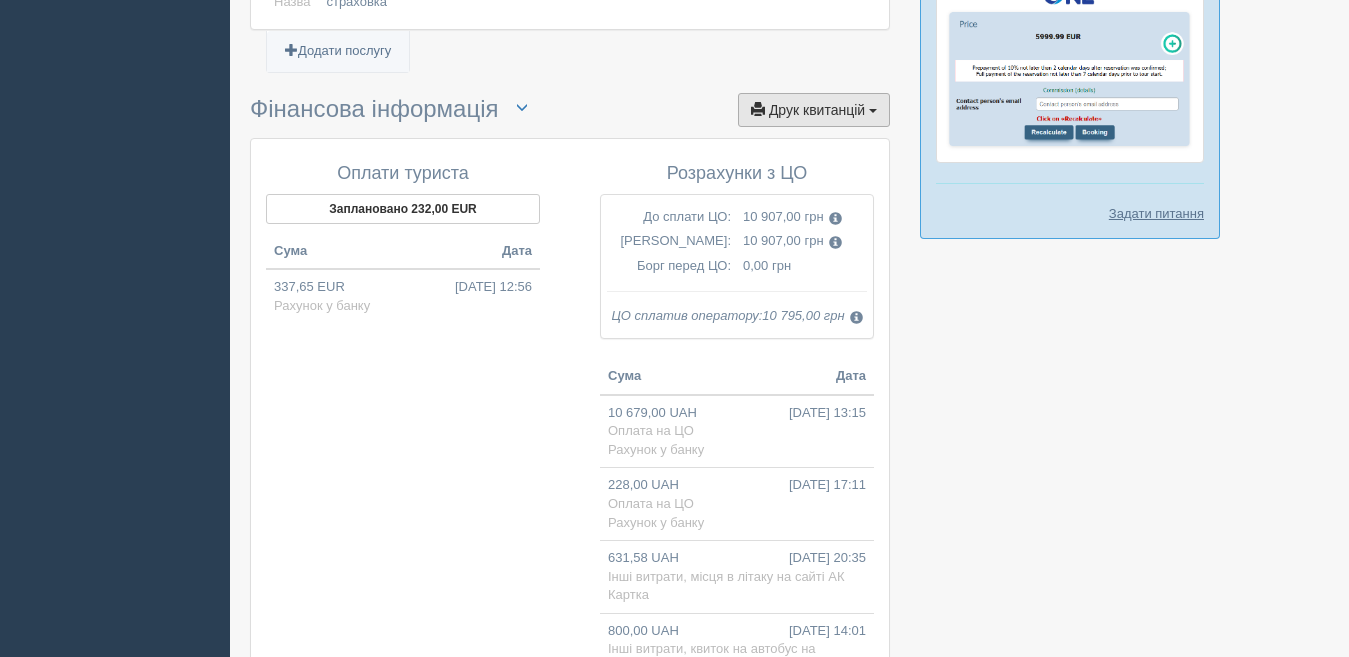 click on "Друк квитанцій
Друк" at bounding box center [814, 110] 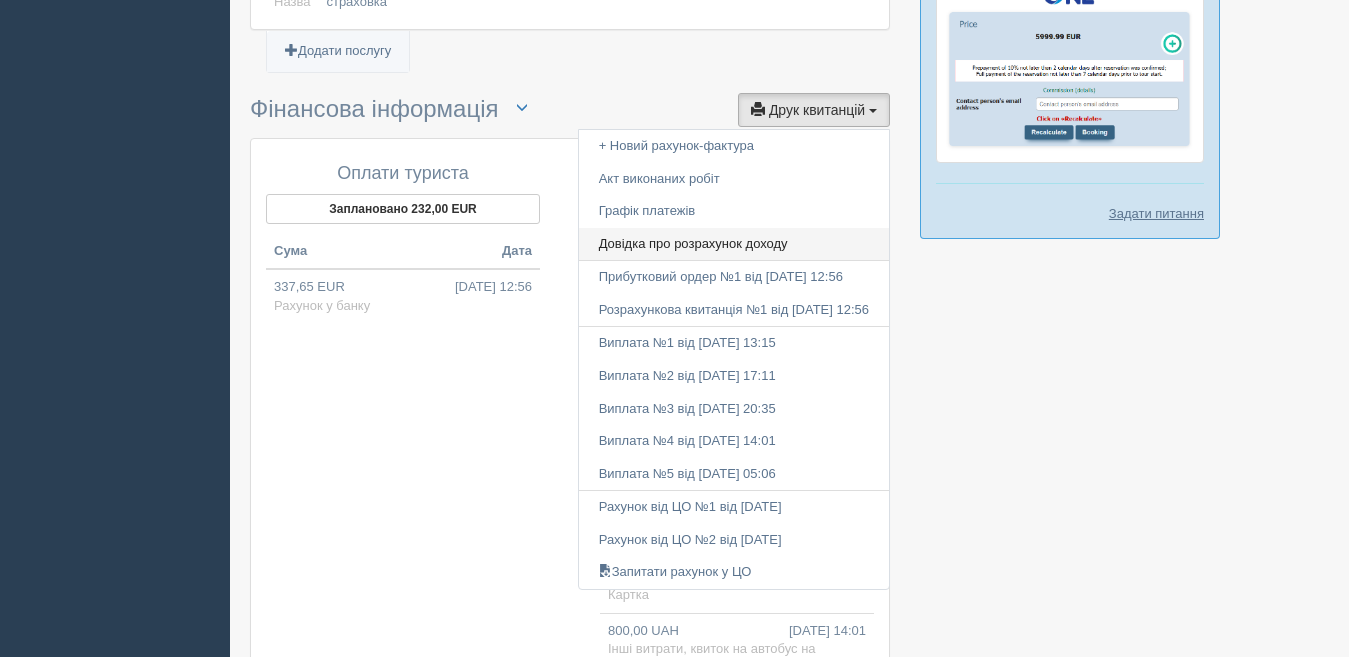 click on "Довідка про розрахунок доходу" at bounding box center [734, 244] 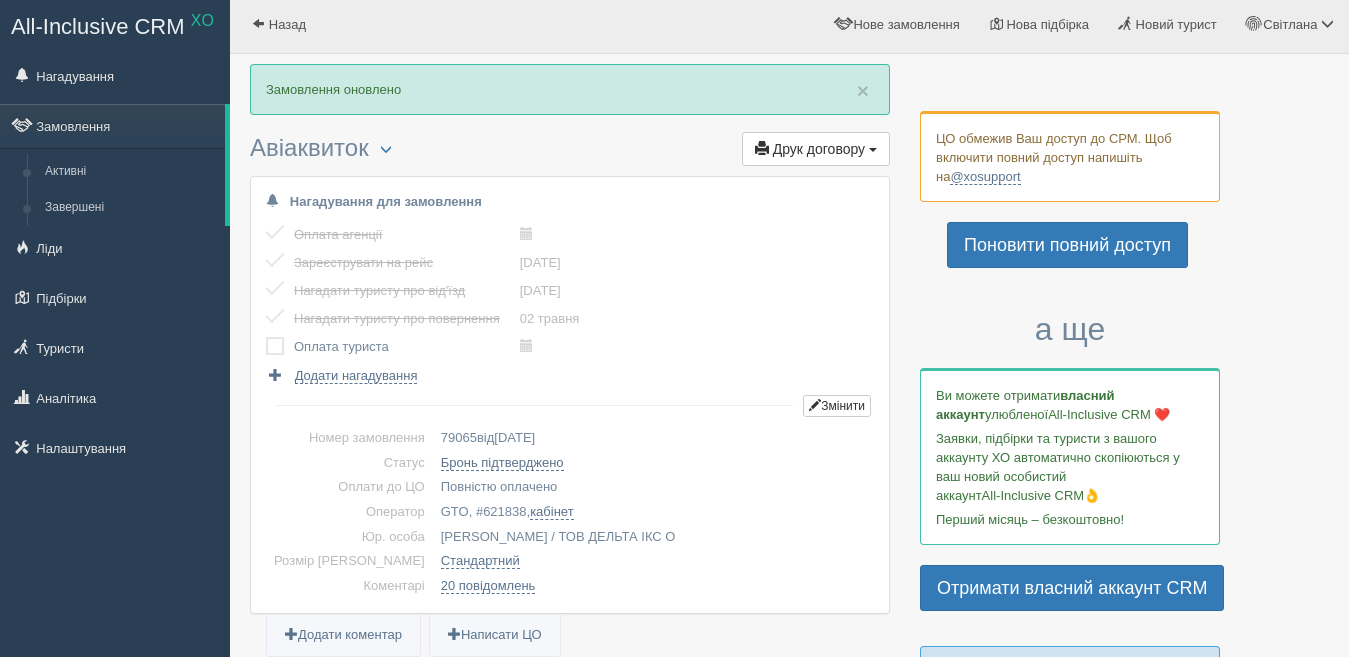 scroll, scrollTop: 0, scrollLeft: 0, axis: both 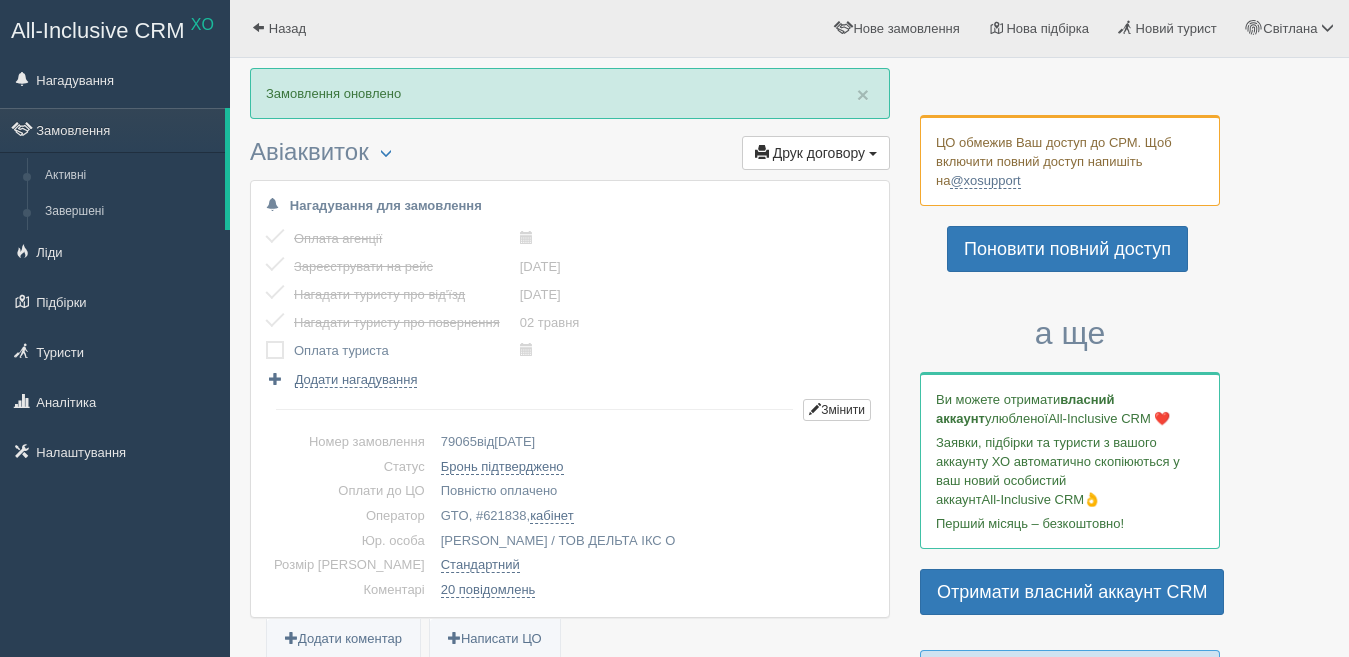 click at bounding box center (266, 341) 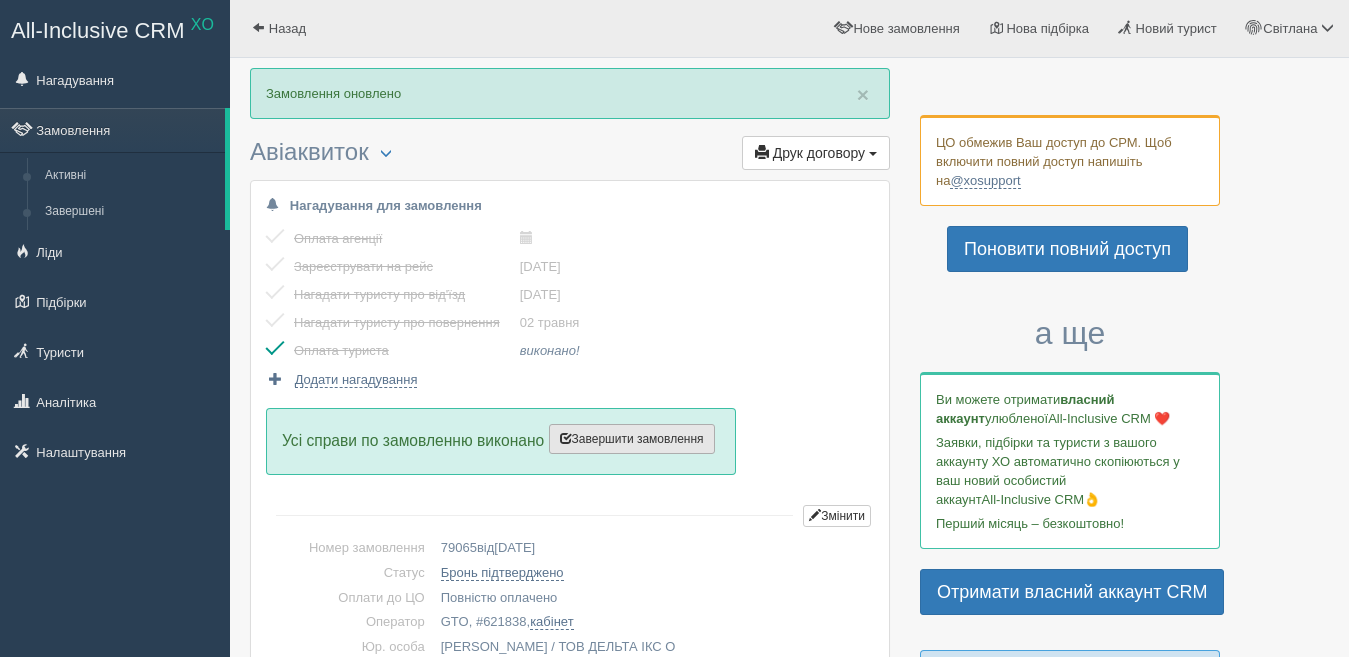 click on "Завершити замовлення
Активувати замовлення" at bounding box center [632, 439] 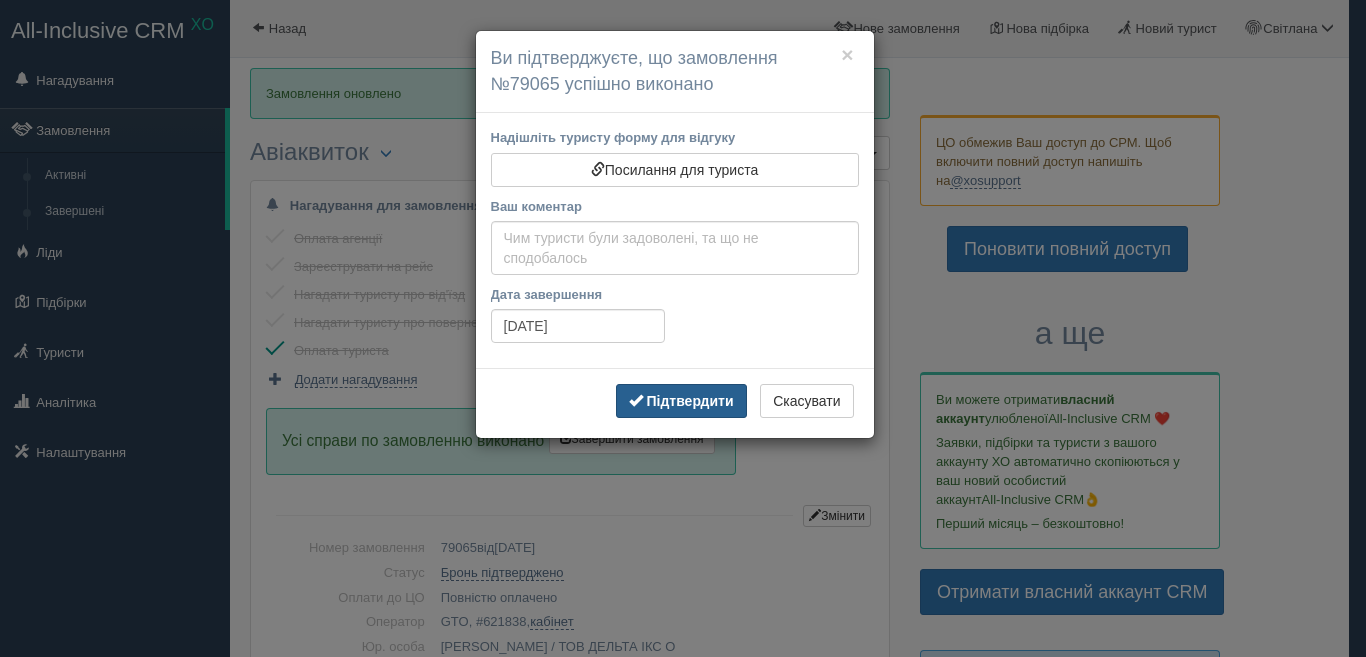 click on "Підтвердити" at bounding box center [689, 401] 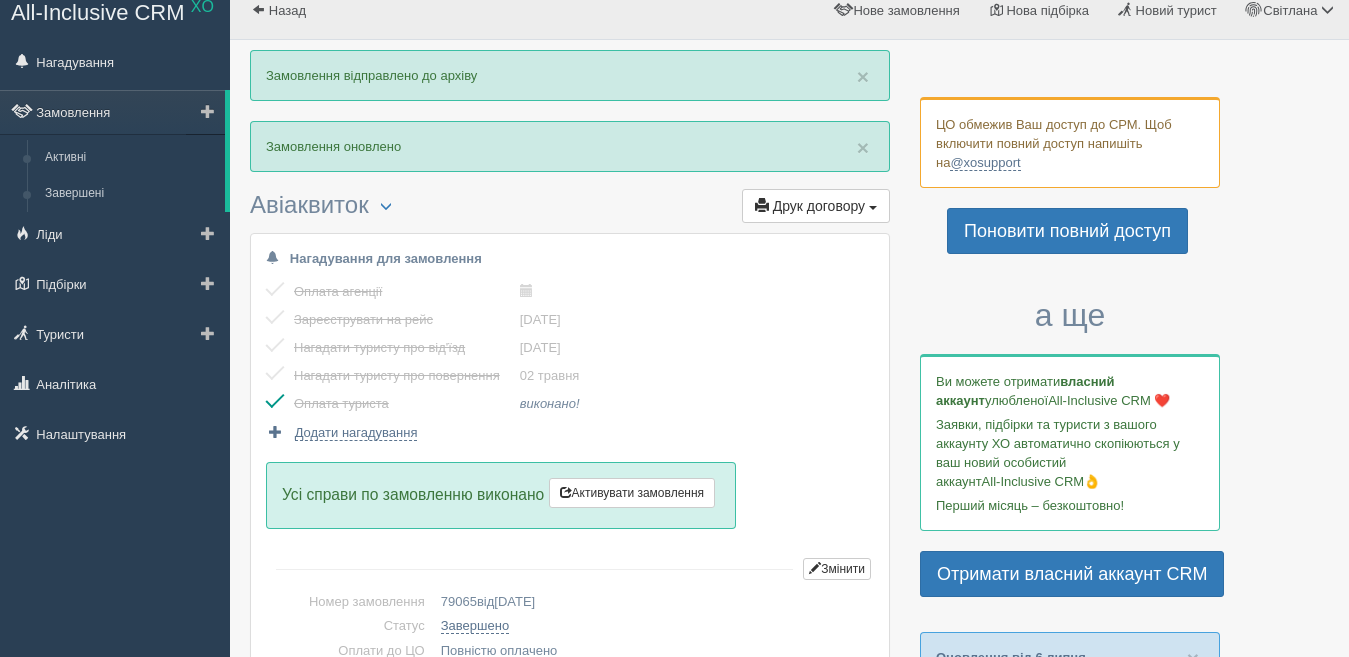 scroll, scrollTop: 0, scrollLeft: 0, axis: both 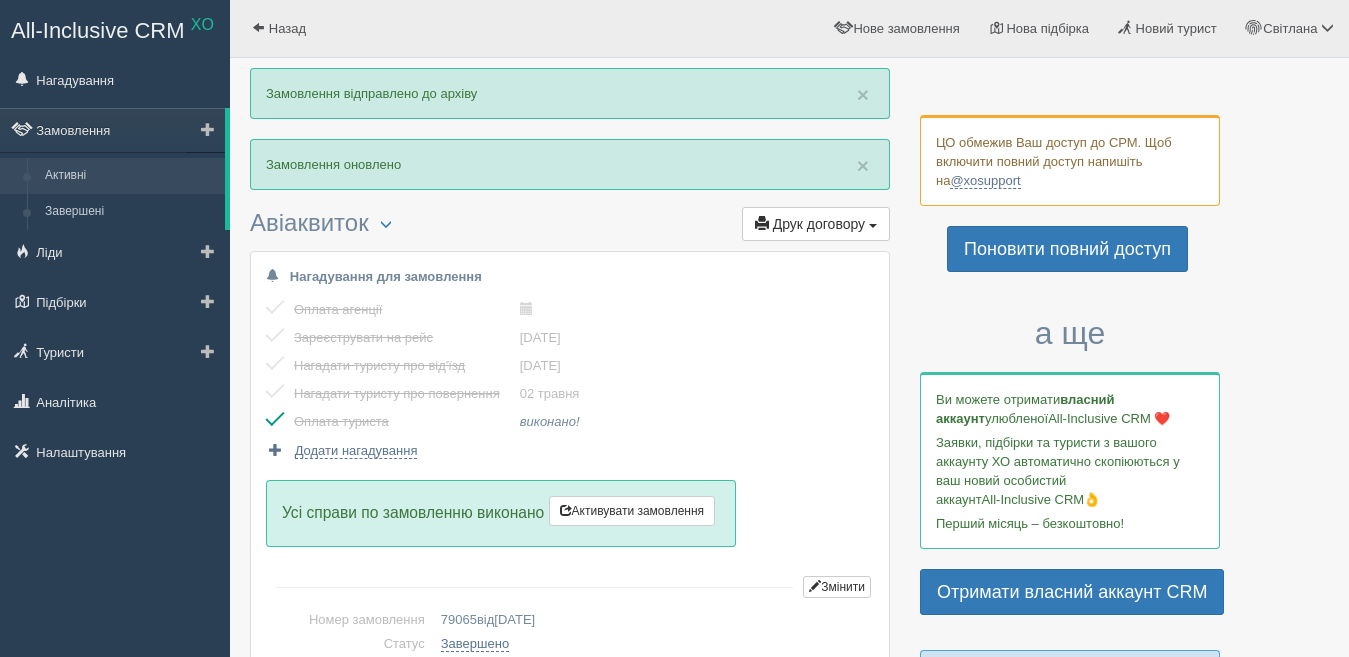 click on "Активні" at bounding box center (130, 176) 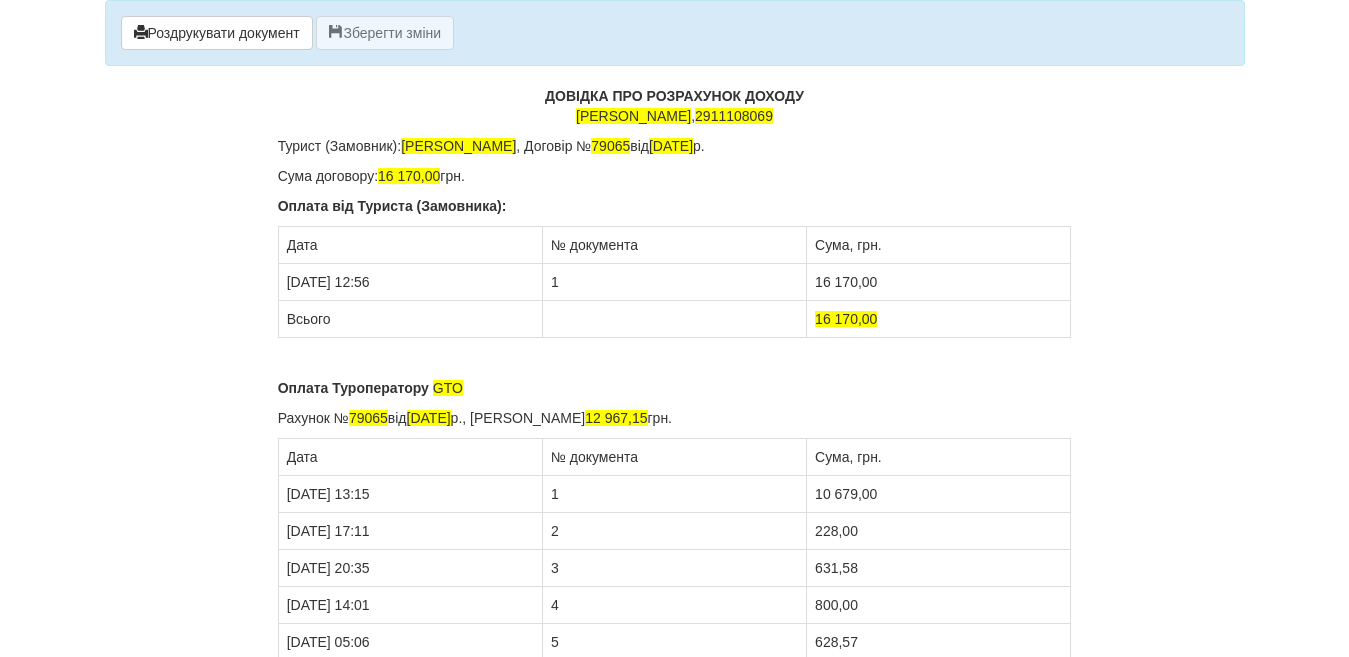 scroll, scrollTop: 0, scrollLeft: 0, axis: both 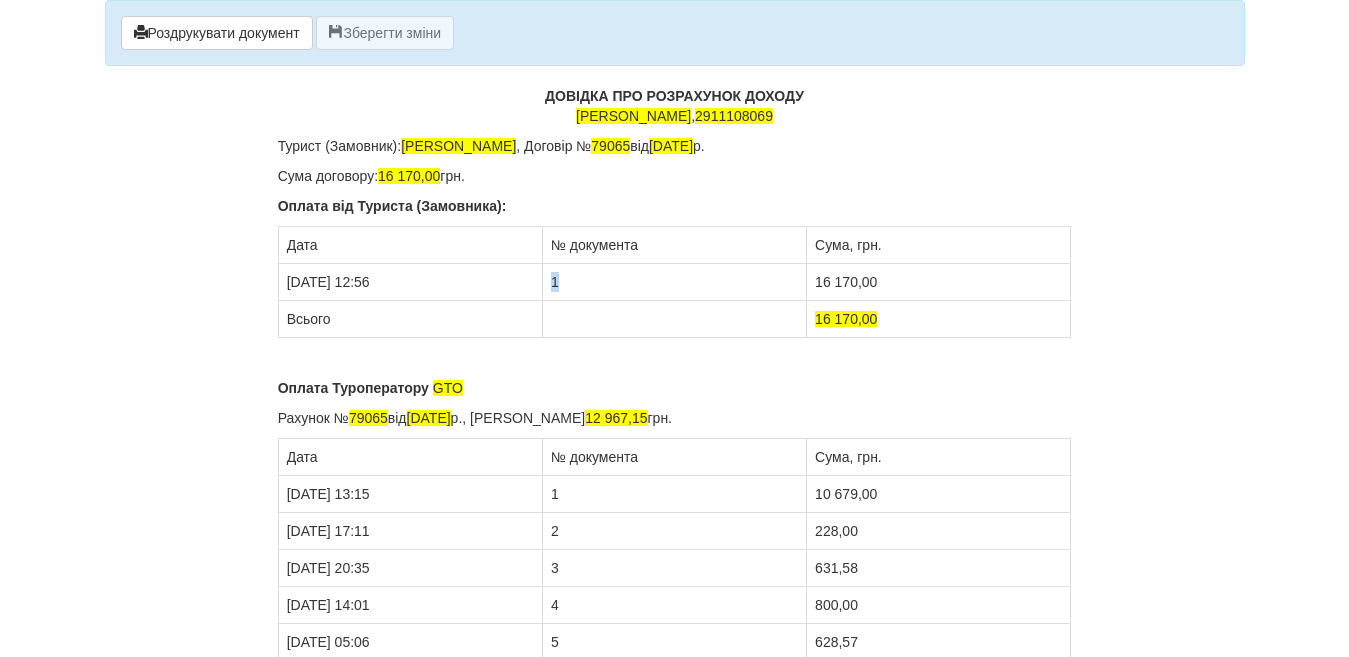 drag, startPoint x: 552, startPoint y: 284, endPoint x: 574, endPoint y: 288, distance: 22.36068 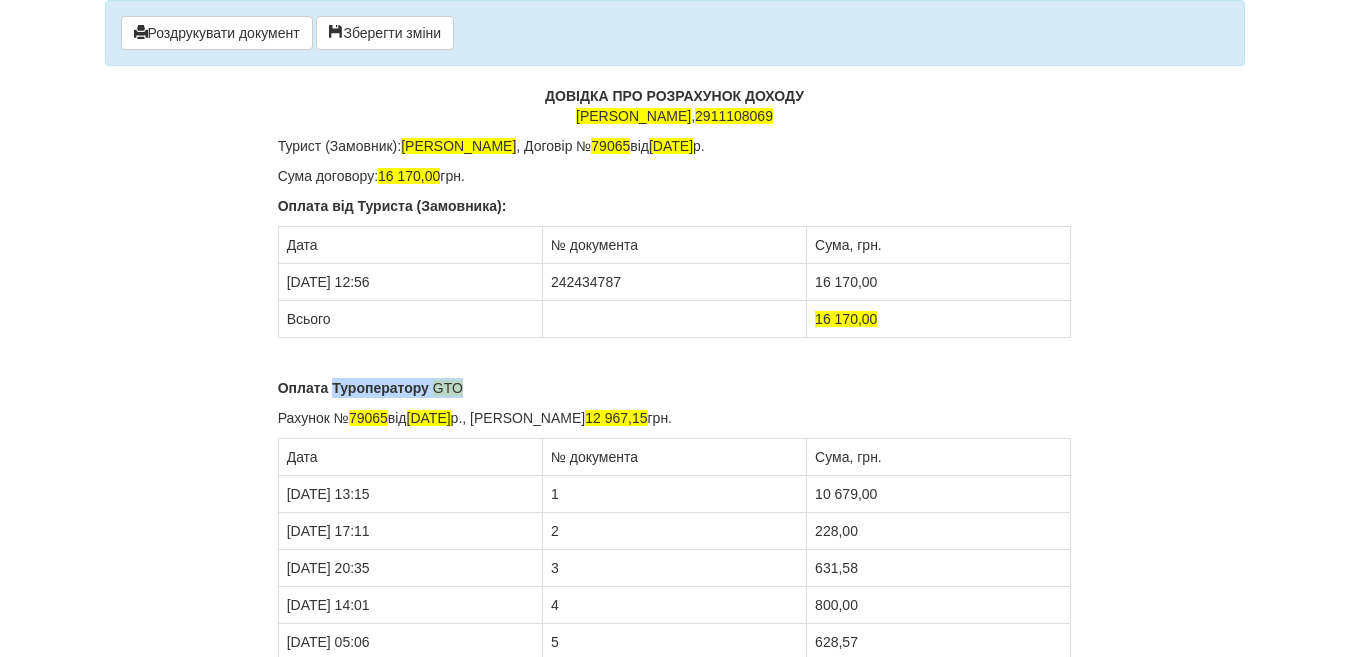 drag, startPoint x: 334, startPoint y: 387, endPoint x: 481, endPoint y: 381, distance: 147.12239 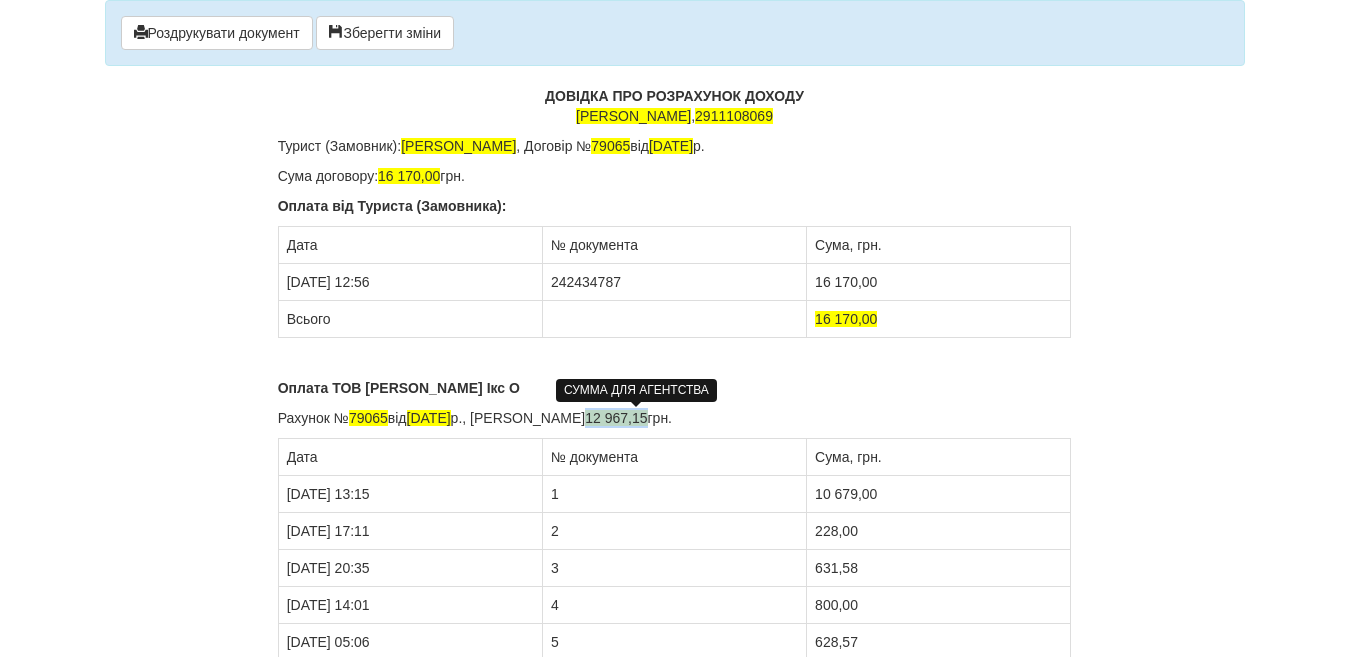 drag, startPoint x: 606, startPoint y: 414, endPoint x: 666, endPoint y: 423, distance: 60.671246 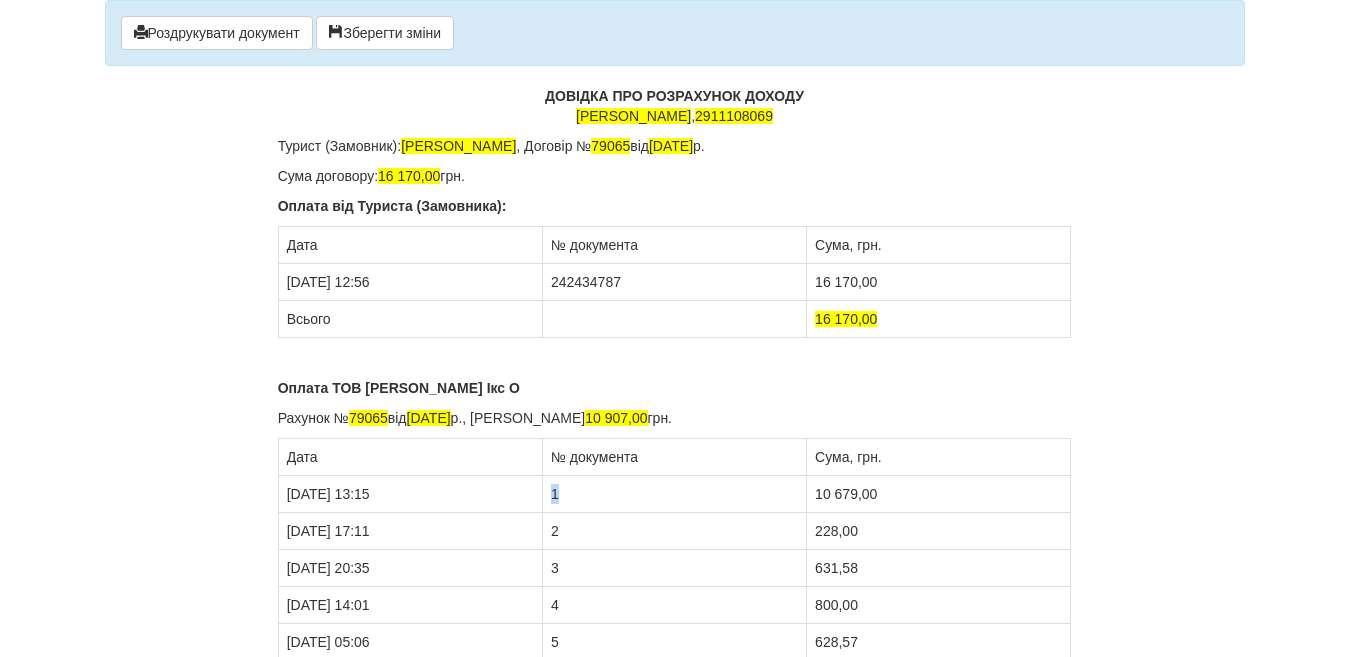 drag, startPoint x: 544, startPoint y: 498, endPoint x: 570, endPoint y: 498, distance: 26 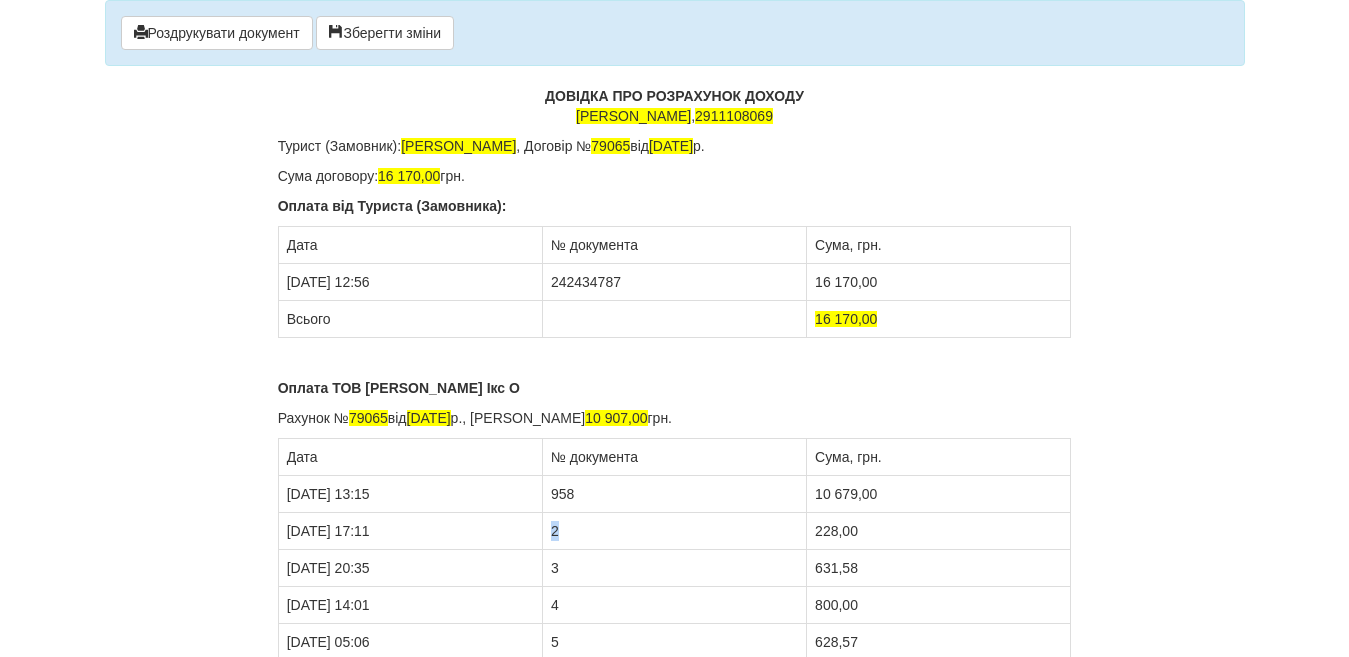 drag, startPoint x: 551, startPoint y: 537, endPoint x: 566, endPoint y: 537, distance: 15 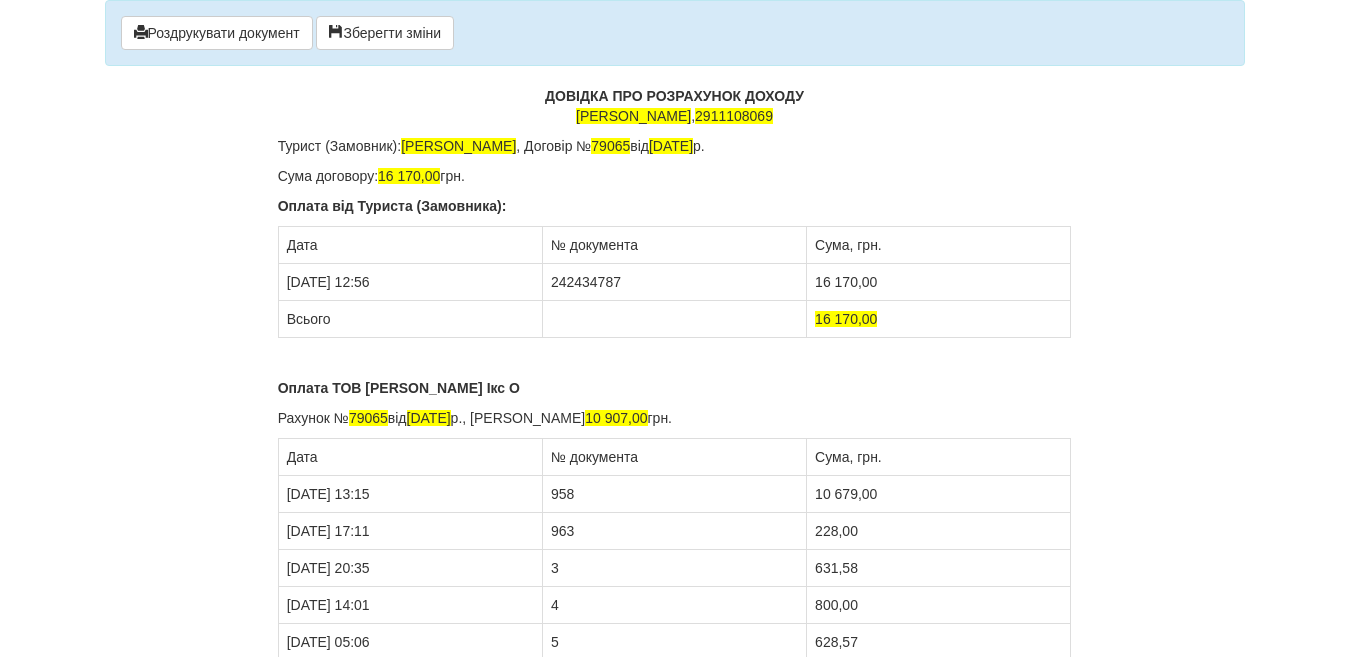 click on "228,00" at bounding box center (939, 531) 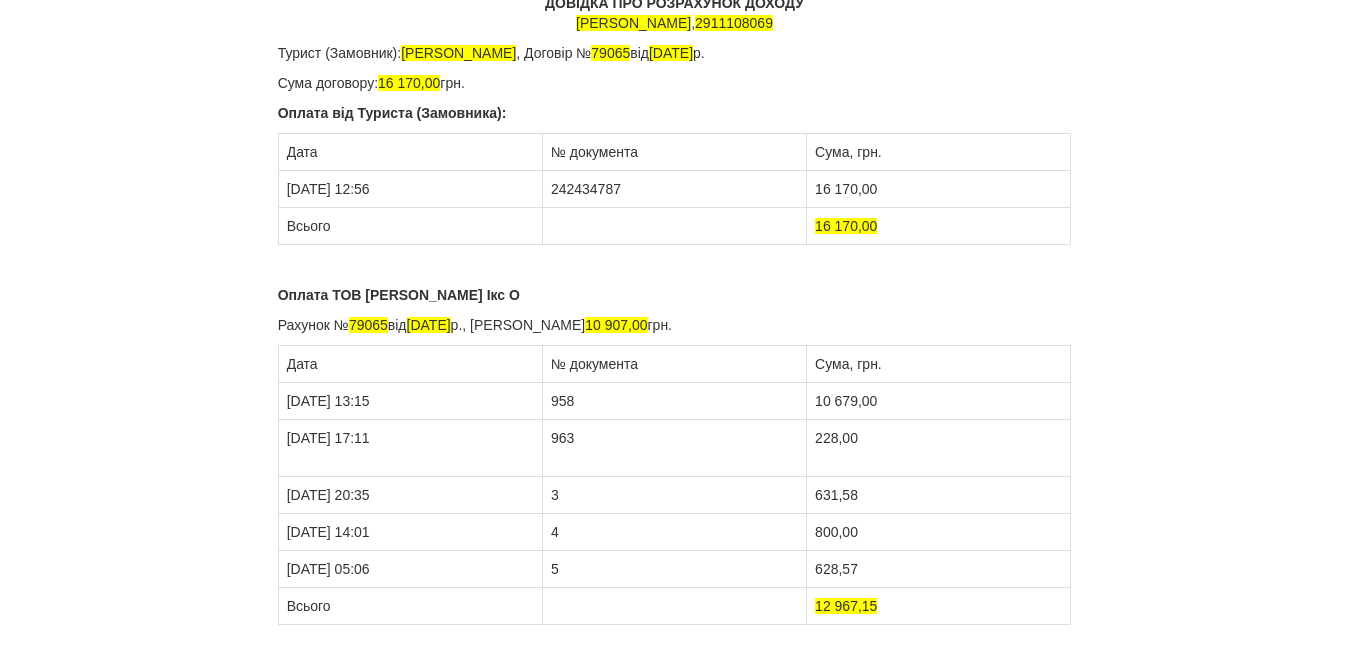 scroll, scrollTop: 200, scrollLeft: 0, axis: vertical 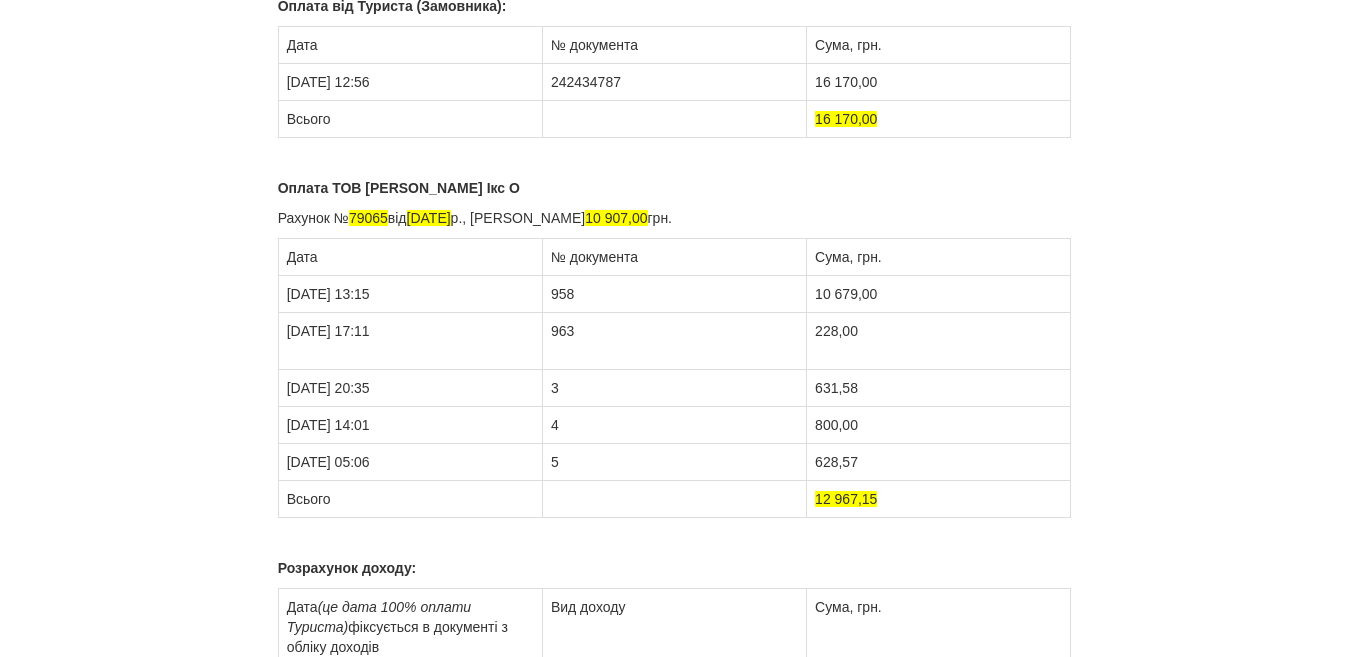click on "ДОВІДКА ПРО РОЗРАХУНОК ДОХОДУ
[PERSON_NAME] ,  2911108069
Турист (Замовник):  [PERSON_NAME] , Договір №  79065  від  [DATE]  р.
Сума договору:  16 170,00  грн.
Оплата від Туриста (Замовника):
Дата
№ документа
Сума, грн.
[DATE] 12:56
242434787
16 170,00
Всього
16 170,00
Оплата ТОВ Дельта Ікс О
Рахунок №  79065  від  [DATE]  р., Сума рахунка  10 907,00  грн.
Дата
№ документа" at bounding box center (675, 431) 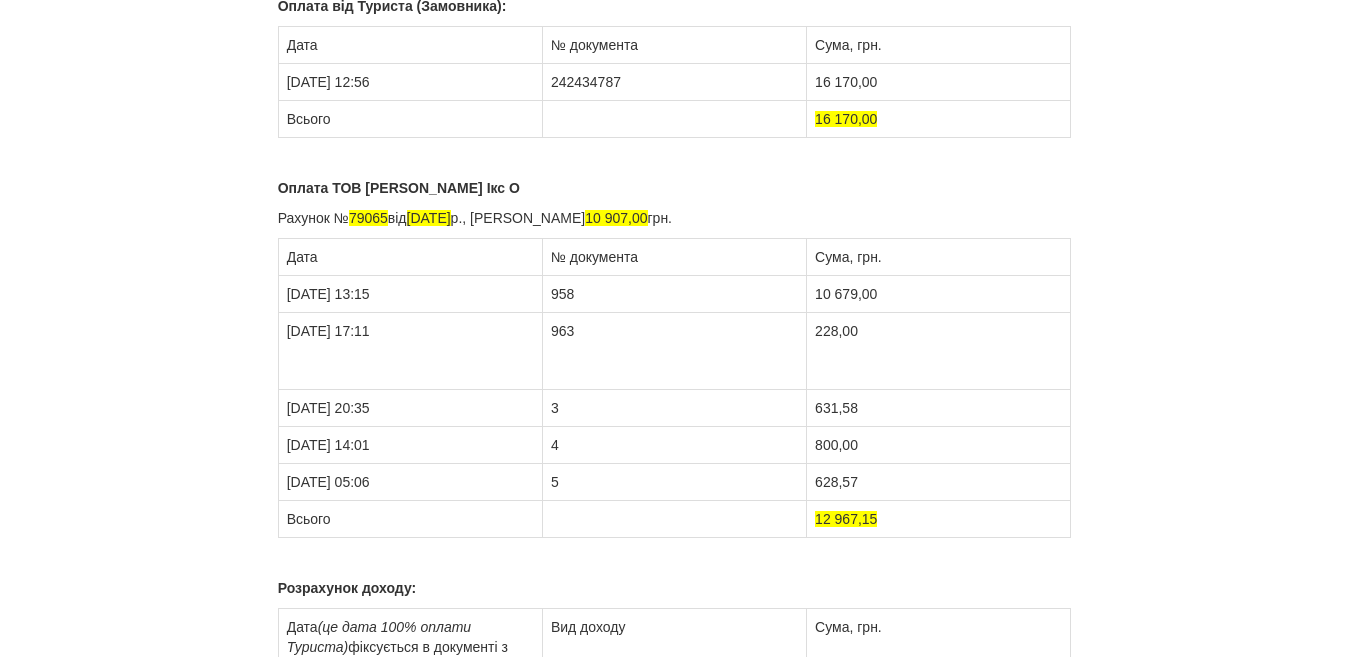 click on "[DATE] 17:11" at bounding box center [410, 351] 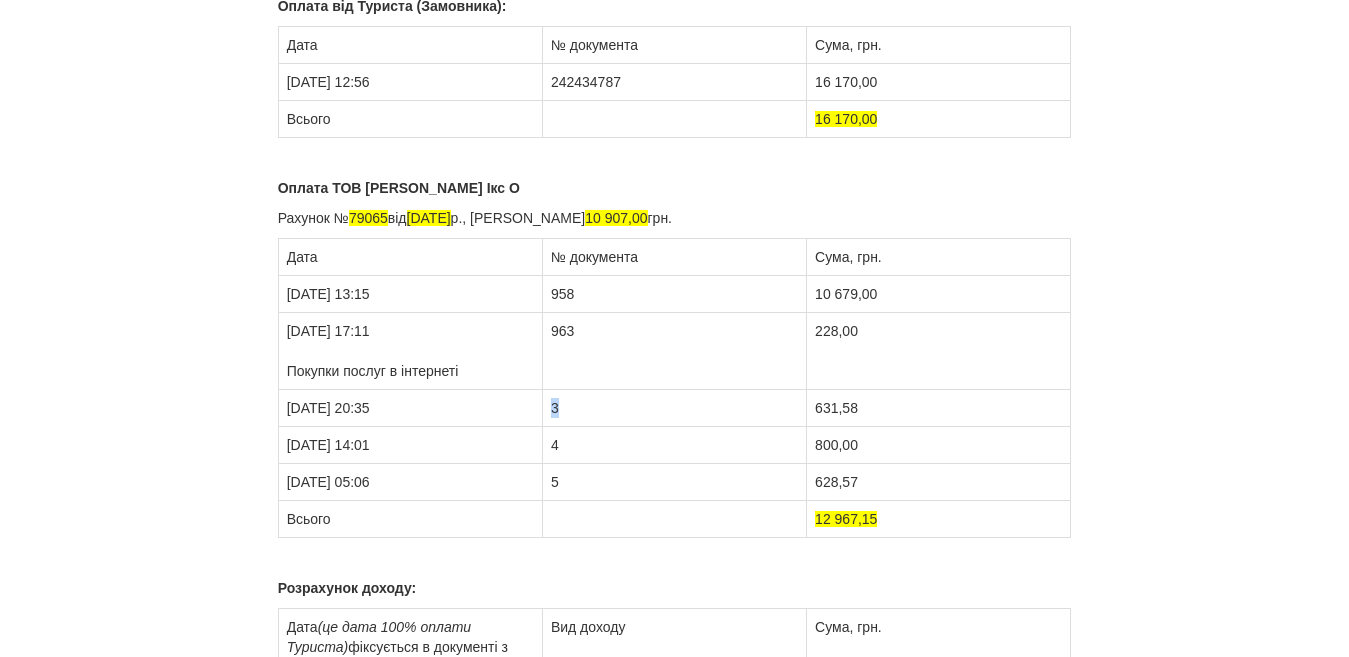 drag, startPoint x: 552, startPoint y: 409, endPoint x: 589, endPoint y: 399, distance: 38.327538 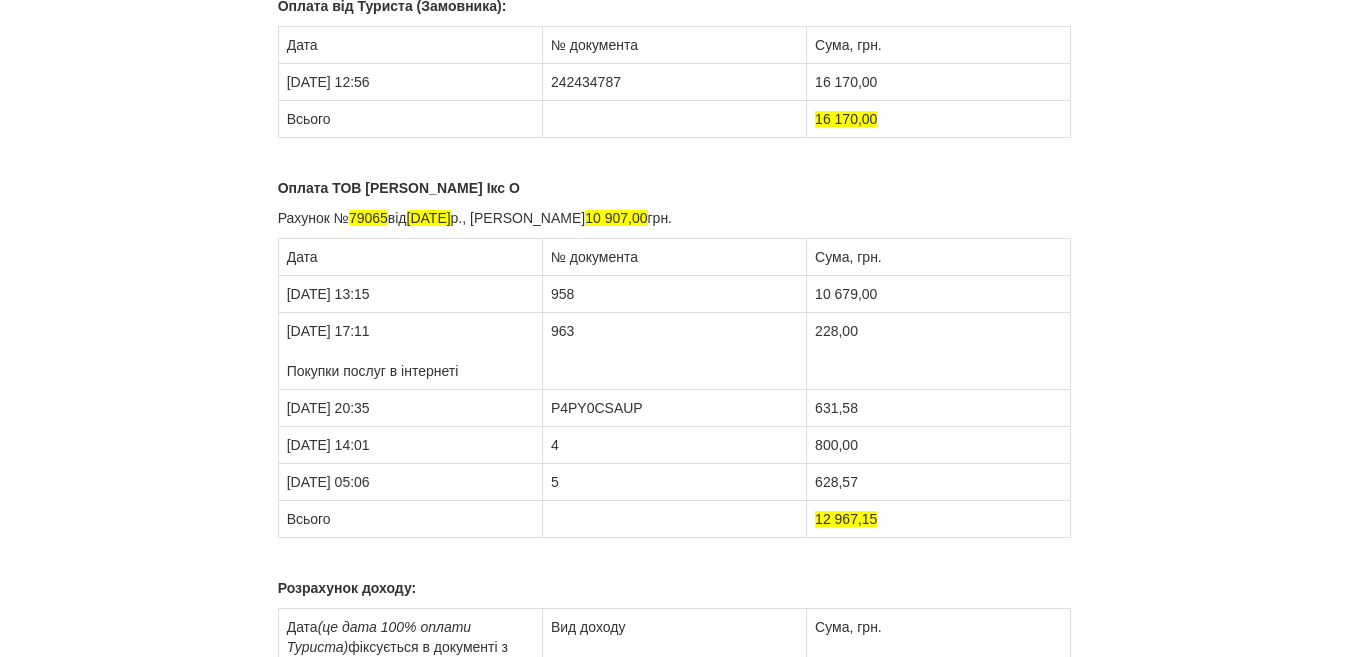 click on "631,58" at bounding box center [939, 408] 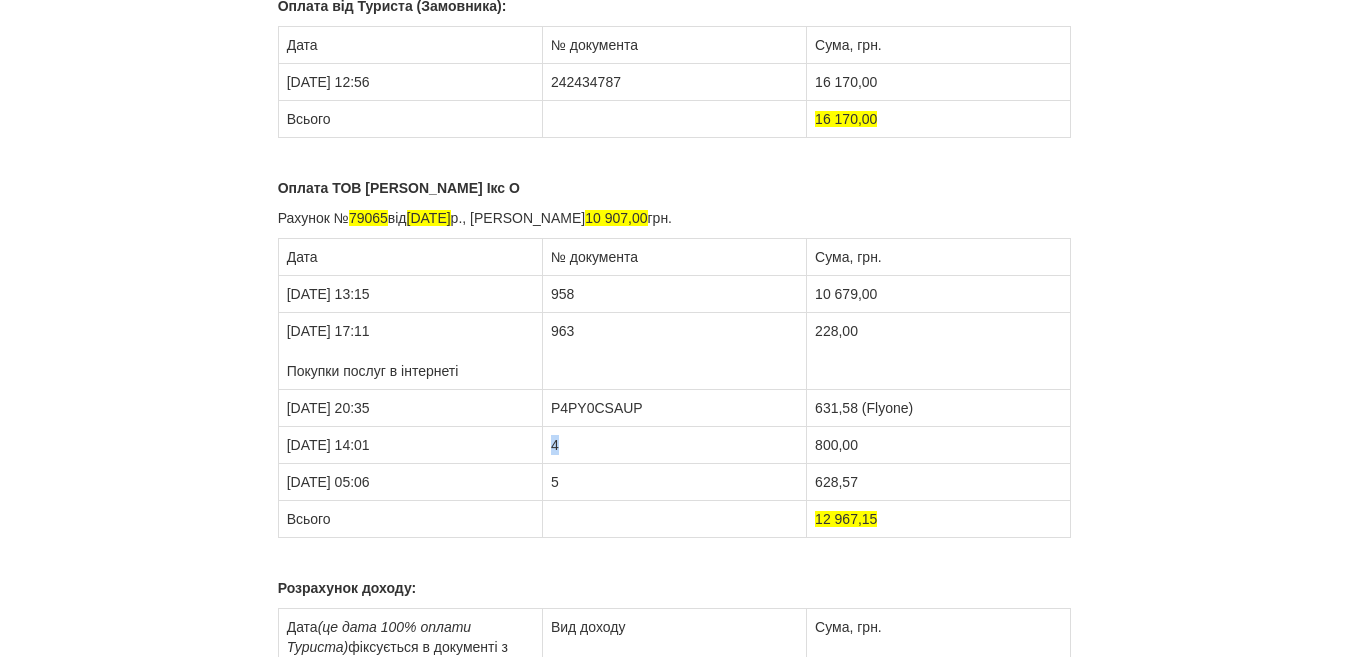 drag, startPoint x: 550, startPoint y: 446, endPoint x: 561, endPoint y: 445, distance: 11.045361 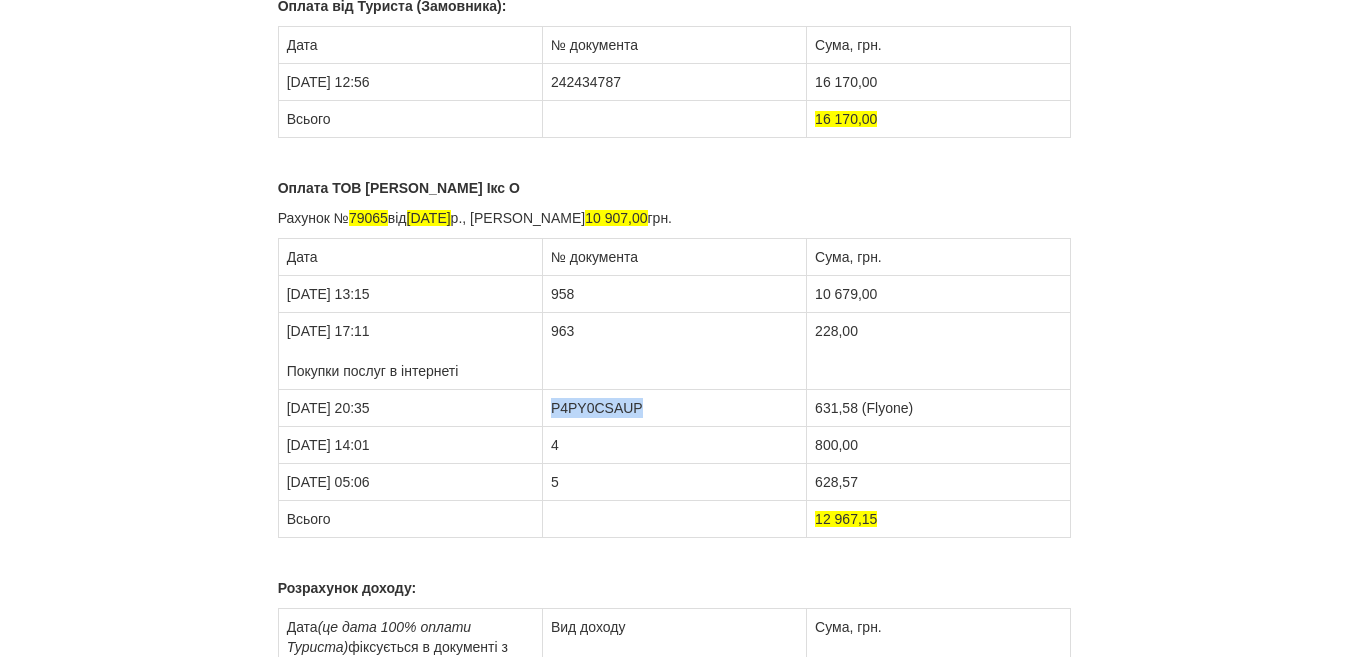 drag, startPoint x: 548, startPoint y: 407, endPoint x: 639, endPoint y: 402, distance: 91.13726 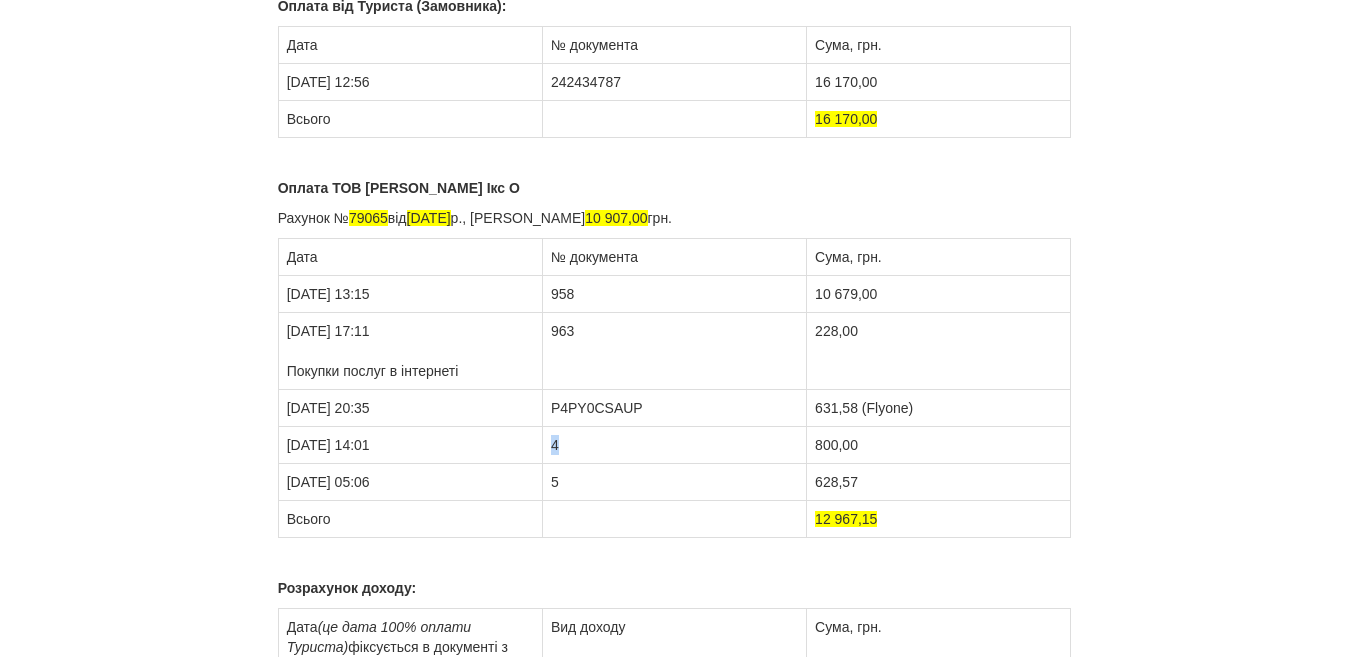 drag, startPoint x: 552, startPoint y: 451, endPoint x: 576, endPoint y: 450, distance: 24.020824 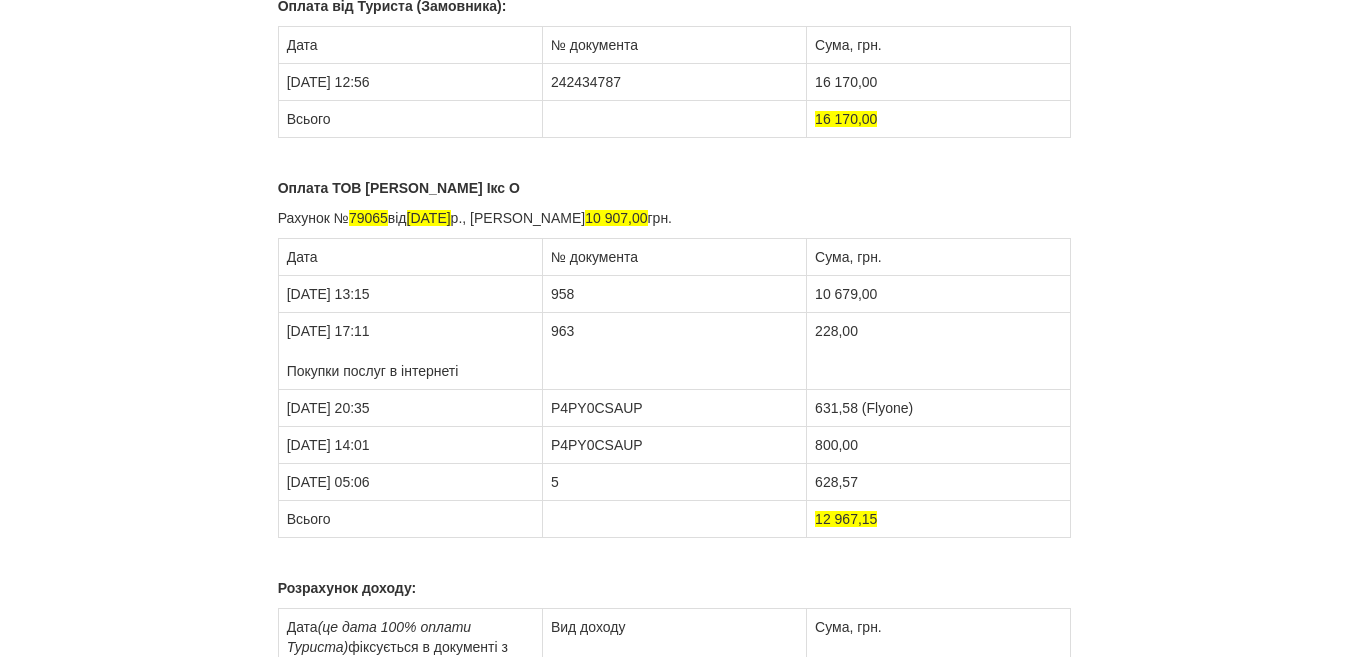 drag, startPoint x: 606, startPoint y: 451, endPoint x: 670, endPoint y: 438, distance: 65.30697 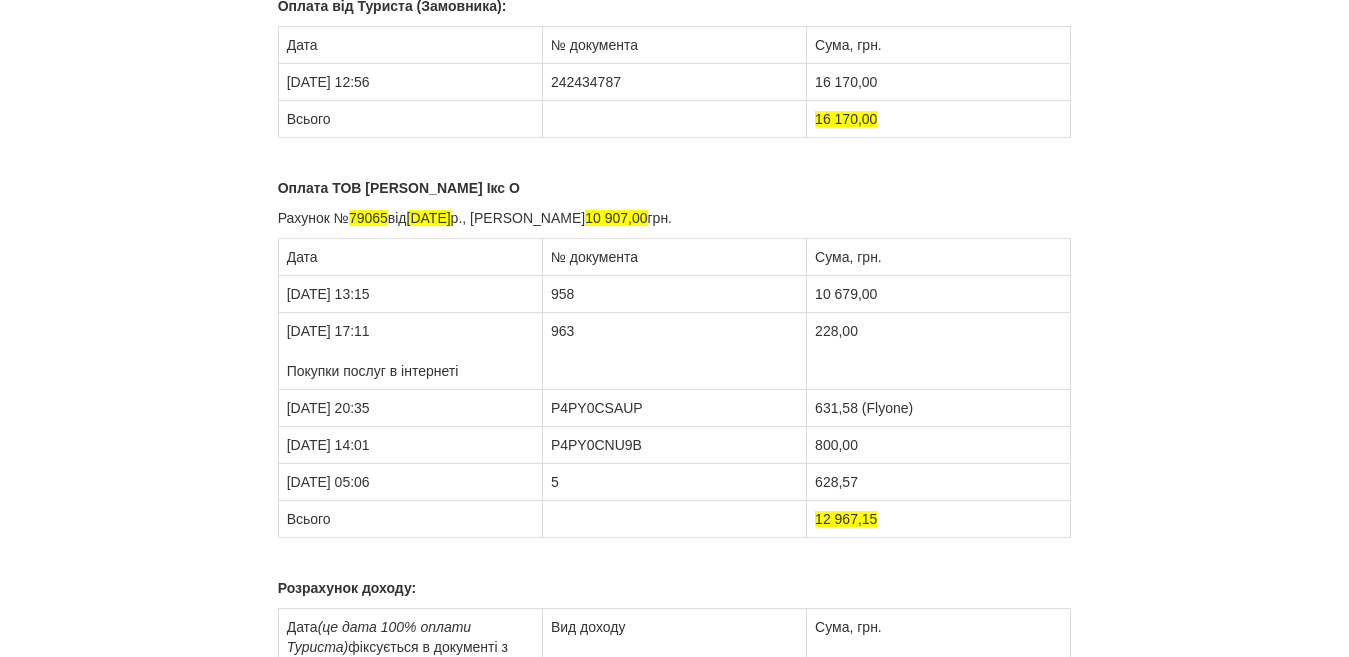 click on "800,00" at bounding box center [939, 445] 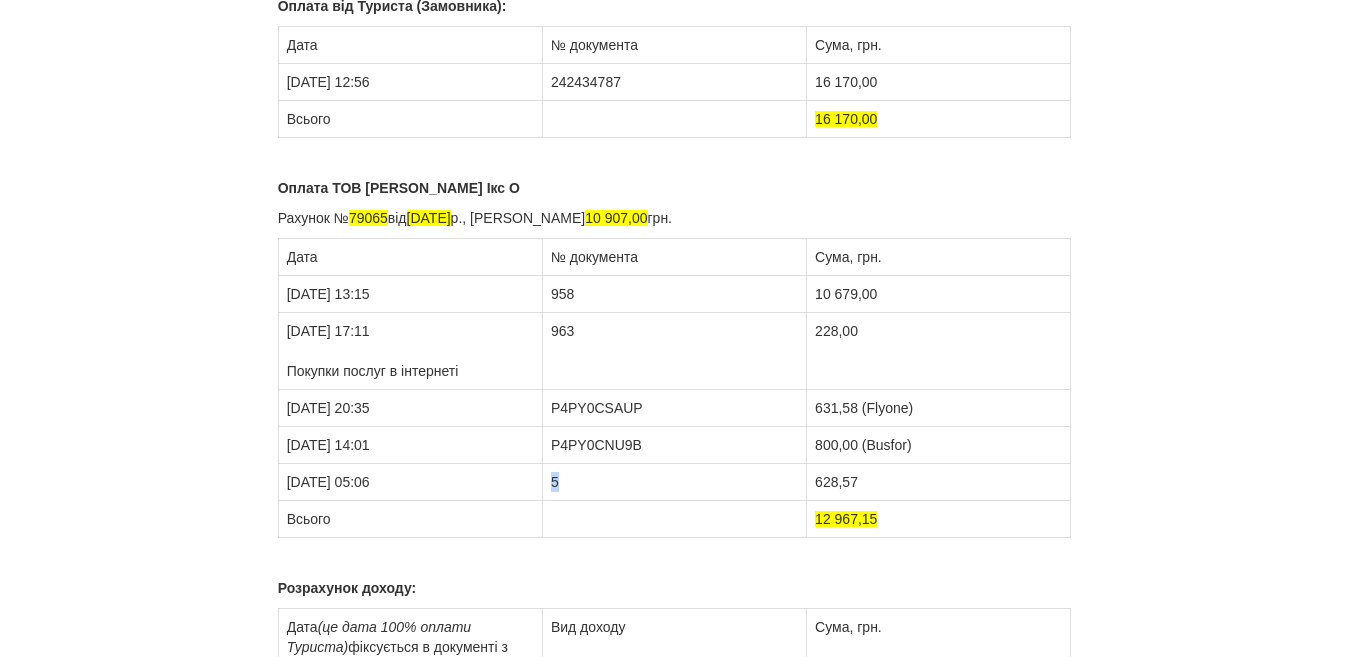 drag, startPoint x: 547, startPoint y: 477, endPoint x: 581, endPoint y: 485, distance: 34.928497 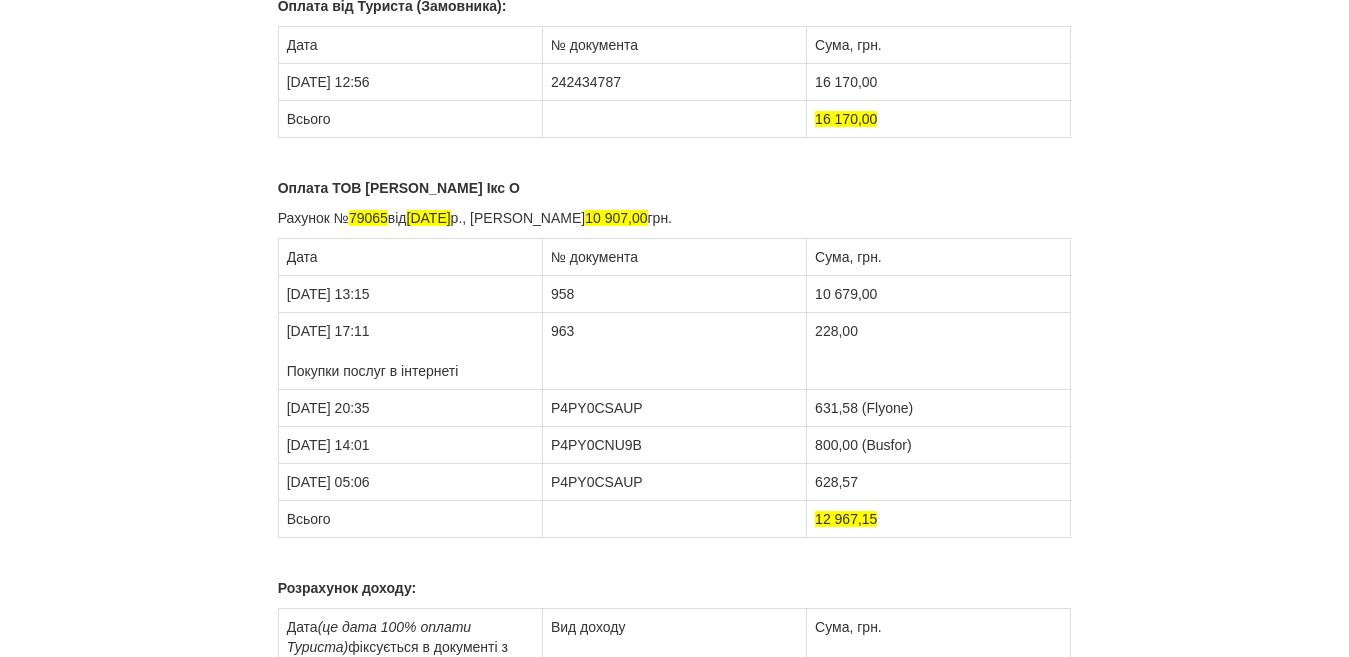 drag, startPoint x: 562, startPoint y: 482, endPoint x: 678, endPoint y: 482, distance: 116 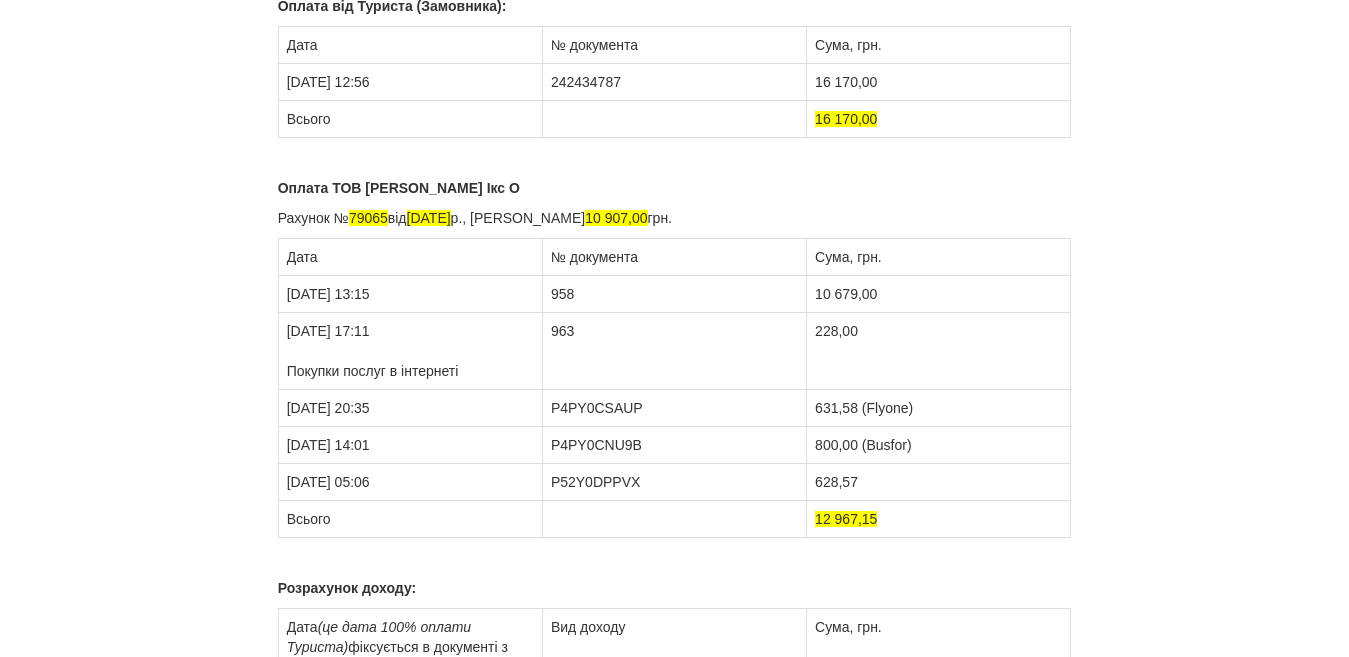 click on "628,57" at bounding box center [939, 482] 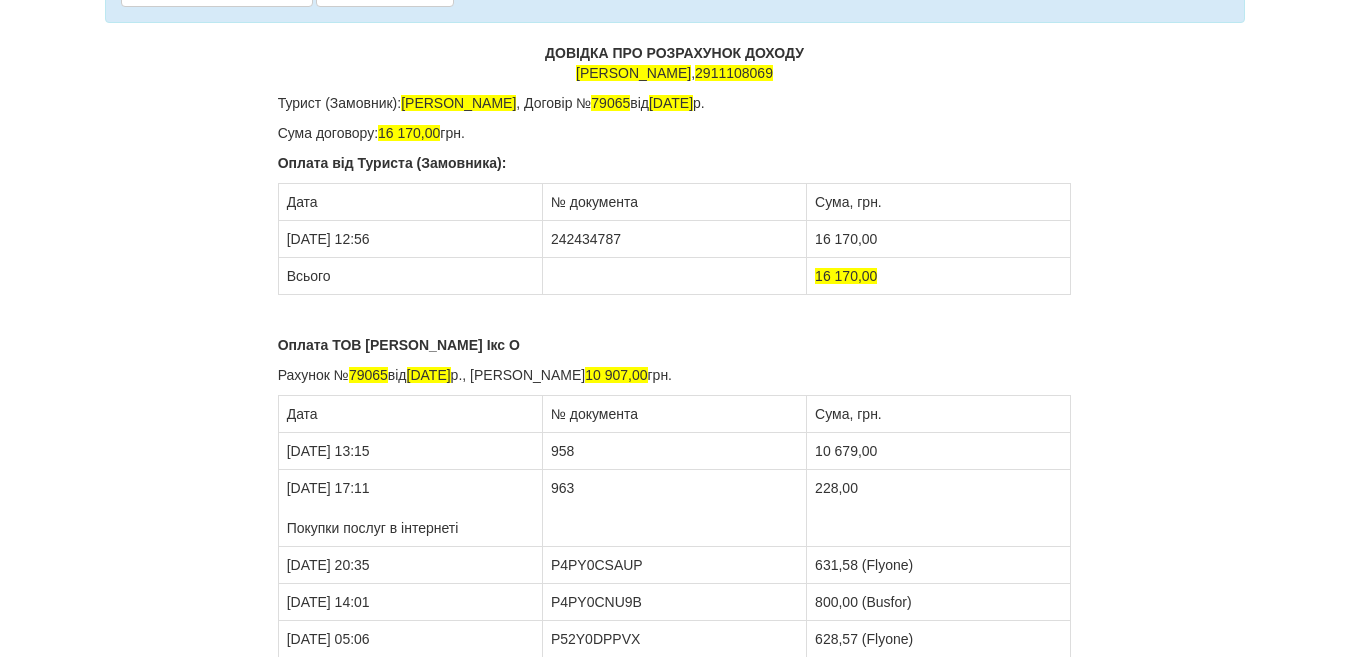scroll, scrollTop: 0, scrollLeft: 0, axis: both 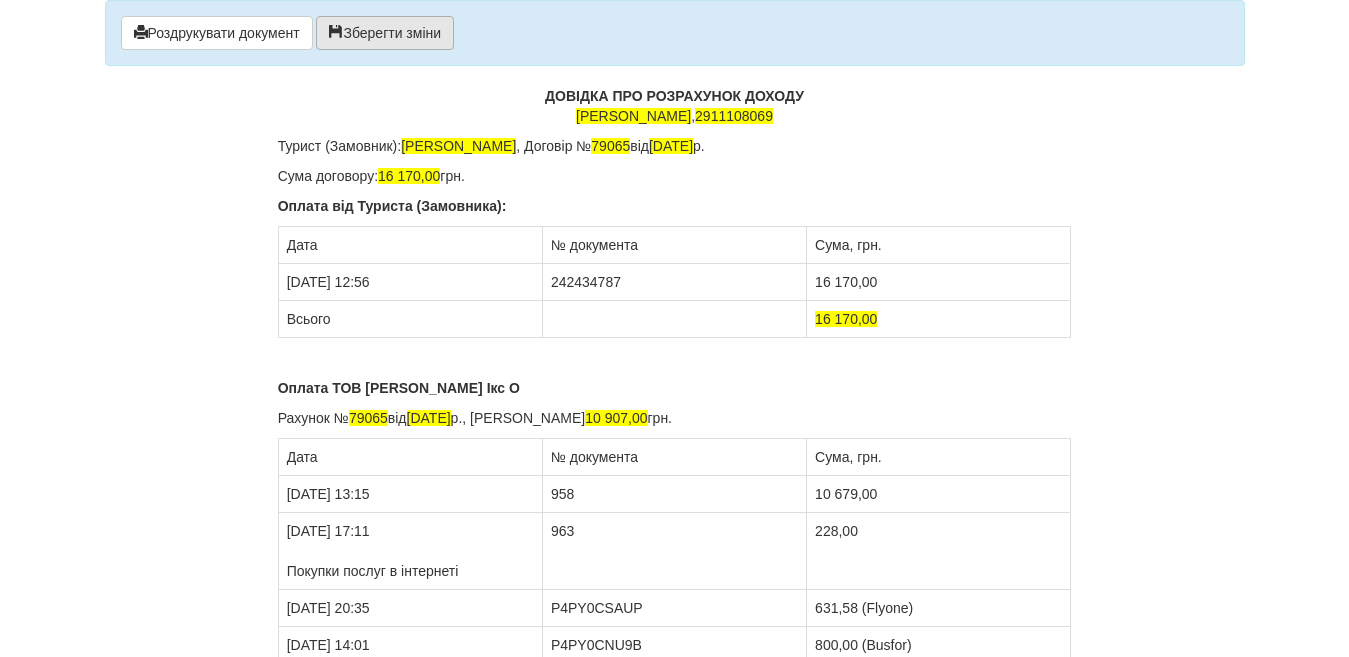 click on "Зберегти зміни" at bounding box center (385, 33) 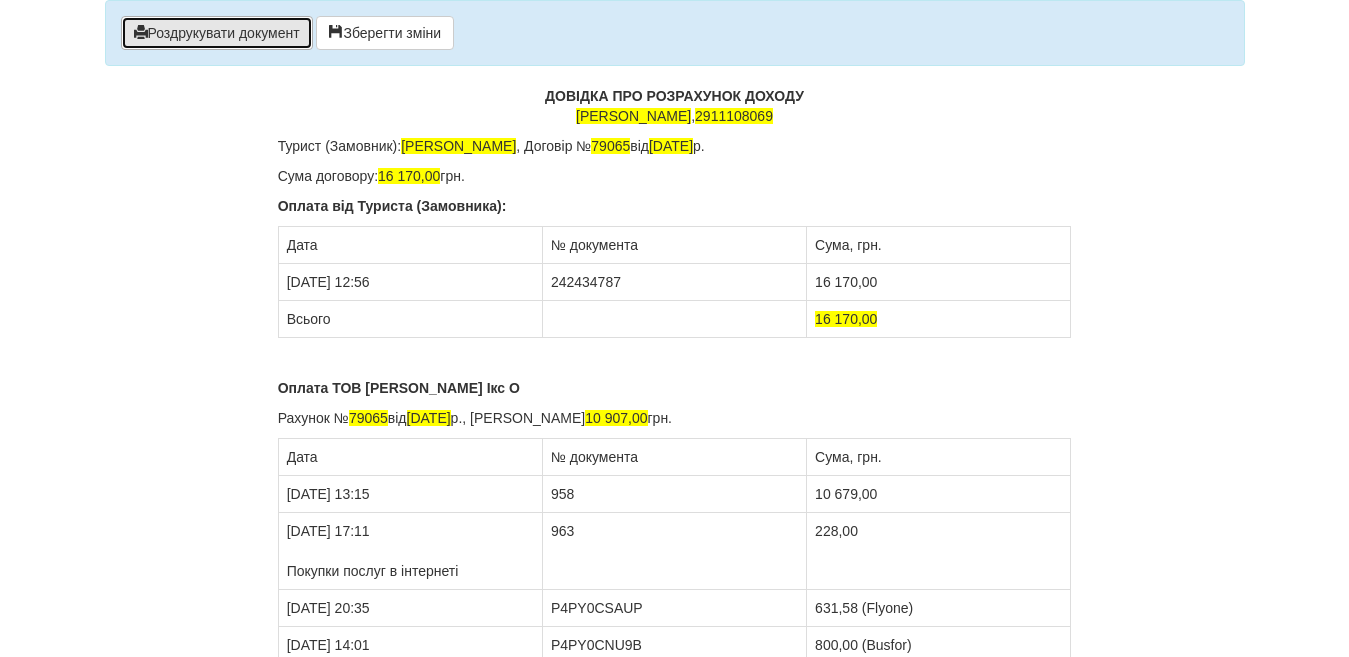 click on "Роздрукувати документ" at bounding box center [217, 33] 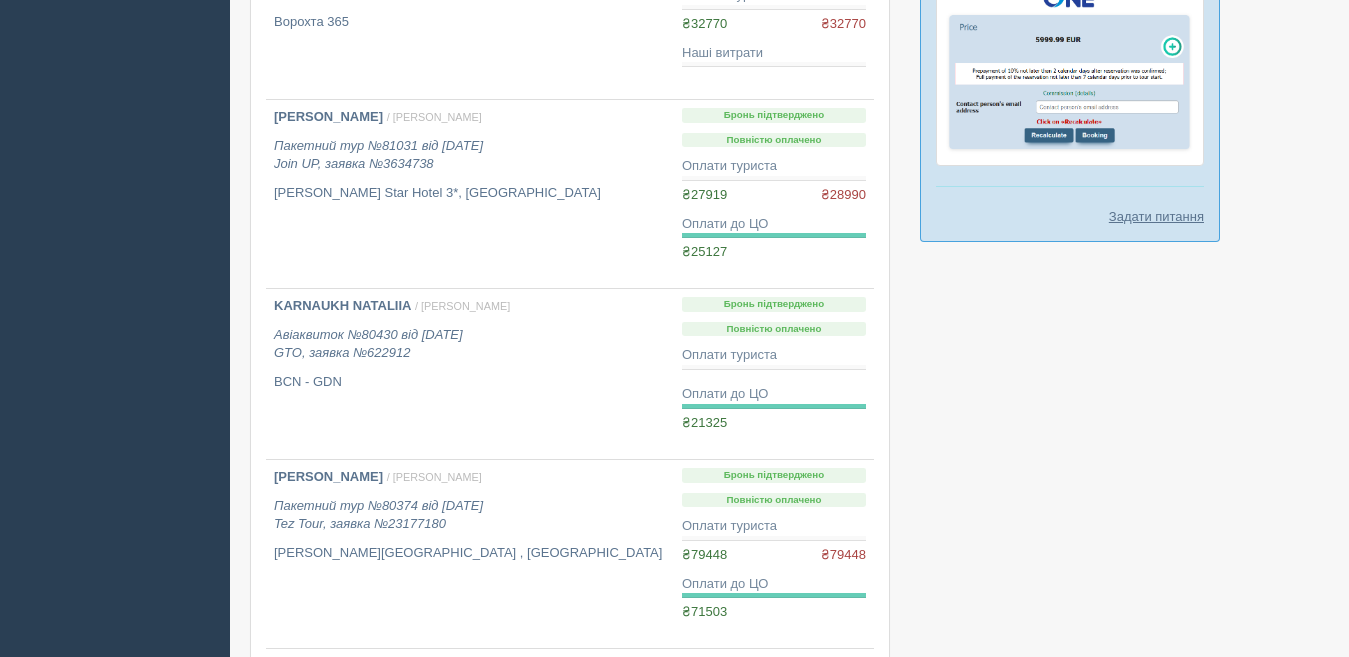 scroll, scrollTop: 1633, scrollLeft: 0, axis: vertical 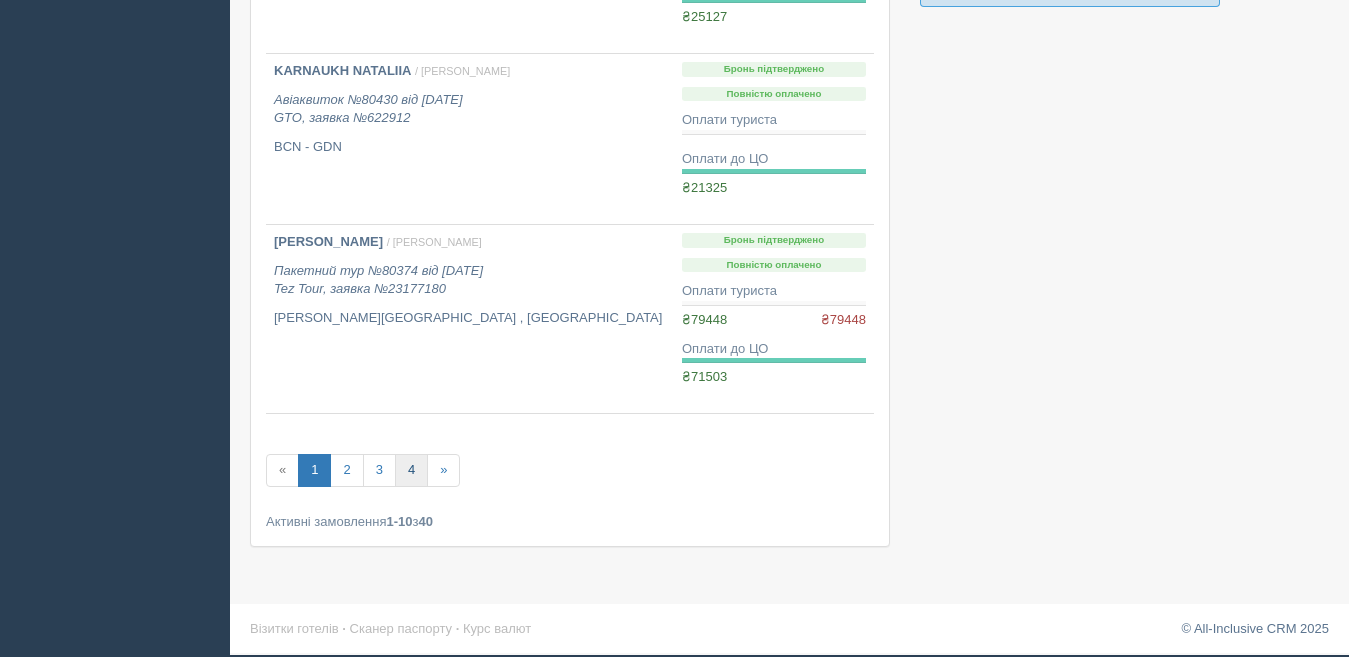 click on "4" at bounding box center [411, 470] 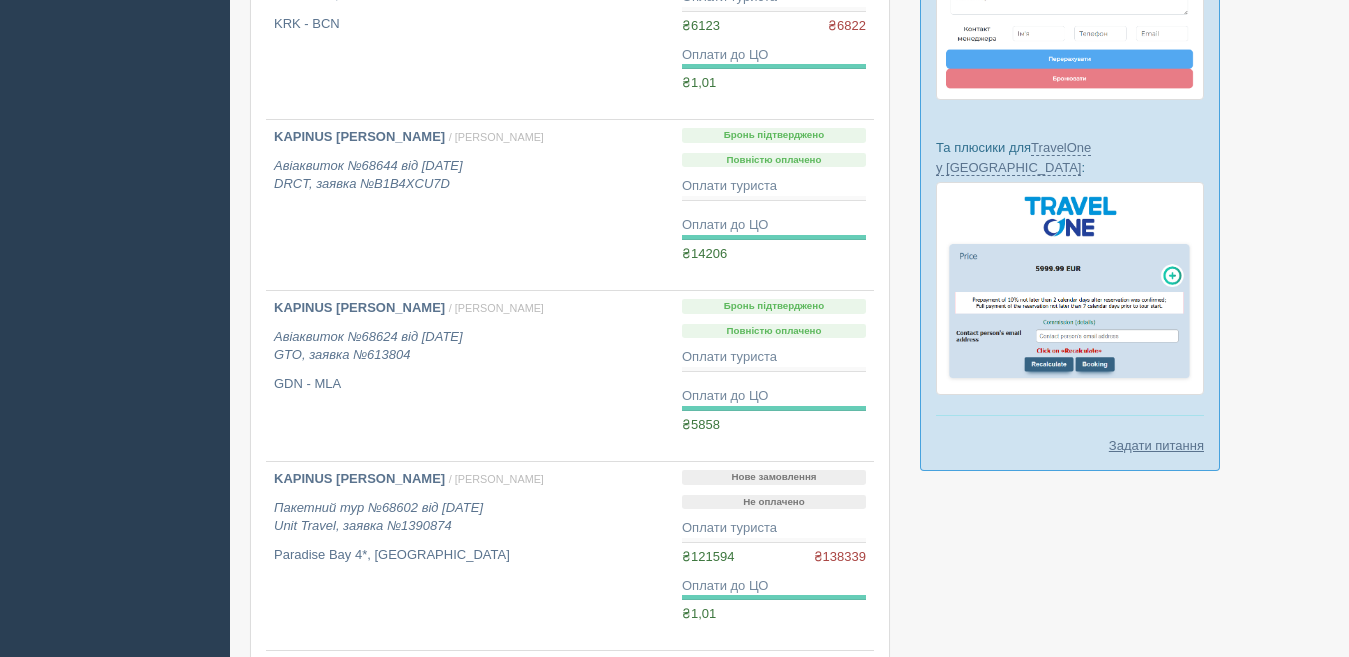 scroll, scrollTop: 1400, scrollLeft: 0, axis: vertical 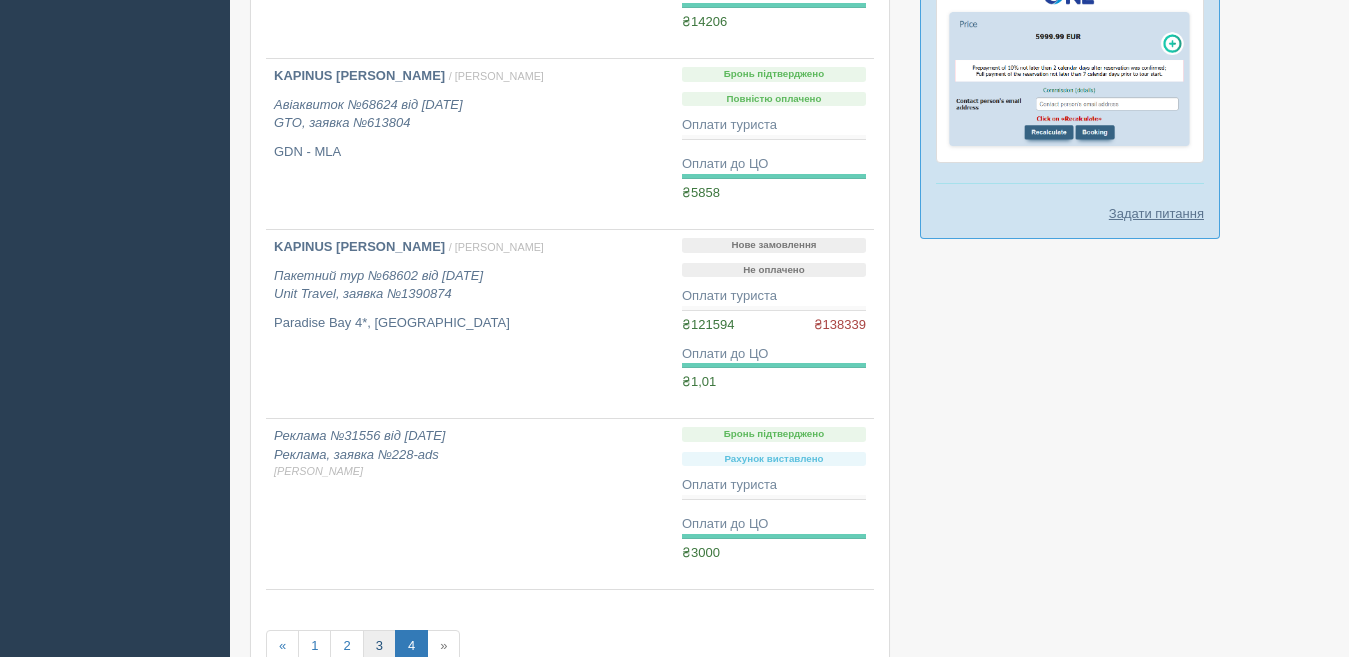 click on "3" at bounding box center [379, 646] 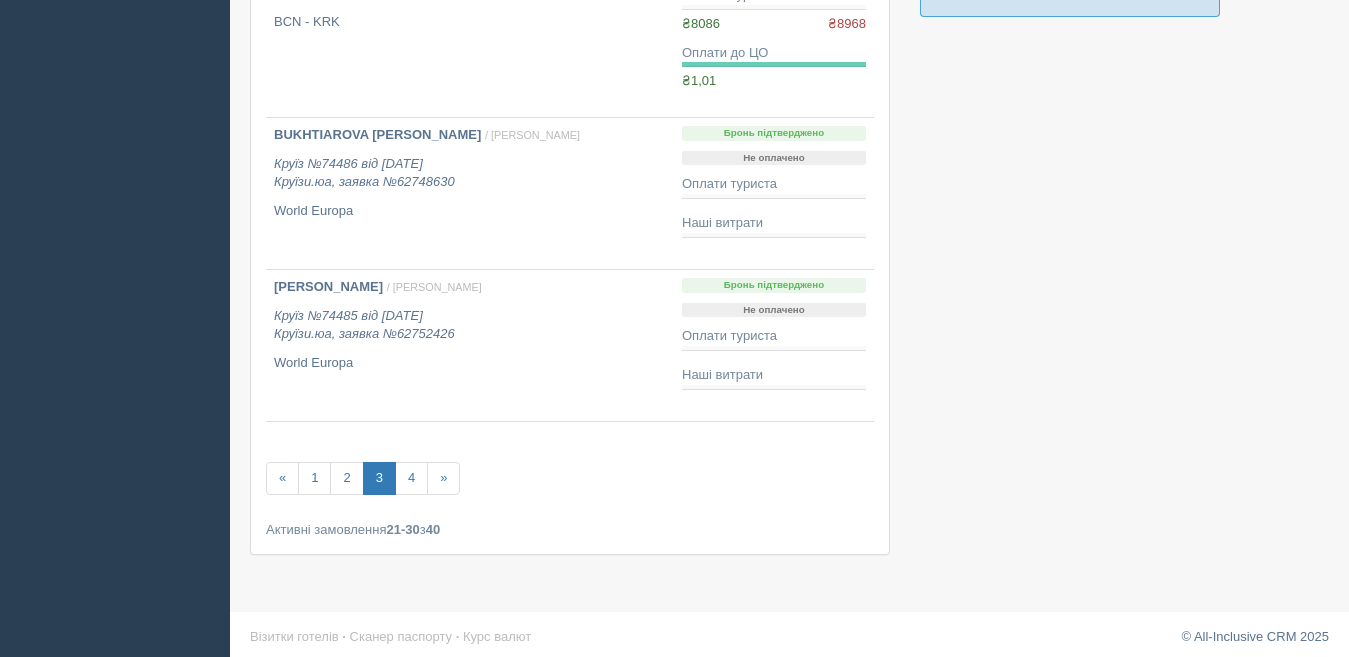 scroll, scrollTop: 1631, scrollLeft: 0, axis: vertical 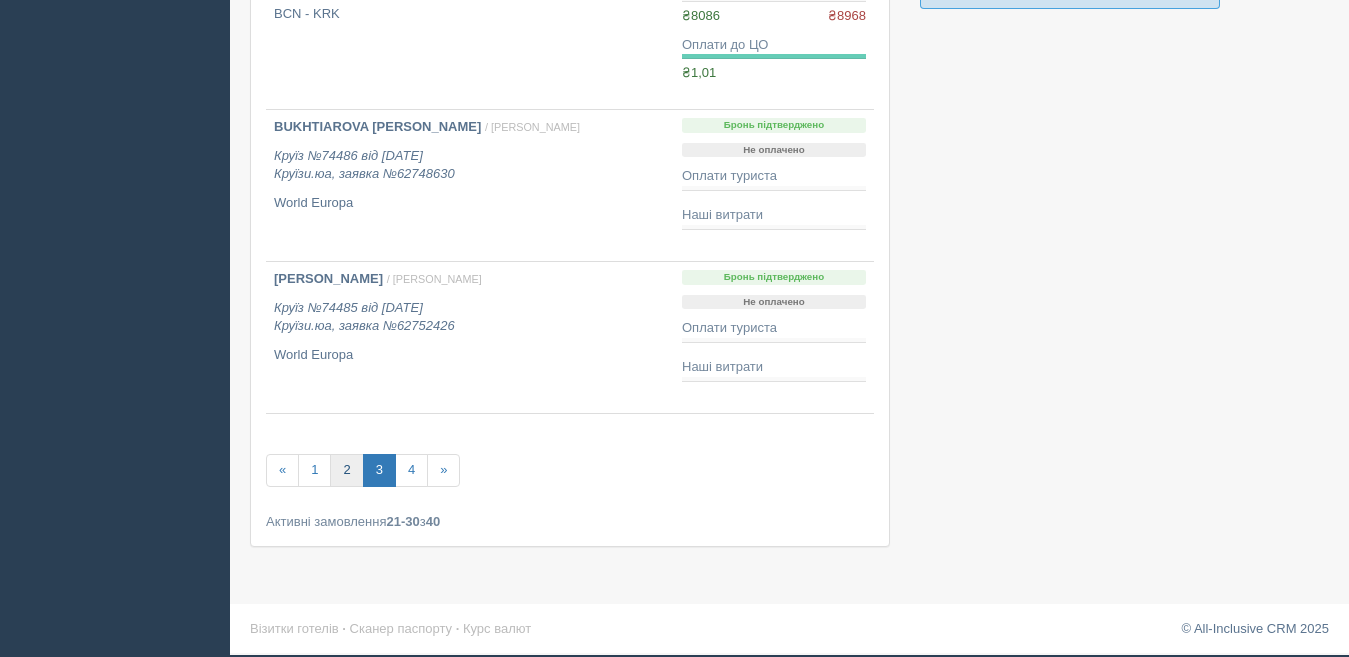 click on "2" at bounding box center (346, 470) 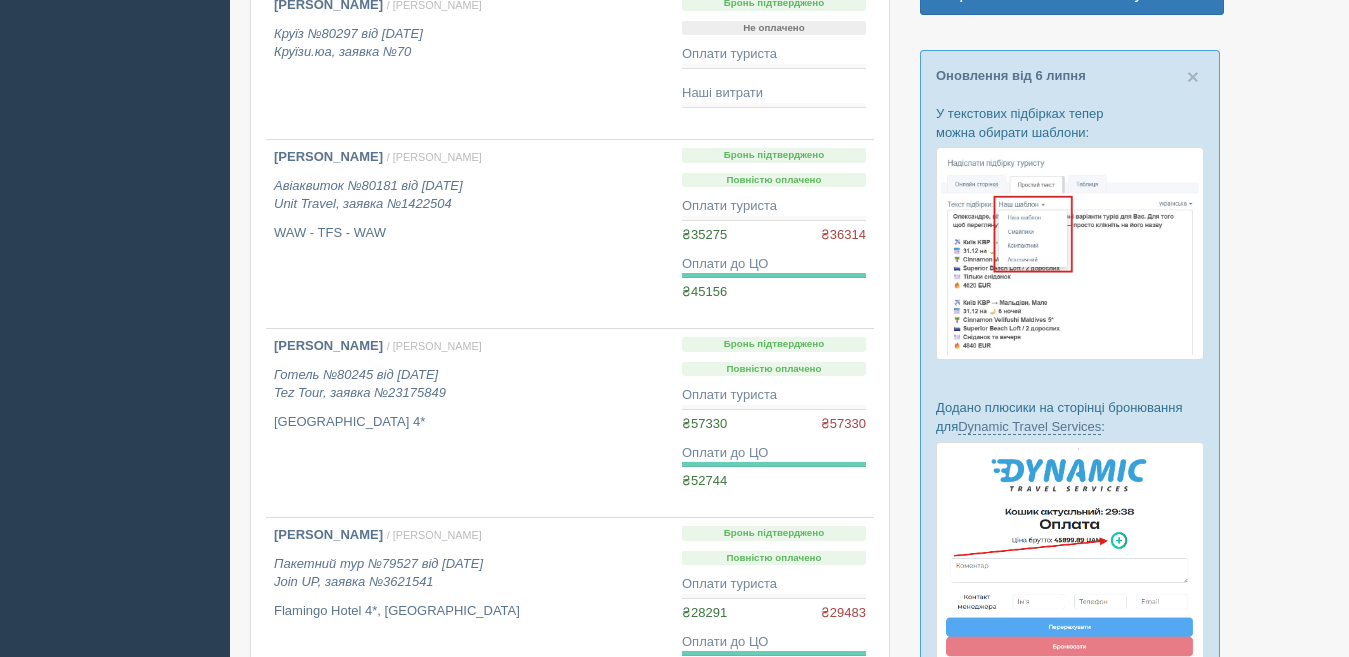 scroll, scrollTop: 800, scrollLeft: 0, axis: vertical 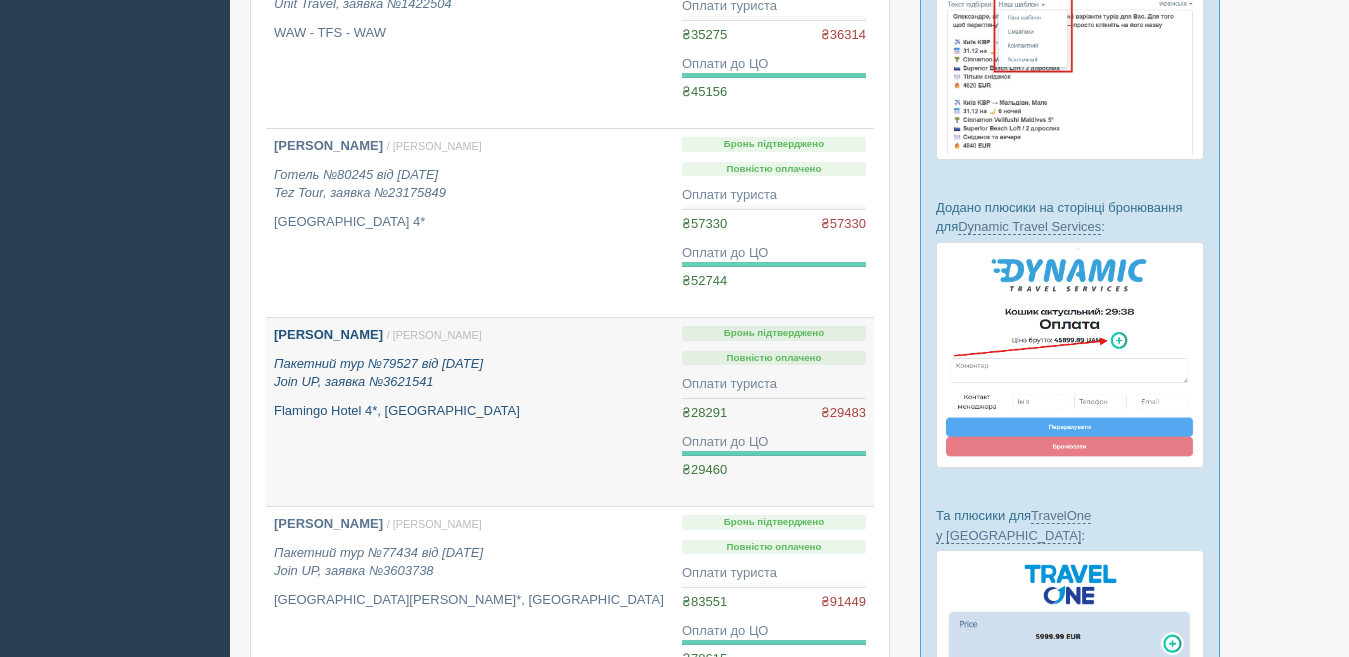 click on "[PERSON_NAME]" at bounding box center [328, 334] 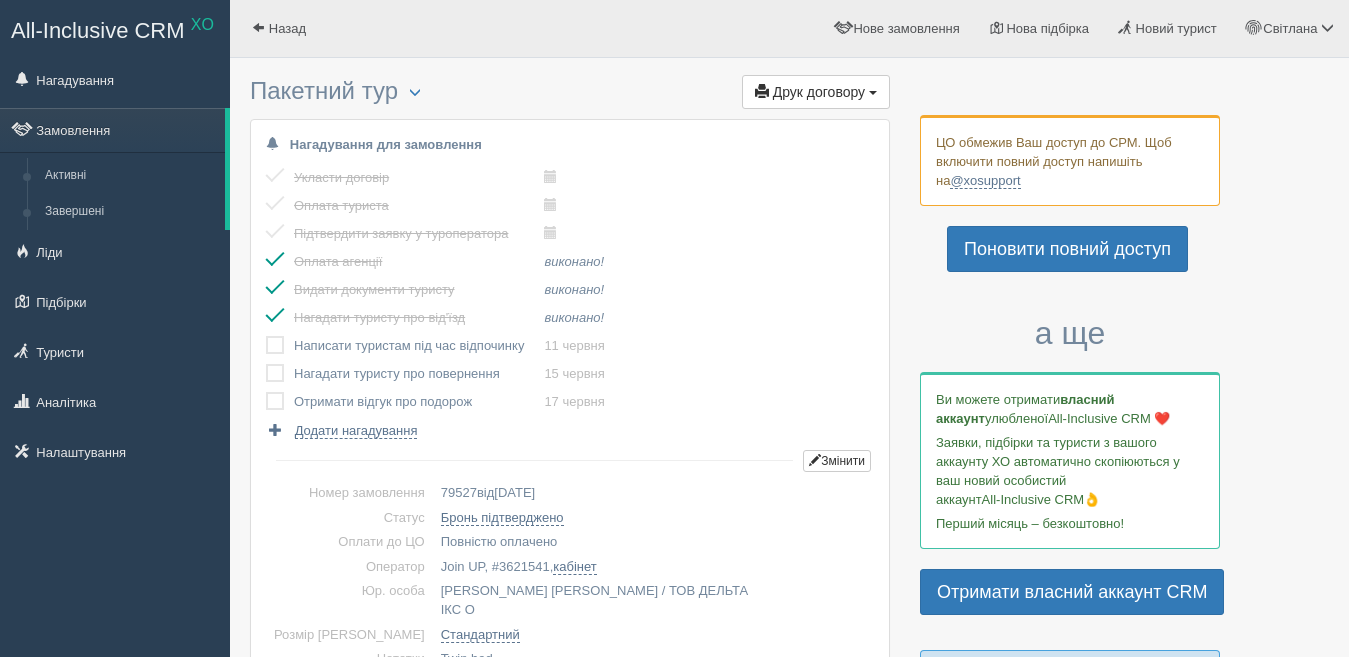 click at bounding box center [266, 336] 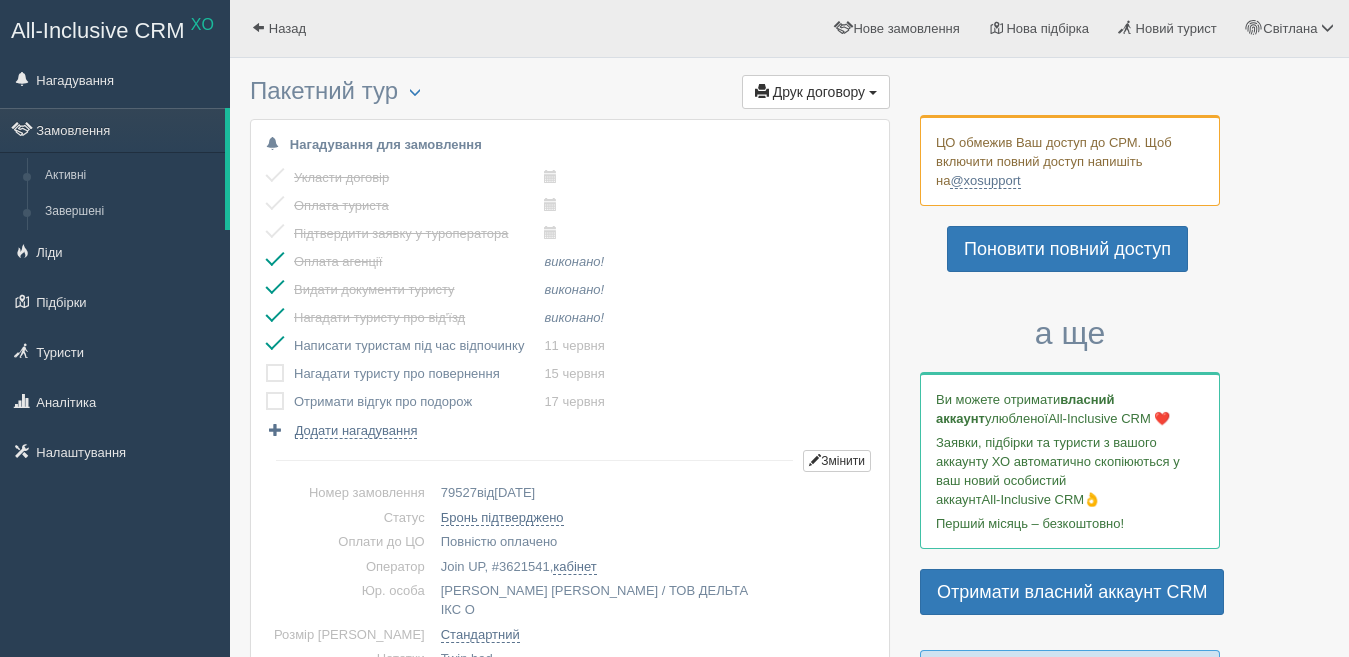 click at bounding box center [266, 364] 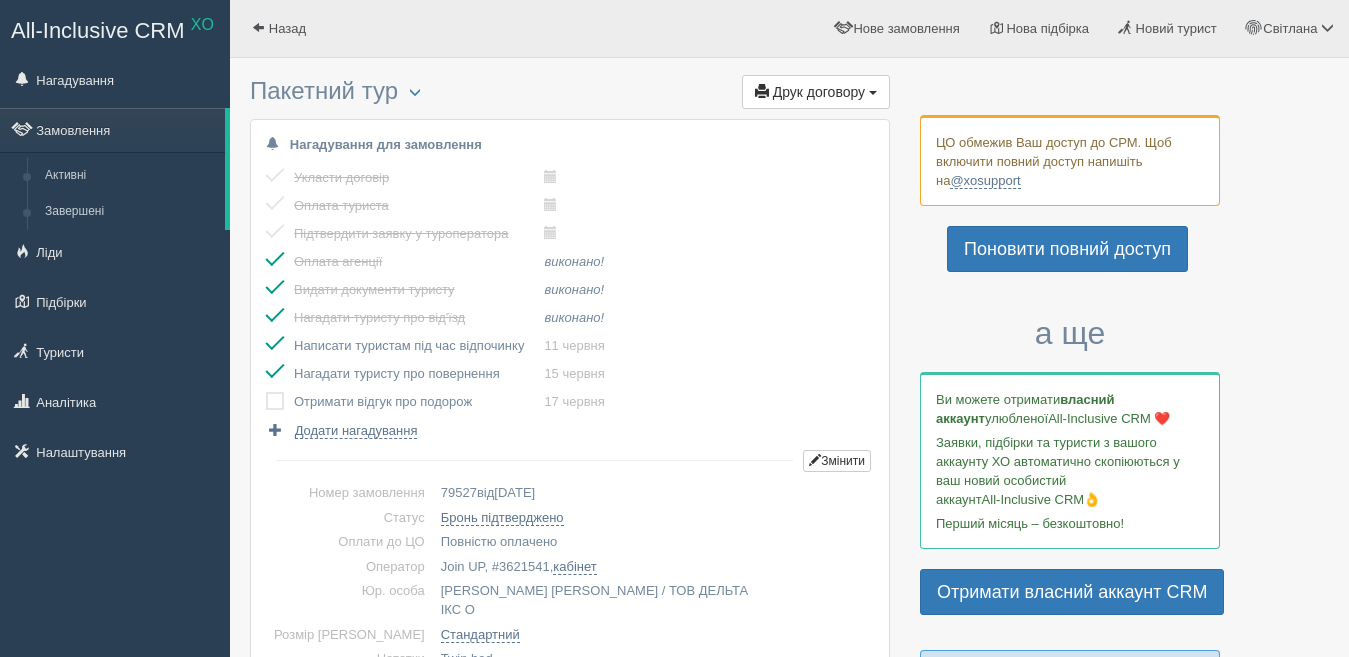 scroll, scrollTop: 0, scrollLeft: 0, axis: both 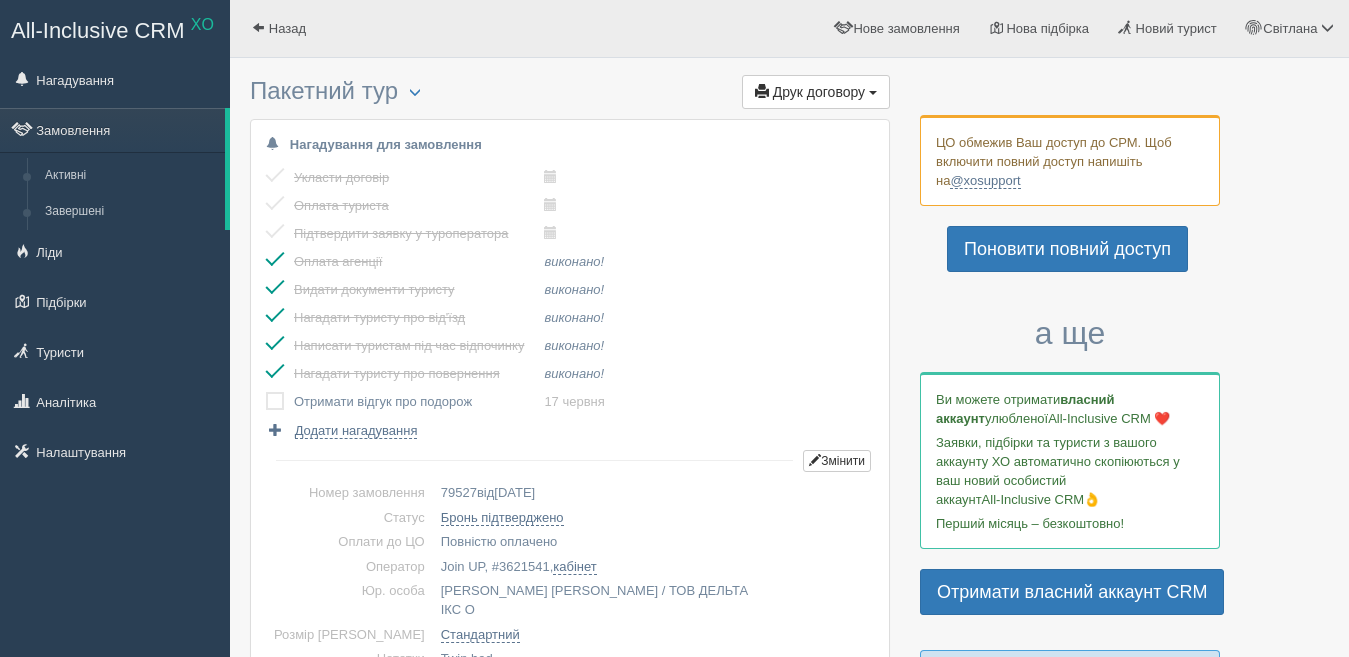 click at bounding box center (266, 392) 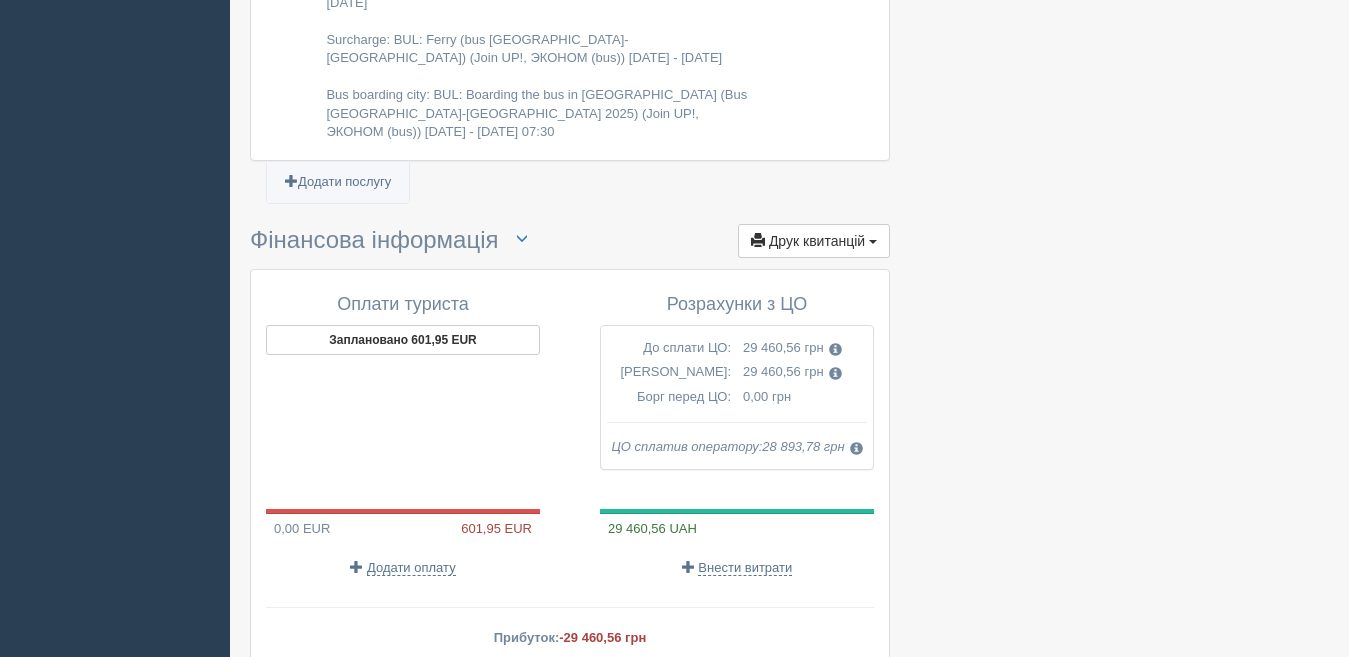 scroll, scrollTop: 2600, scrollLeft: 0, axis: vertical 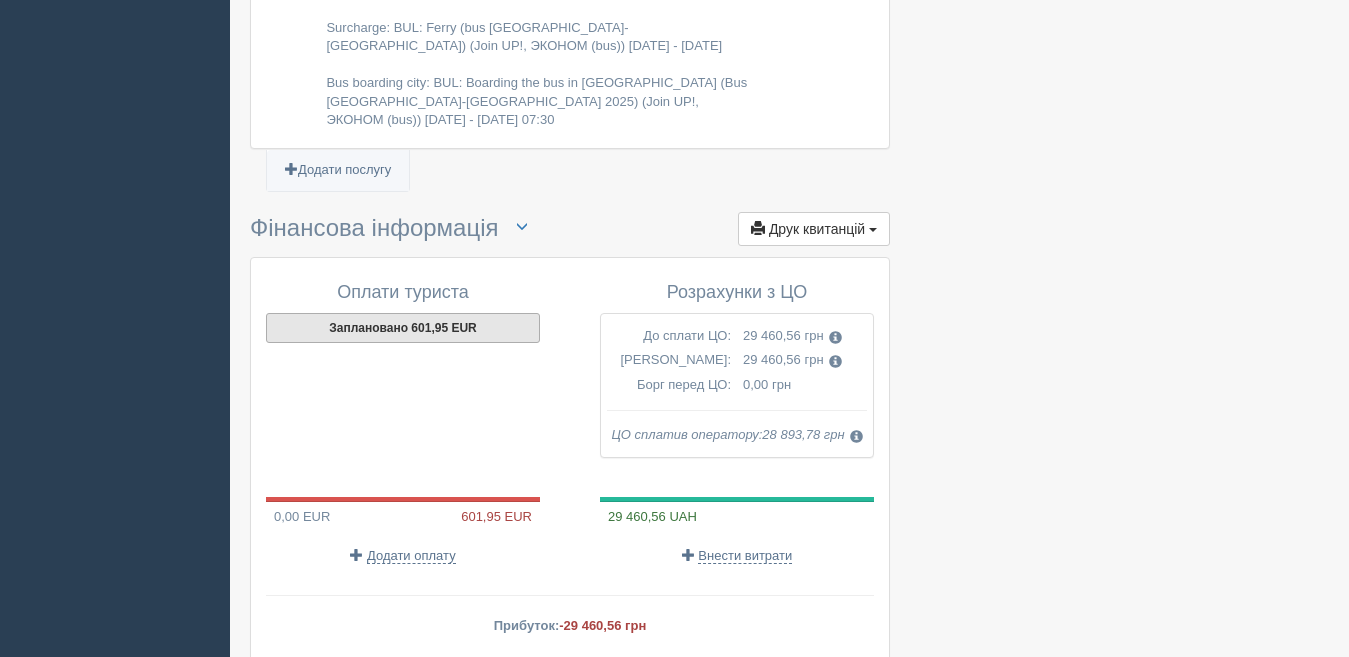 click on "Заплановано 601,95 EUR" at bounding box center (403, 328) 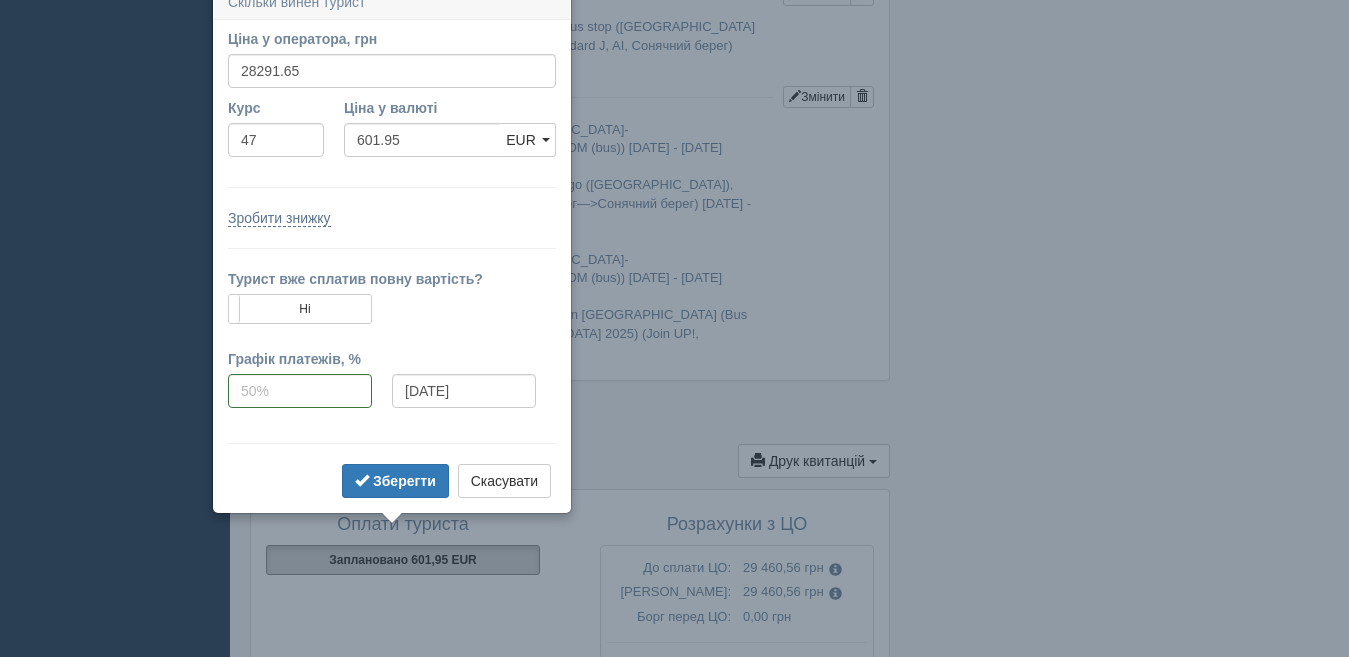 scroll, scrollTop: 2353, scrollLeft: 0, axis: vertical 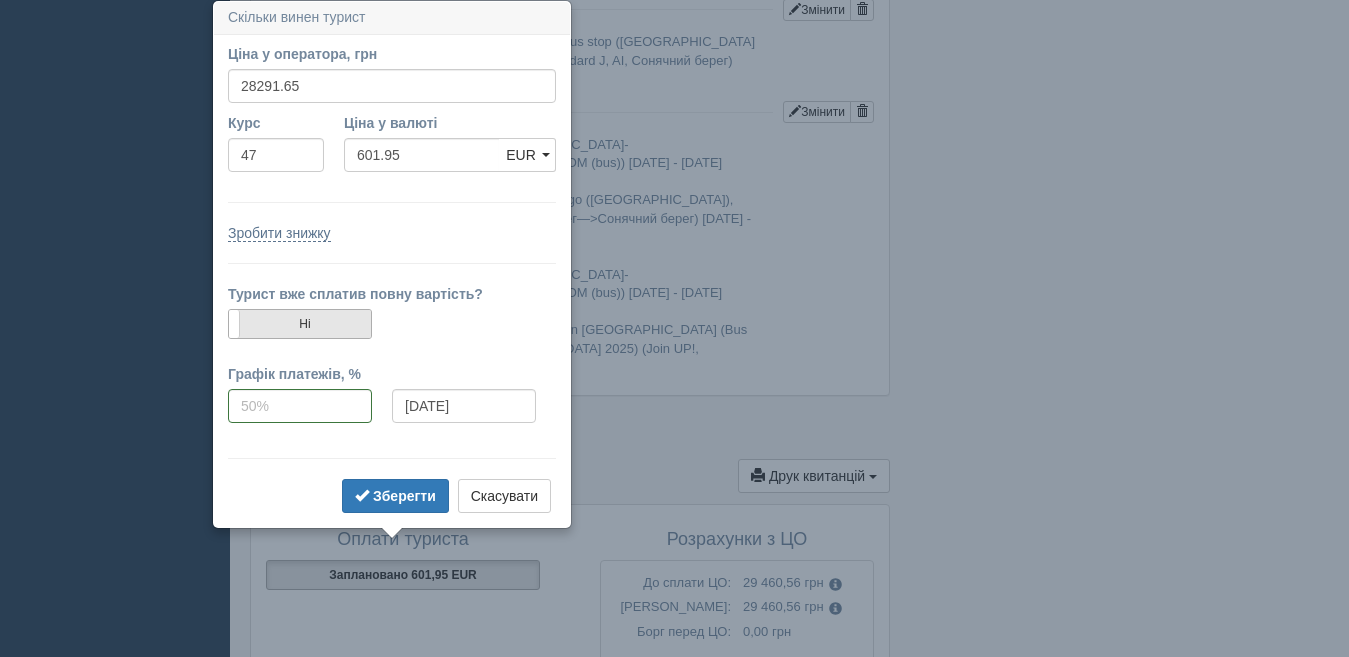 click on "Ні" at bounding box center [300, 324] 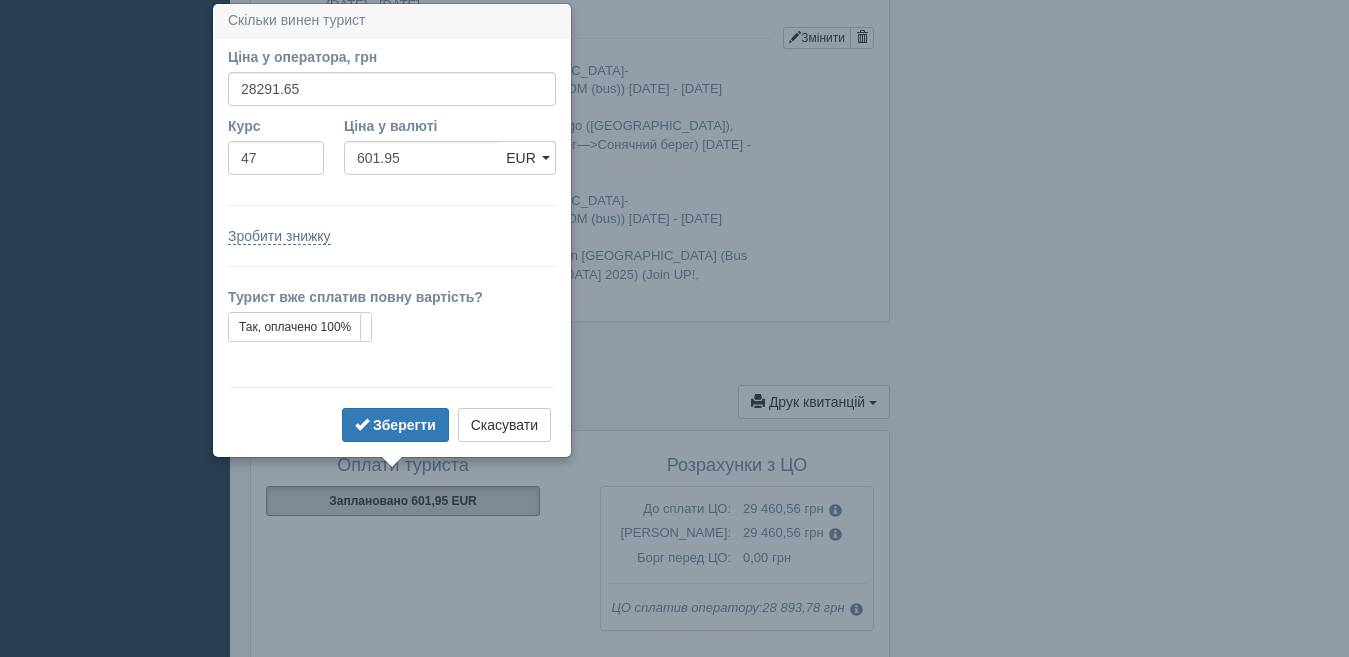 scroll, scrollTop: 2430, scrollLeft: 0, axis: vertical 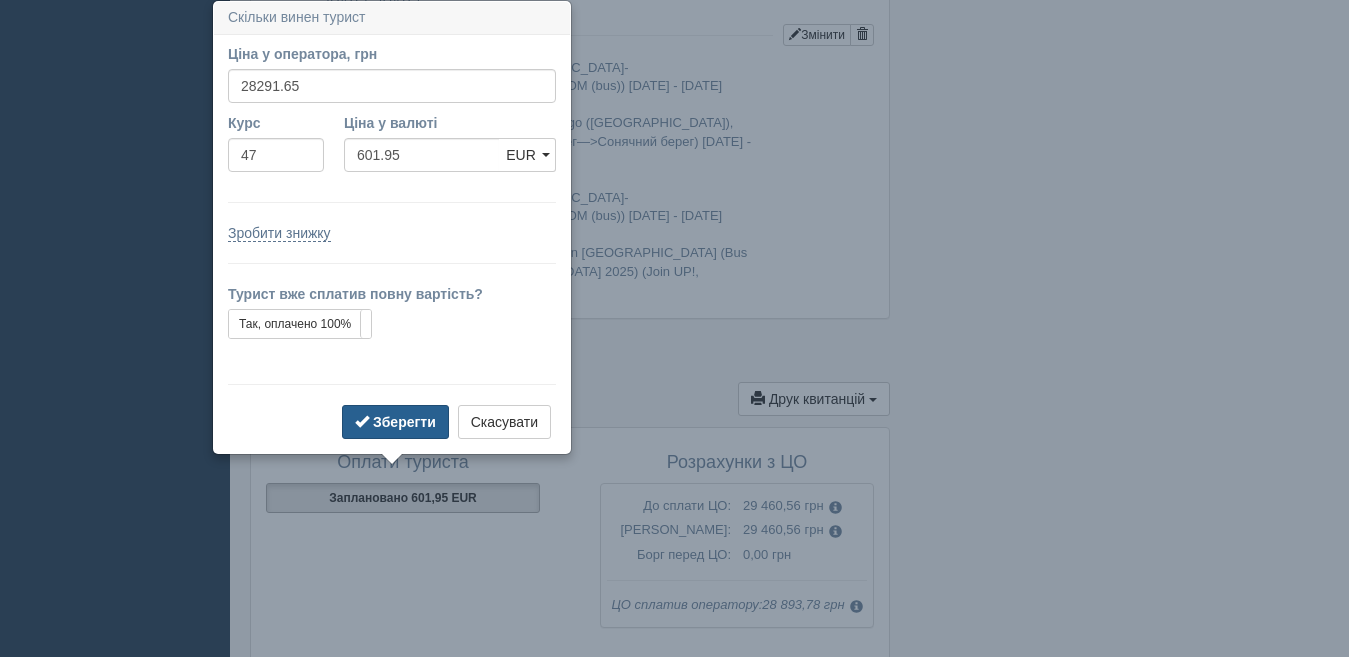 click on "Зберегти" at bounding box center (404, 422) 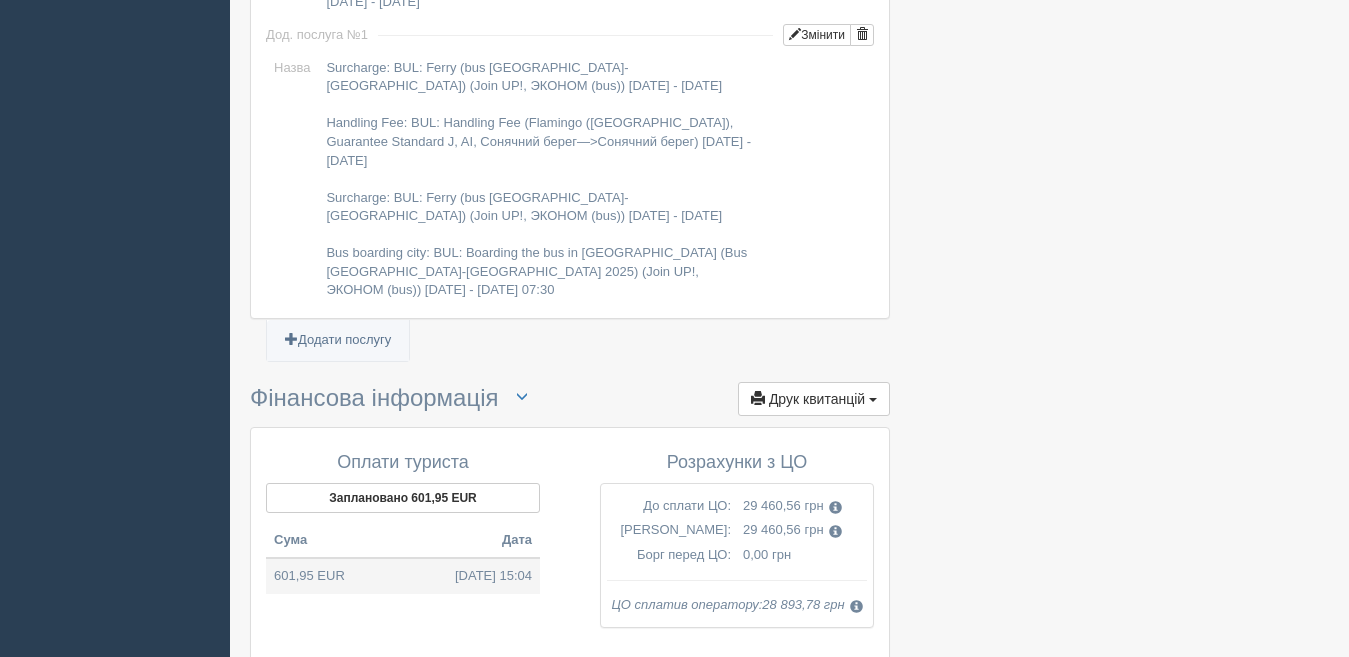 click on "601,95 EUR
12.07.2025 15:04" at bounding box center (403, 576) 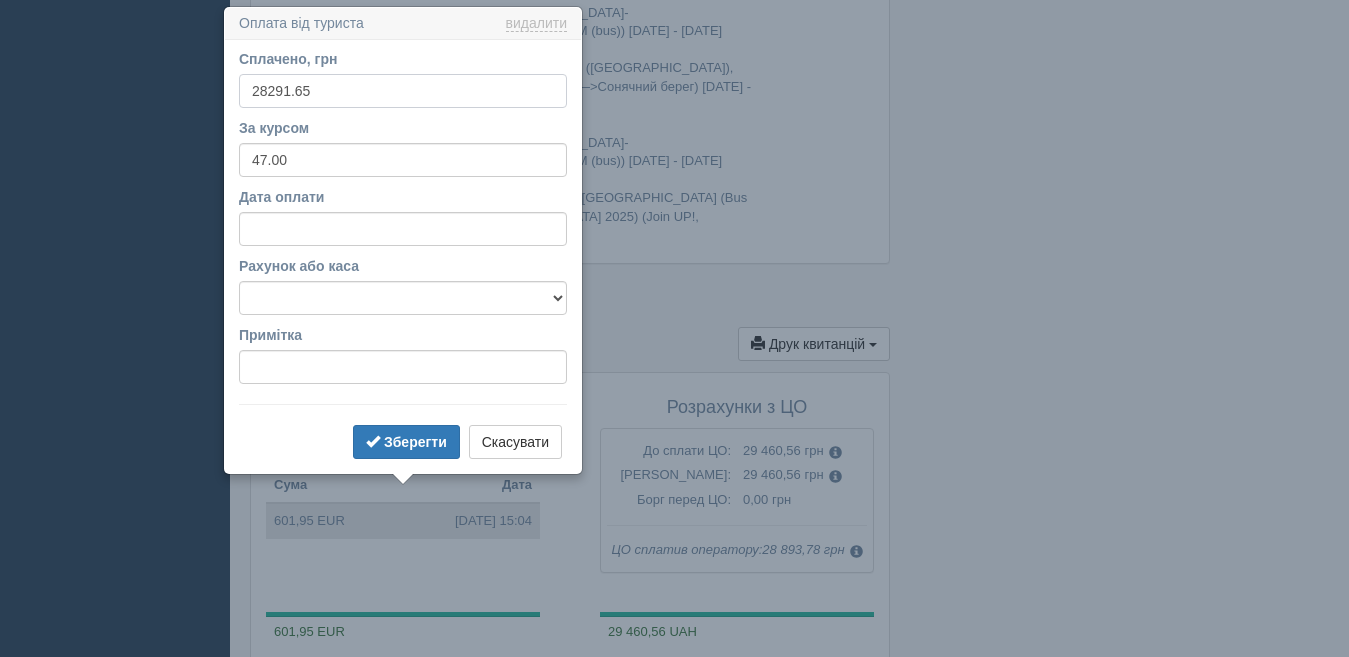 scroll, scrollTop: 2491, scrollLeft: 0, axis: vertical 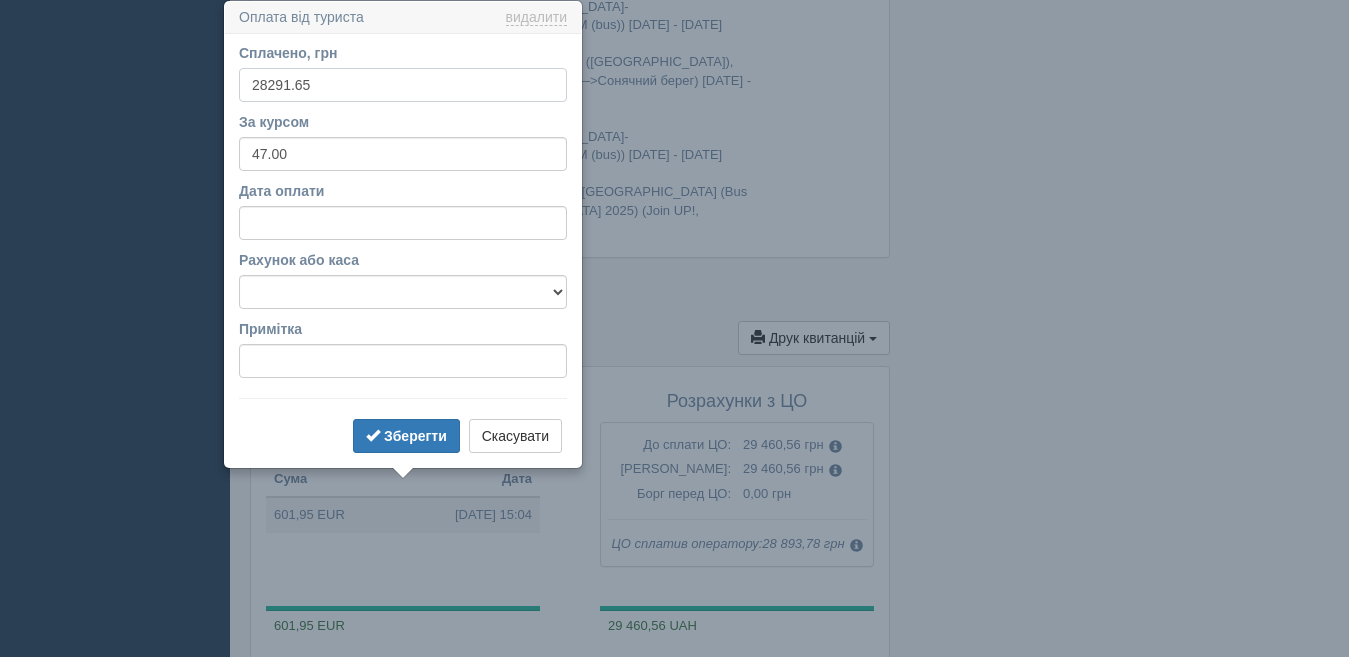 drag, startPoint x: 326, startPoint y: 82, endPoint x: 169, endPoint y: 90, distance: 157.20369 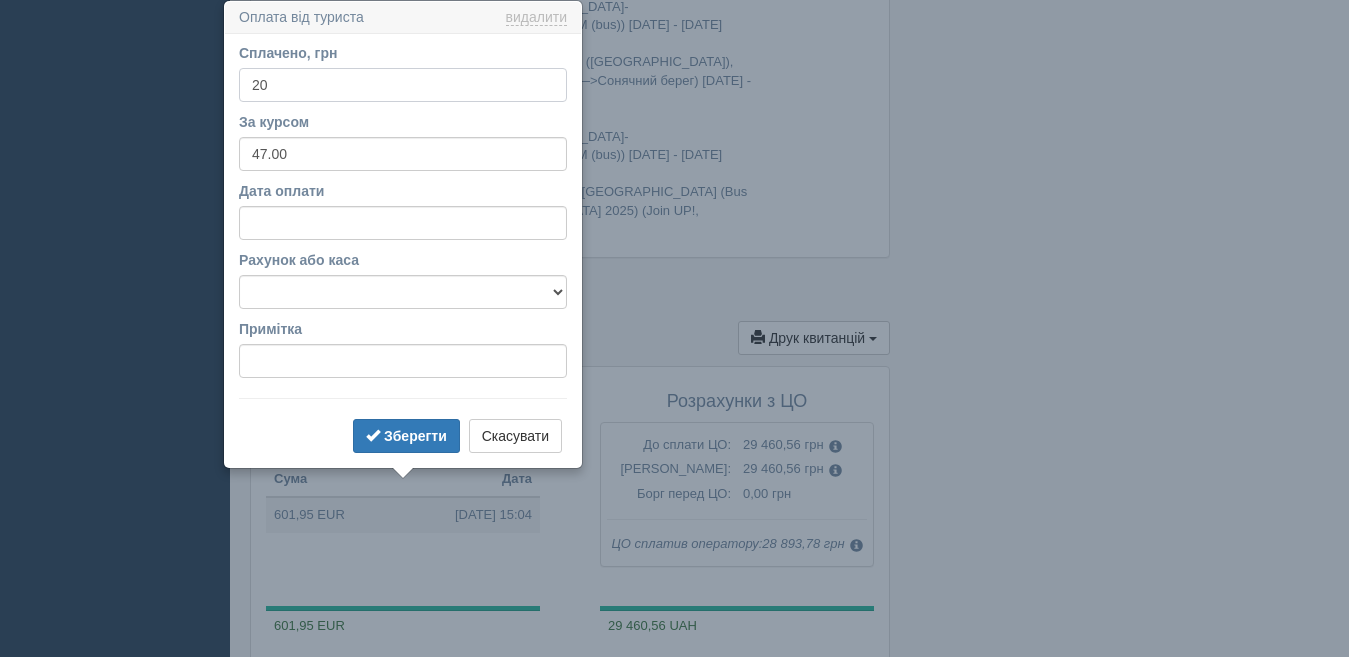 type on "2" 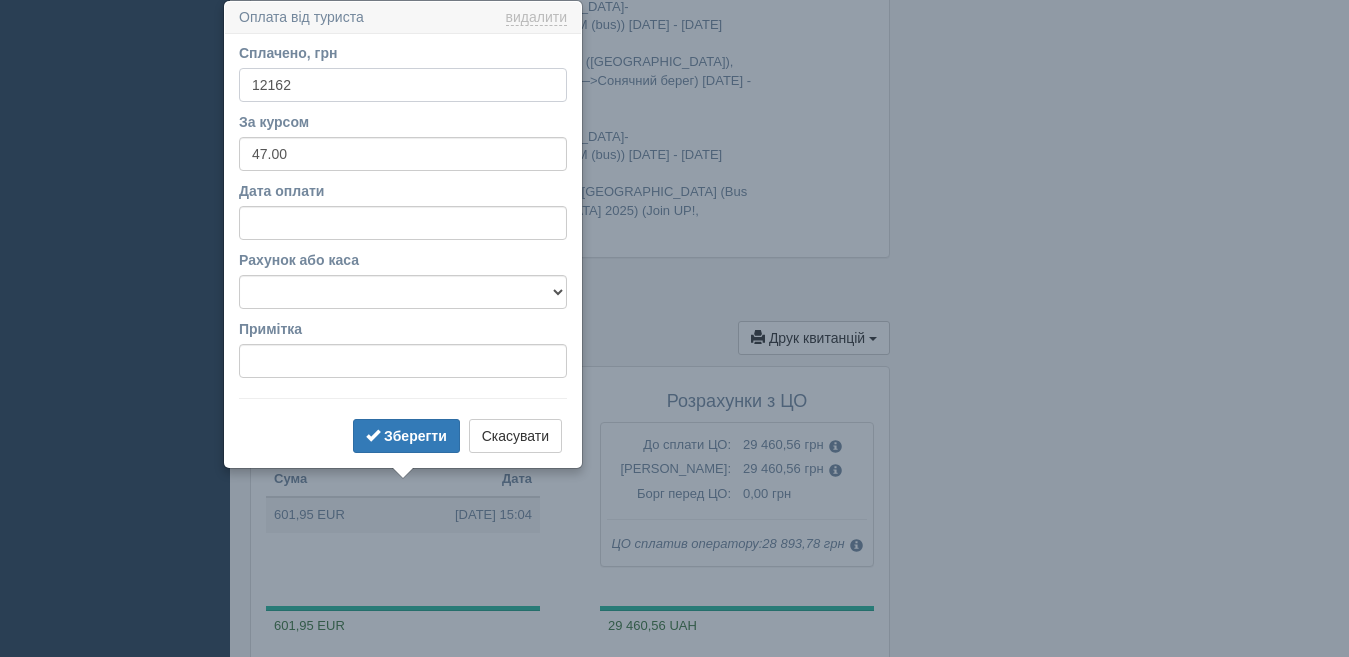 type on "12162" 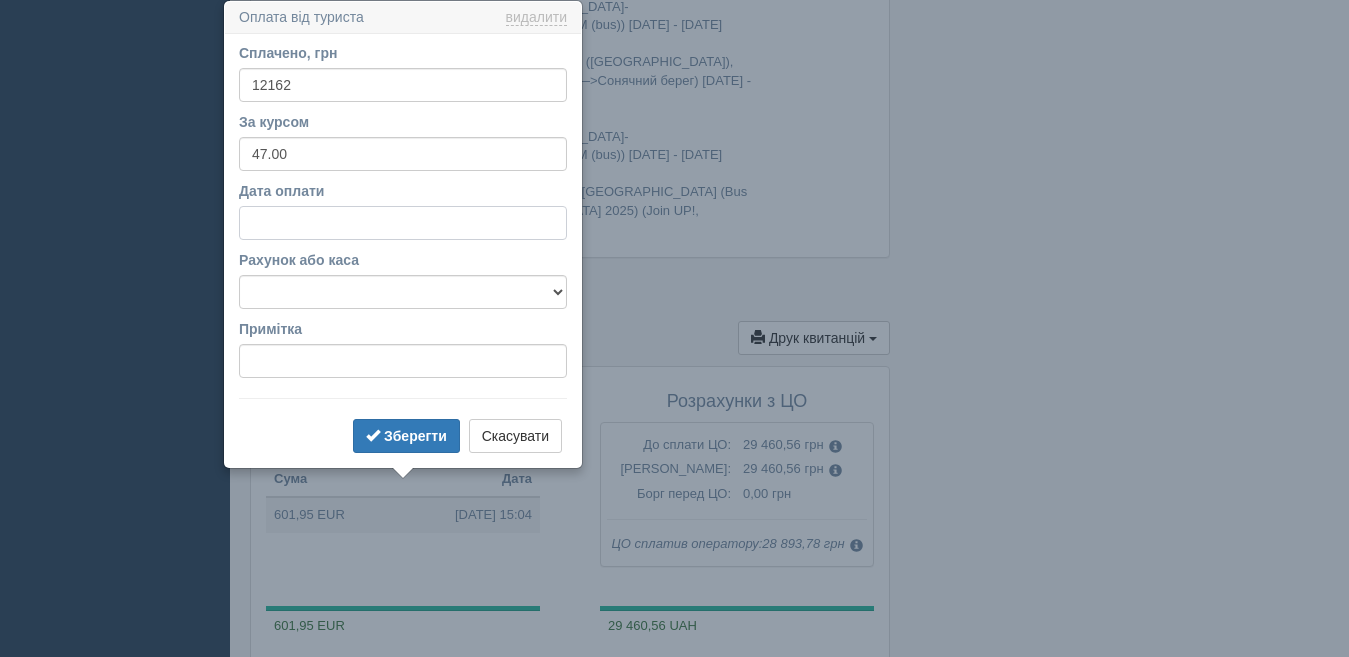 click on "Дата оплати" at bounding box center (403, 223) 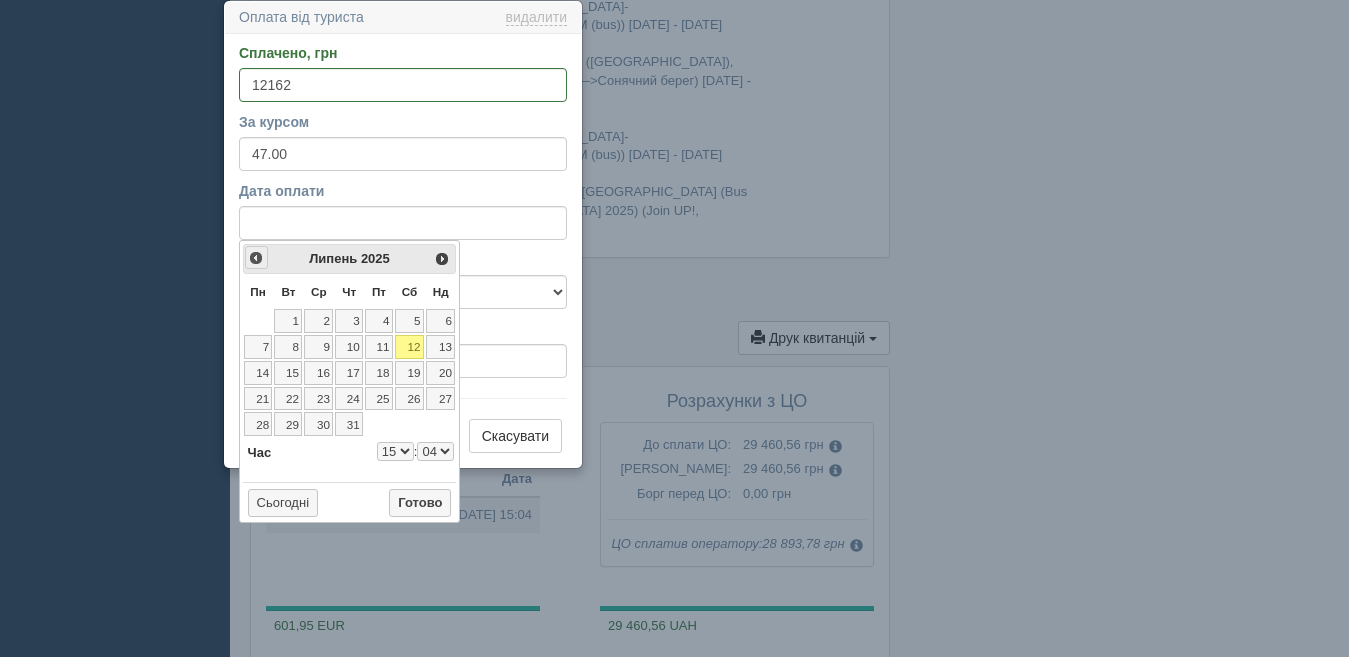 click on "<Попер" at bounding box center [256, 258] 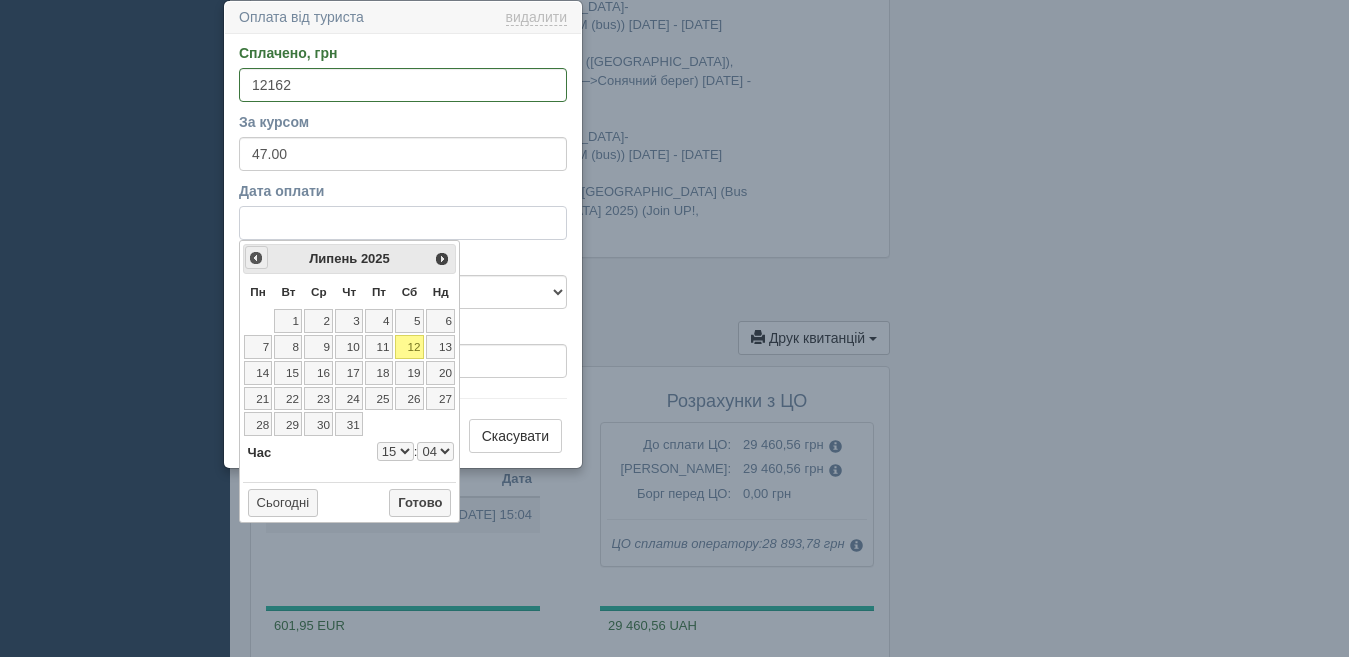 select on "15" 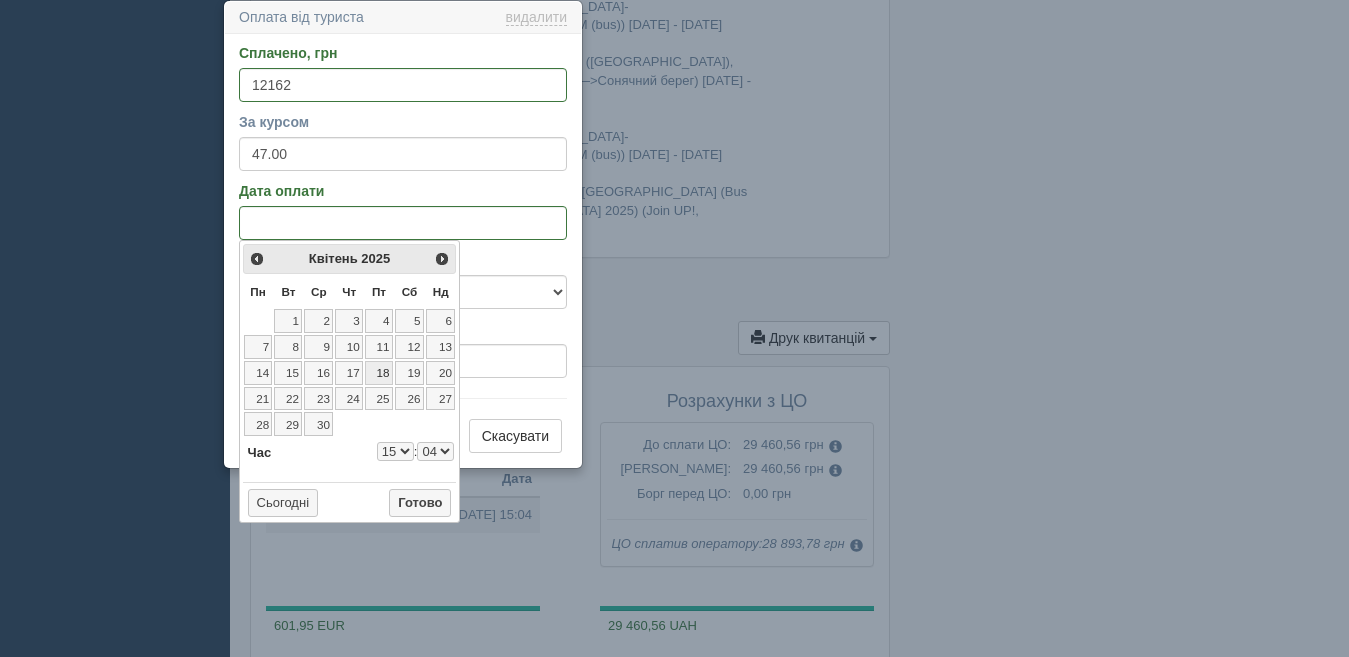 click on "18" at bounding box center (379, 373) 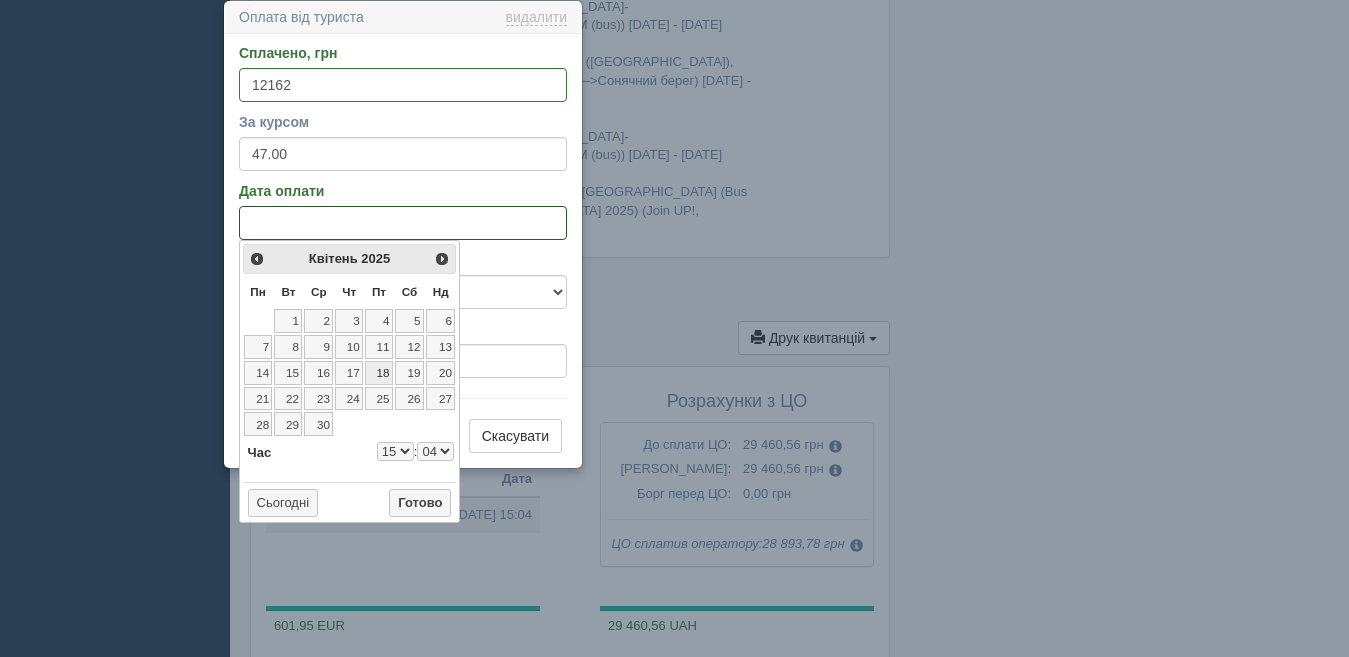 select on "15" 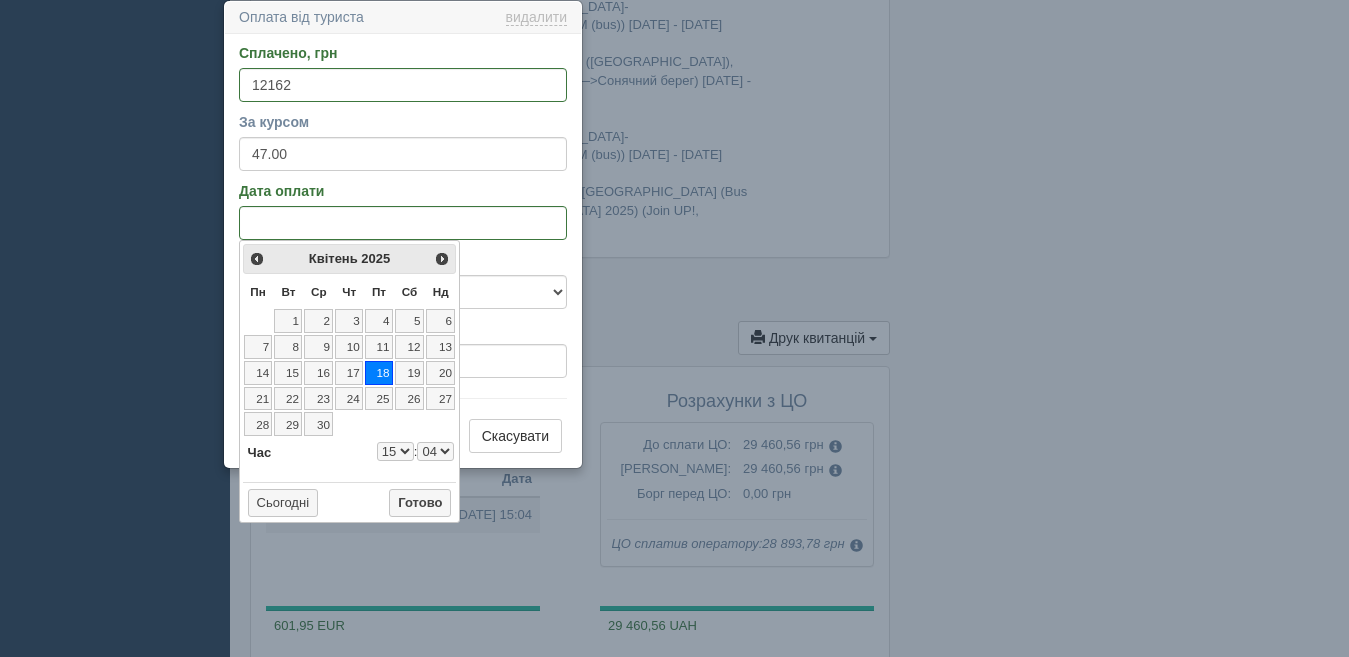 click on "00 01 02 03 04 05 06 07 08 09 10 11 12 13 14 15 16 17 18 19 20 21 22 23 24 25 26 27 28 29 30 31 32 33 34 35 36 37 38 39 40 41 42 43 44 45 46 47 48 49 50 51 52 53 54 55 56 57 58 59" at bounding box center (435, 451) 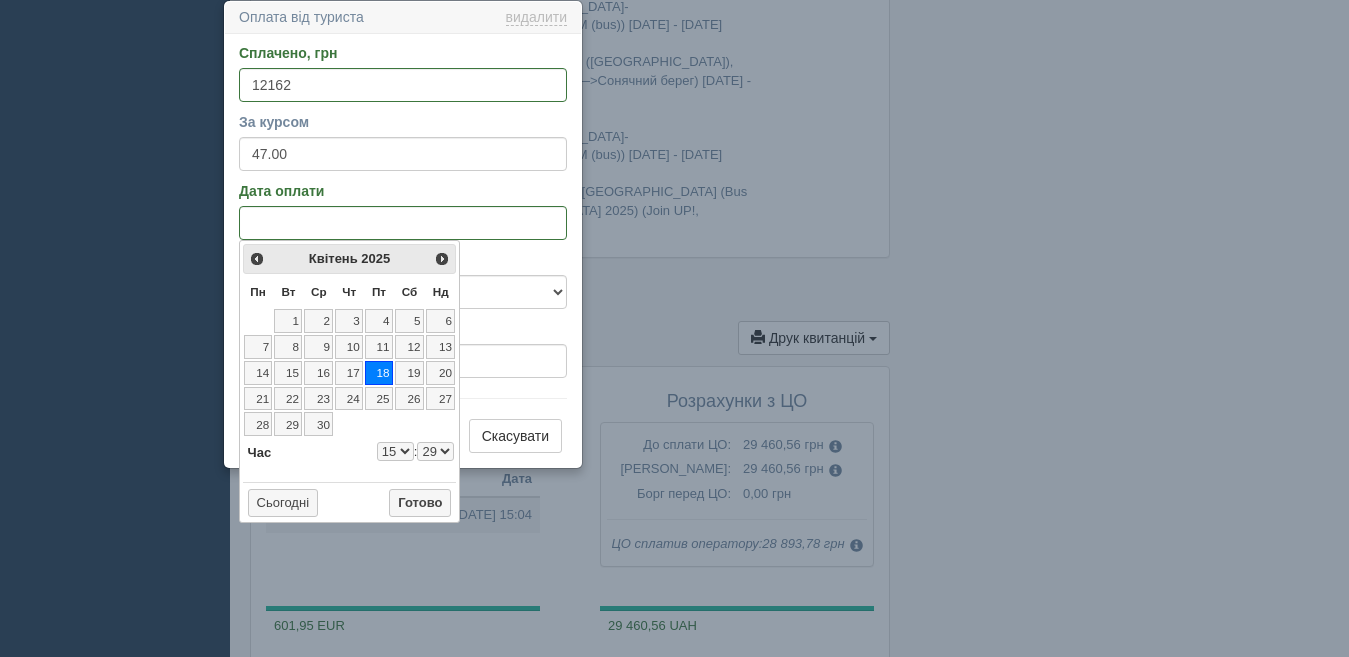 select on "15" 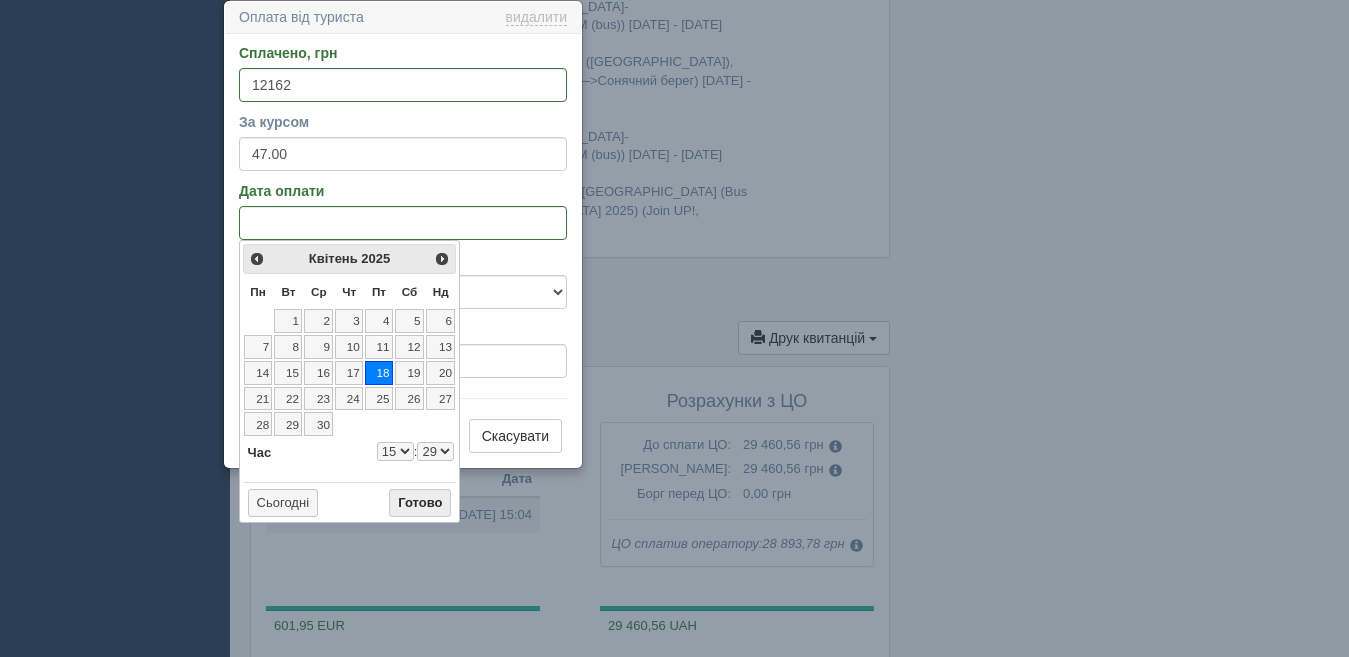 click on "Готово" at bounding box center [420, 503] 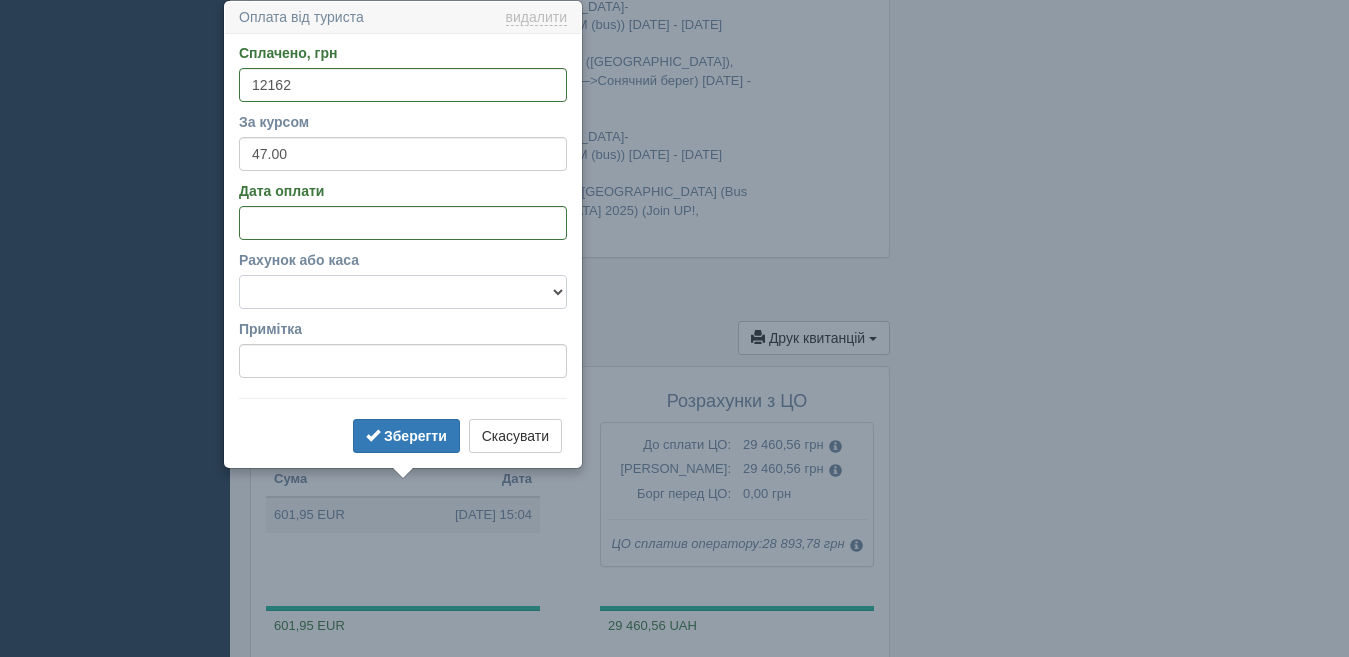 click on "Готівка
Картка
Рахунок у банку" at bounding box center (403, 292) 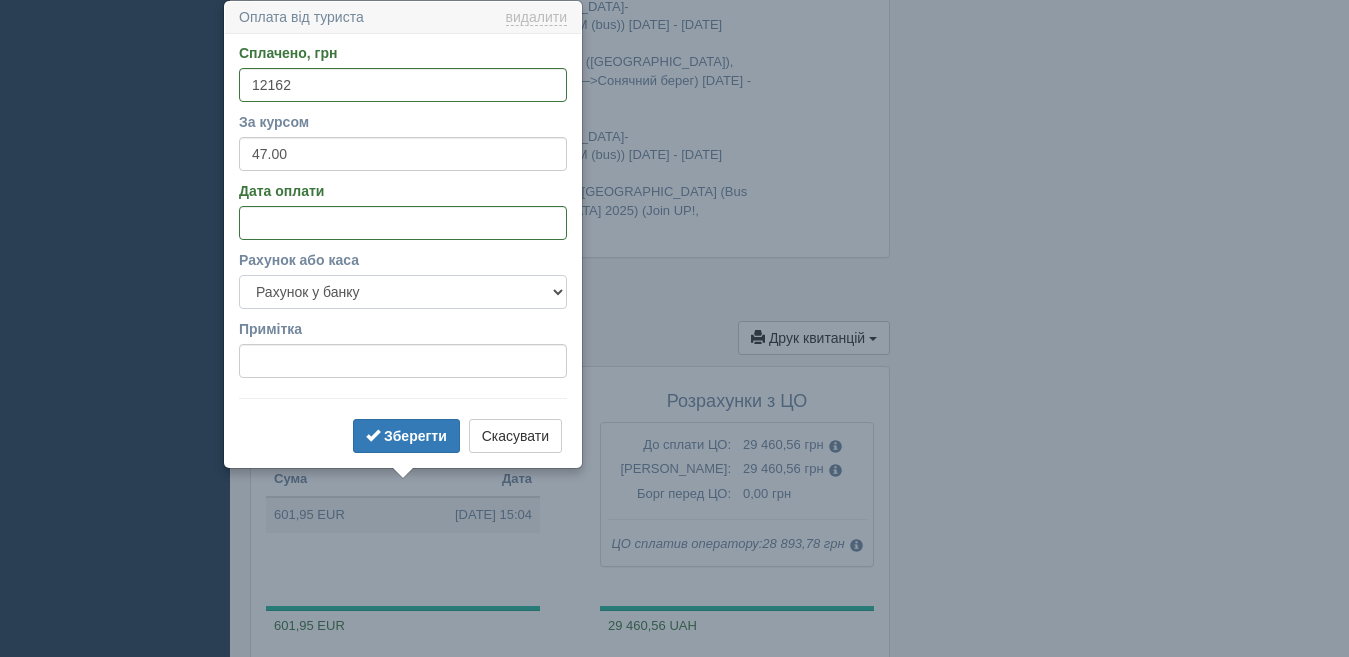click on "Готівка
Картка
Рахунок у банку" at bounding box center [403, 292] 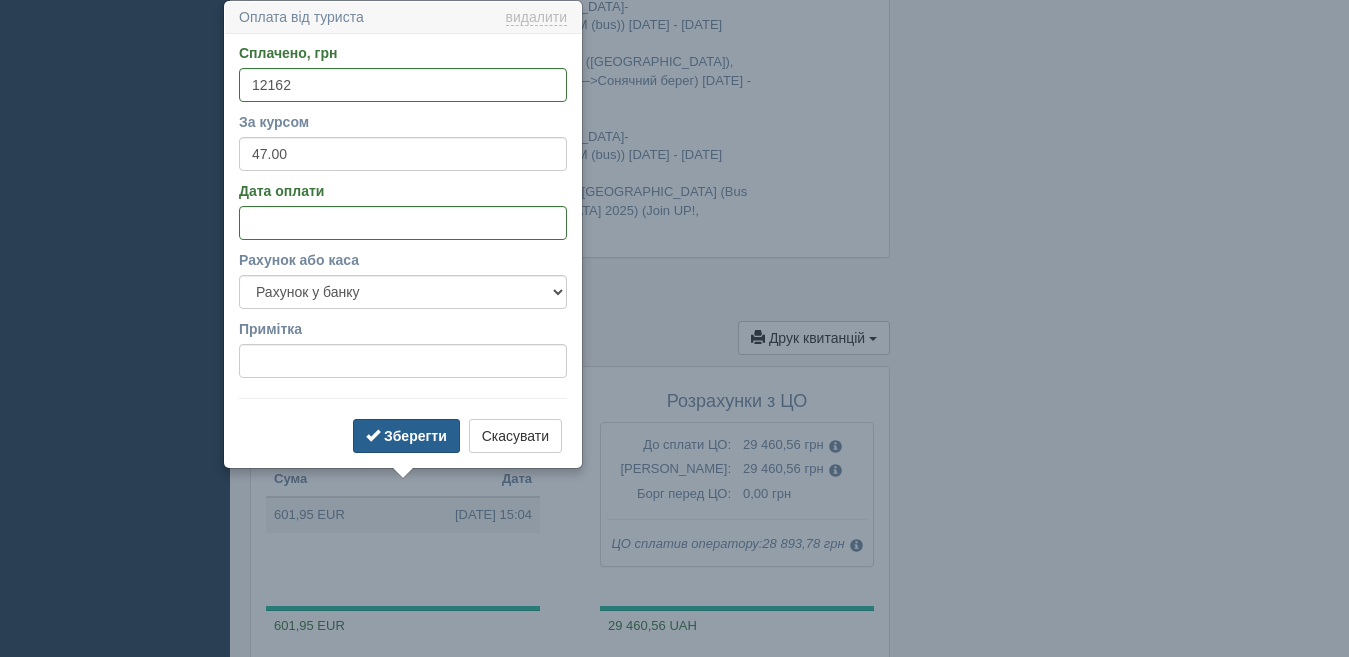 click on "Зберегти" at bounding box center [415, 436] 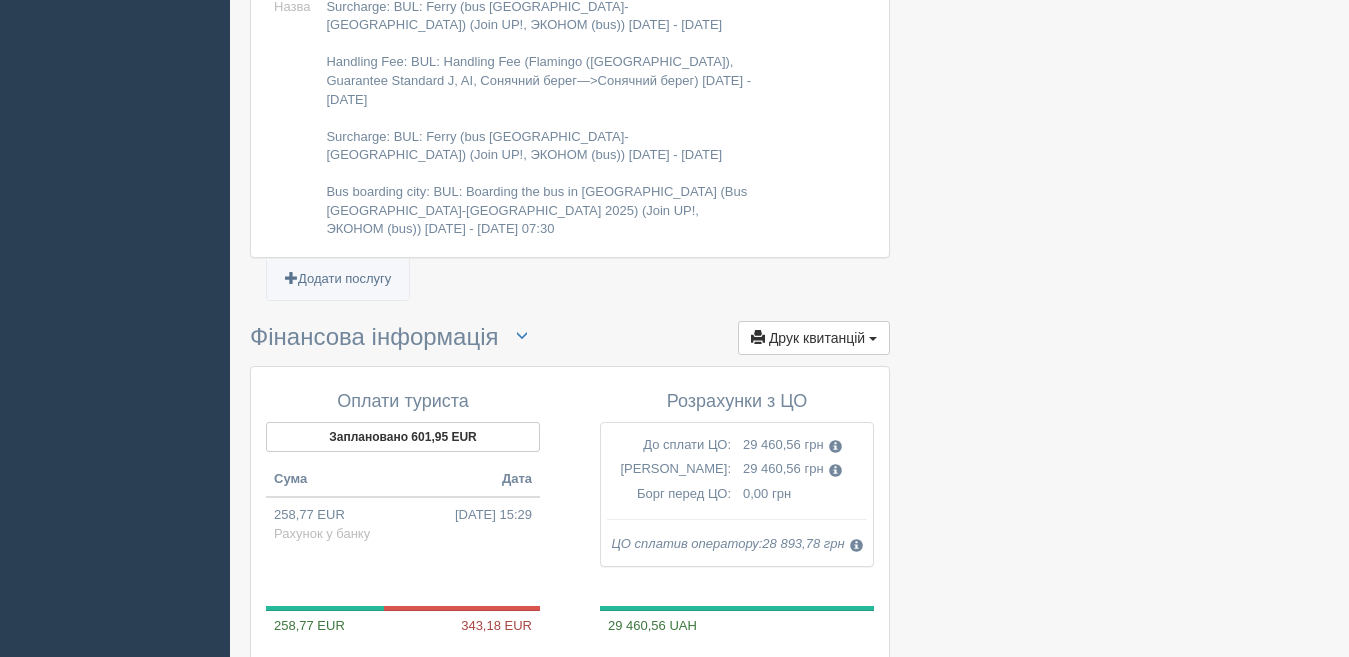 click on "Додати оплату" at bounding box center (411, 665) 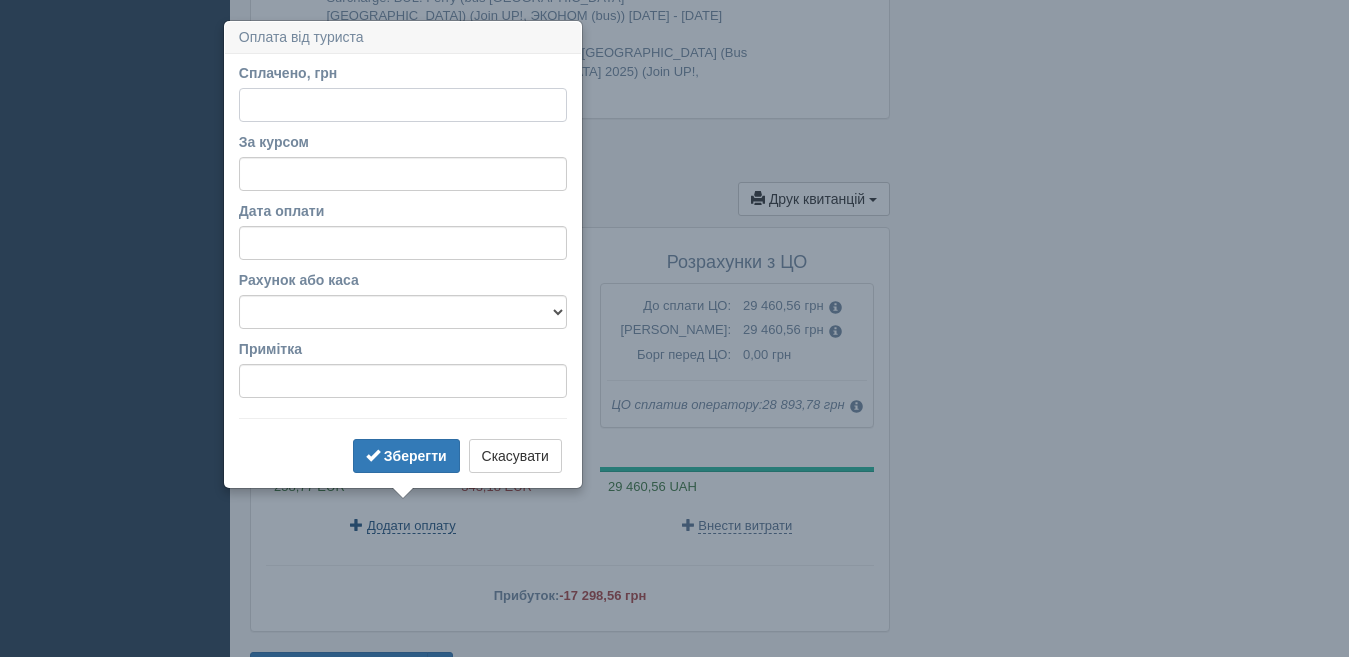 scroll, scrollTop: 2650, scrollLeft: 0, axis: vertical 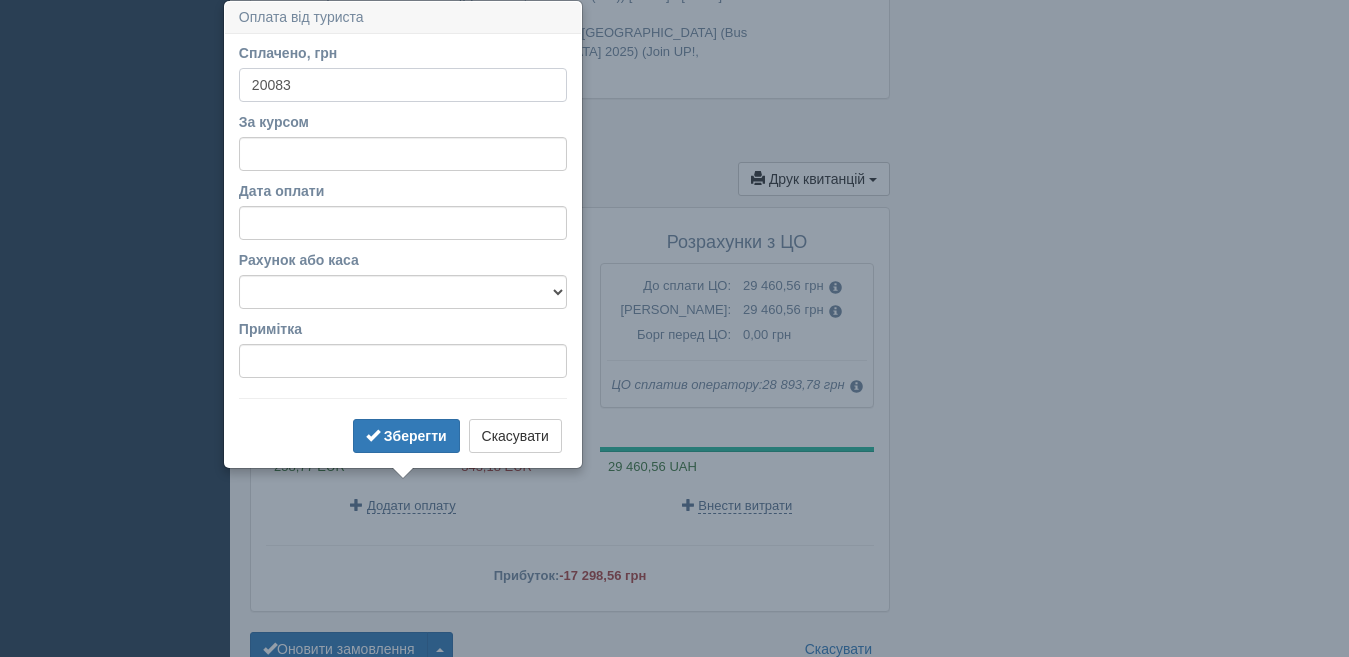 type on "20083" 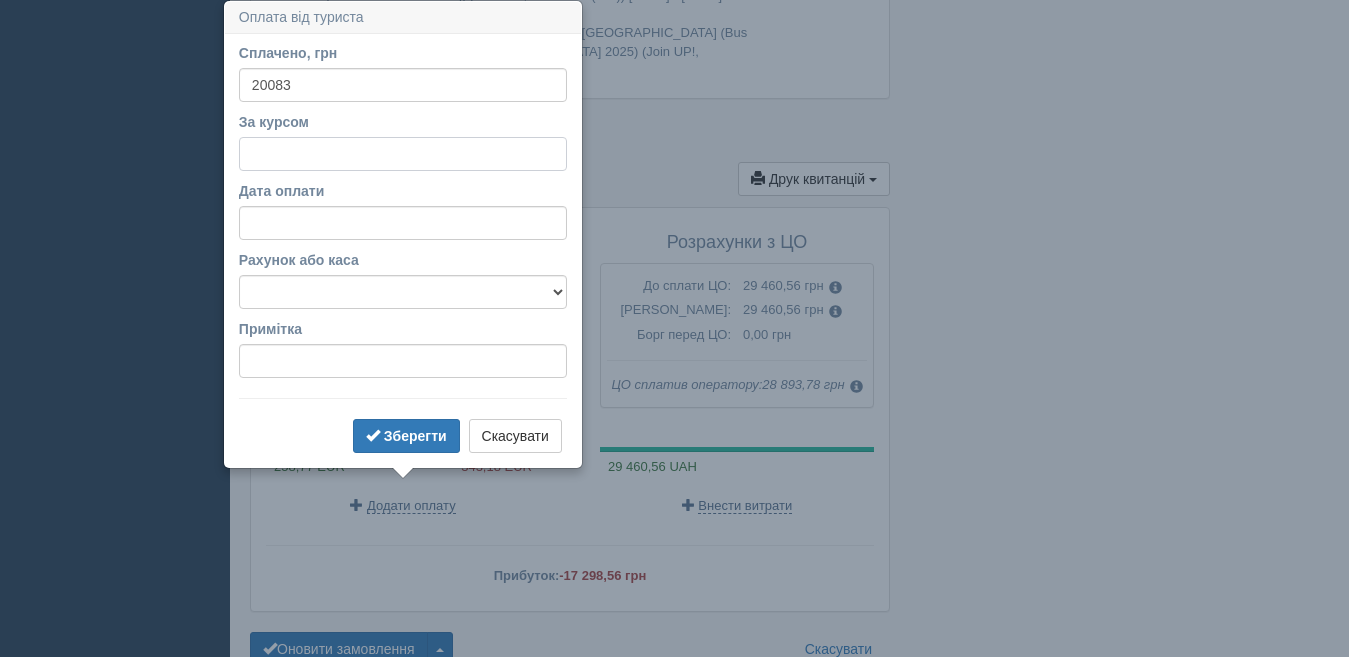 click on "За курсом" at bounding box center [403, 154] 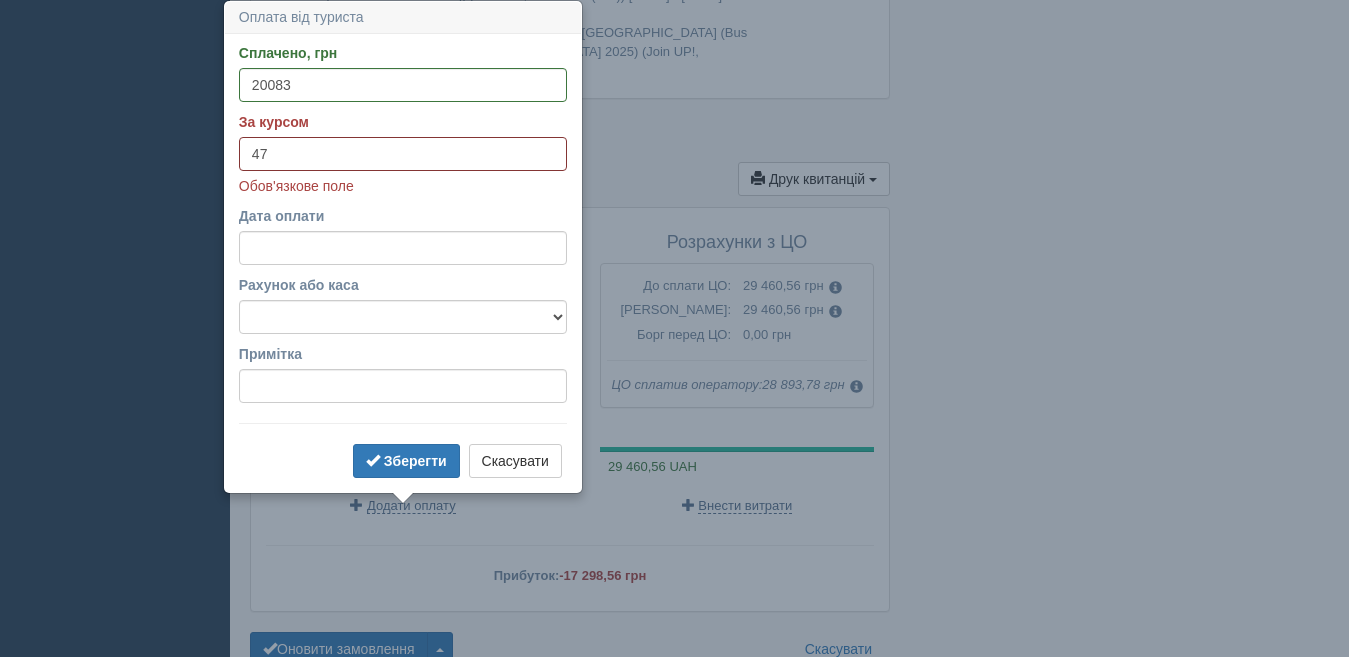 type on "47" 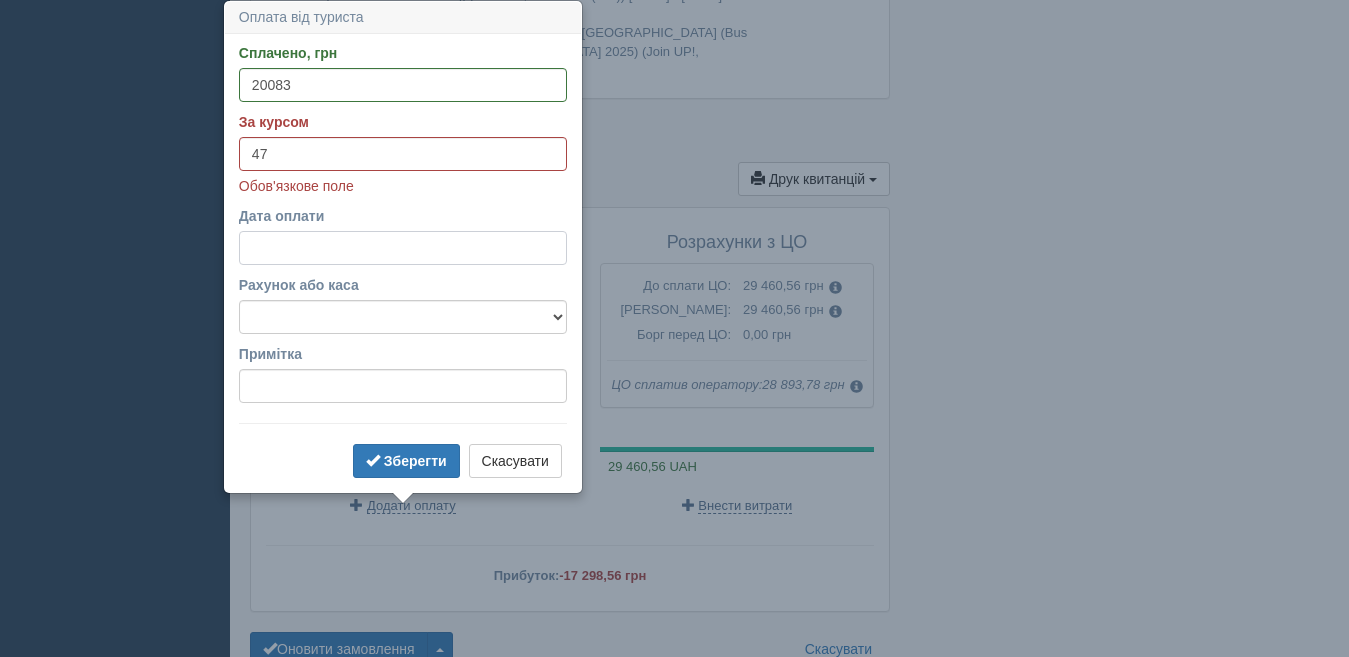 click on "Дата оплати" at bounding box center (403, 248) 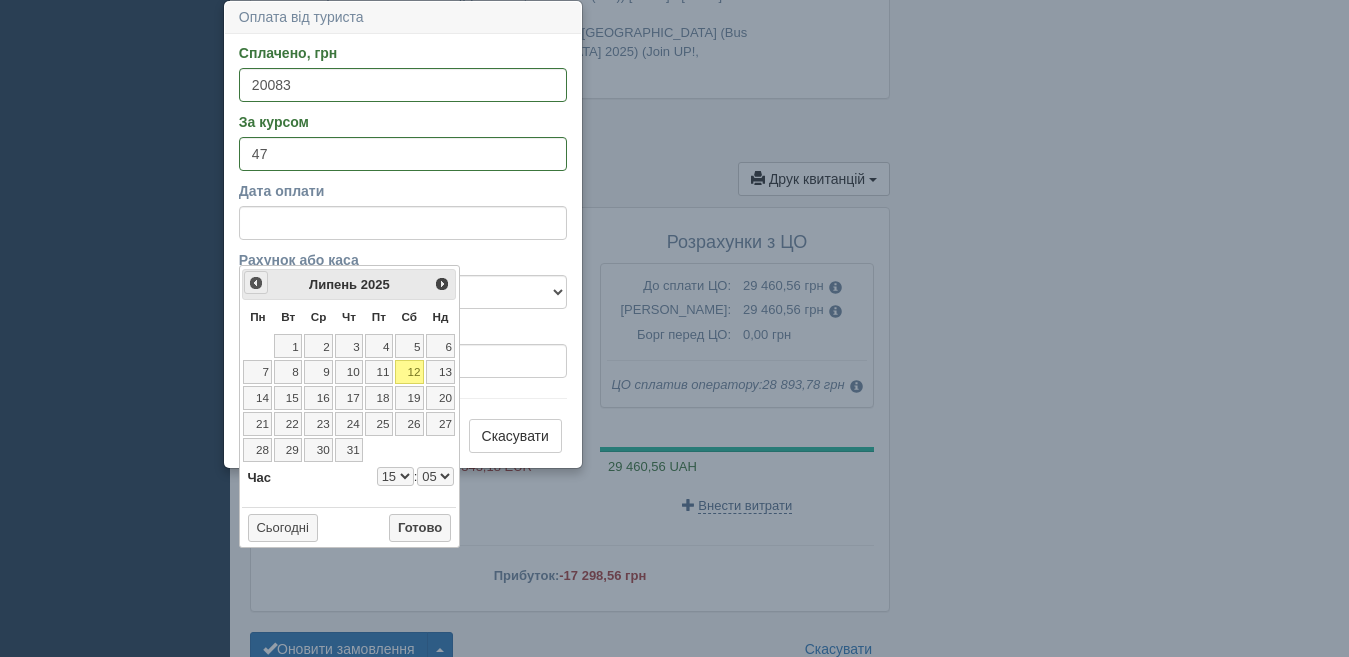 click on "<Попер" at bounding box center [256, 283] 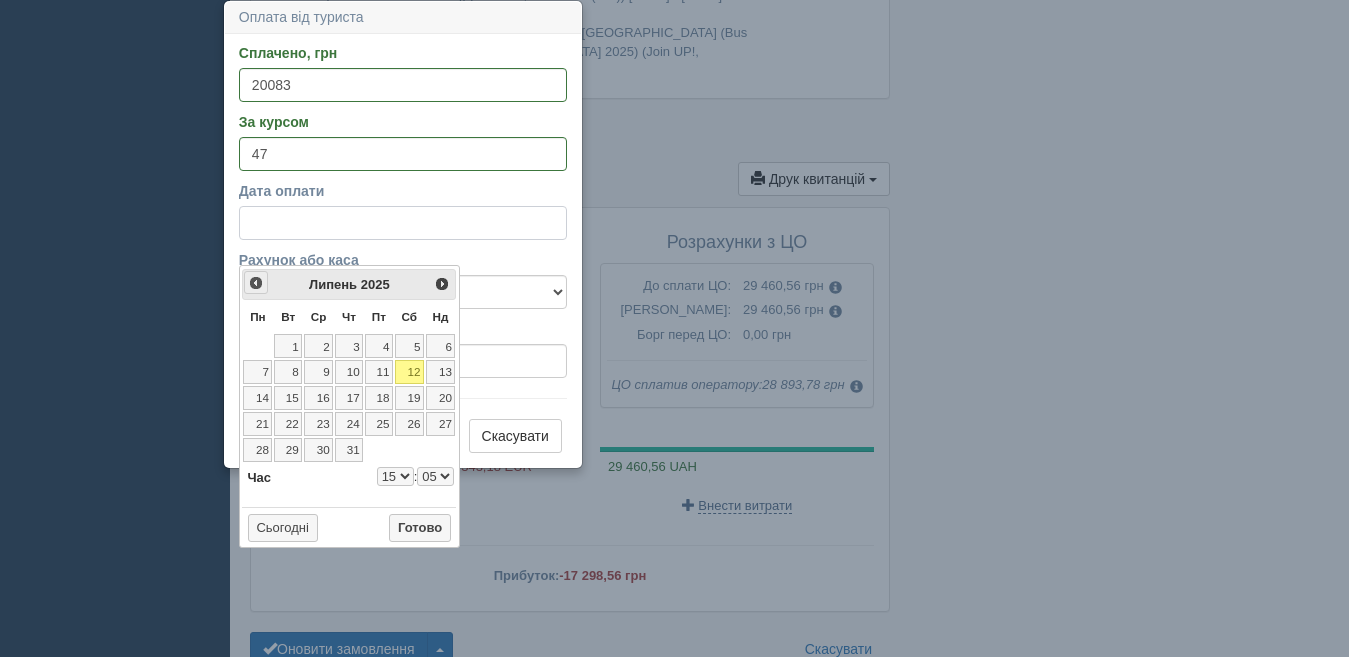 select on "15" 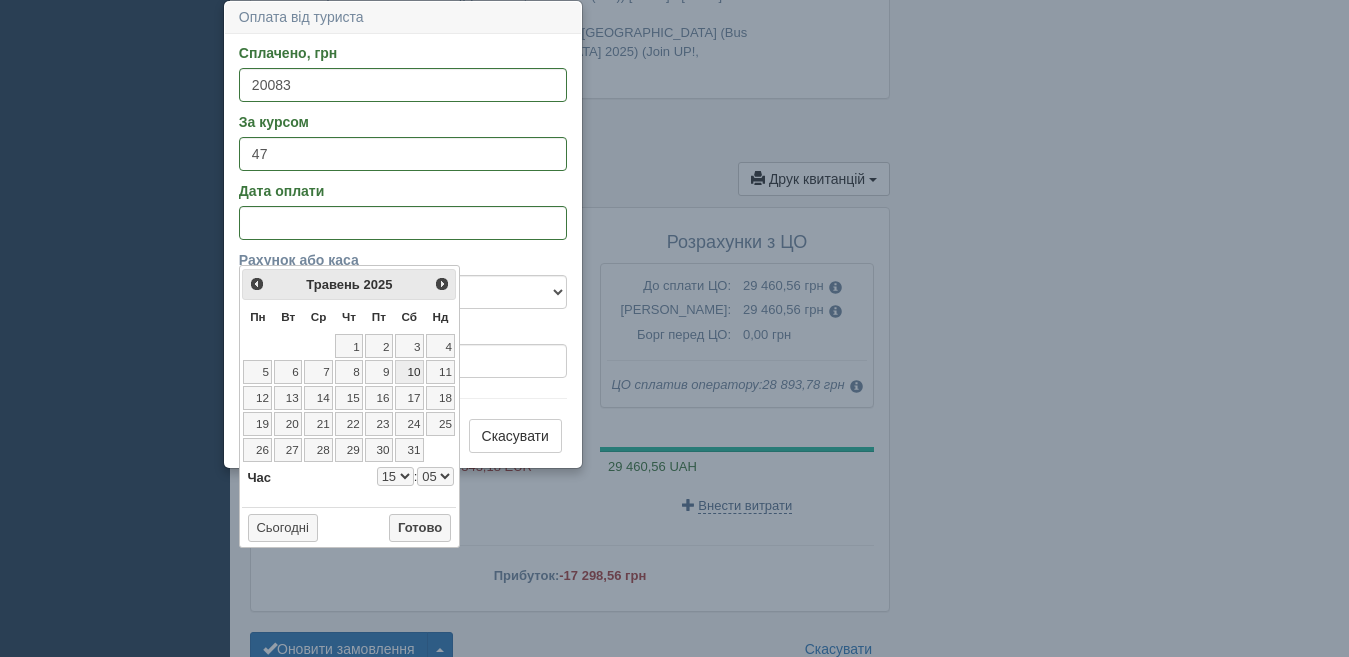 click on "10" at bounding box center [409, 372] 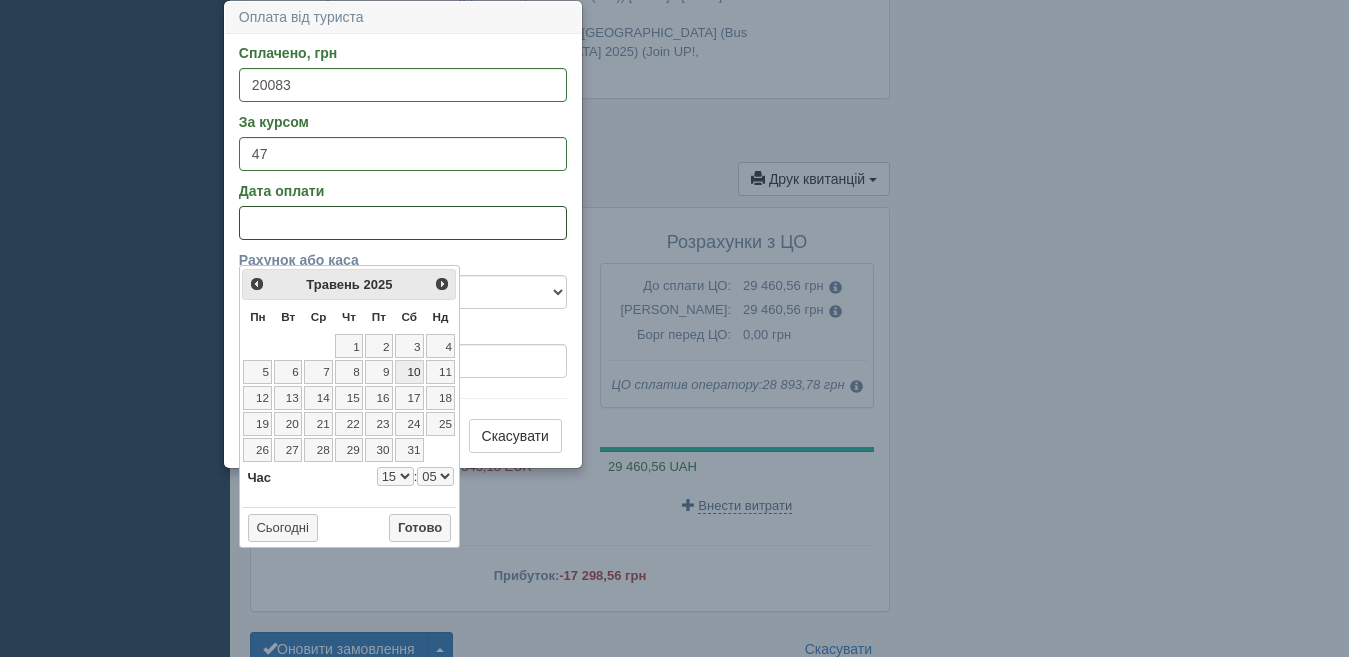 select on "15" 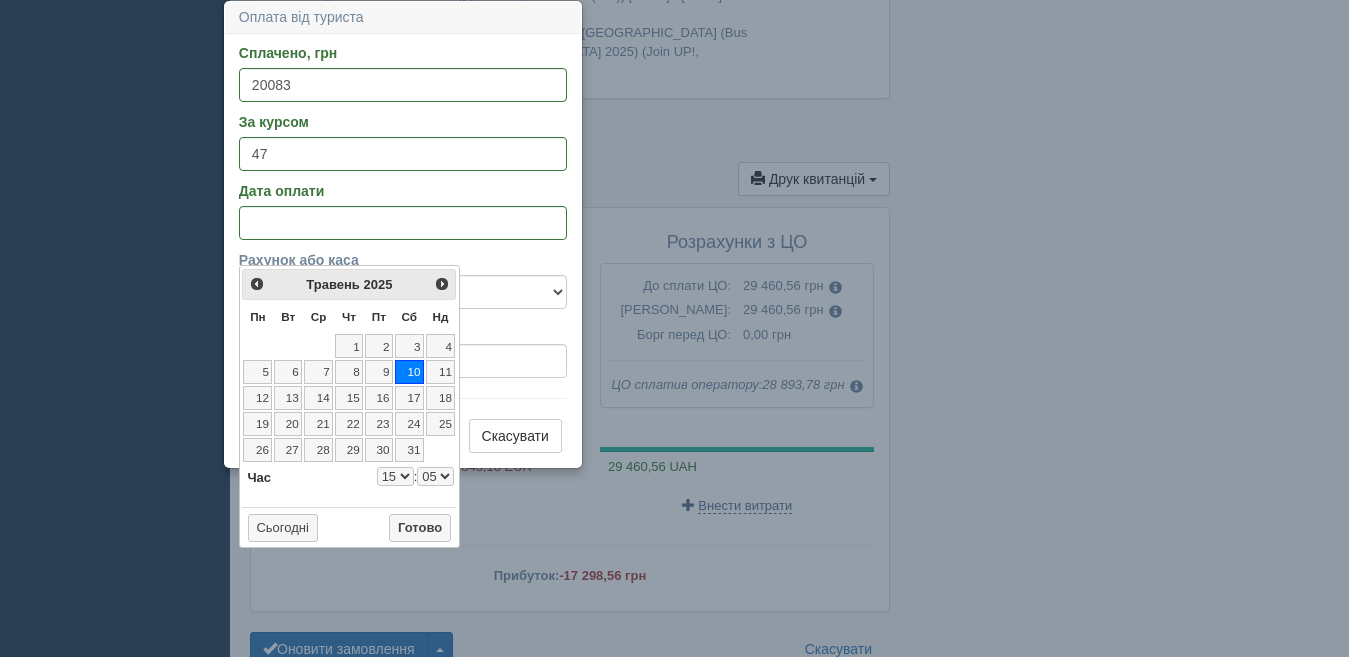 click on "0 1 2 3 4 5 6 7 8 9 10 11 12 13 14 15 16 17 18 19 20 21 22 23" at bounding box center (395, 476) 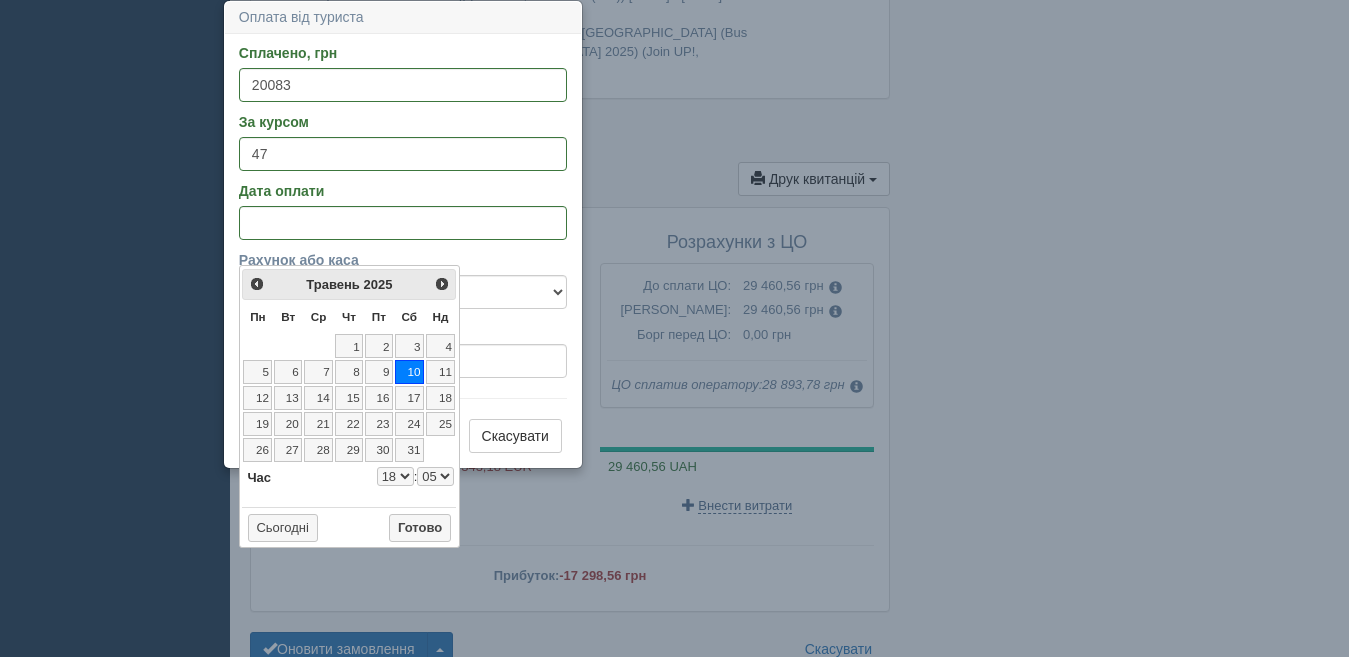 select on "18" 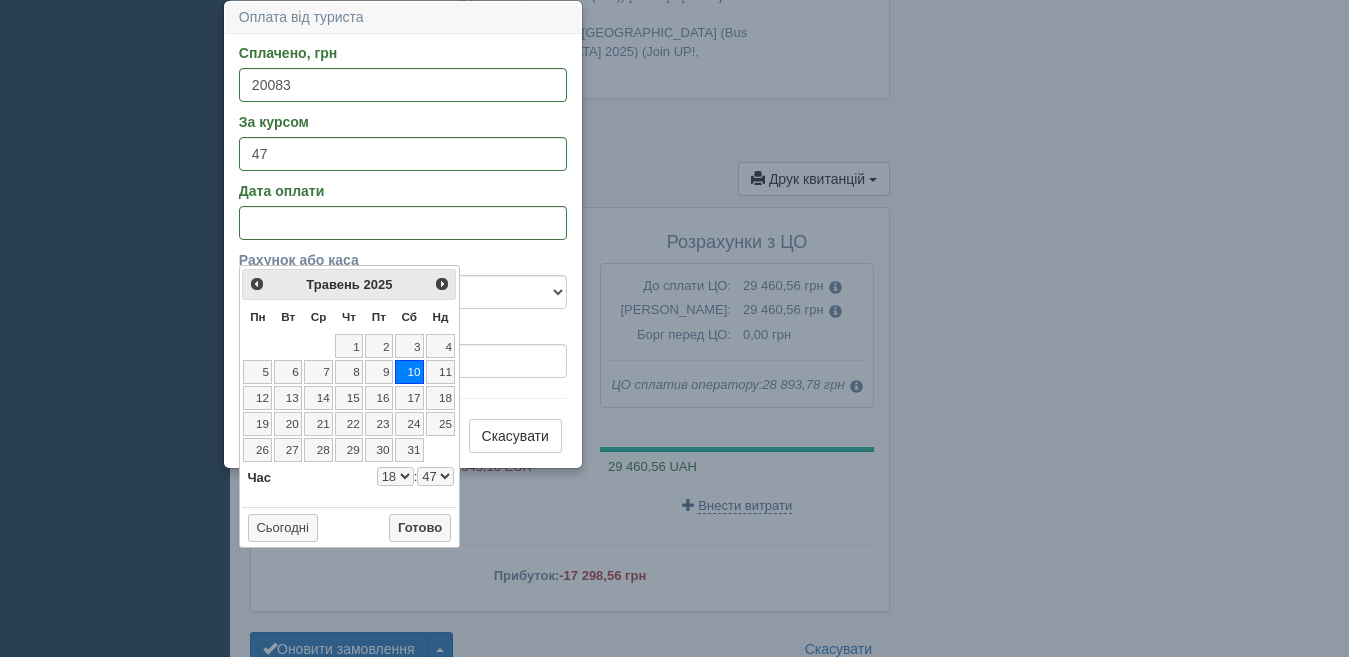 select on "18" 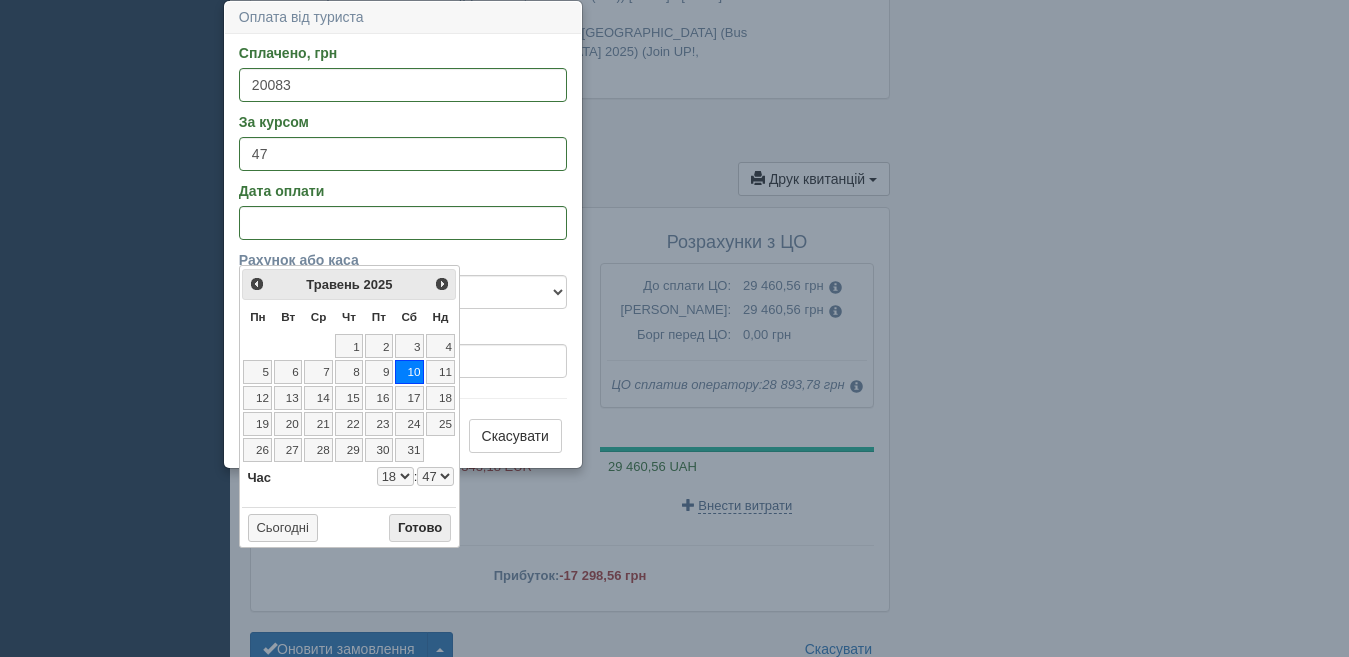 click on "Готово" at bounding box center (420, 528) 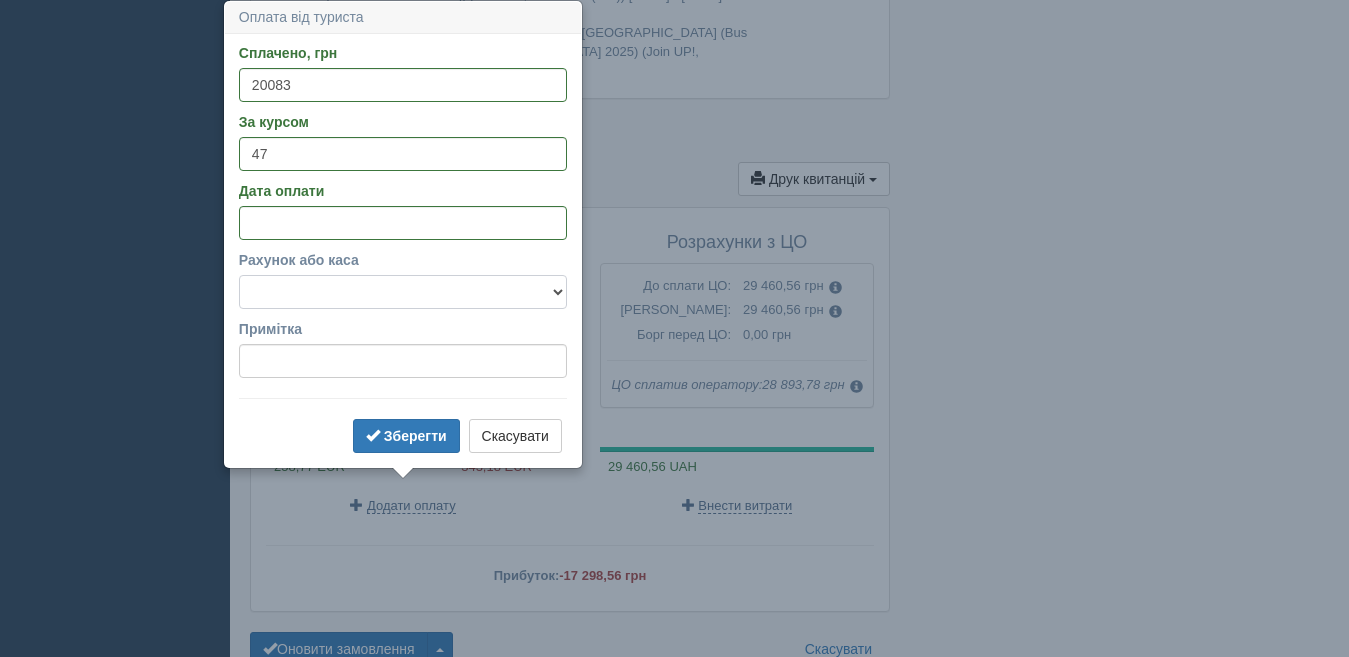 click on "Готівка
Картка
Рахунок у банку" at bounding box center (403, 292) 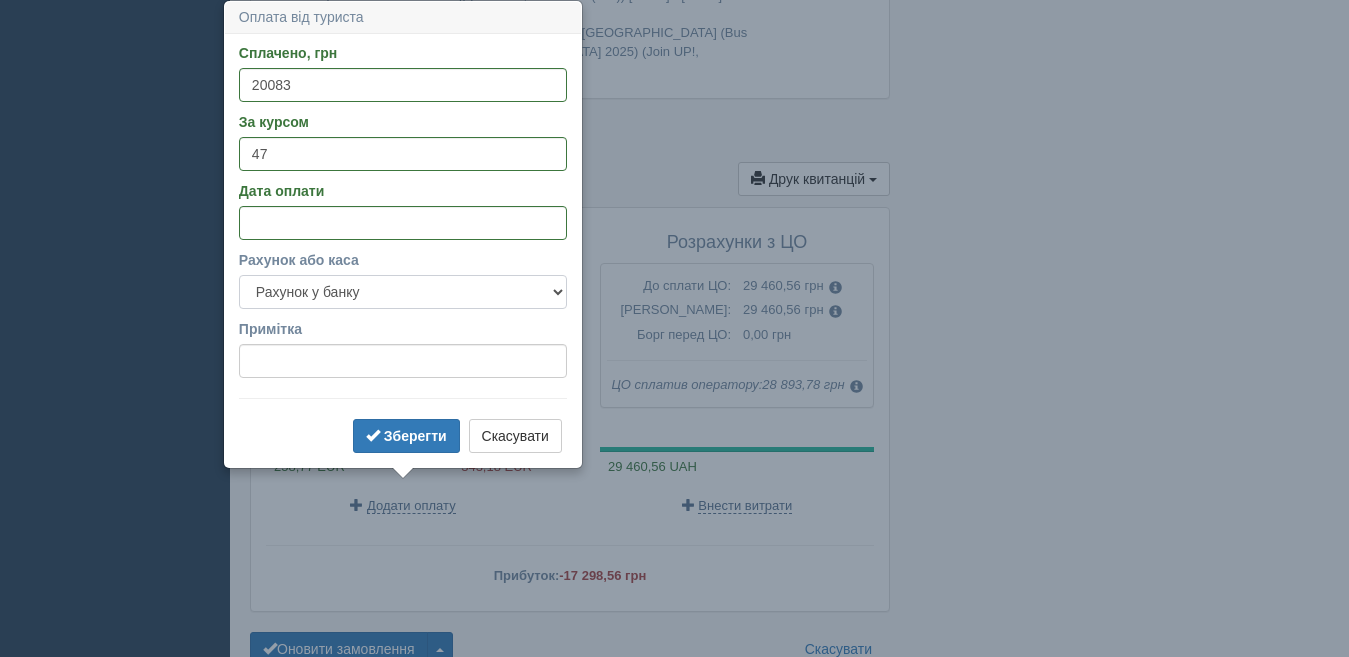 click on "Готівка
Картка
Рахунок у банку" at bounding box center [403, 292] 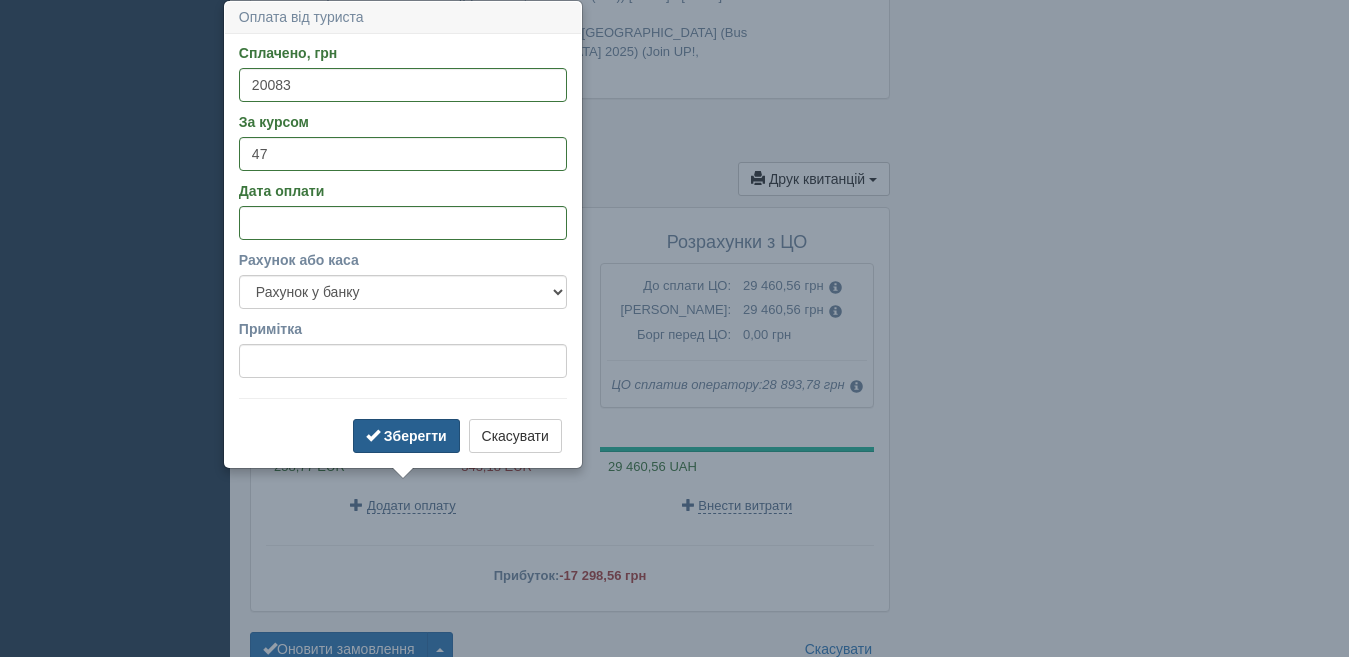 click on "Зберегти" at bounding box center (415, 436) 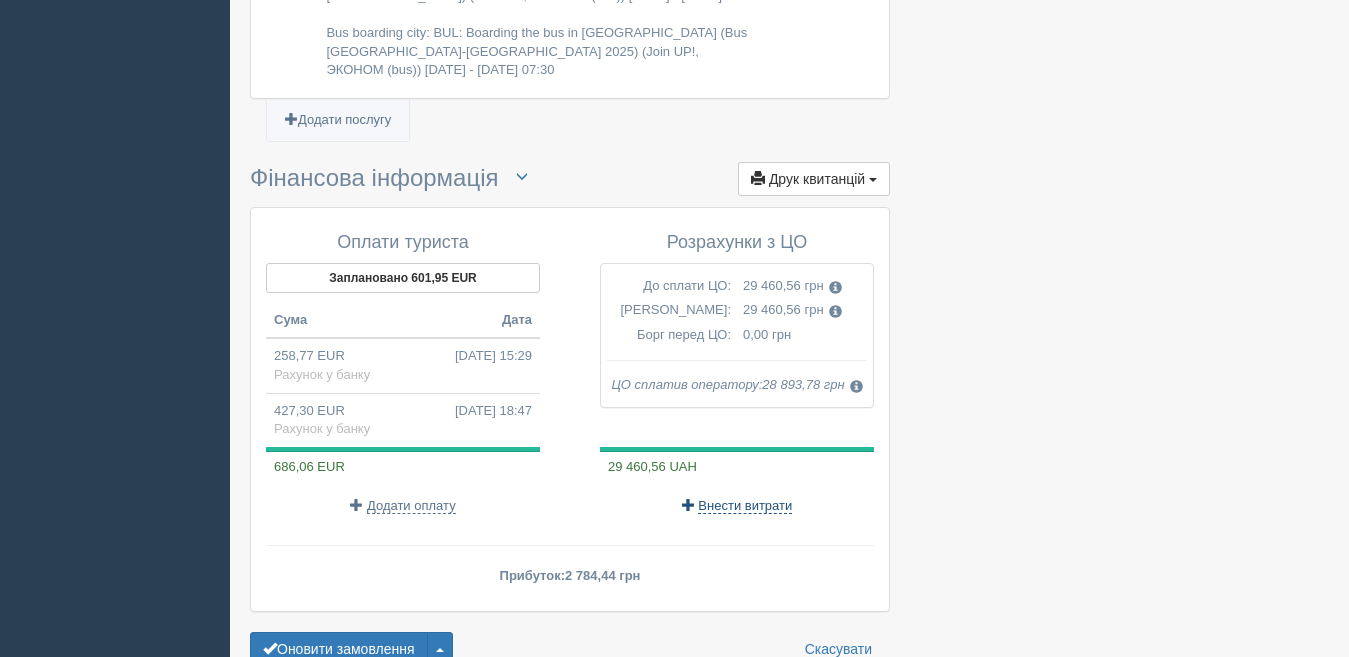 click on "Внести витрати" at bounding box center [745, 506] 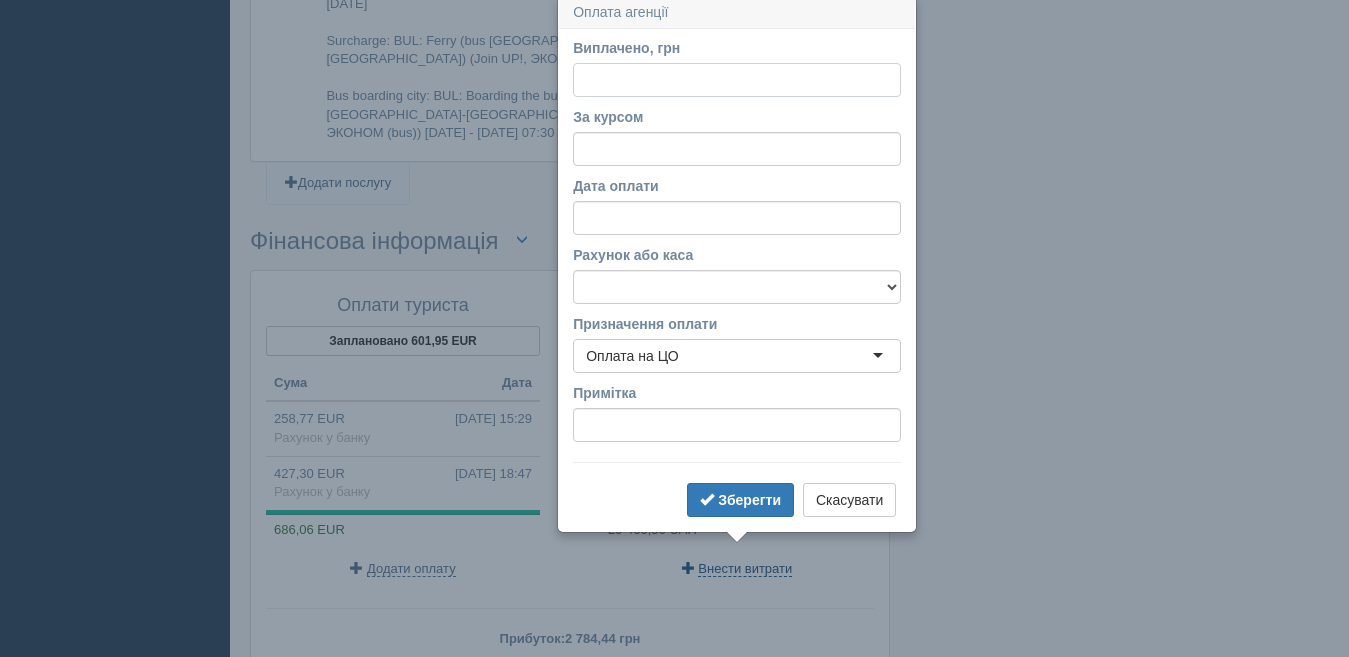scroll, scrollTop: 2582, scrollLeft: 0, axis: vertical 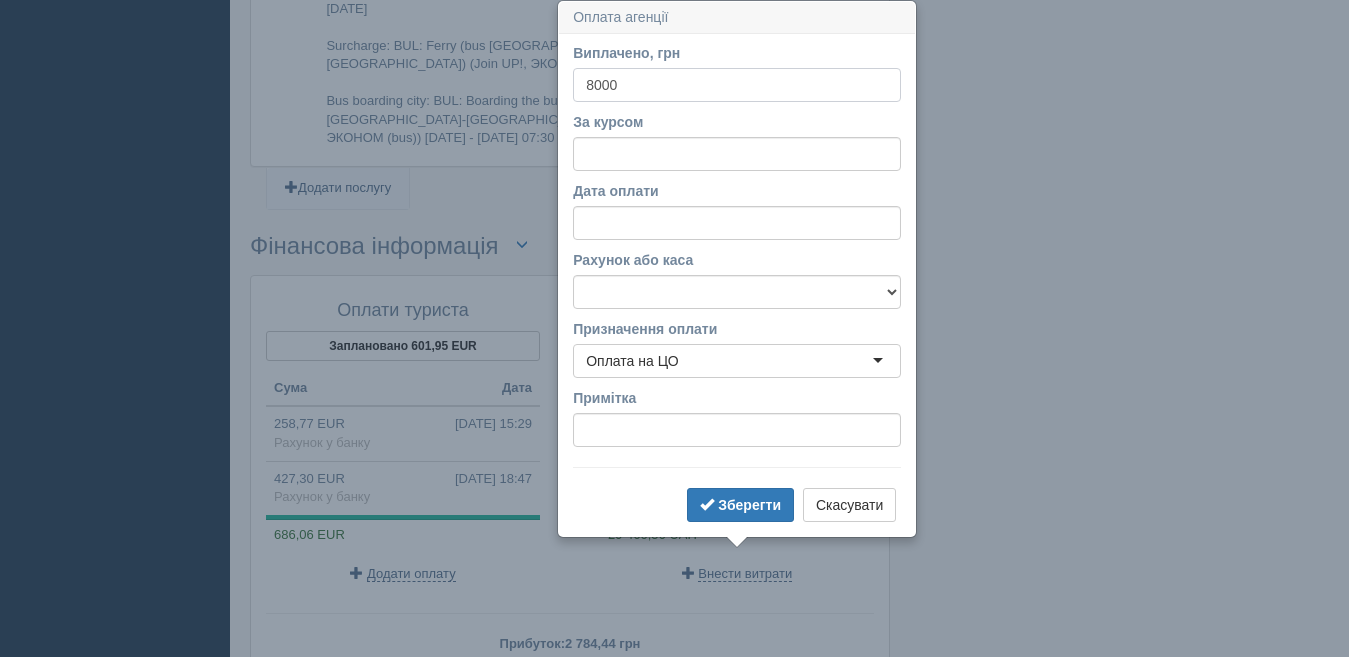type on "8000" 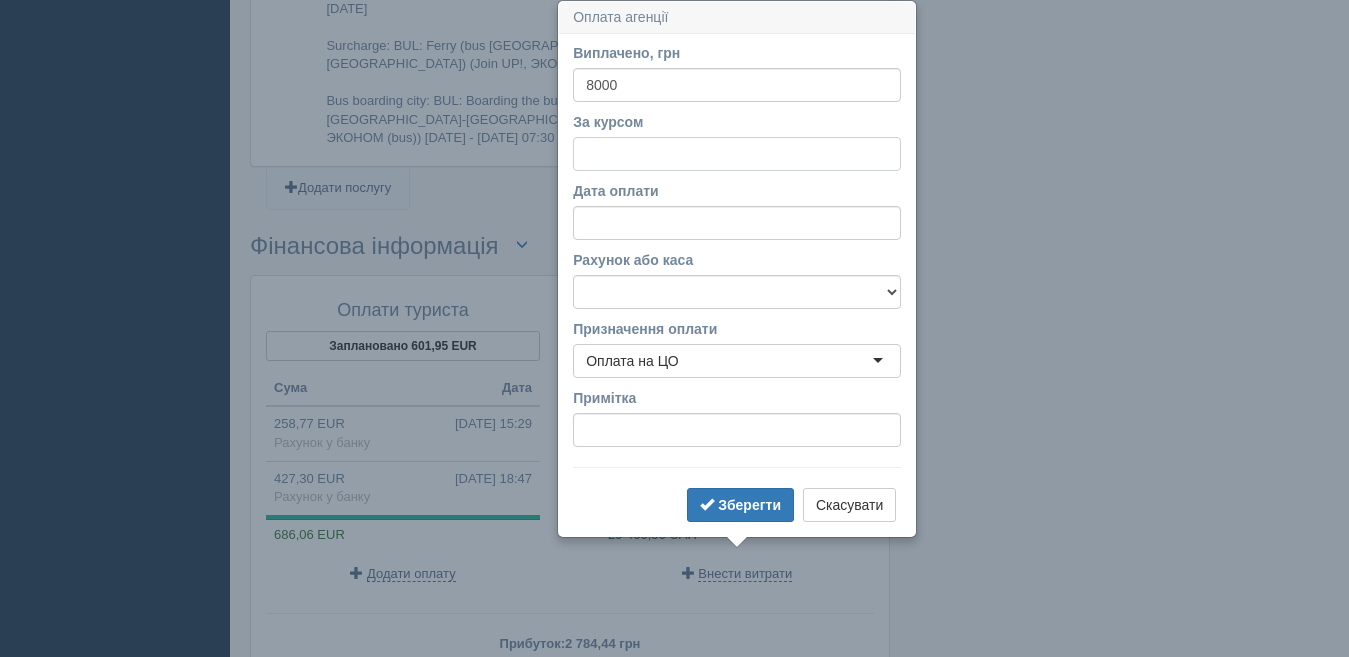 click on "За курсом" at bounding box center (737, 154) 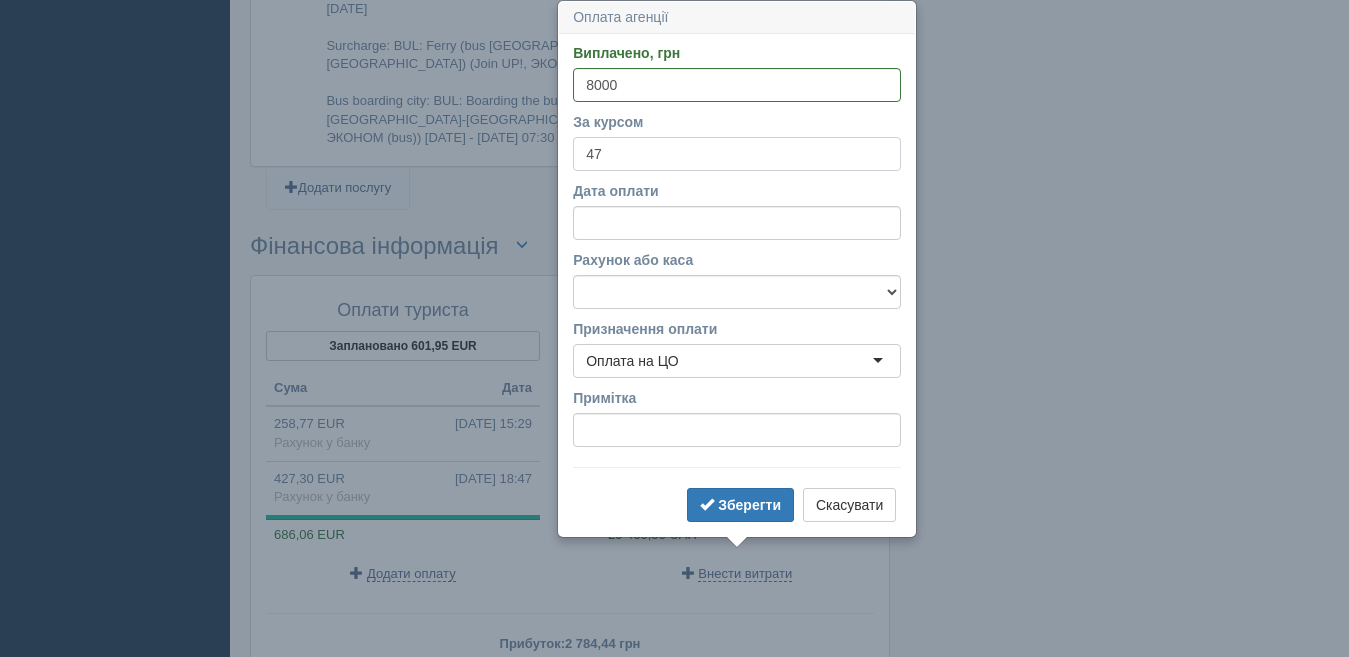 type on "47" 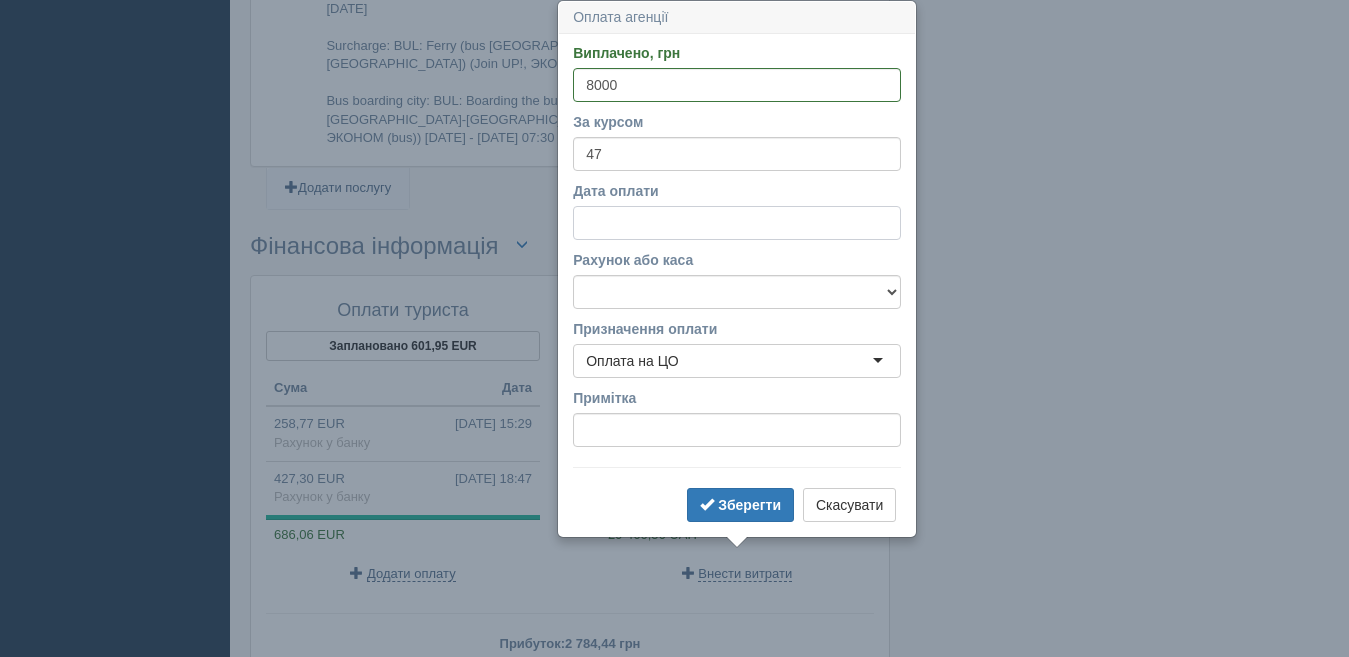 click on "Дата оплати" at bounding box center [737, 223] 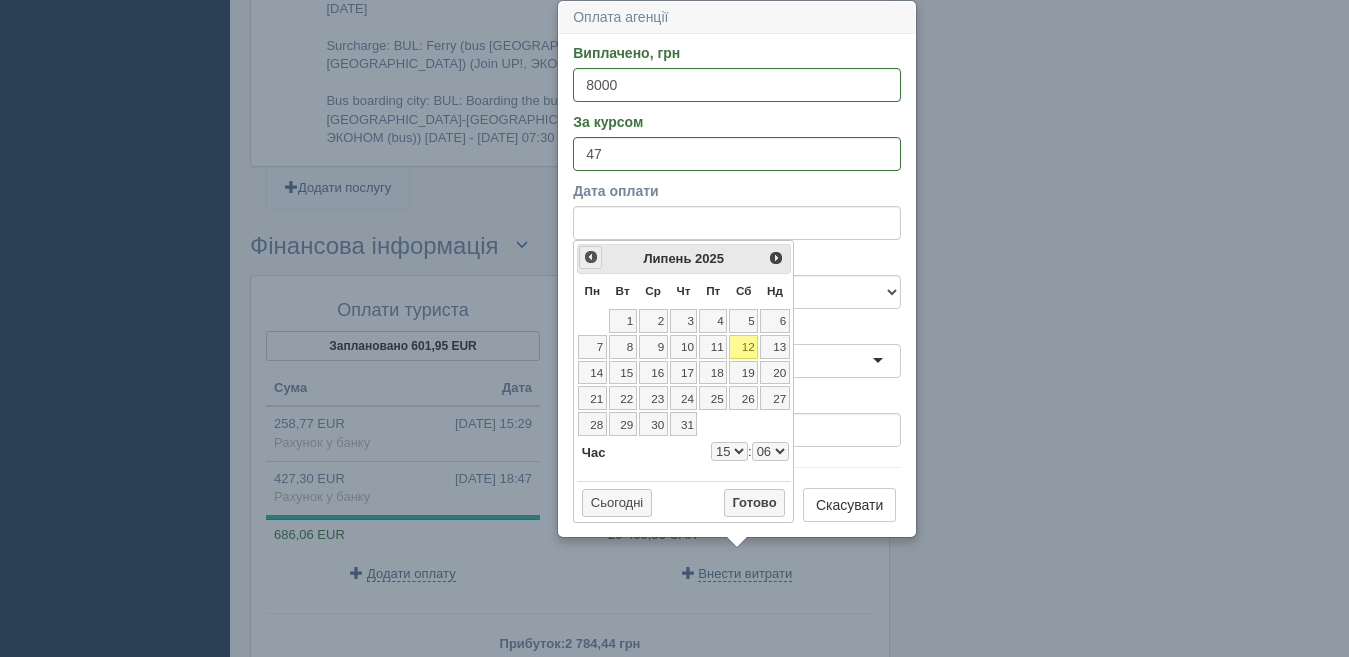 click on "<Попер" at bounding box center (590, 257) 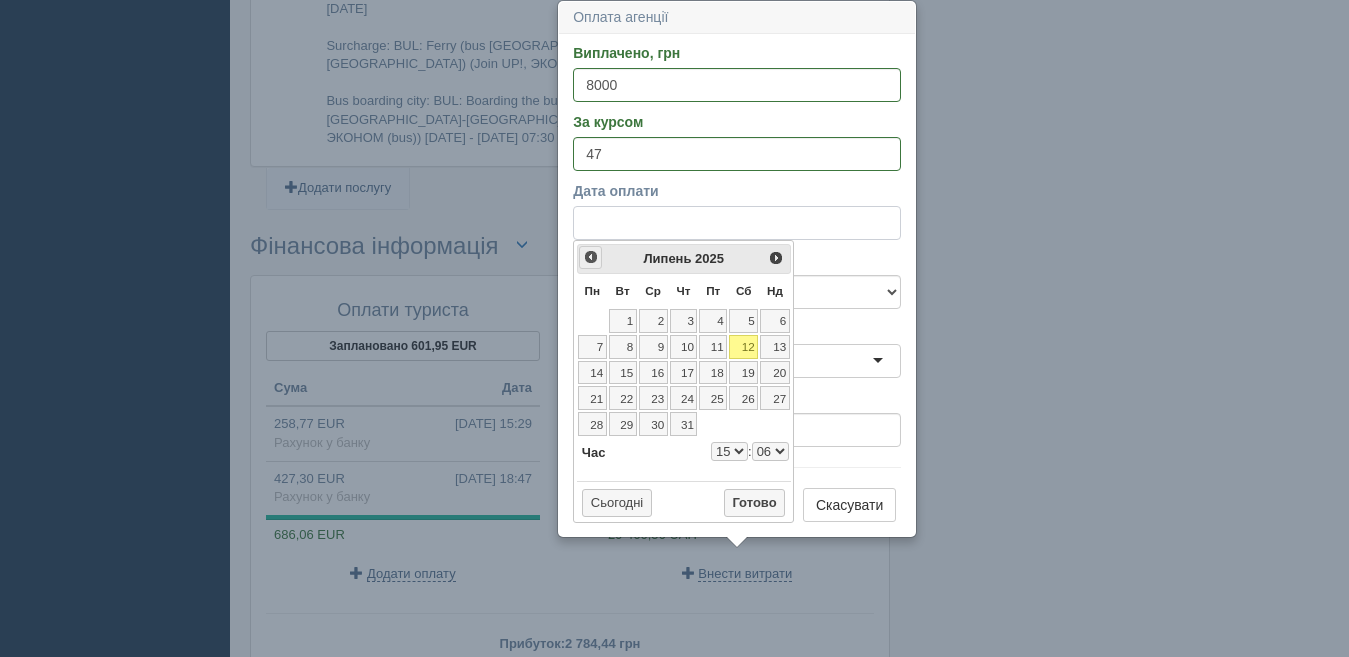 select on "15" 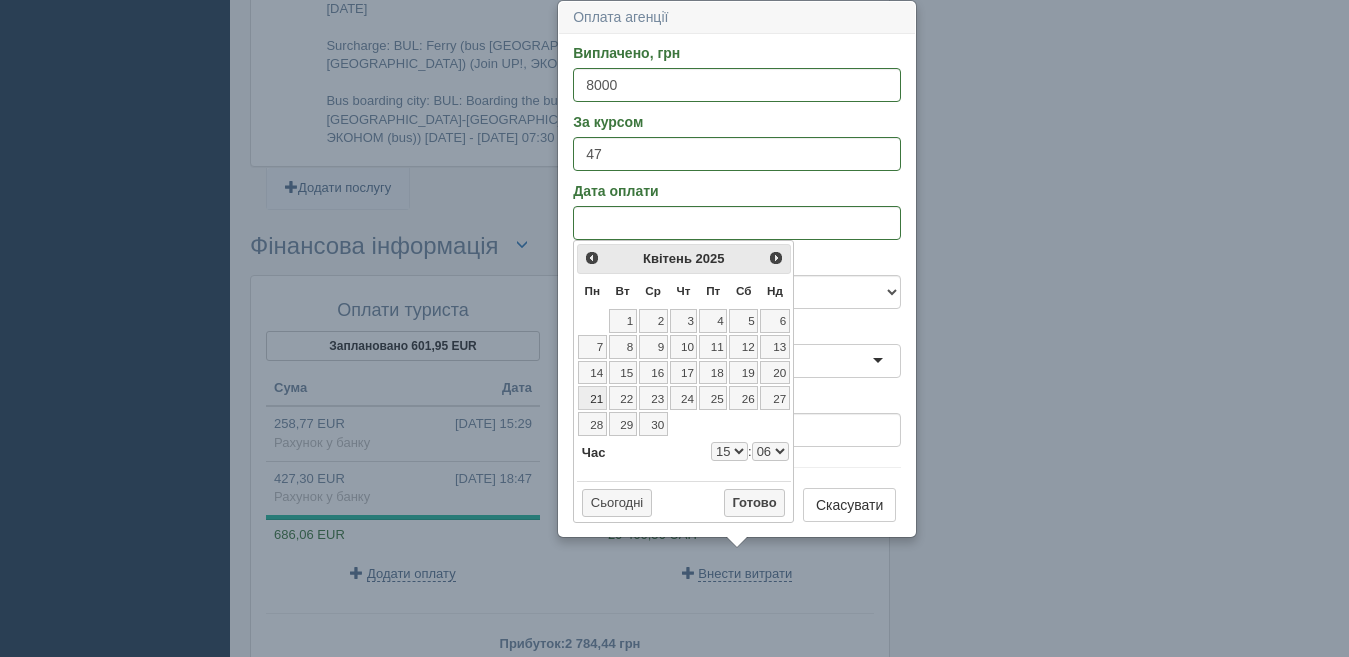 click on "21" at bounding box center (592, 398) 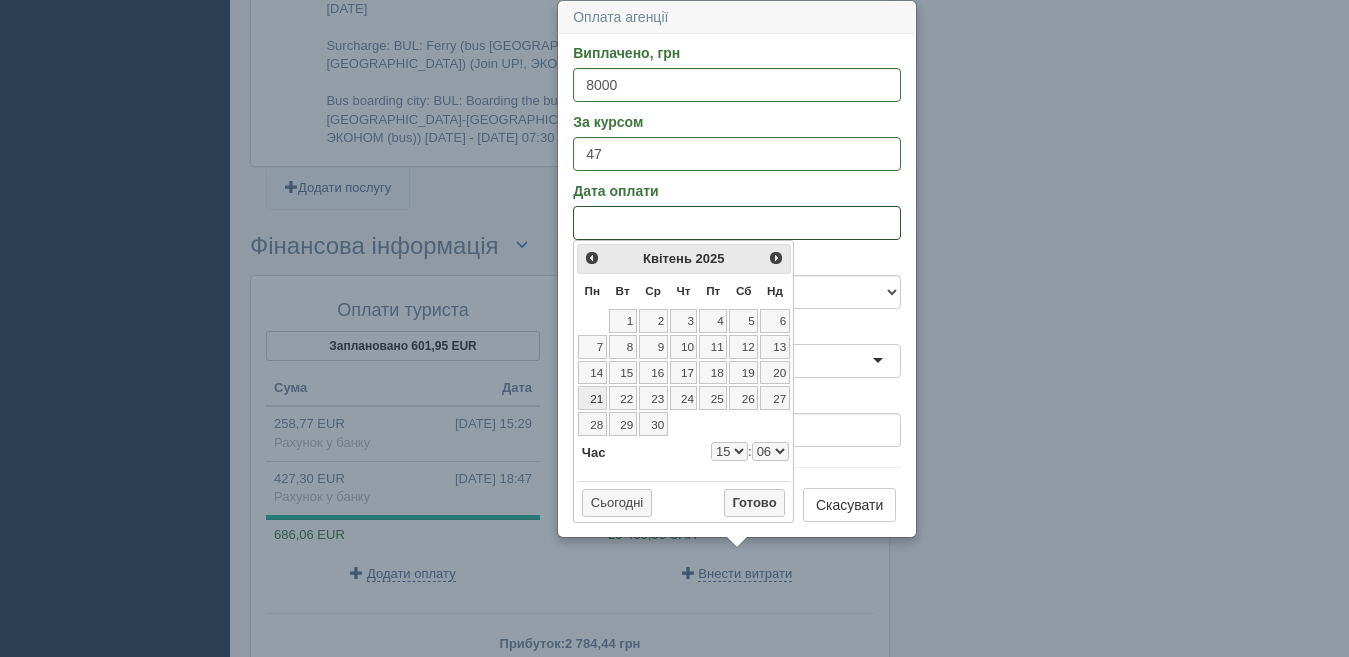select on "15" 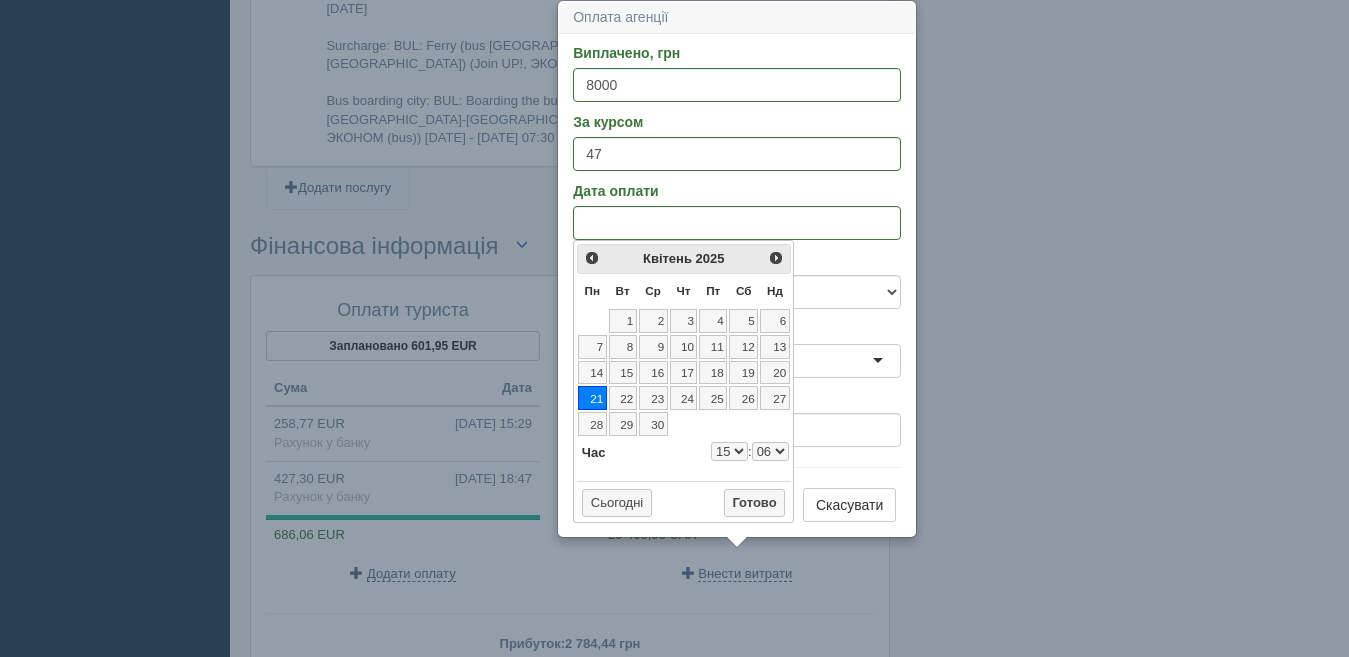 click on "0 1 2 3 4 5 6 7 8 9 10 11 12 13 14 15 16 17 18 19 20 21 22 23" at bounding box center [729, 451] 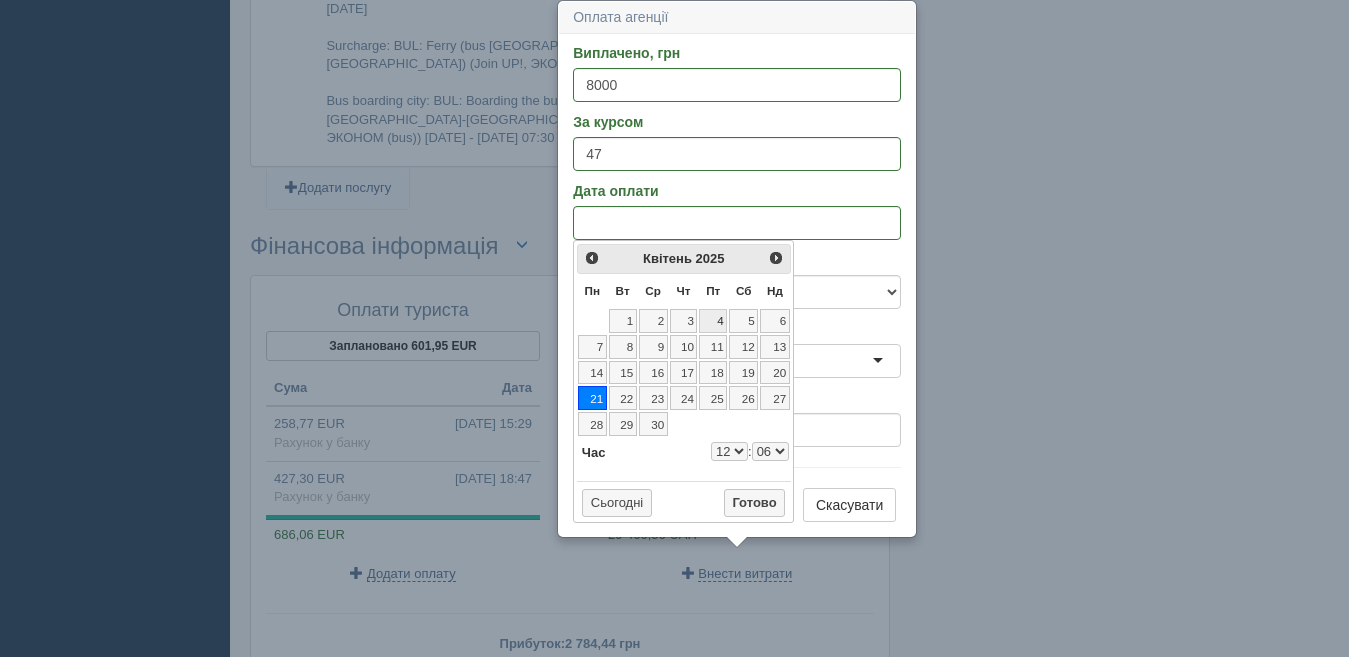 select on "12" 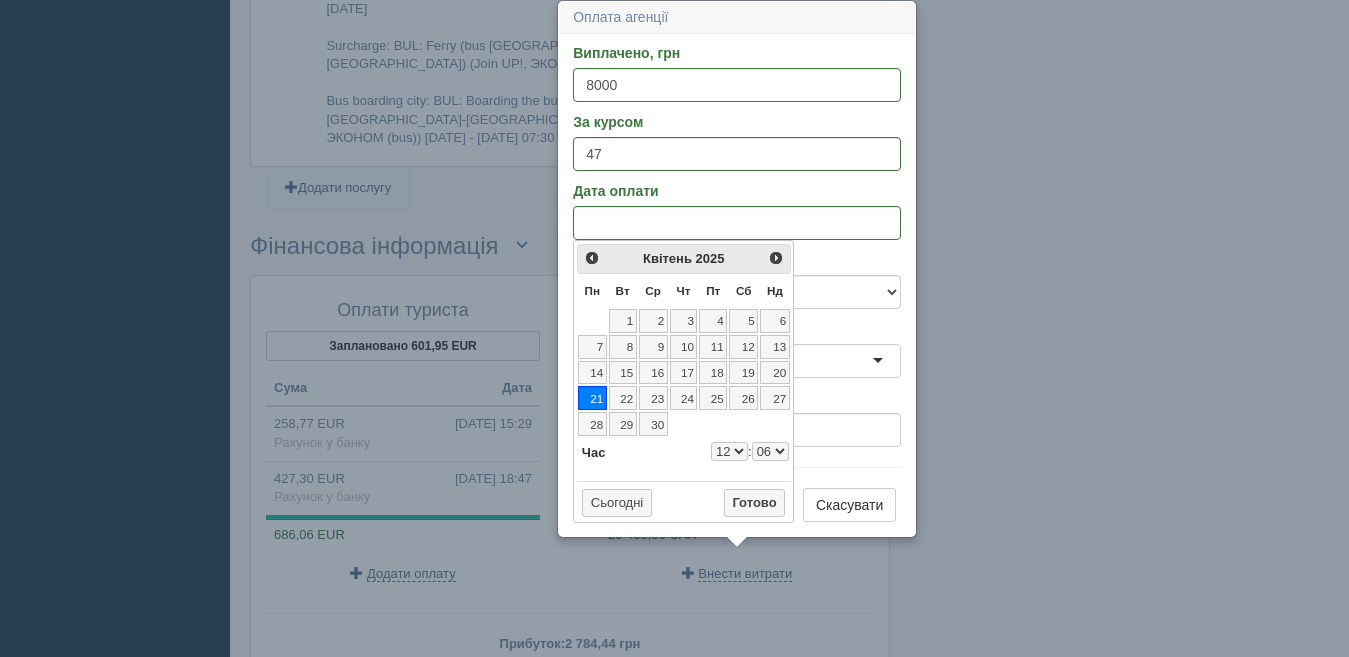 click on "00 01 02 03 04 05 06 07 08 09 10 11 12 13 14 15 16 17 18 19 20 21 22 23 24 25 26 27 28 29 30 31 32 33 34 35 36 37 38 39 40 41 42 43 44 45 46 47 48 49 50 51 52 53 54 55 56 57 58 59" at bounding box center (770, 451) 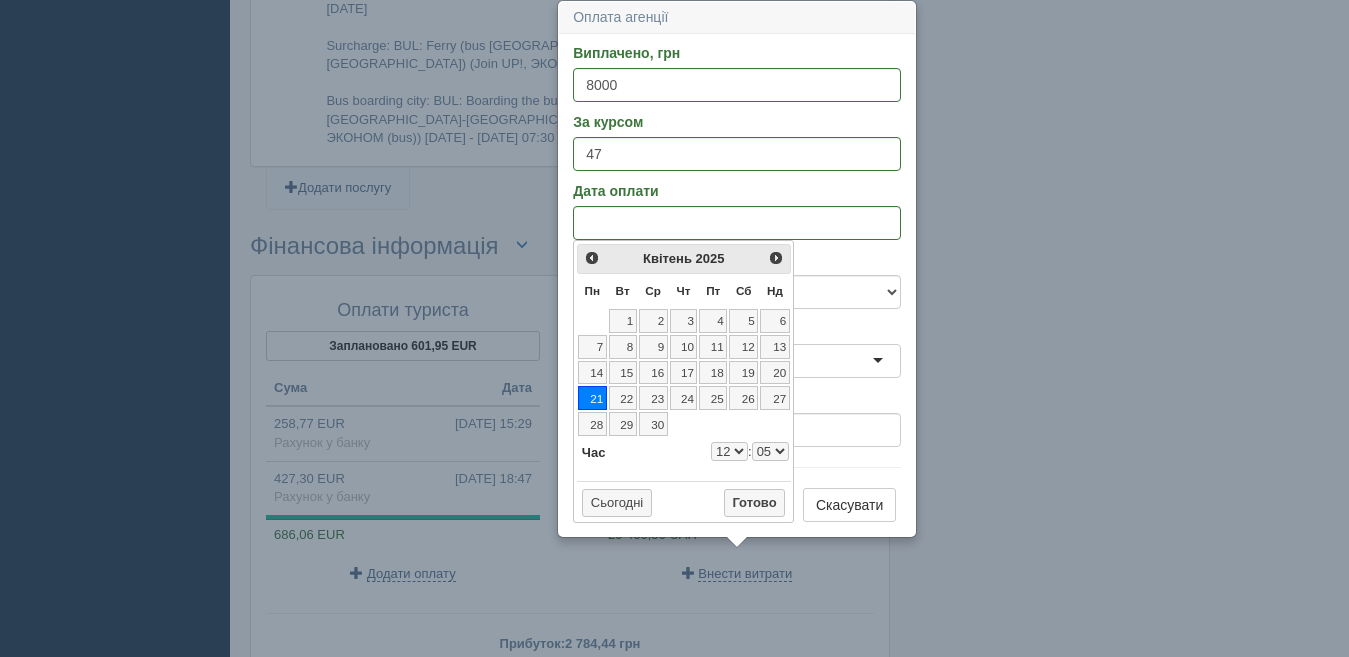select on "12" 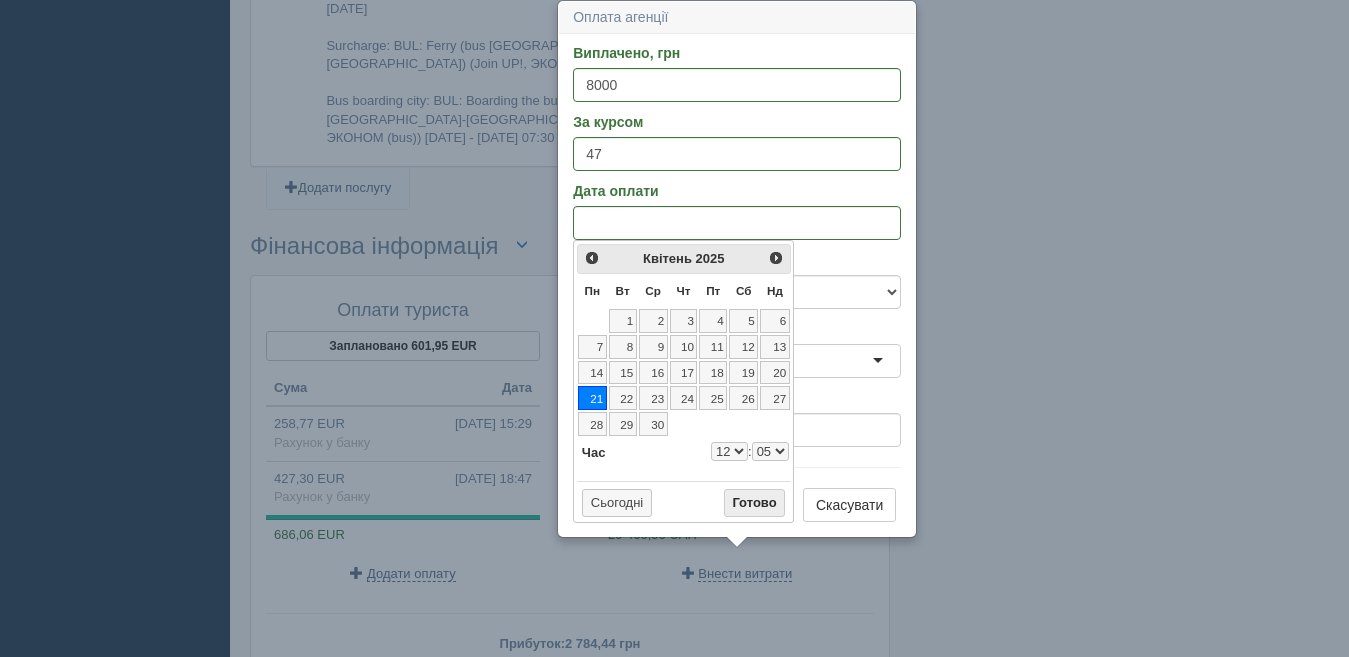 click on "Готово" at bounding box center (755, 503) 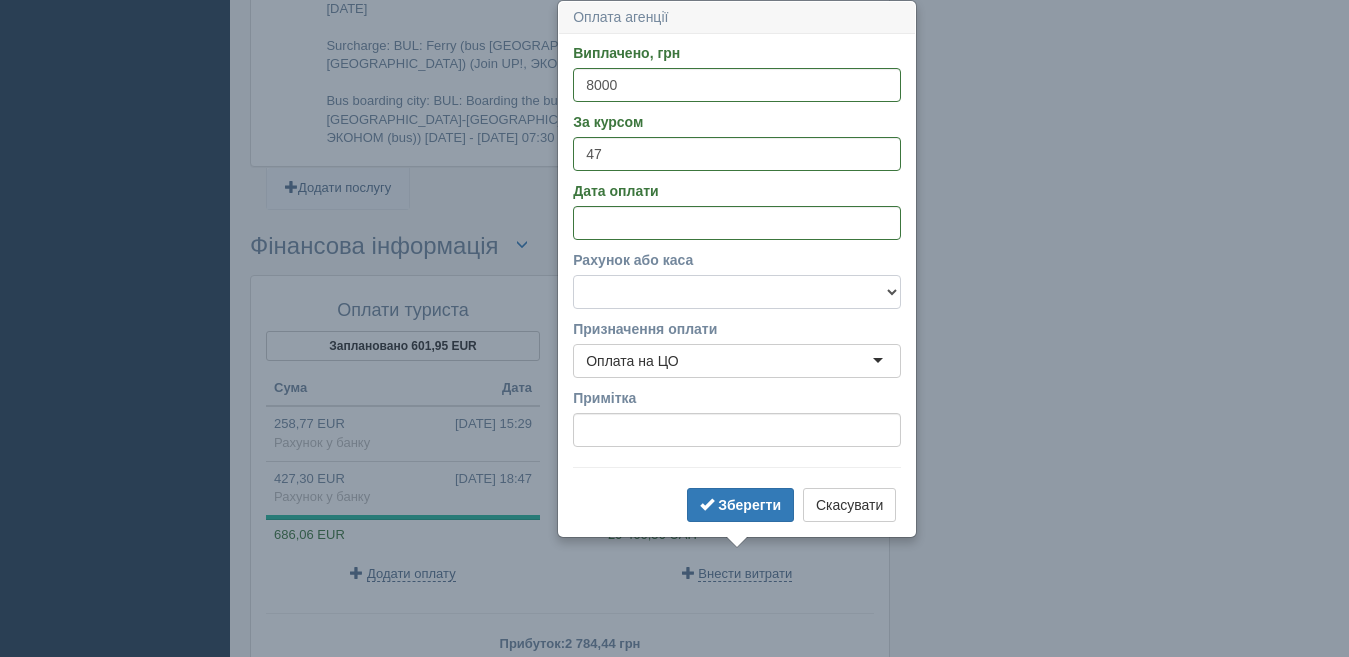 click on "Готівка
Картка
Рахунок у банку" at bounding box center [737, 292] 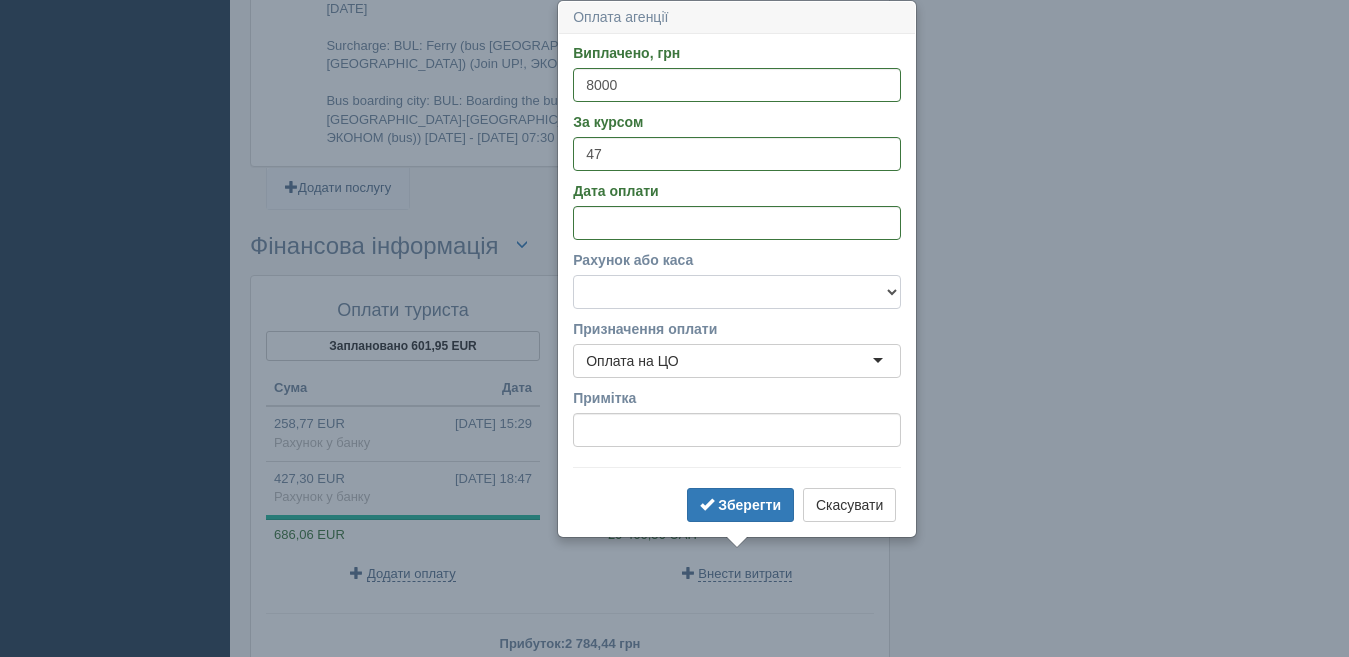 select on "1166" 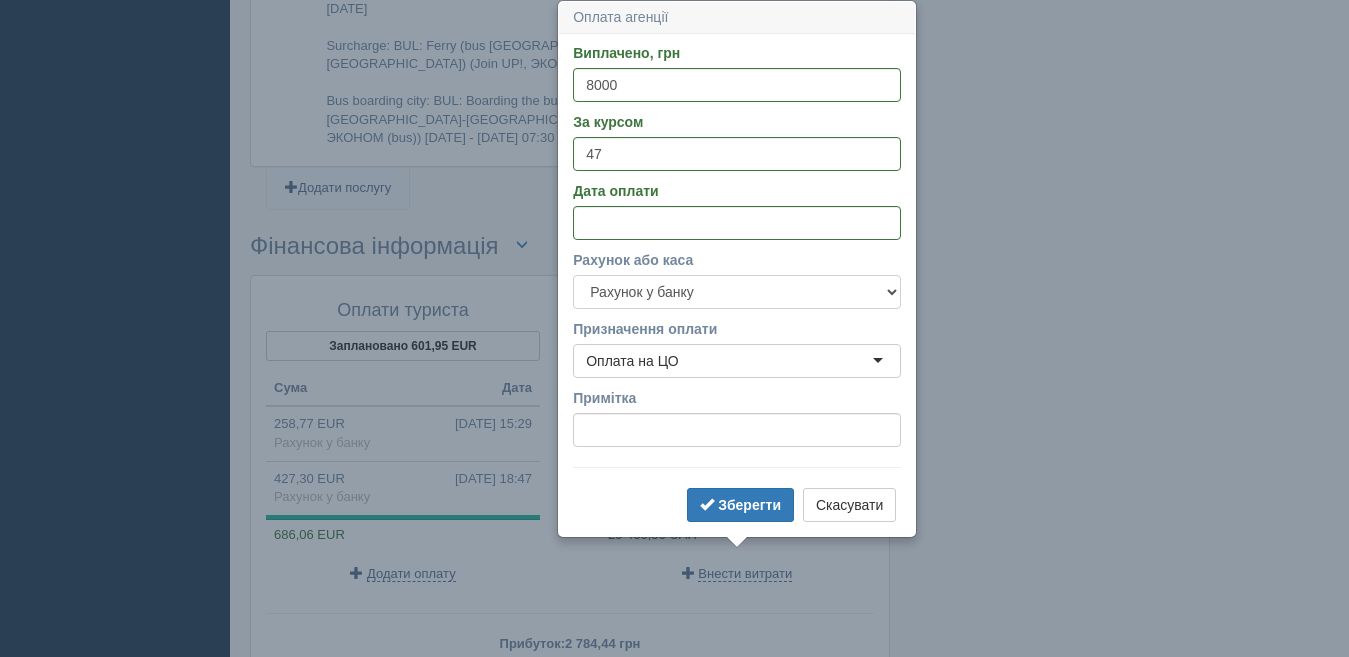 click on "Готівка
Картка
Рахунок у банку" at bounding box center (737, 292) 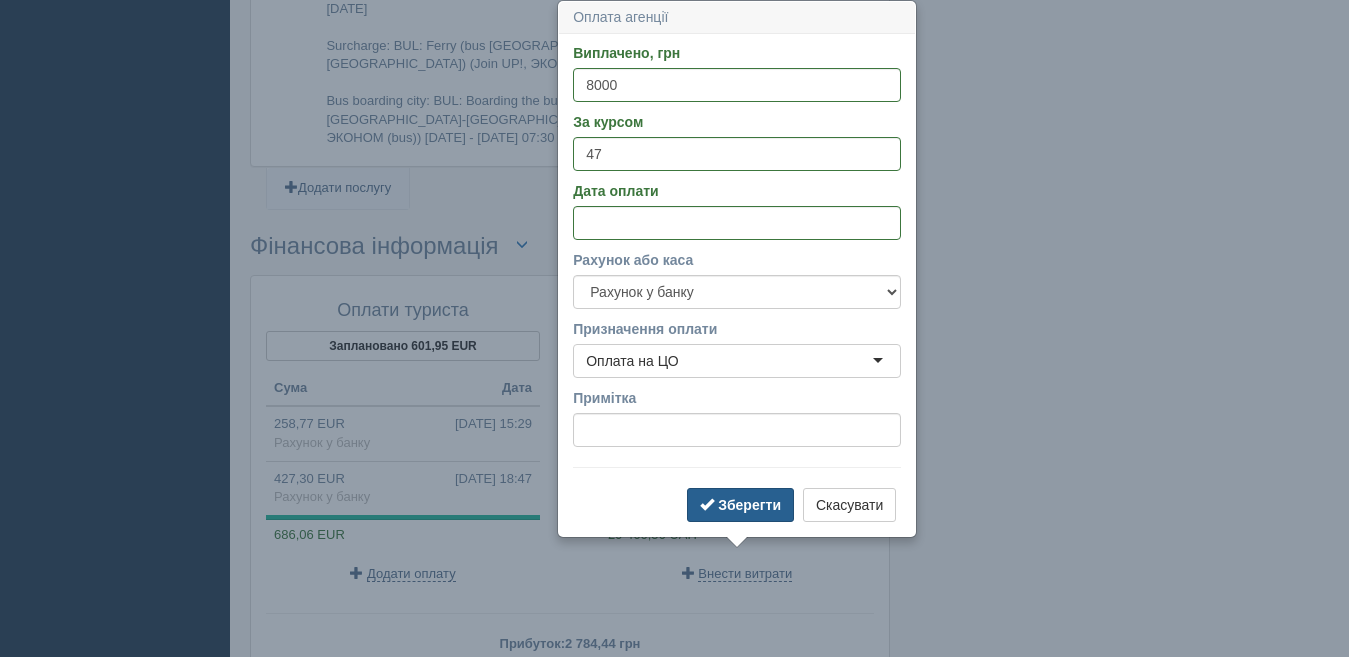 click on "Зберегти" at bounding box center [749, 505] 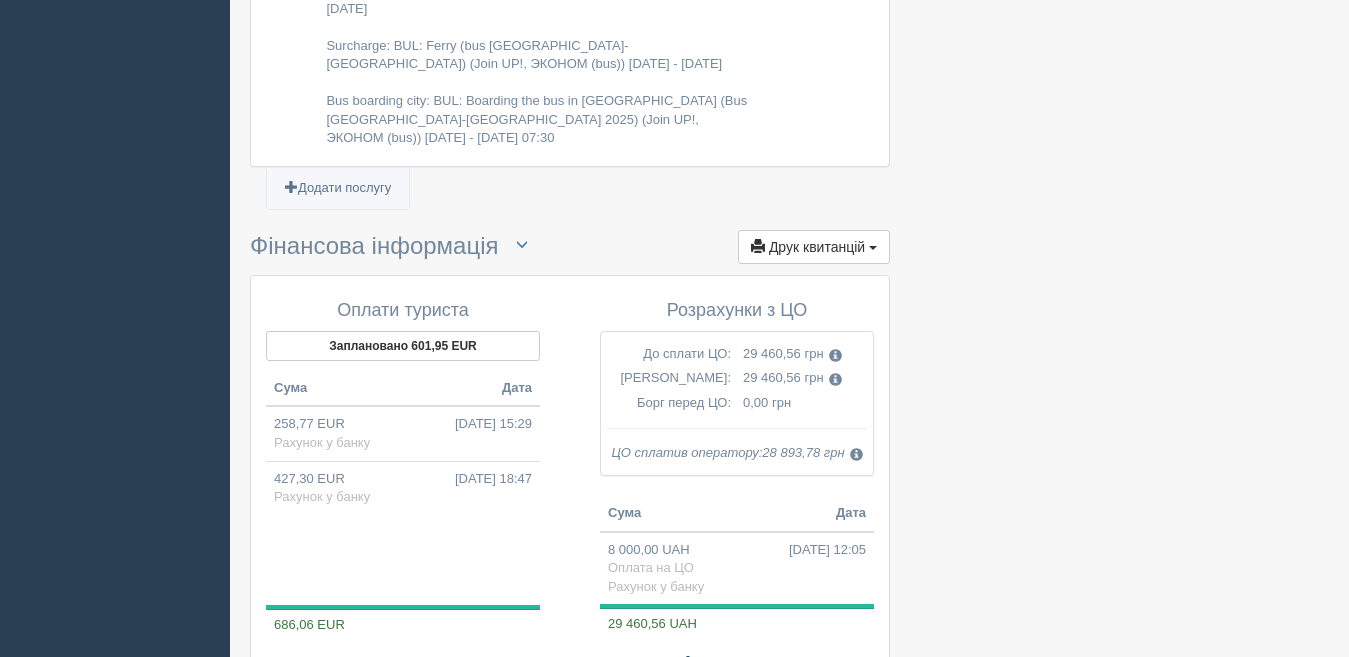 click on "Внести витрати" at bounding box center (745, 663) 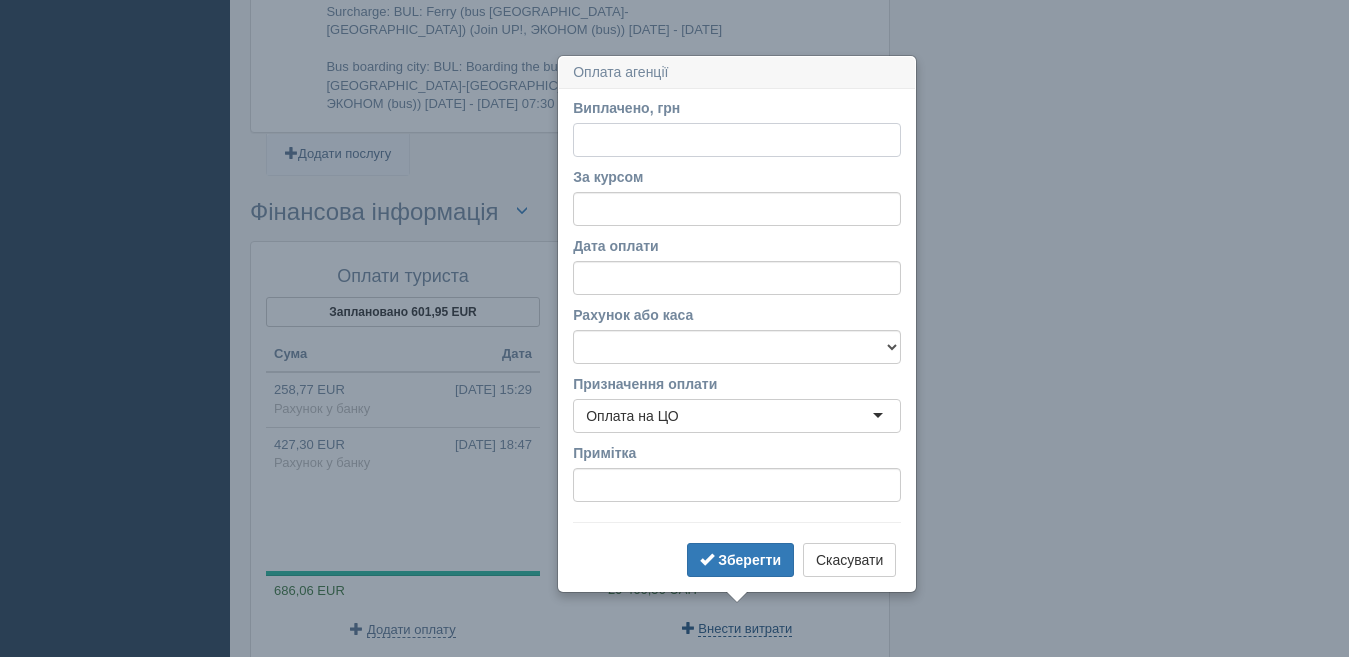 scroll, scrollTop: 2671, scrollLeft: 0, axis: vertical 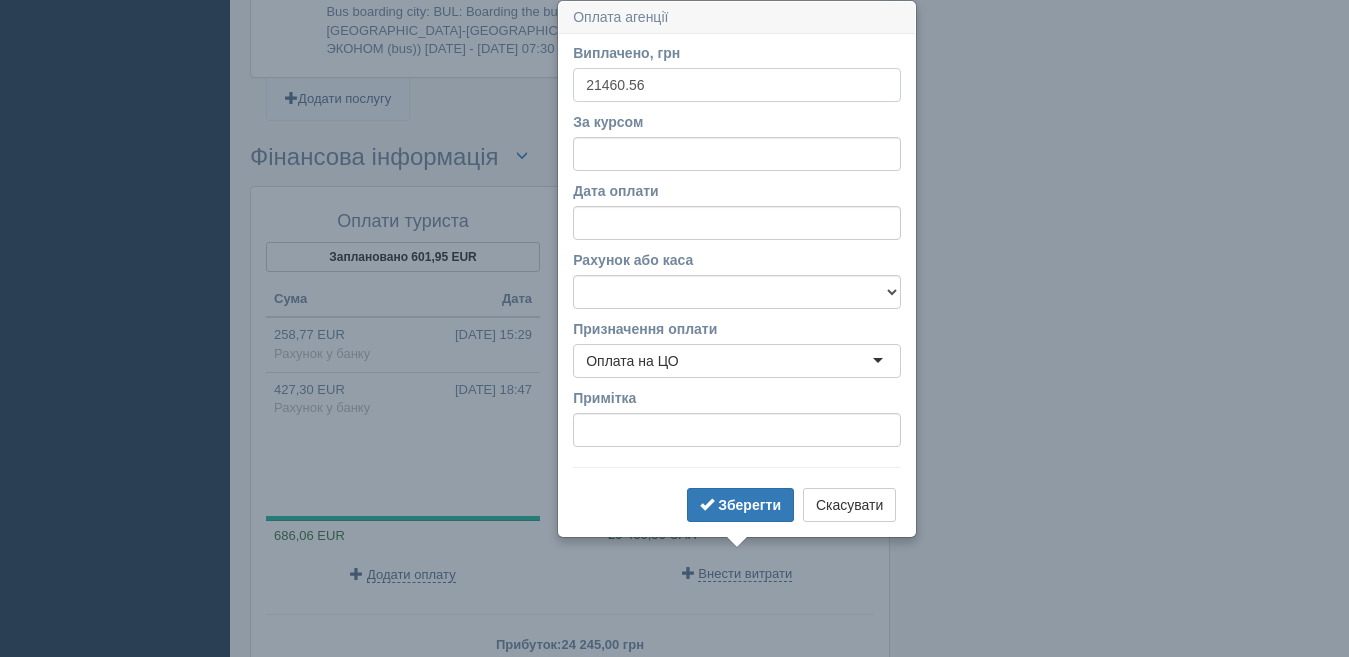 type on "21460.56" 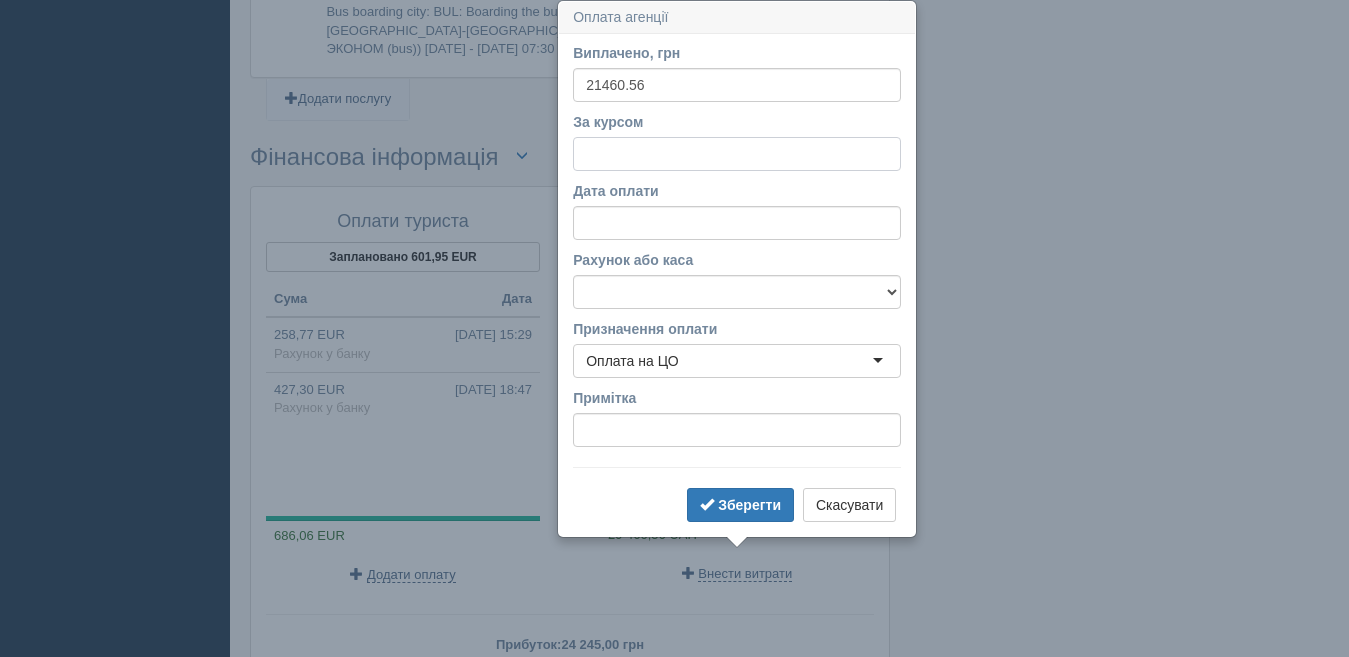 click on "За курсом" at bounding box center [737, 154] 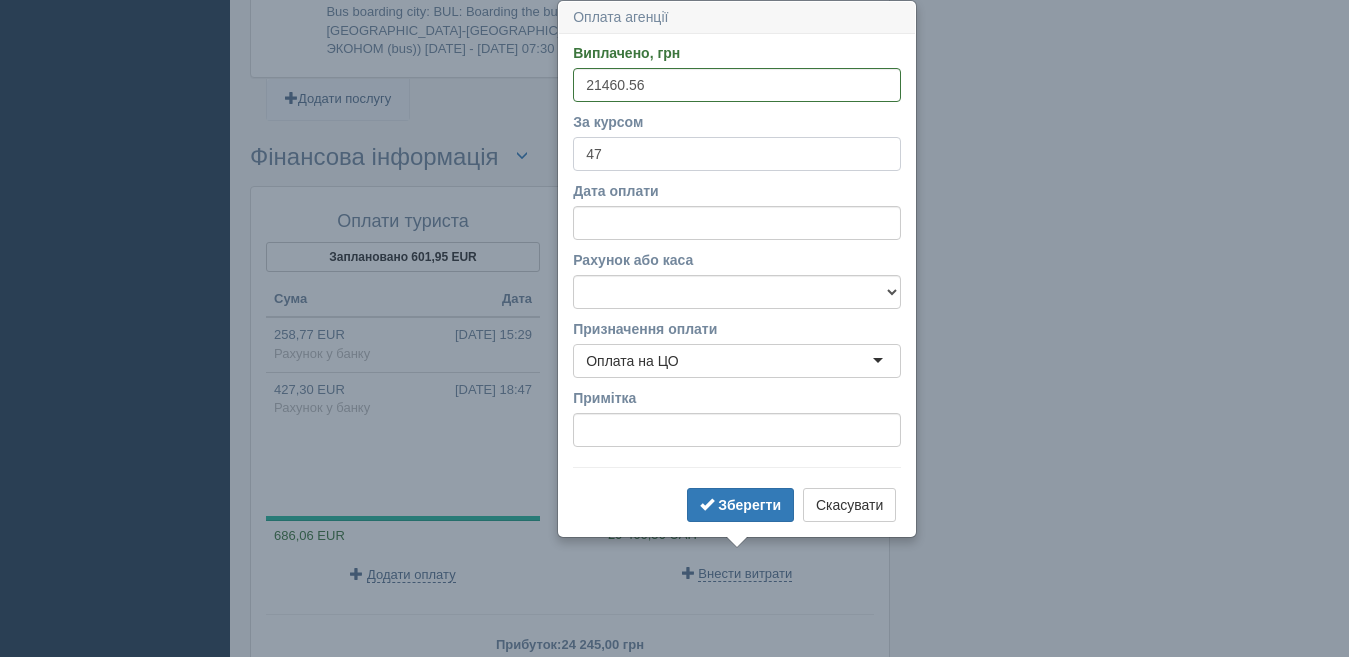 type on "47" 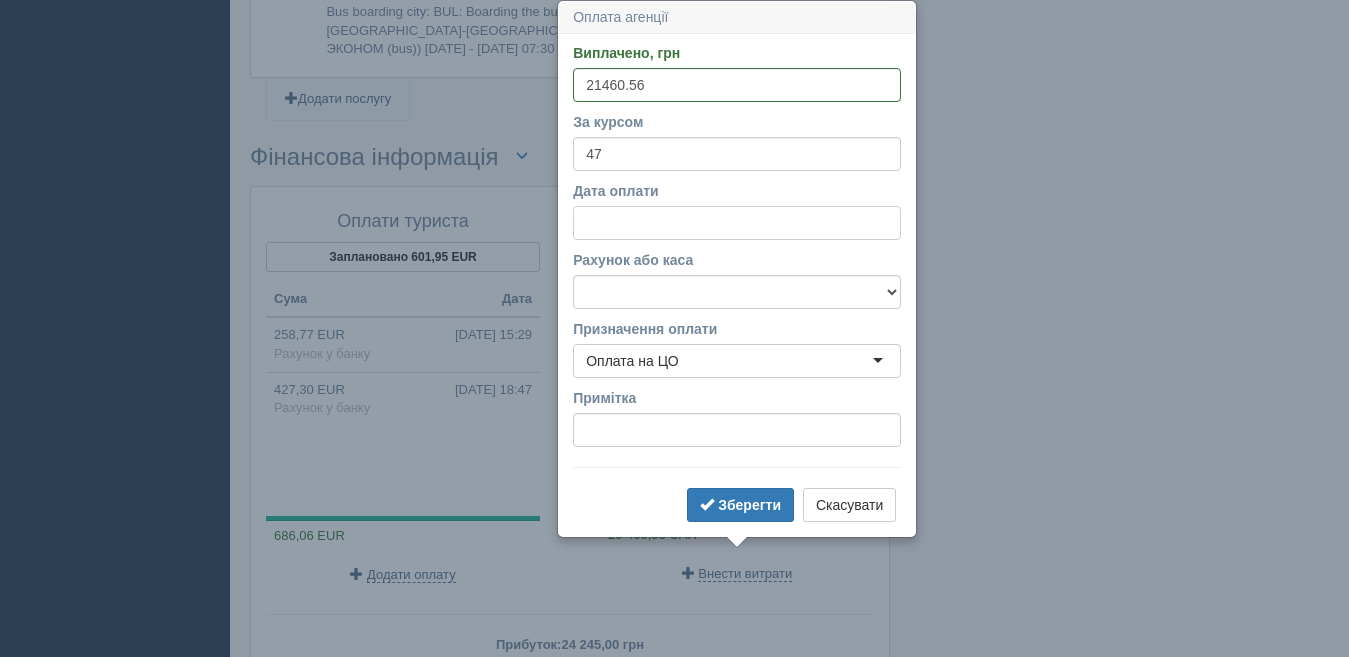 click on "Дата оплати" at bounding box center (737, 223) 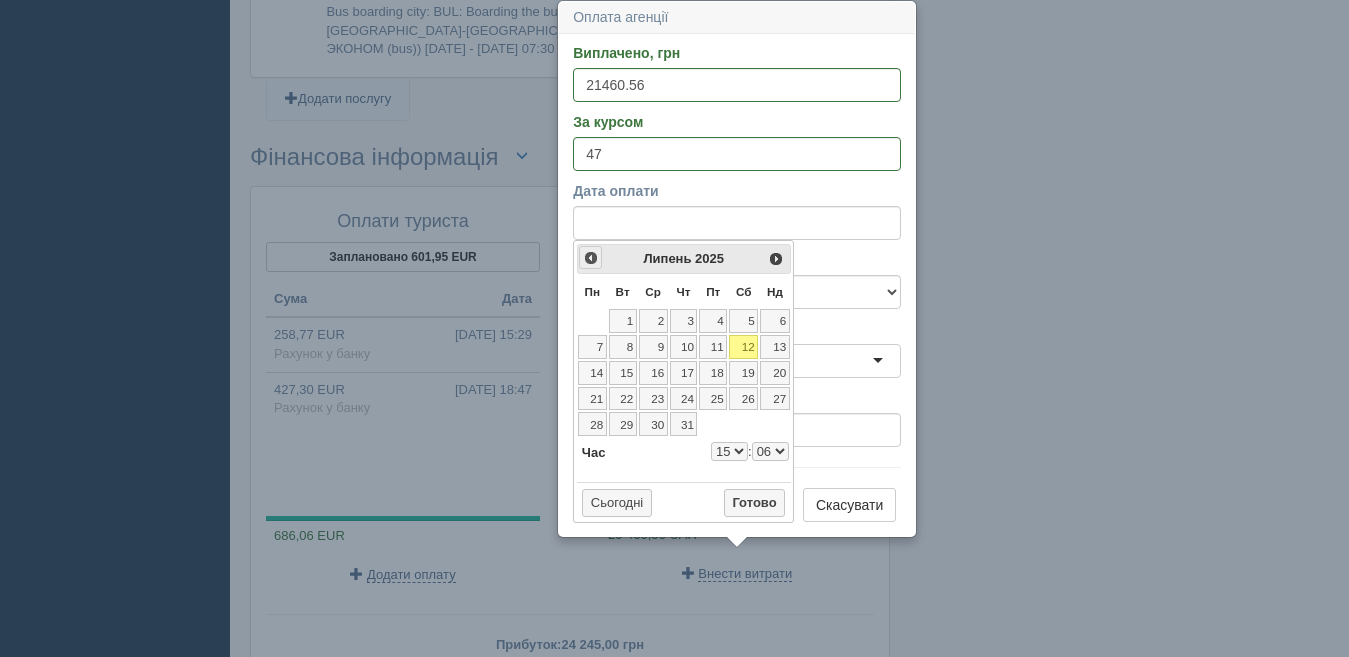 click on "<Попер" at bounding box center [591, 258] 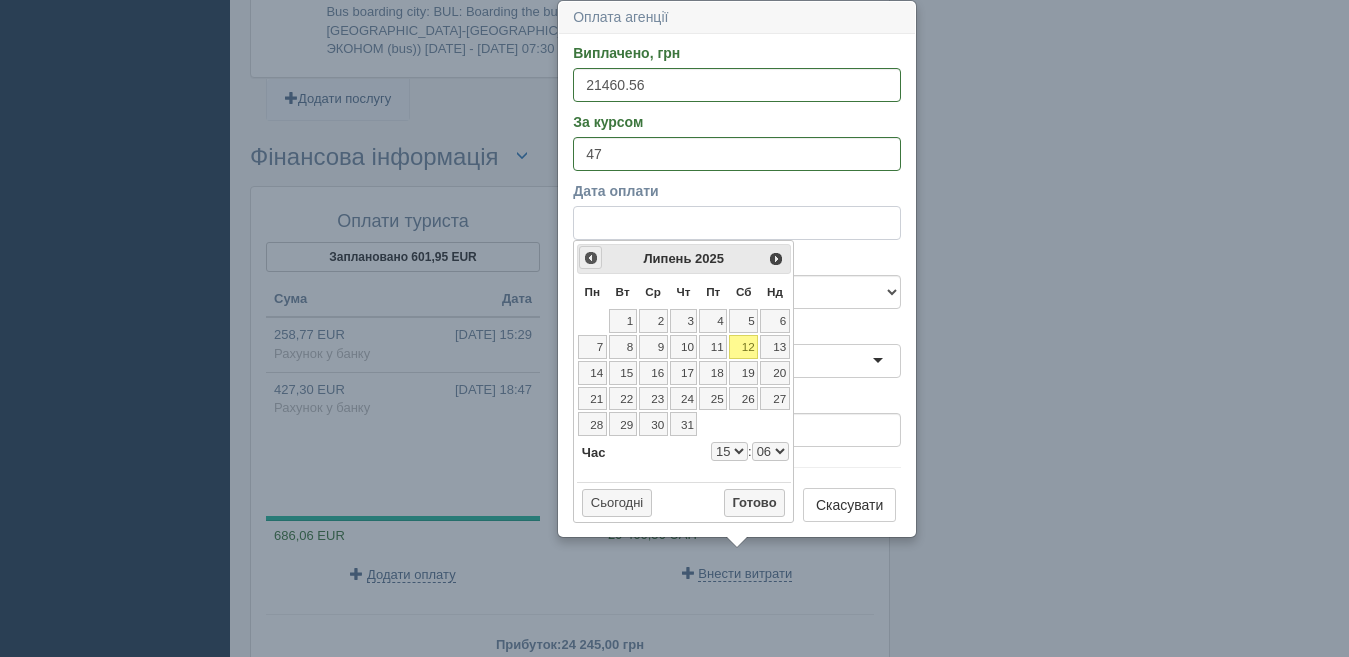 select on "15" 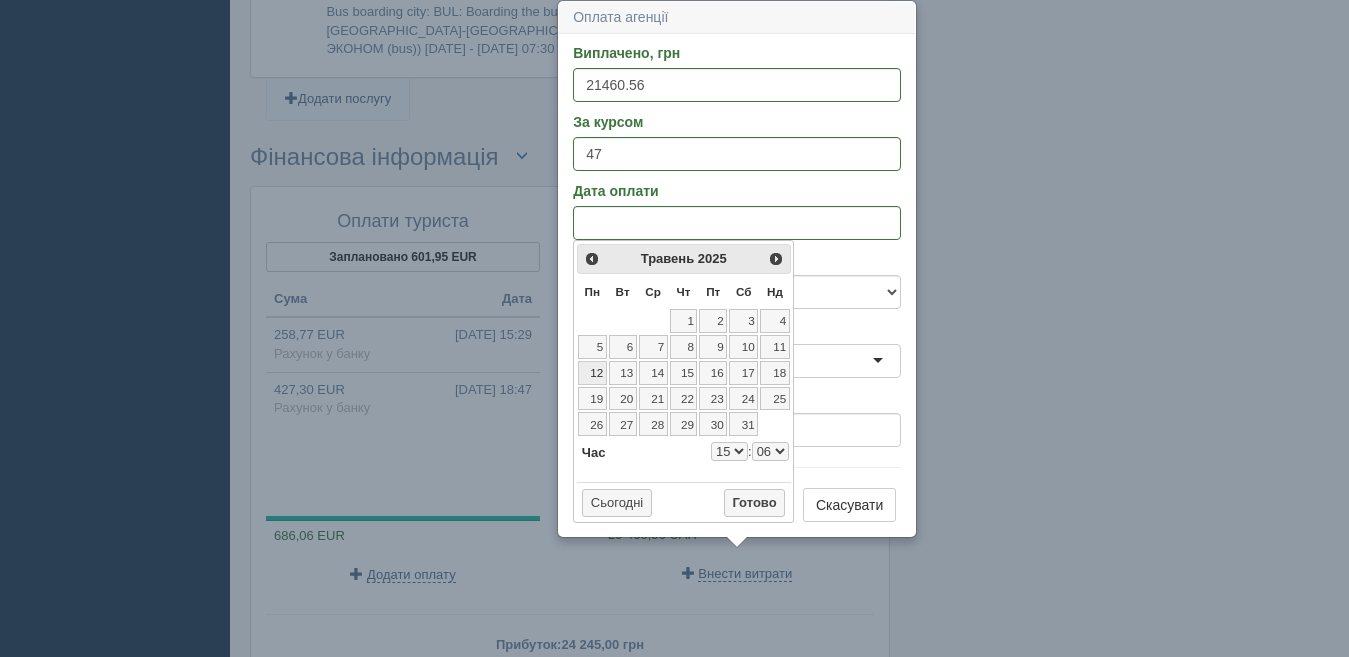click on "12" at bounding box center [592, 373] 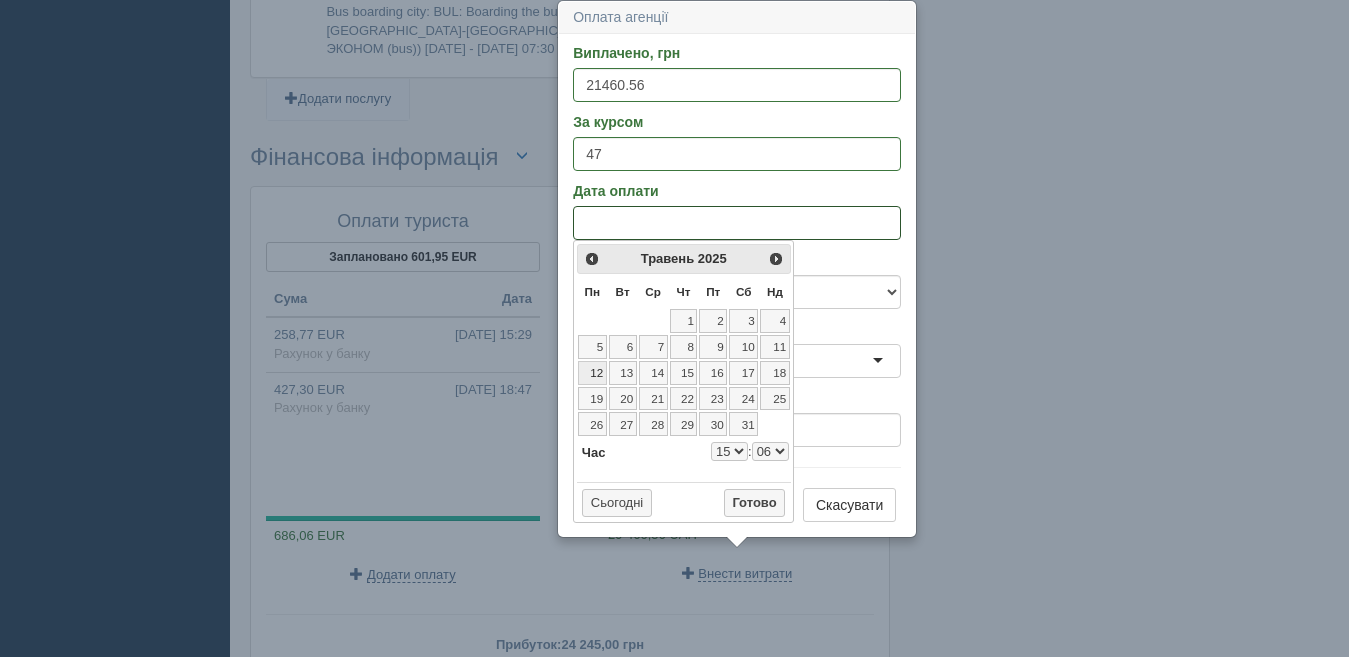 select on "15" 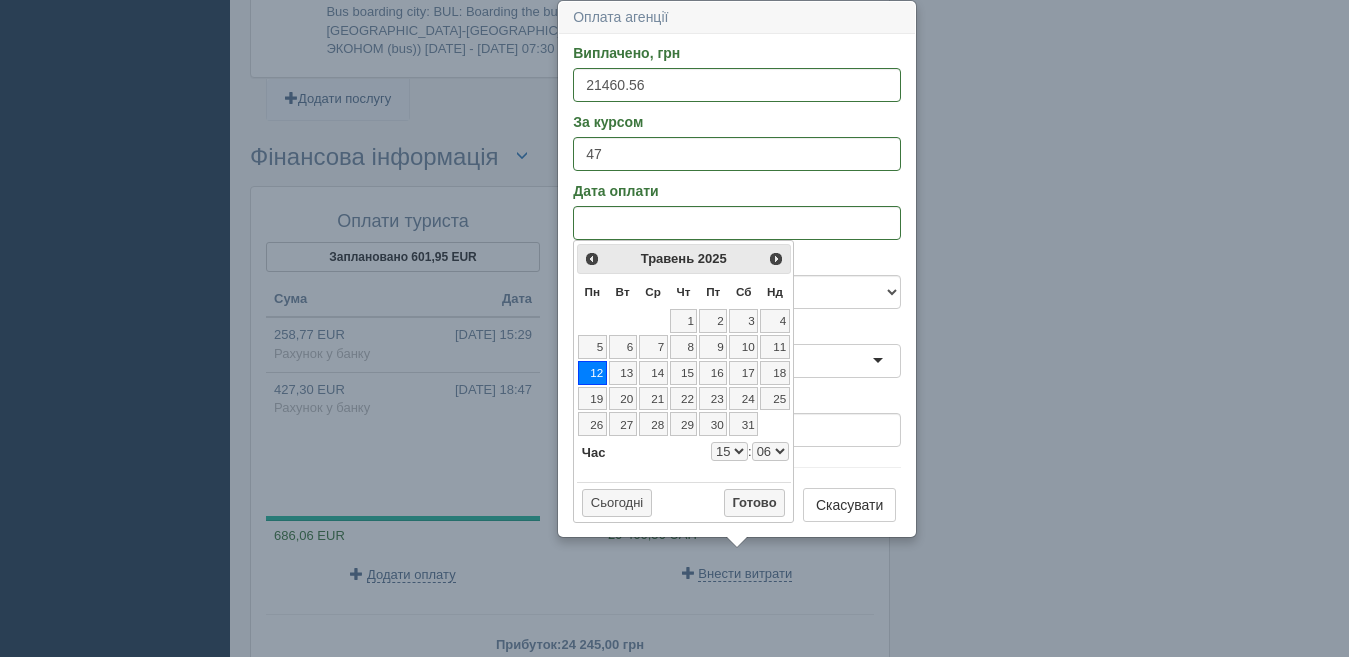 click on "0 1 2 3 4 5 6 7 8 9 10 11 12 13 14 15 16 17 18 19 20 21 22 23" at bounding box center [729, 451] 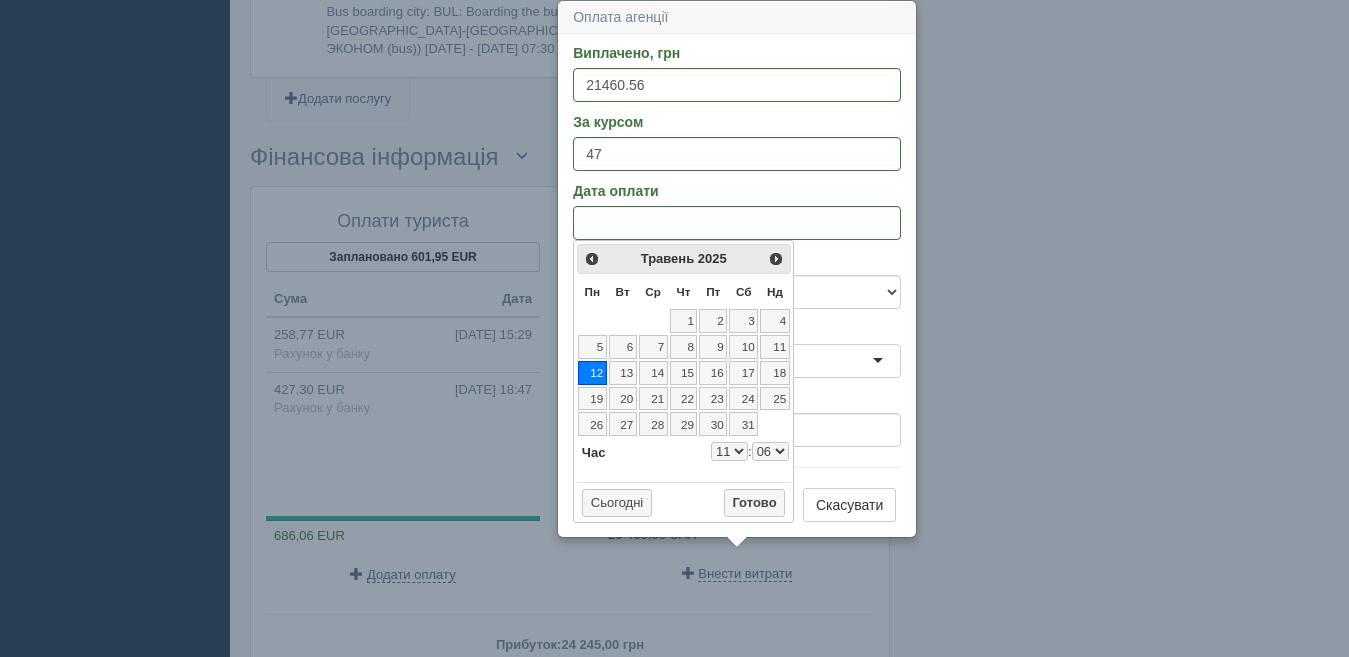 select on "11" 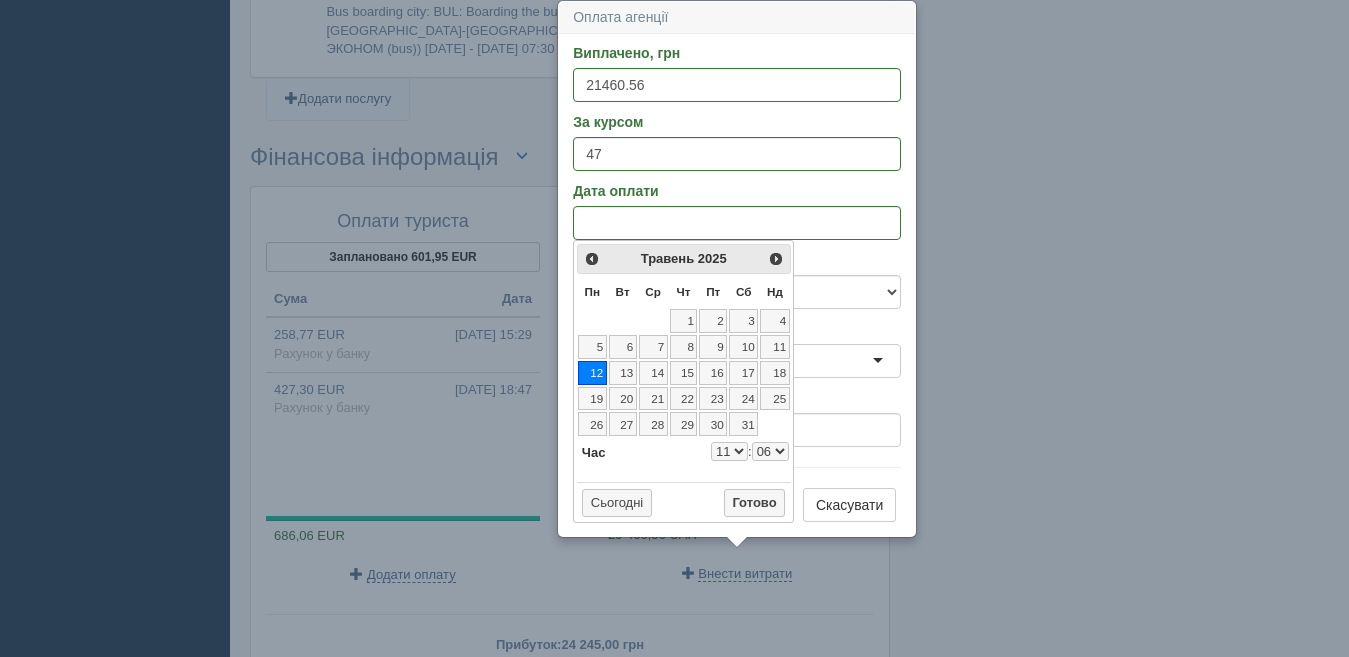 click on "00 01 02 03 04 05 06 07 08 09 10 11 12 13 14 15 16 17 18 19 20 21 22 23 24 25 26 27 28 29 30 31 32 33 34 35 36 37 38 39 40 41 42 43 44 45 46 47 48 49 50 51 52 53 54 55 56 57 58 59" at bounding box center (770, 451) 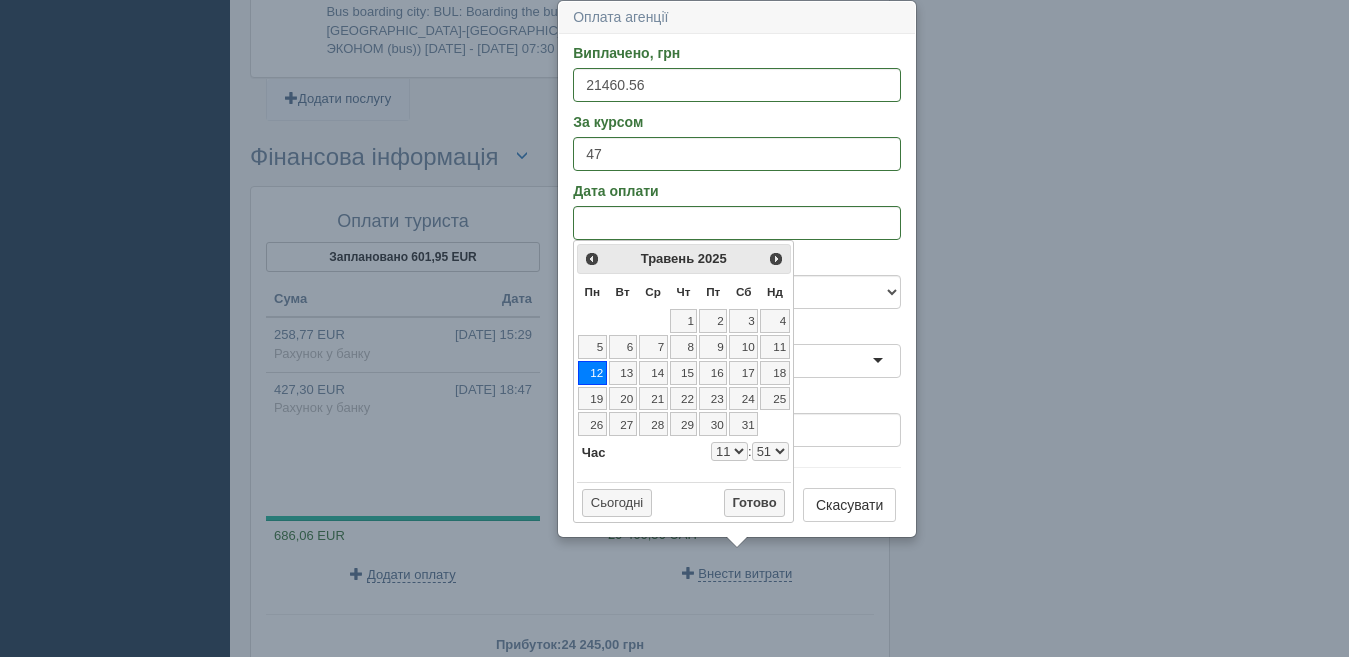 select on "11" 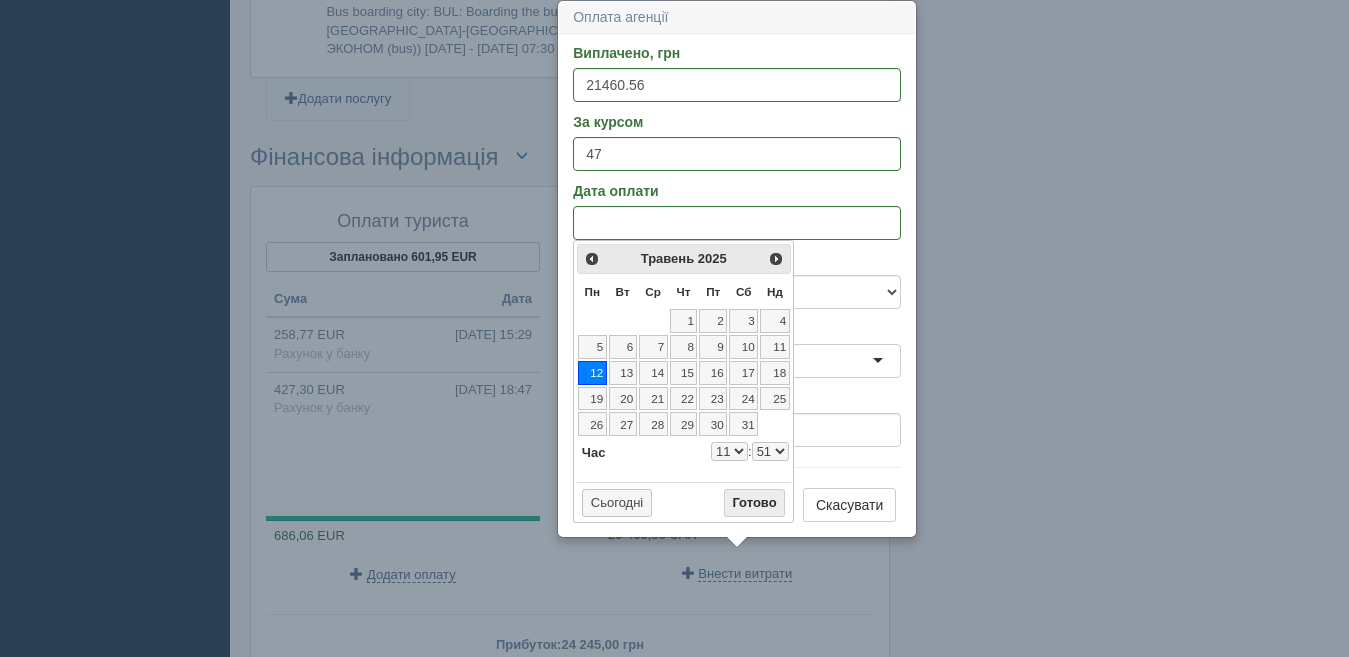 click on "Готово" at bounding box center (755, 503) 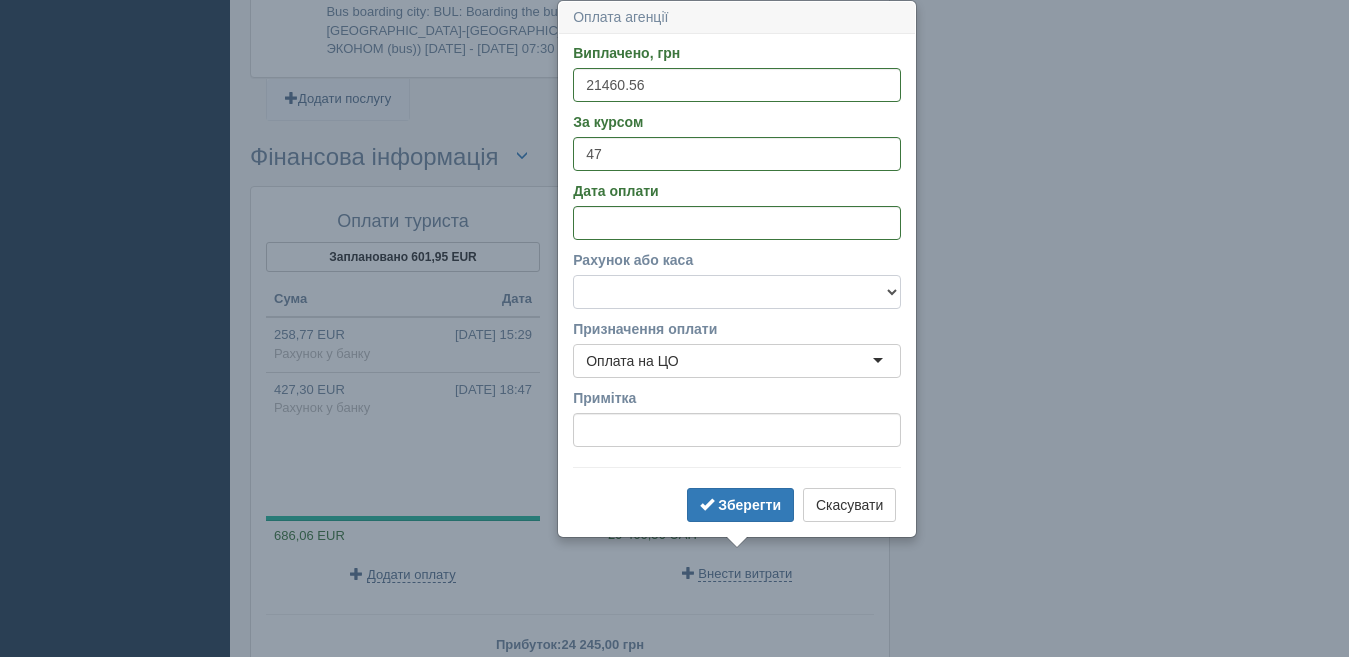 click on "Готівка
Картка
Рахунок у банку" at bounding box center (737, 292) 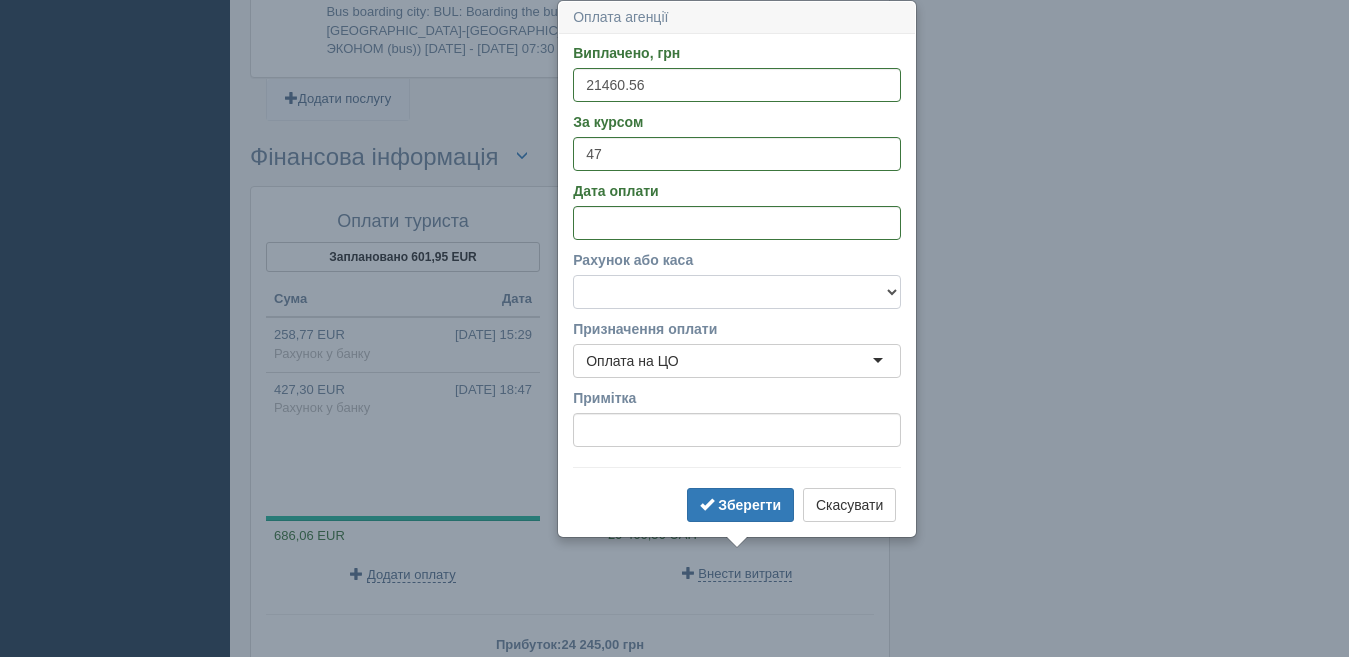 select on "1166" 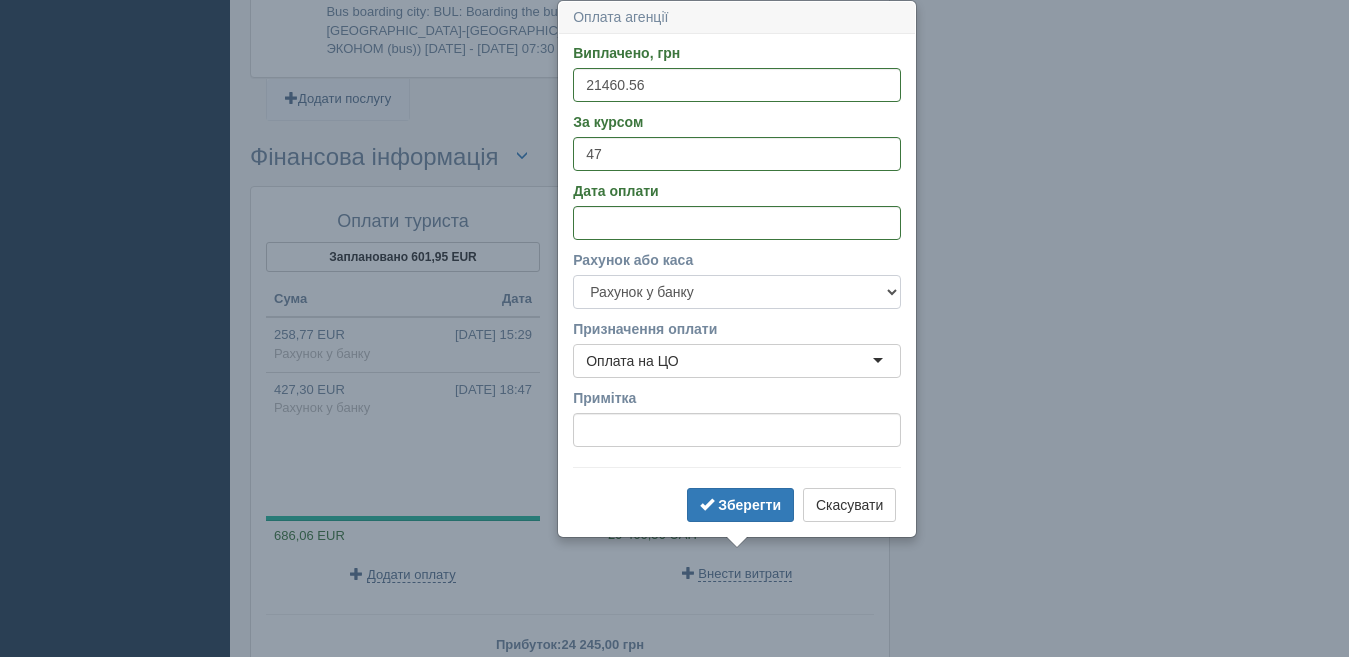 click on "Готівка
Картка
Рахунок у банку" at bounding box center [737, 292] 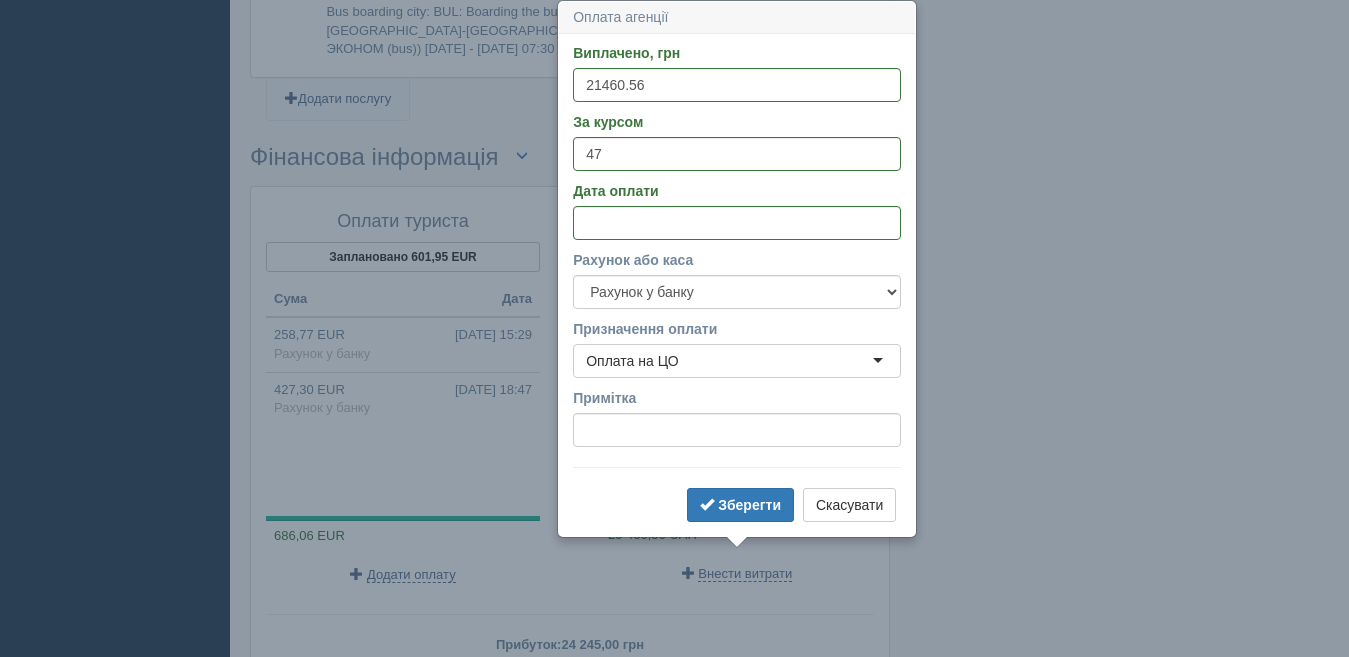 click on "Виплачено, грн
21460.56
За курсом
47
Дата оплати
Рахунок або каса
Готівка
Картка
Рахунок у банку
Призначення оплати
Оплата на ЦО Оплата на ЦО Оплата на ЦО Комиссия банка Комиссия агента Возврат Роялти Перезачёт Інші витрати
Примітка
Зберегти
Скасувати" at bounding box center (737, 285) 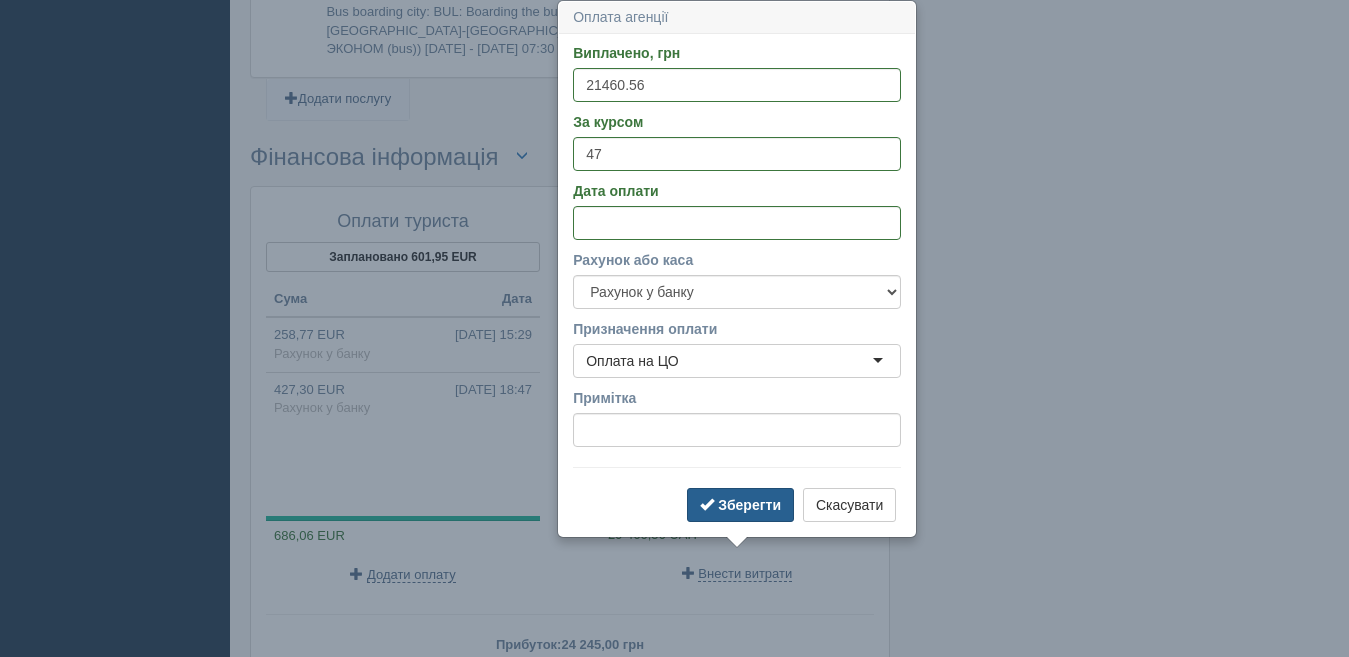 click on "Зберегти" at bounding box center (749, 505) 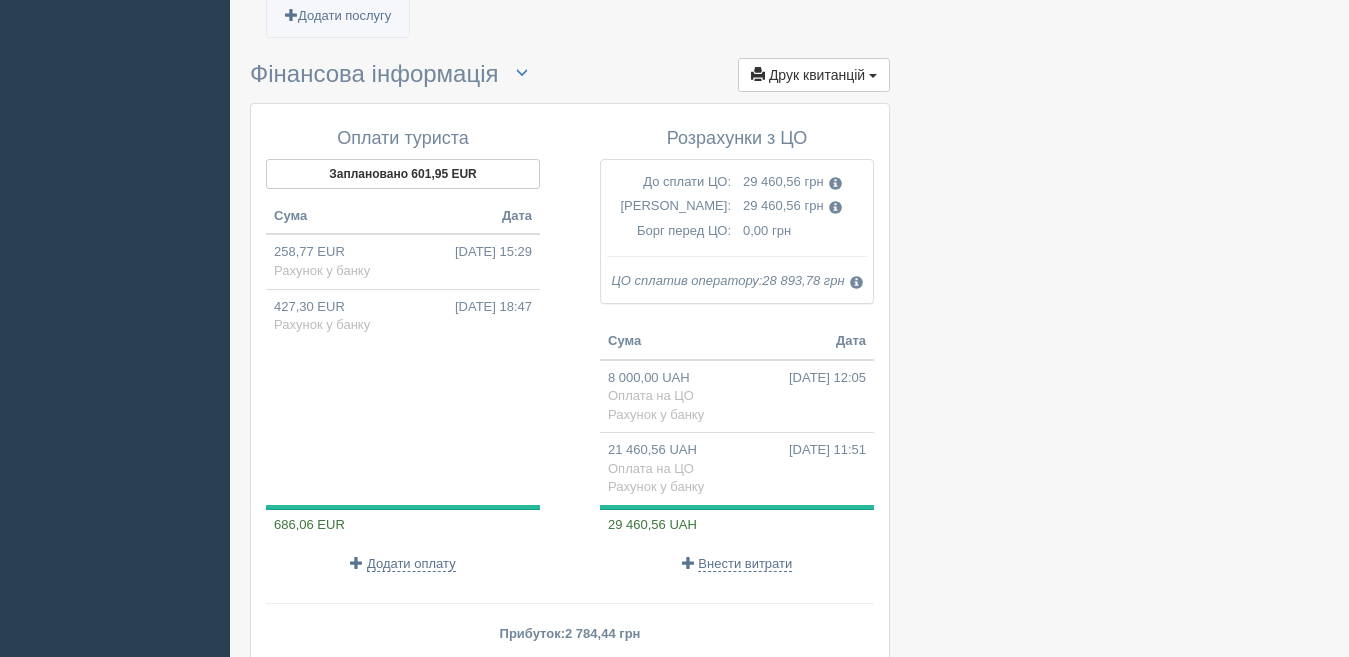 scroll, scrollTop: 2871, scrollLeft: 0, axis: vertical 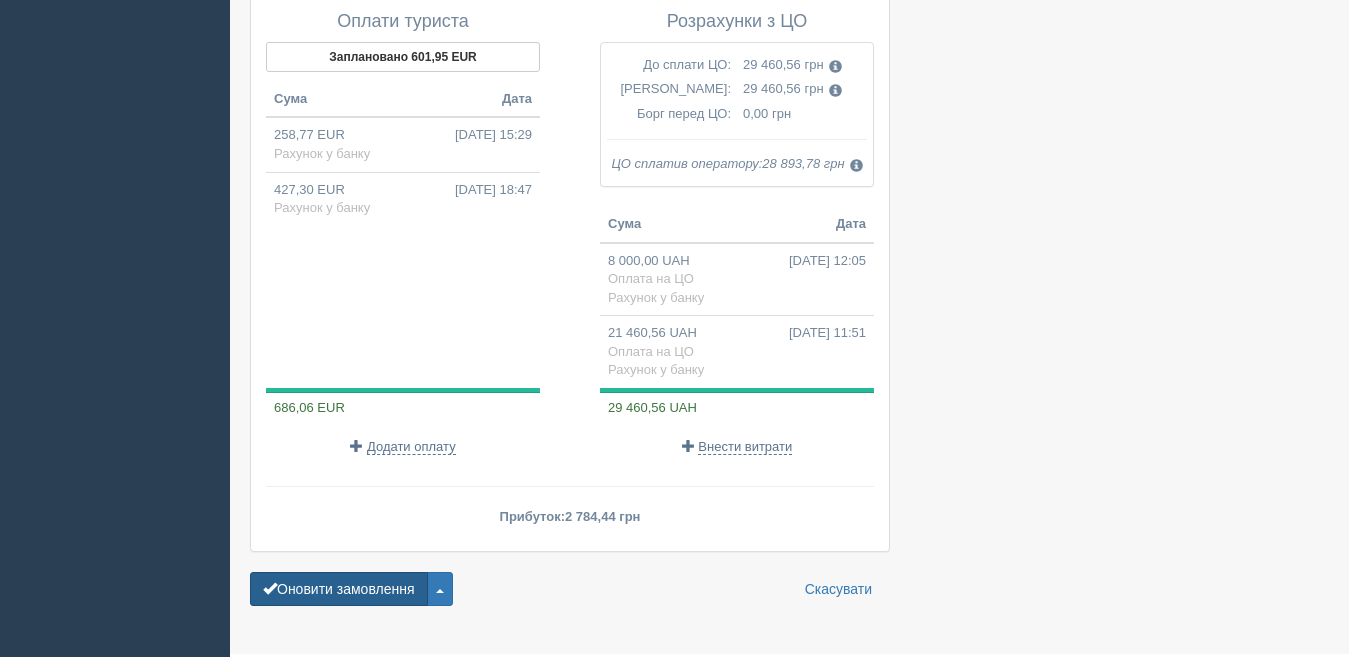 click on "Оновити замовлення" at bounding box center [339, 589] 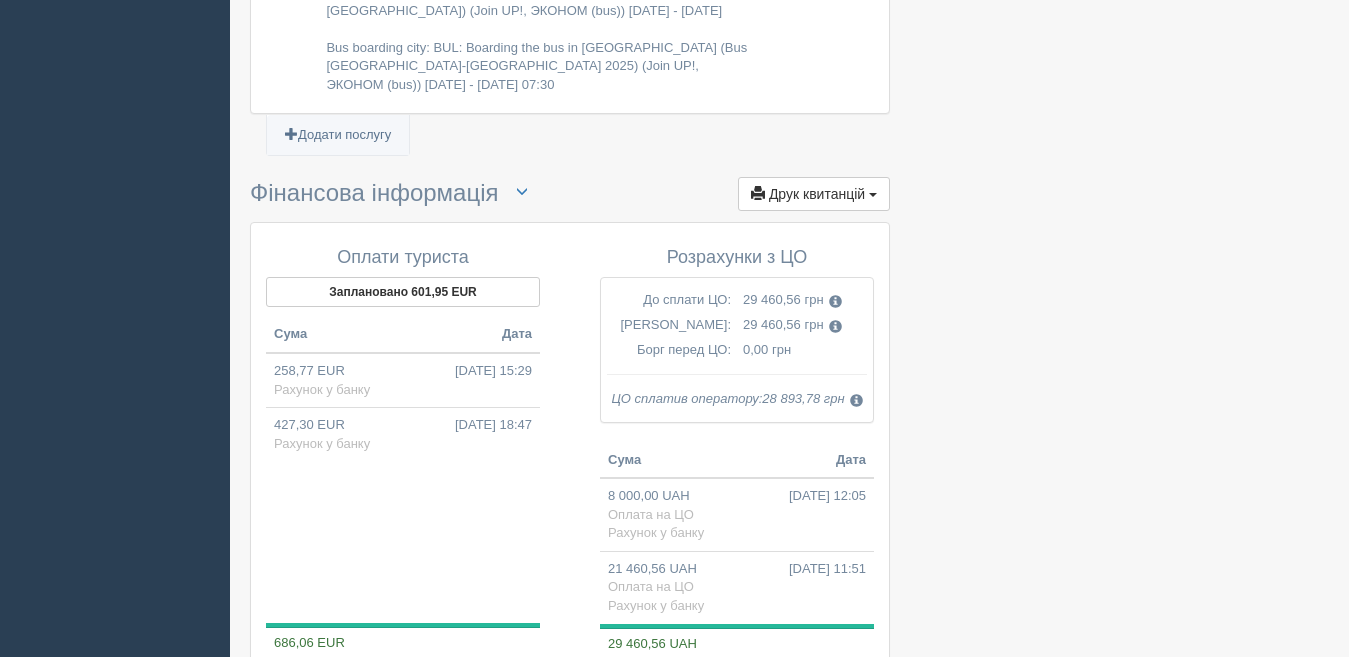 scroll, scrollTop: 2700, scrollLeft: 0, axis: vertical 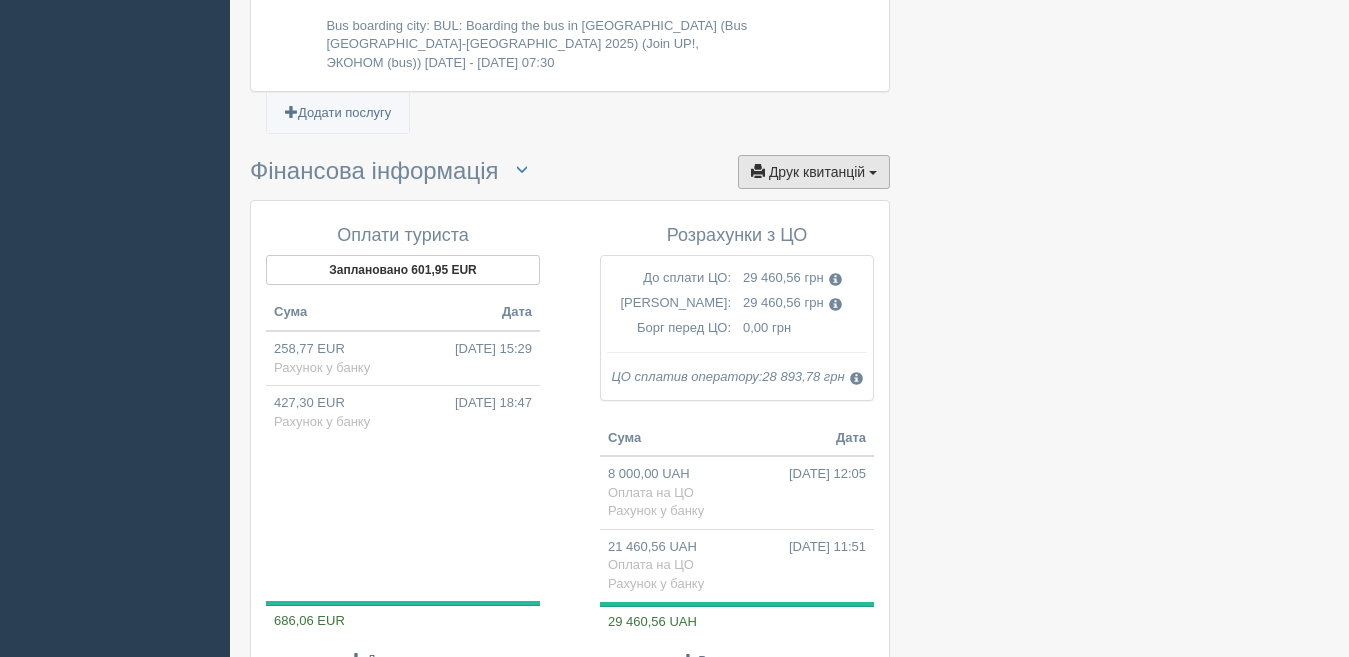 click on "Друк квитанцій
Друк" at bounding box center (814, 172) 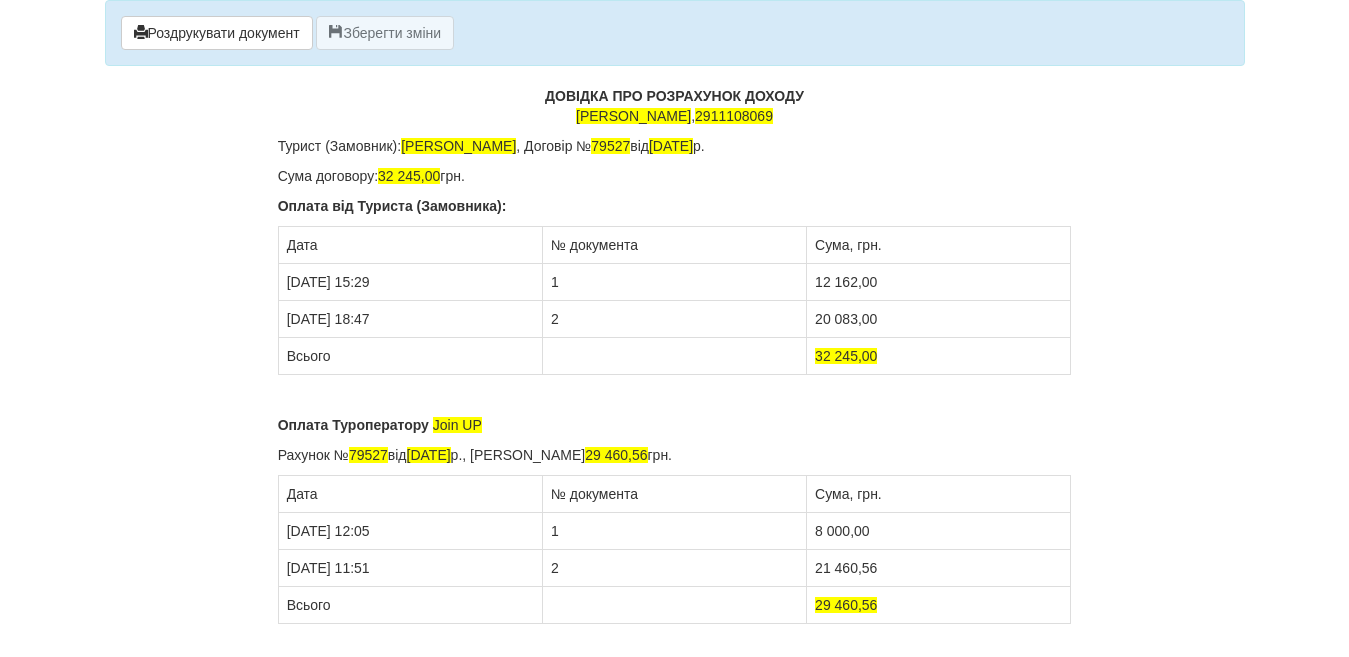 scroll, scrollTop: 0, scrollLeft: 0, axis: both 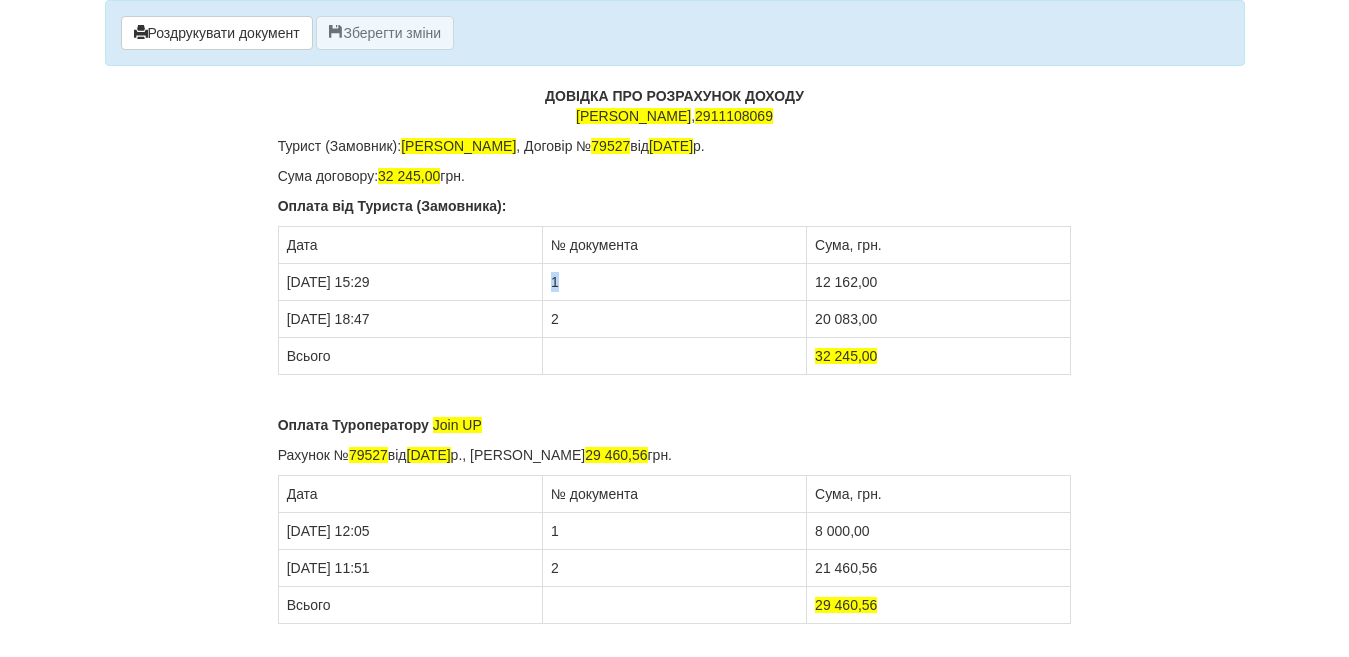 drag, startPoint x: 550, startPoint y: 277, endPoint x: 591, endPoint y: 283, distance: 41.4367 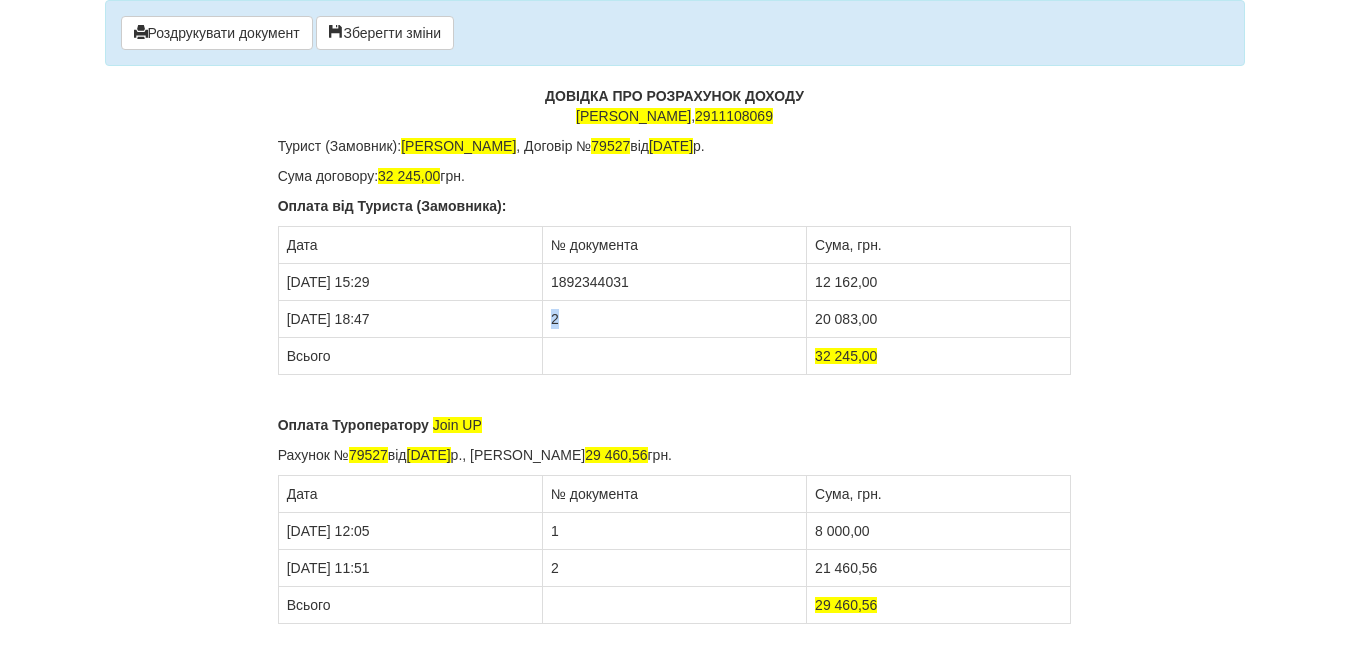 drag, startPoint x: 548, startPoint y: 318, endPoint x: 570, endPoint y: 325, distance: 23.086792 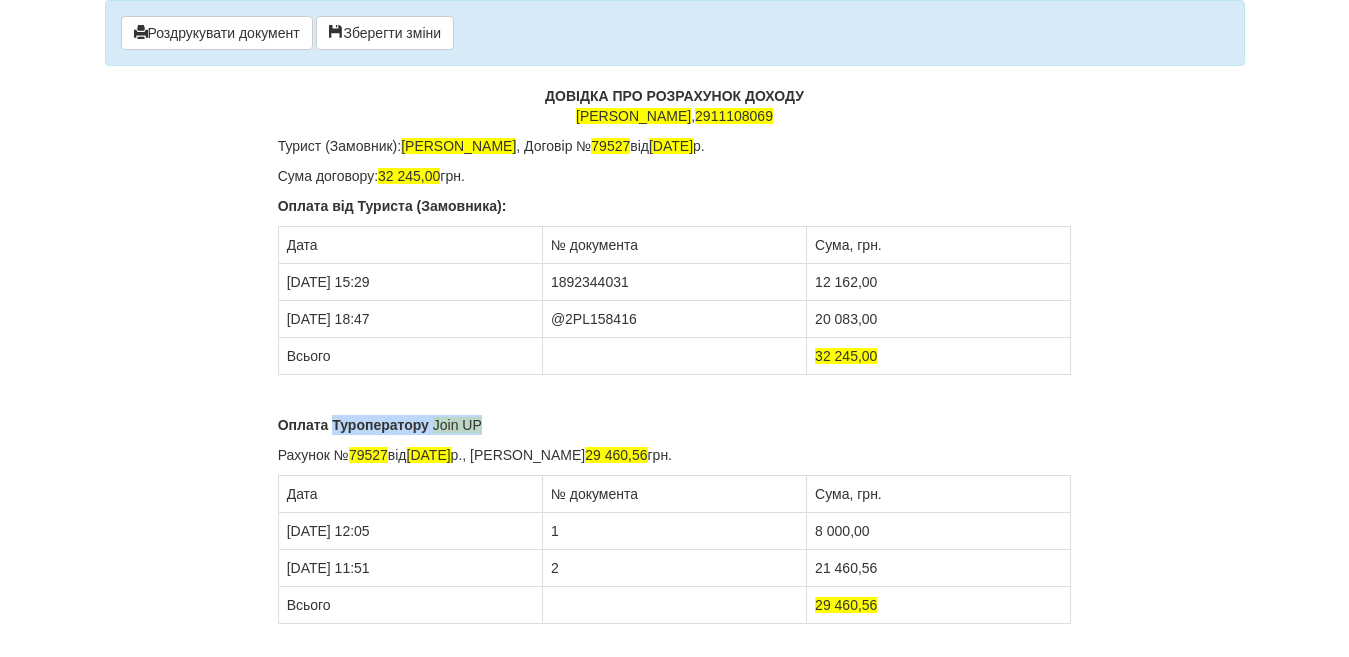 drag, startPoint x: 331, startPoint y: 425, endPoint x: 512, endPoint y: 424, distance: 181.00276 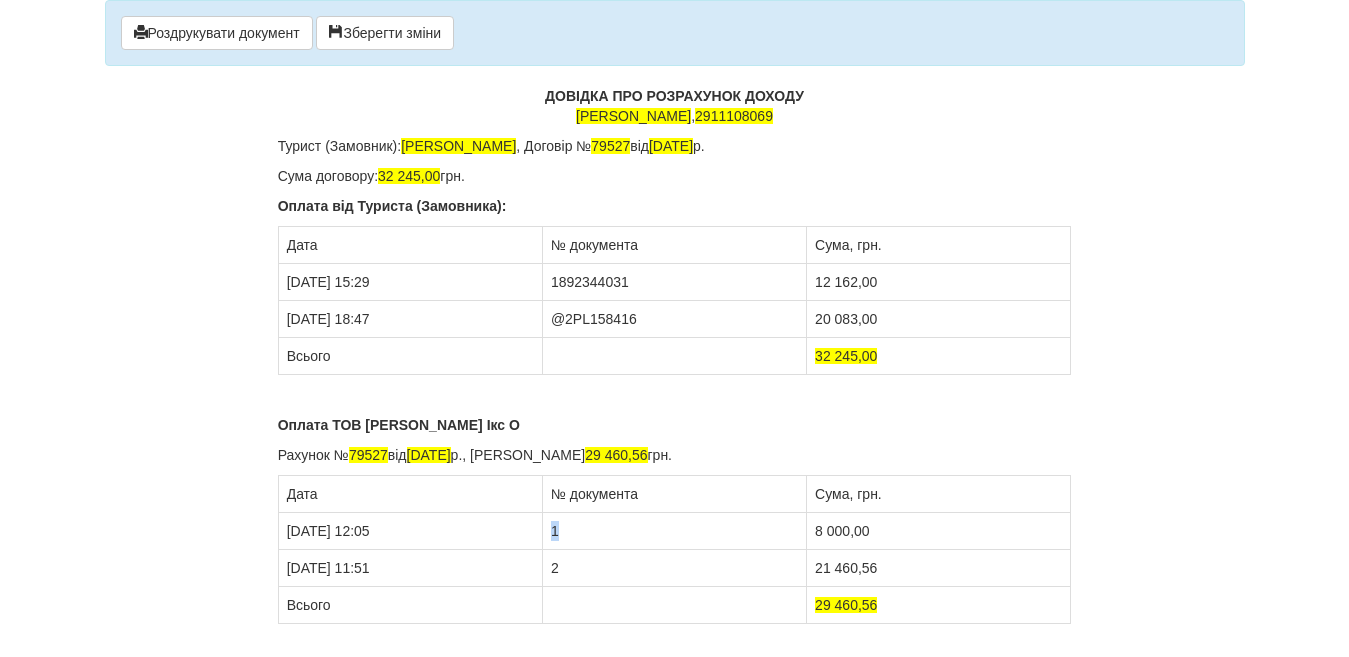 drag, startPoint x: 553, startPoint y: 528, endPoint x: 572, endPoint y: 534, distance: 19.924858 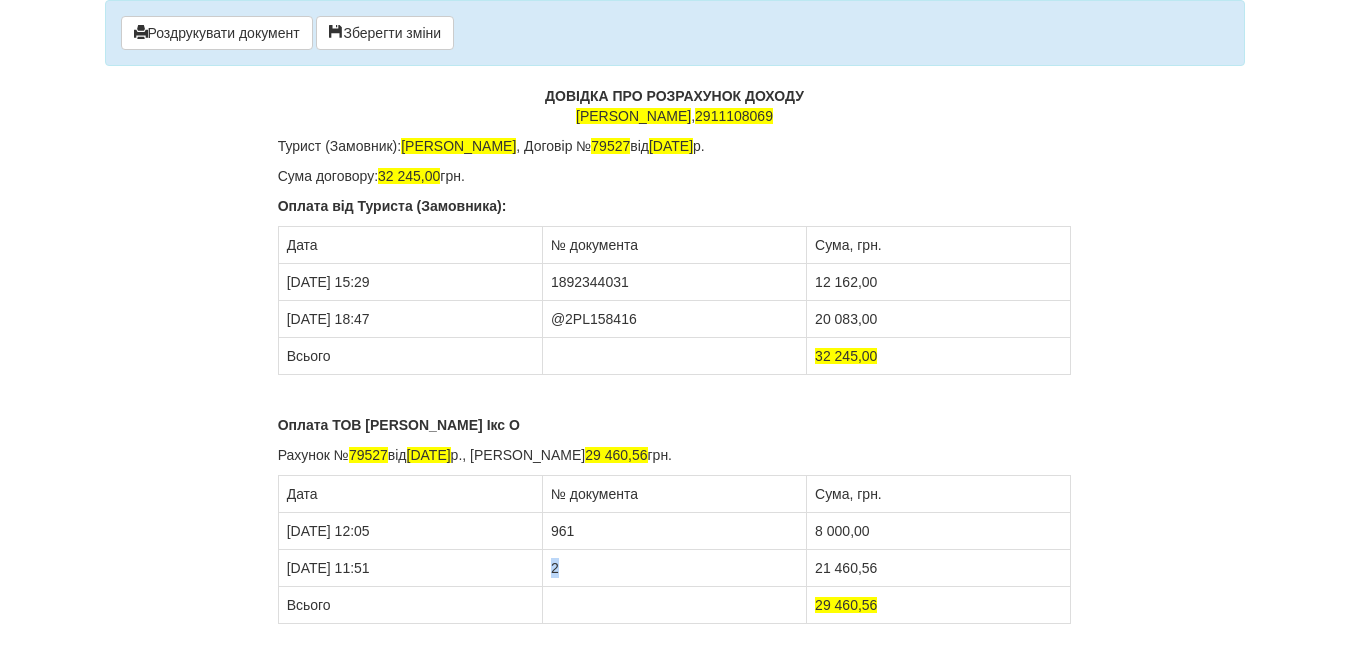 drag, startPoint x: 549, startPoint y: 568, endPoint x: 592, endPoint y: 581, distance: 44.922153 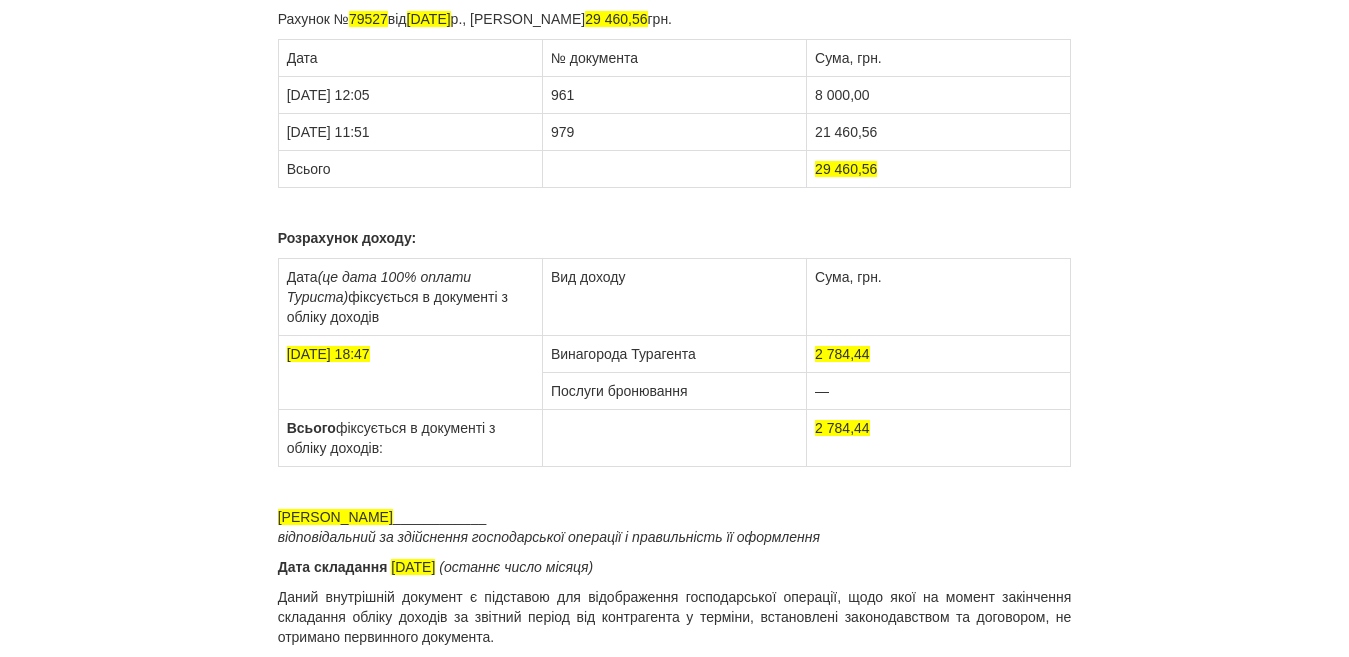 scroll, scrollTop: 0, scrollLeft: 0, axis: both 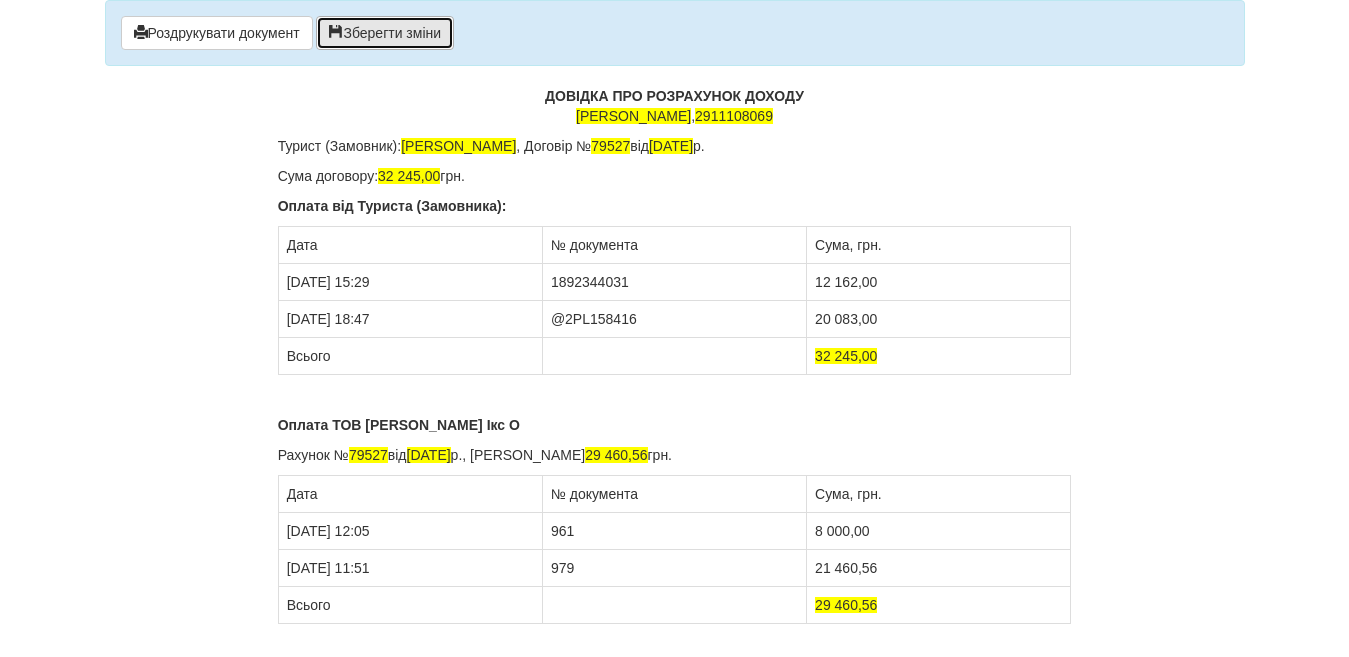 click on "Зберегти зміни" at bounding box center [385, 33] 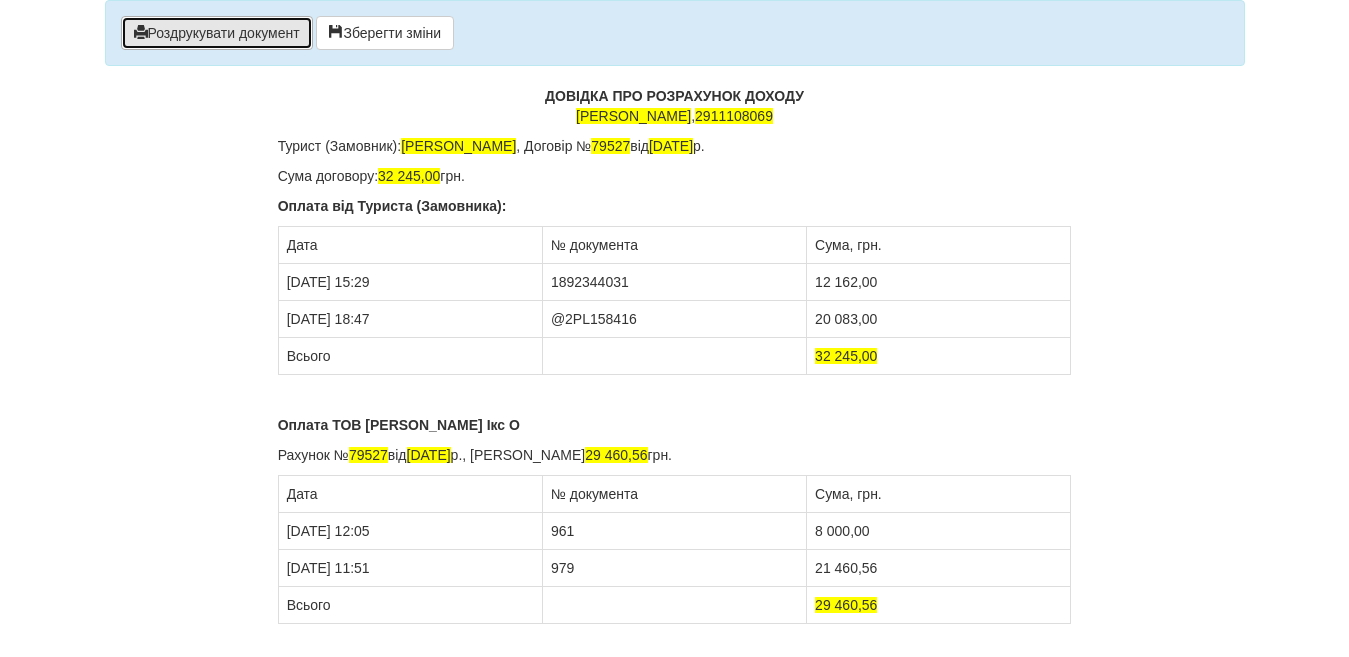 click on "Роздрукувати документ" at bounding box center (217, 33) 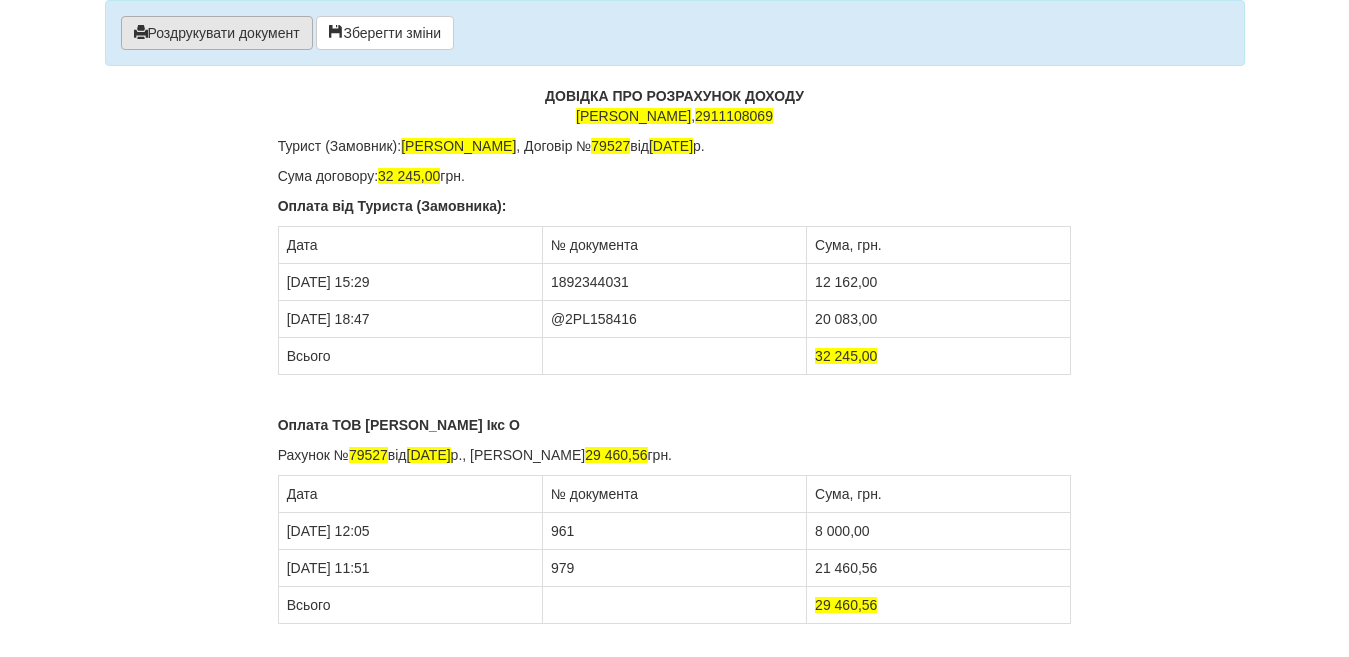 click on "Роздрукувати документ" at bounding box center (217, 33) 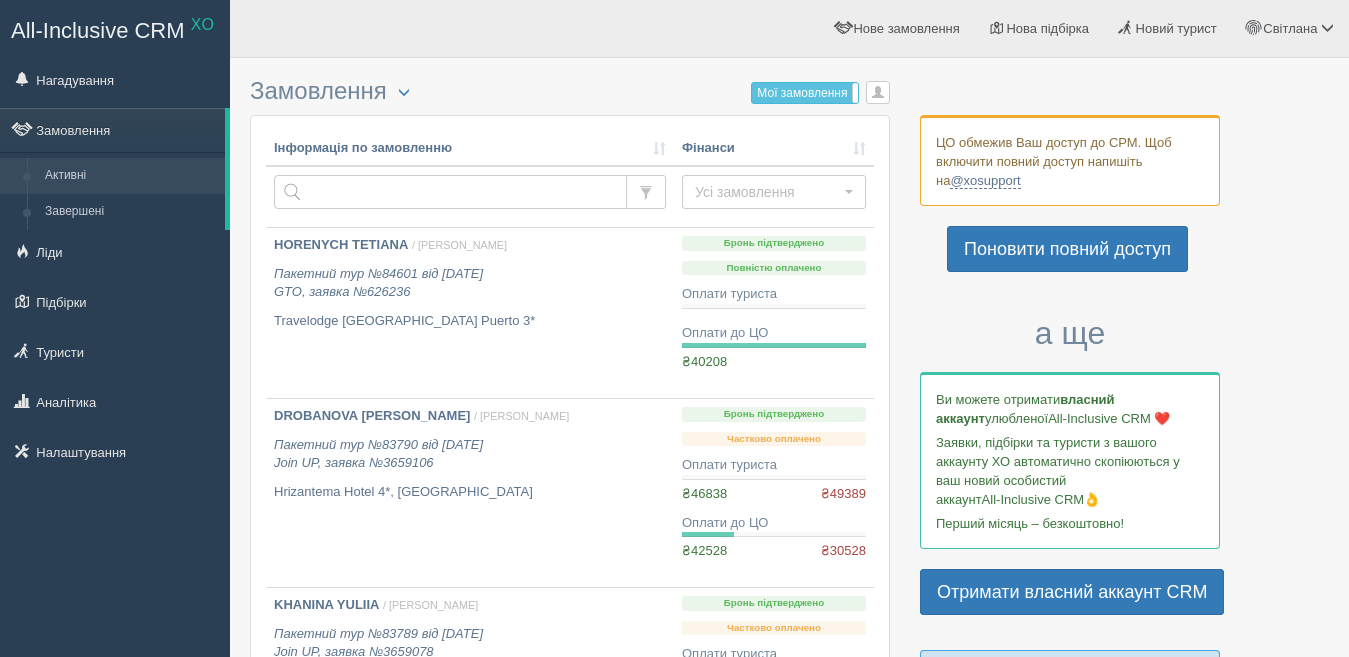 scroll, scrollTop: 0, scrollLeft: 0, axis: both 